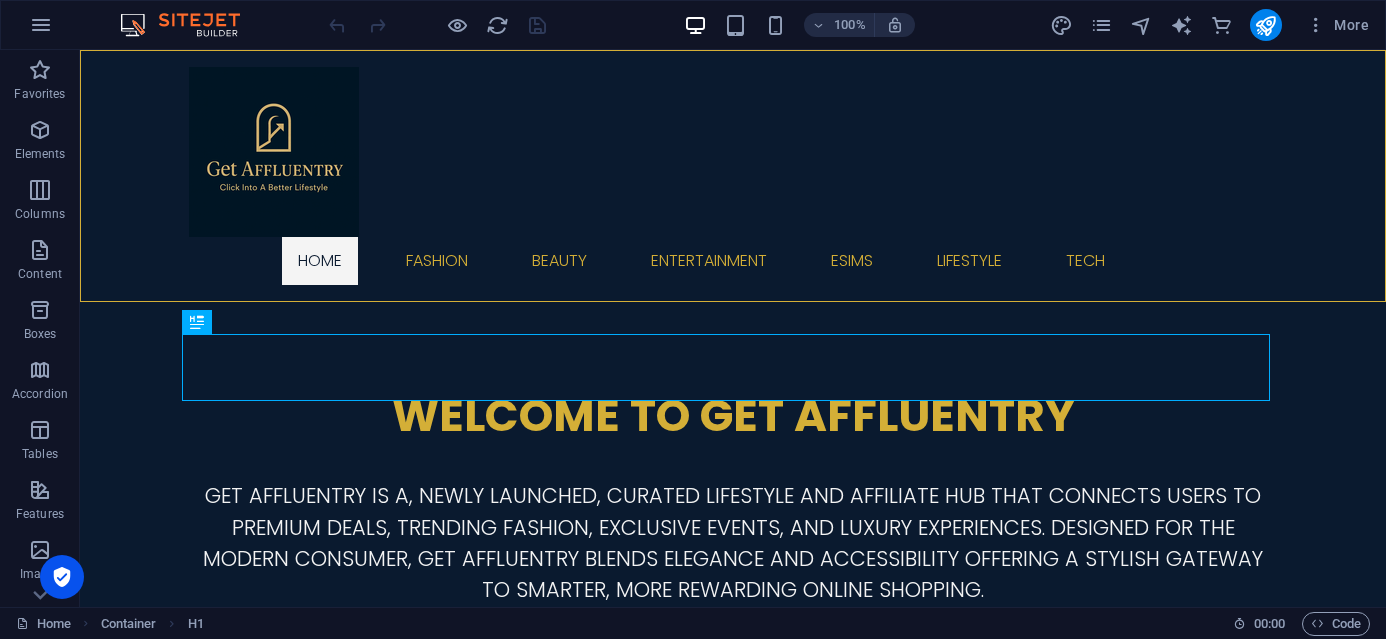 scroll, scrollTop: 0, scrollLeft: 0, axis: both 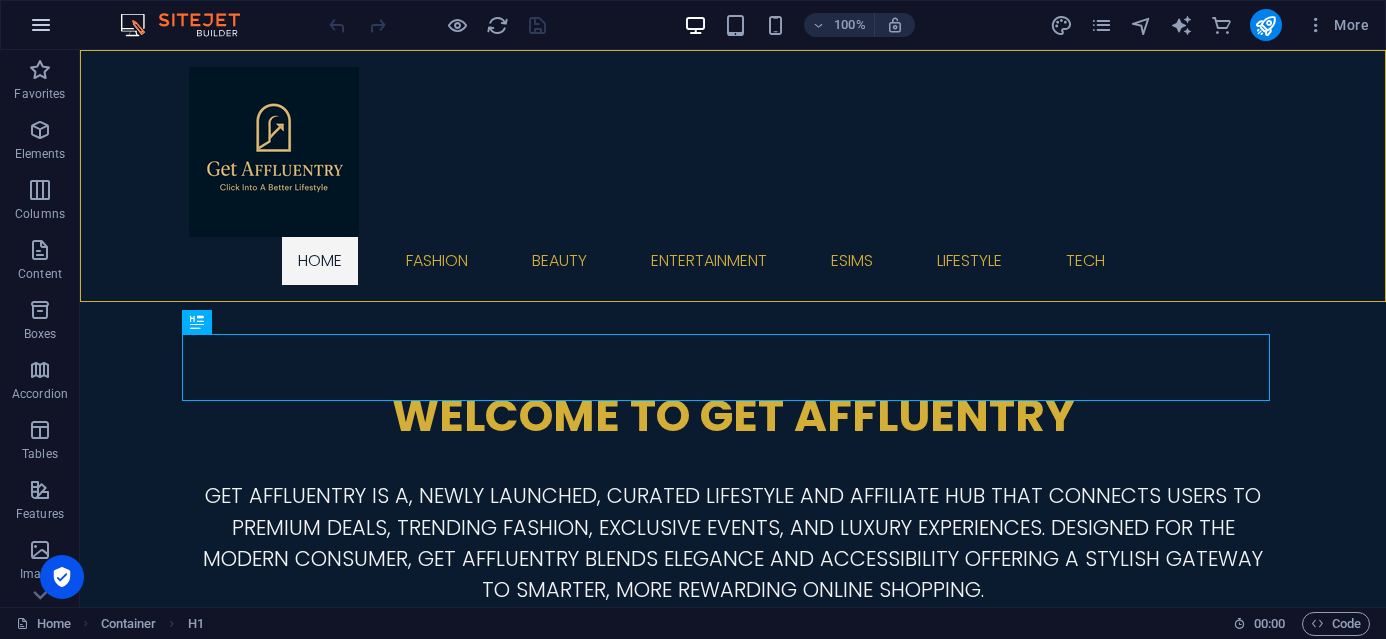 click at bounding box center [41, 25] 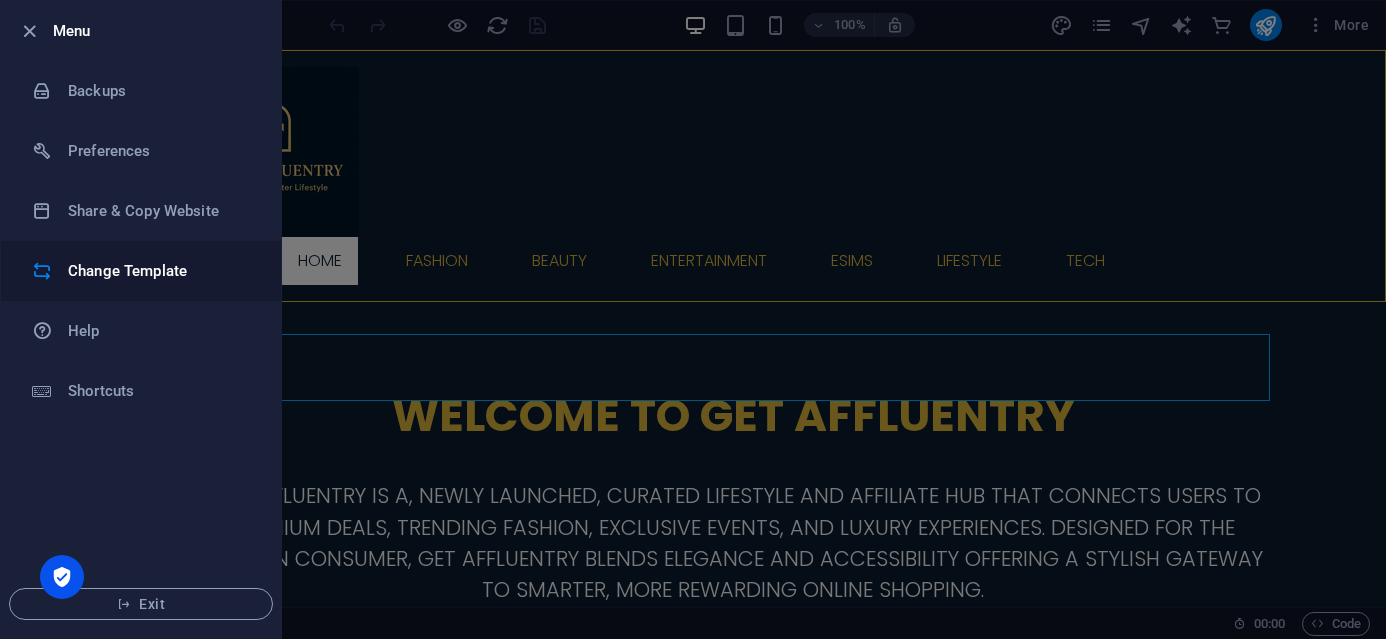 click on "Change Template" at bounding box center (160, 271) 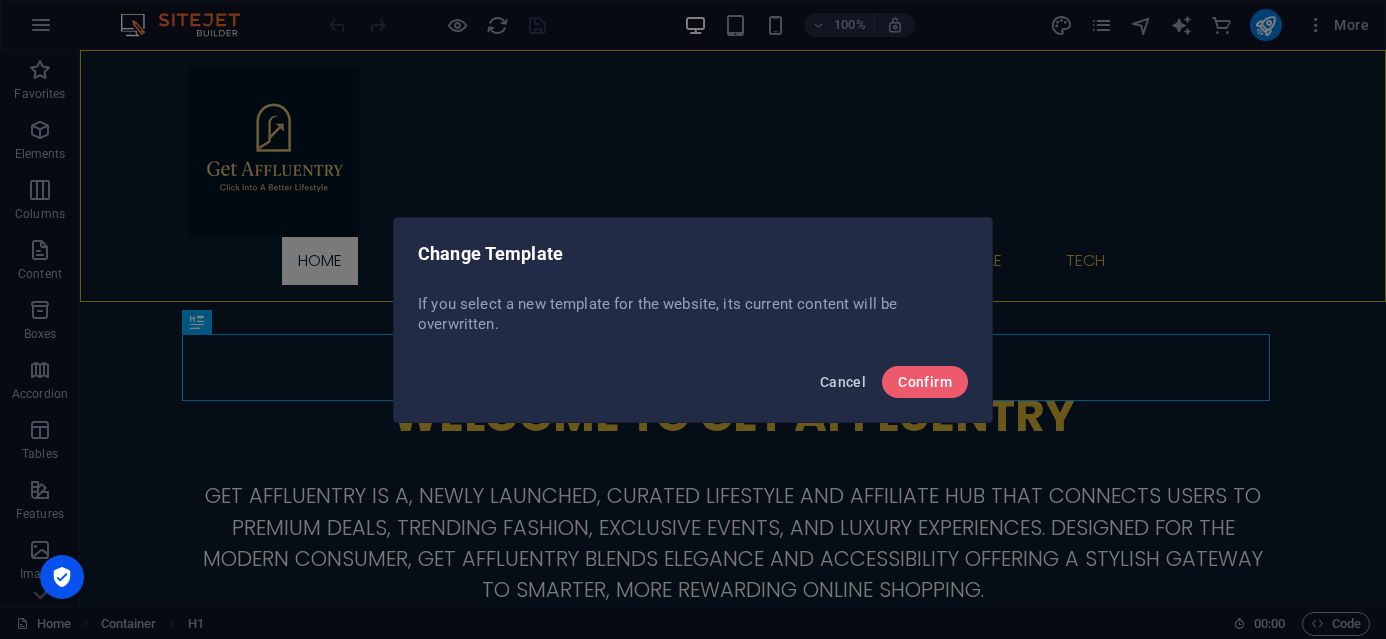 click on "Cancel" at bounding box center [843, 382] 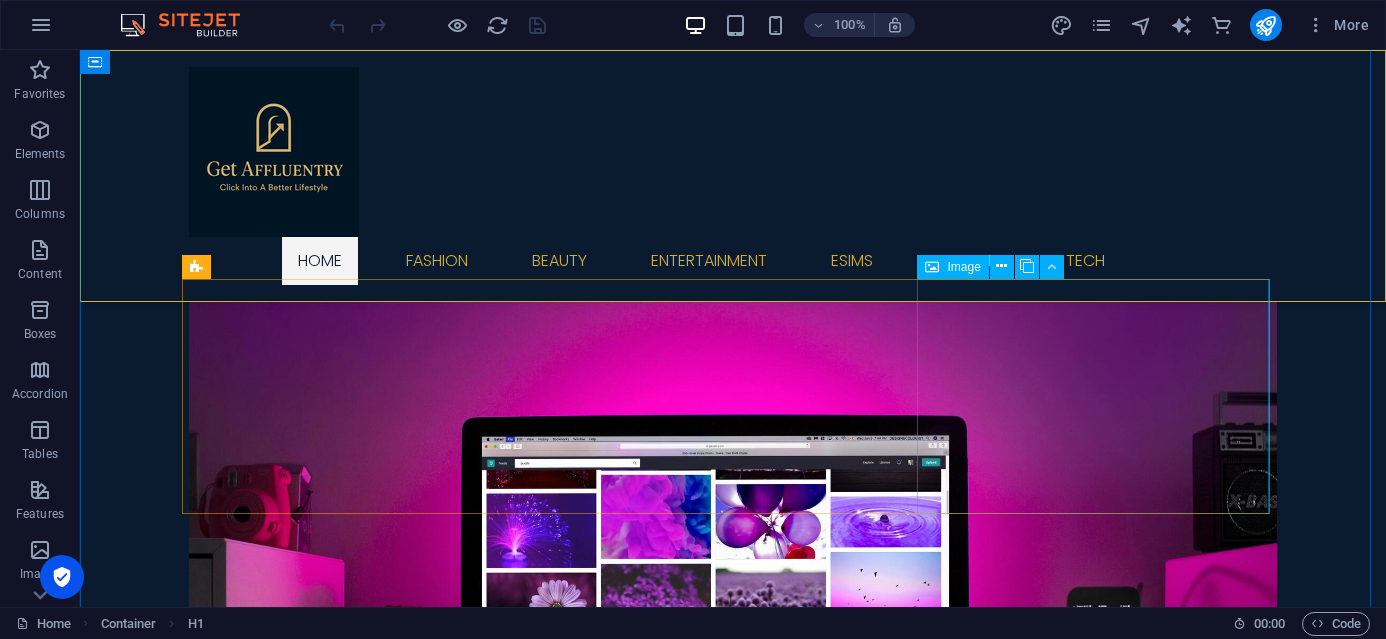scroll, scrollTop: 551, scrollLeft: 0, axis: vertical 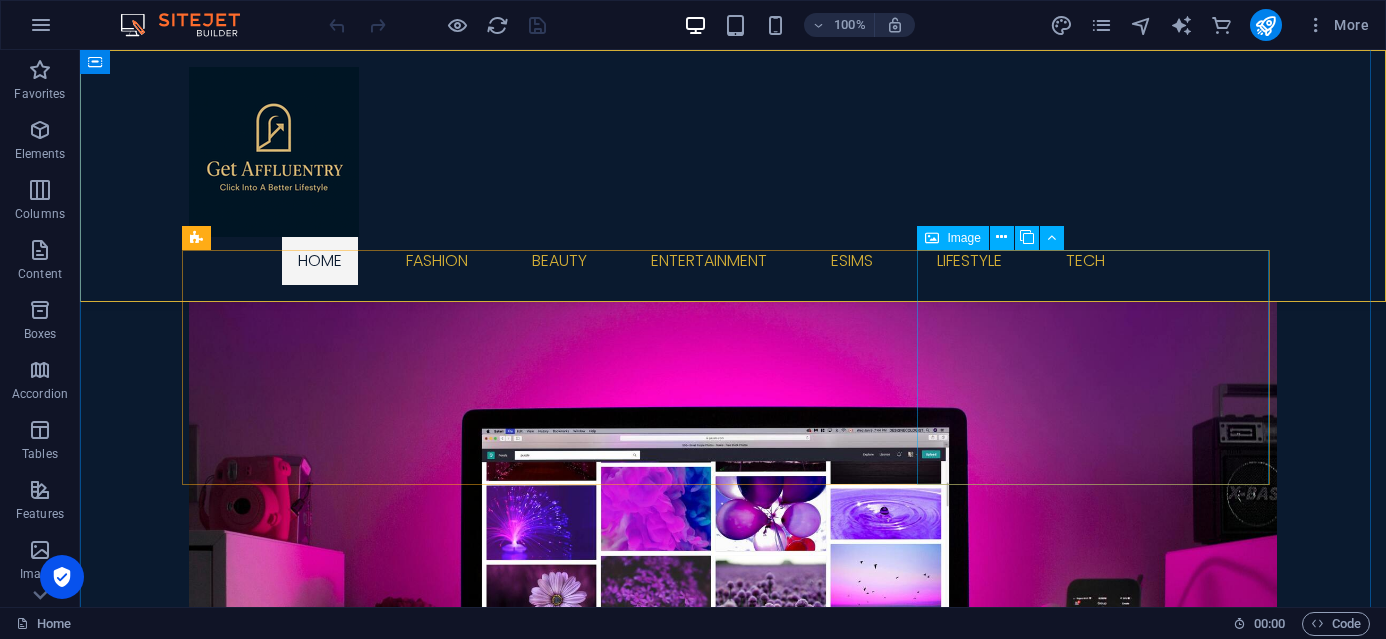 click on "Fashion Fashion & Lifestyle" at bounding box center (733, 2079) 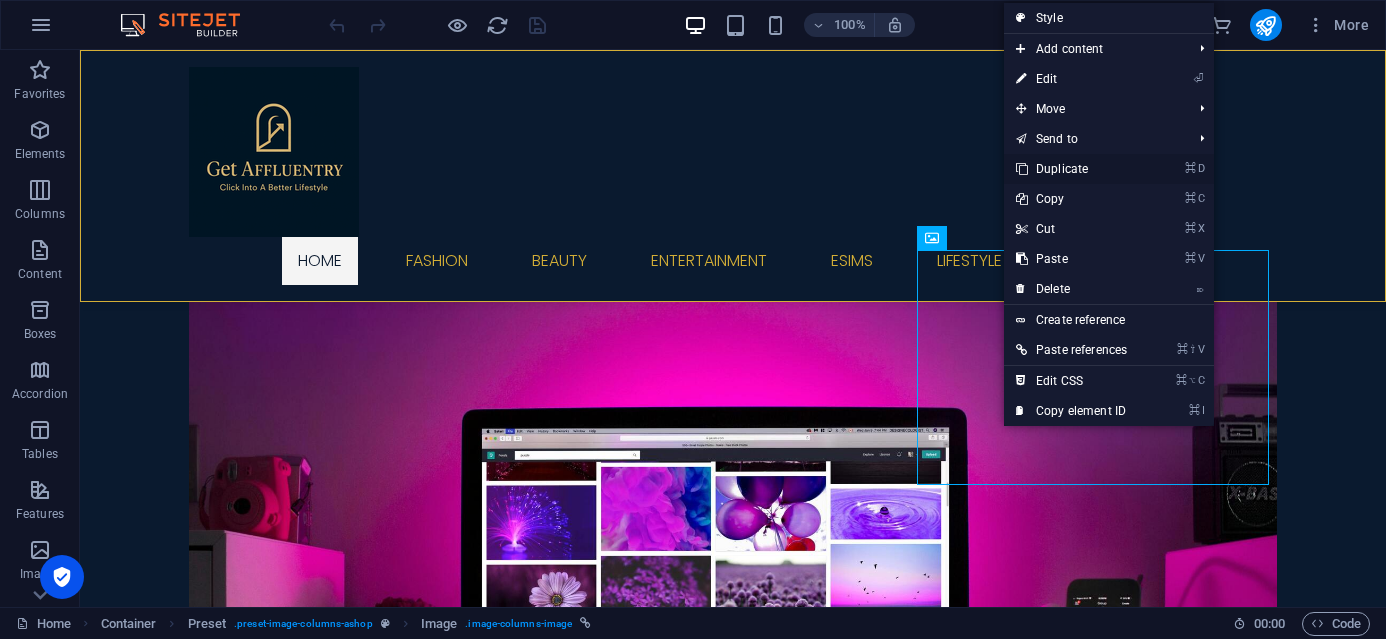 click on "⌘ D  Duplicate" at bounding box center (1071, 169) 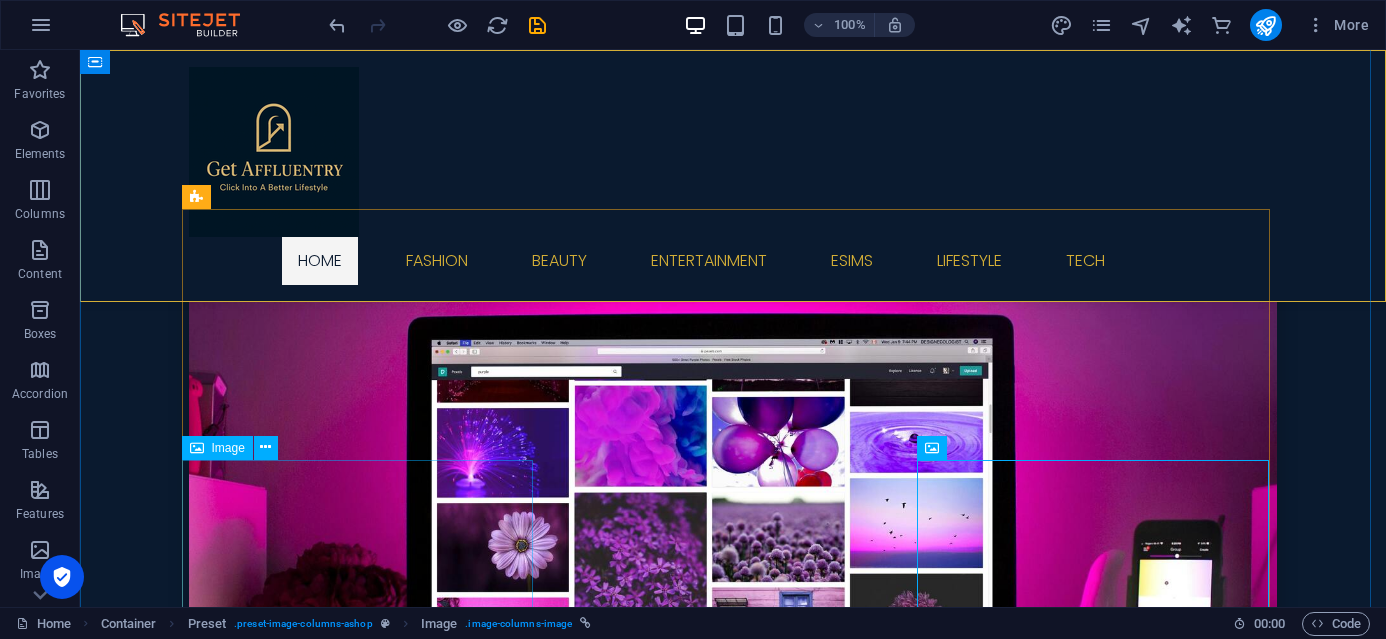 scroll, scrollTop: 579, scrollLeft: 0, axis: vertical 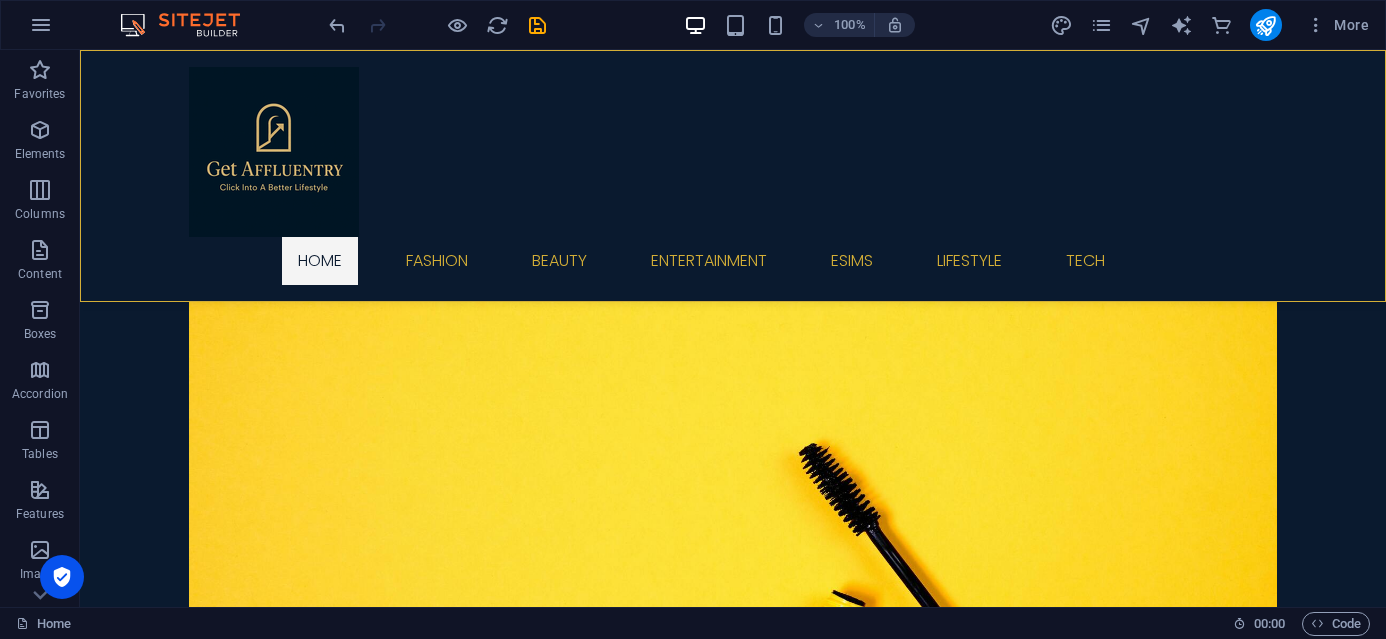 drag, startPoint x: 419, startPoint y: 423, endPoint x: 416, endPoint y: 405, distance: 18.248287 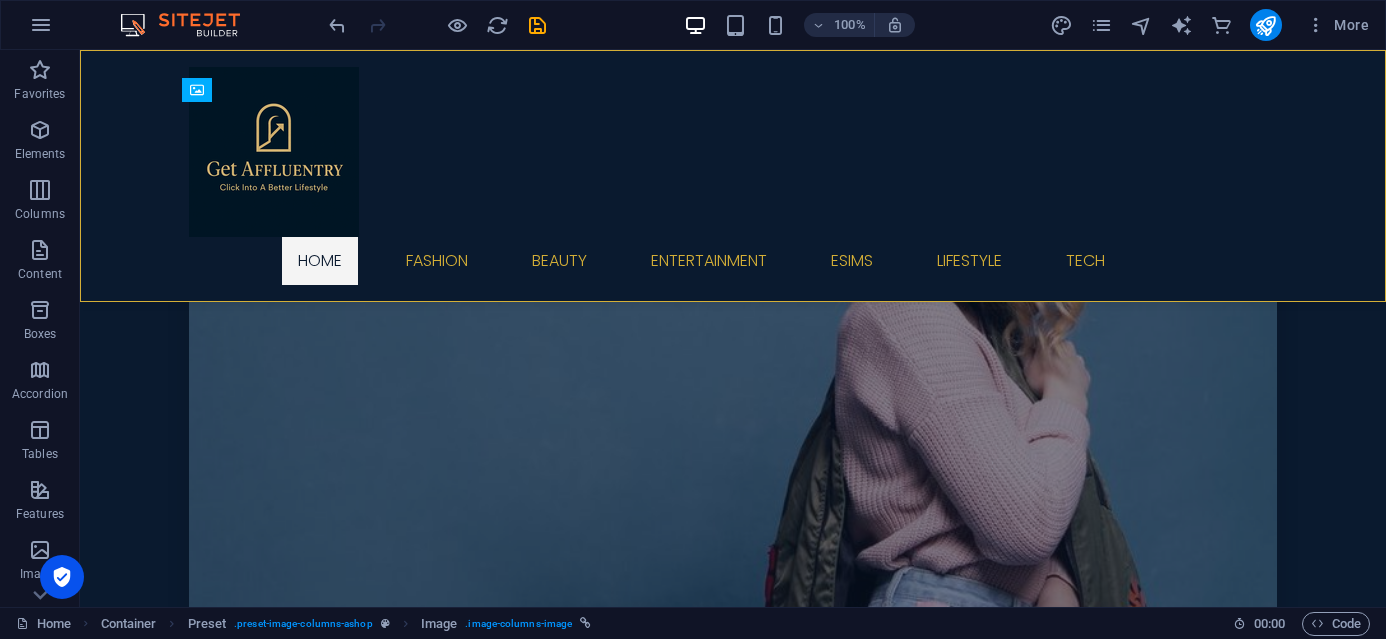 drag, startPoint x: 706, startPoint y: 301, endPoint x: 498, endPoint y: 284, distance: 208.69356 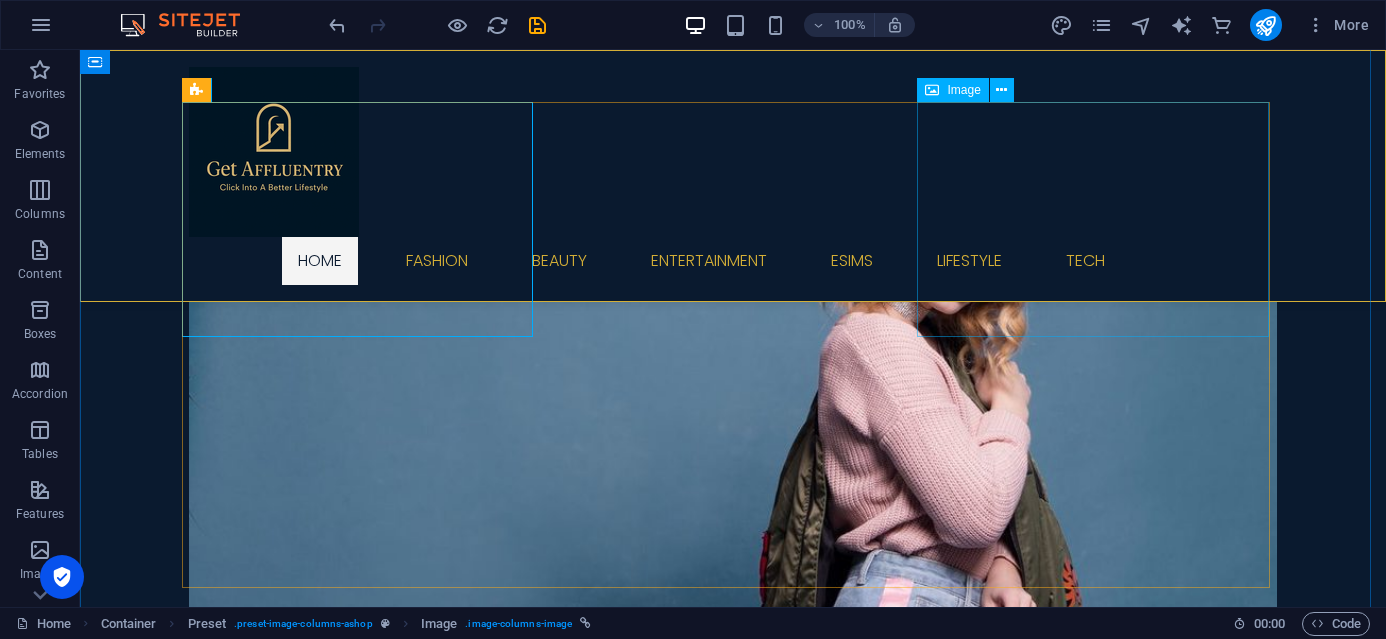 click on "Fashion Fashion & Lifestyle" at bounding box center (733, 1933) 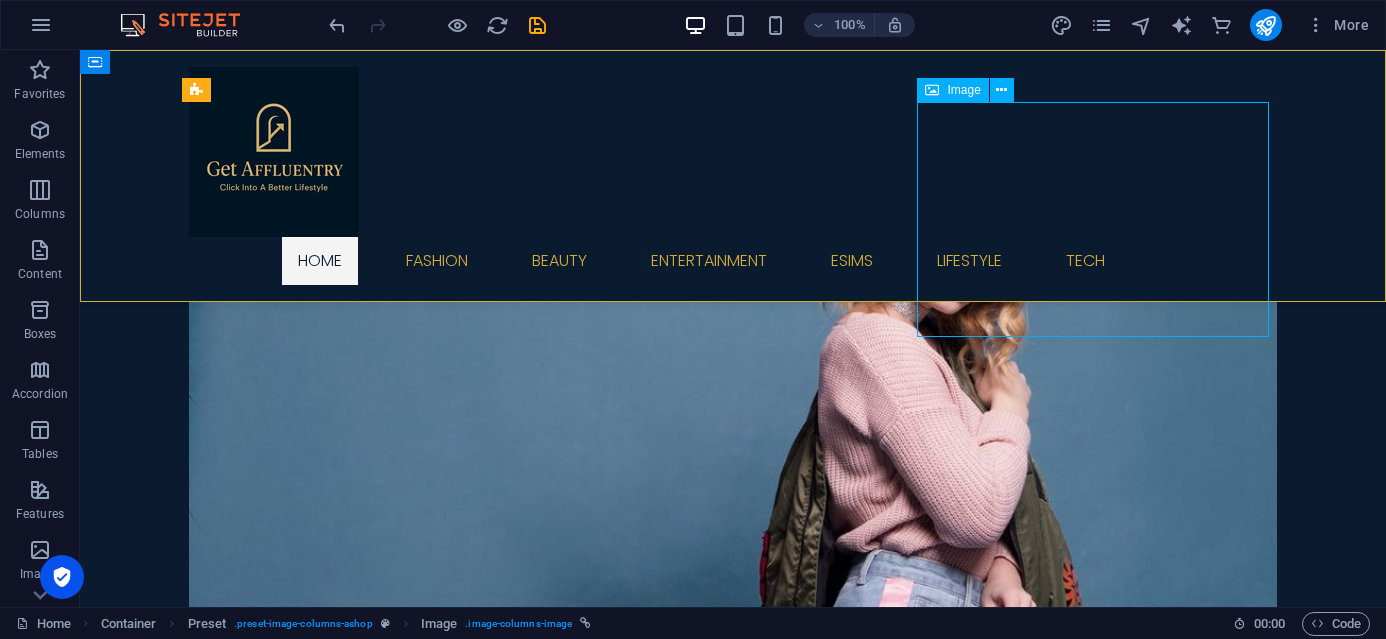 click on "Fashion Fashion & Lifestyle" at bounding box center (733, 1933) 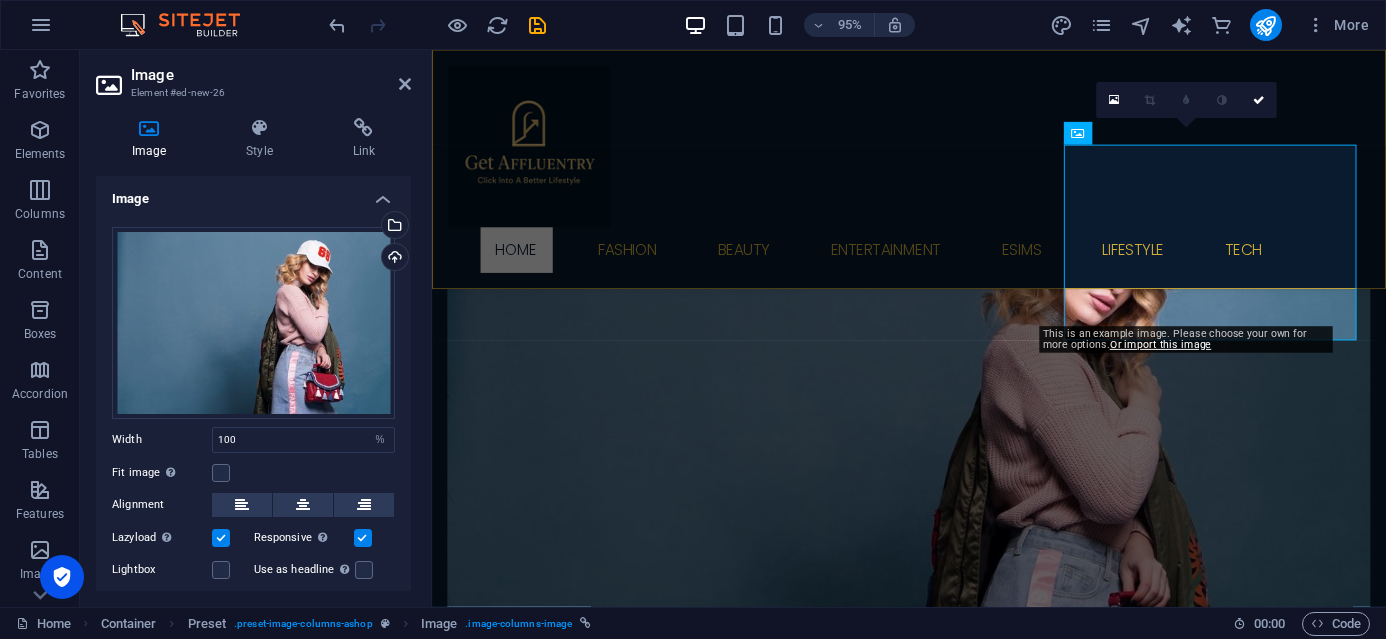 scroll, scrollTop: 0, scrollLeft: 0, axis: both 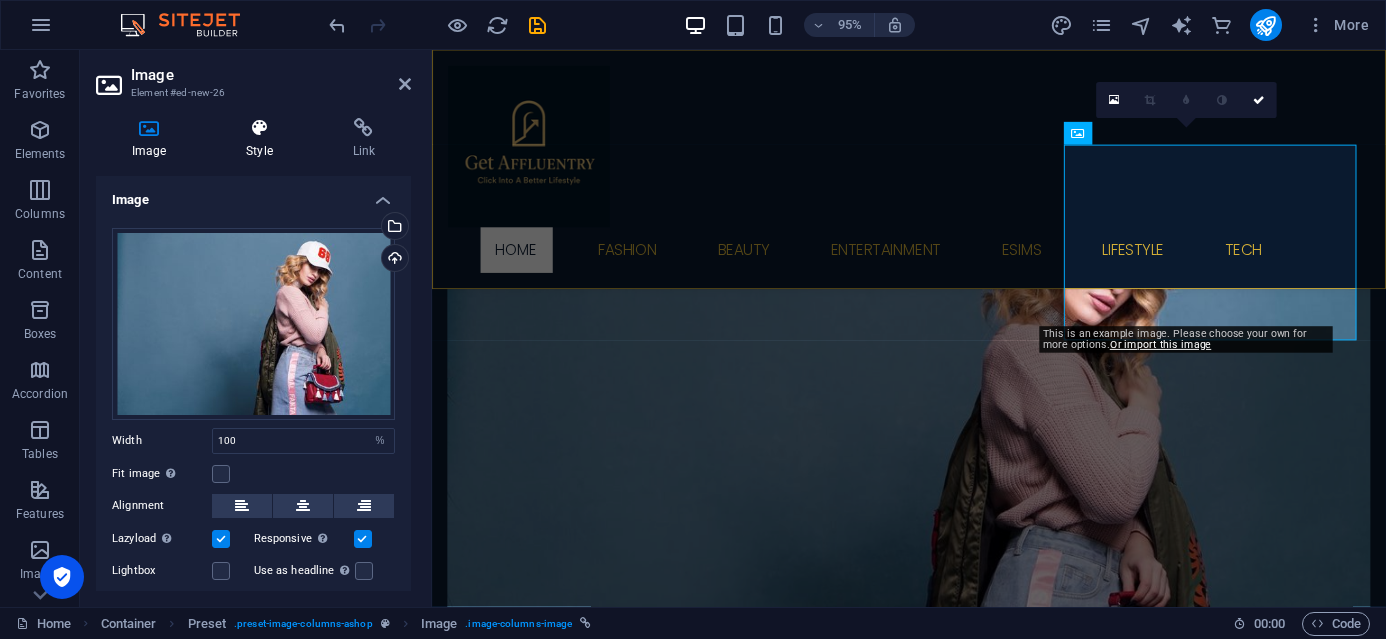 click on "Style" at bounding box center (263, 139) 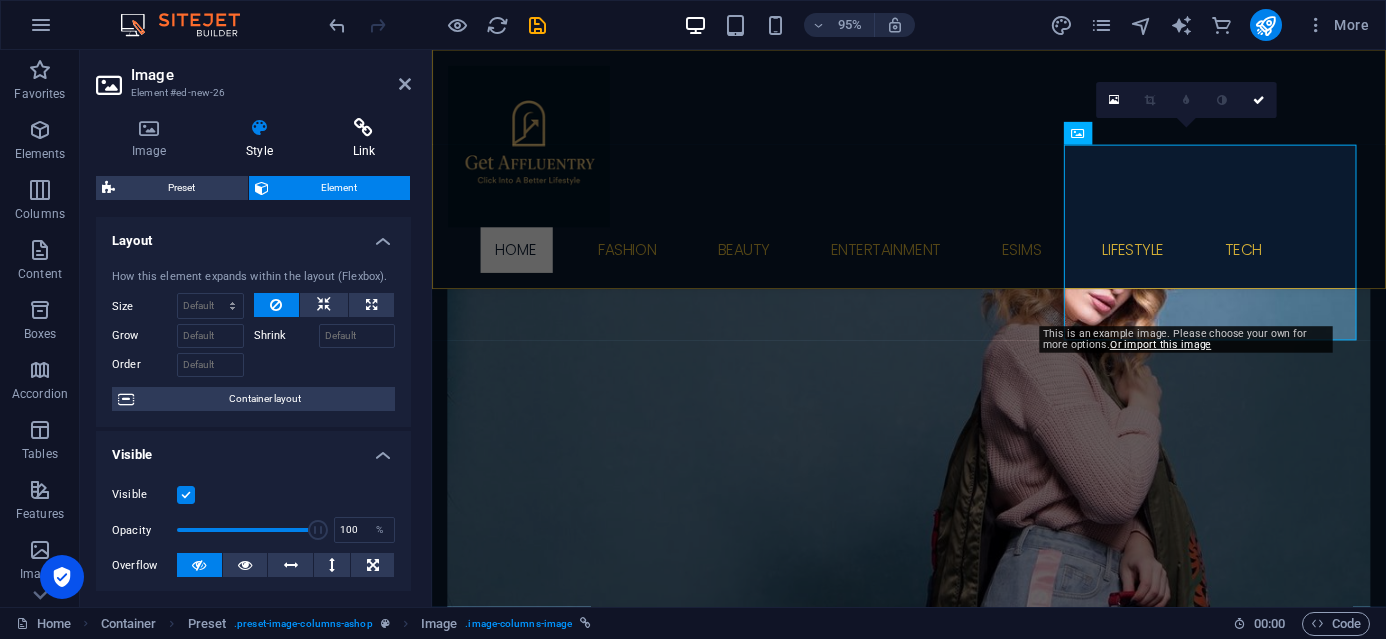 click at bounding box center [364, 128] 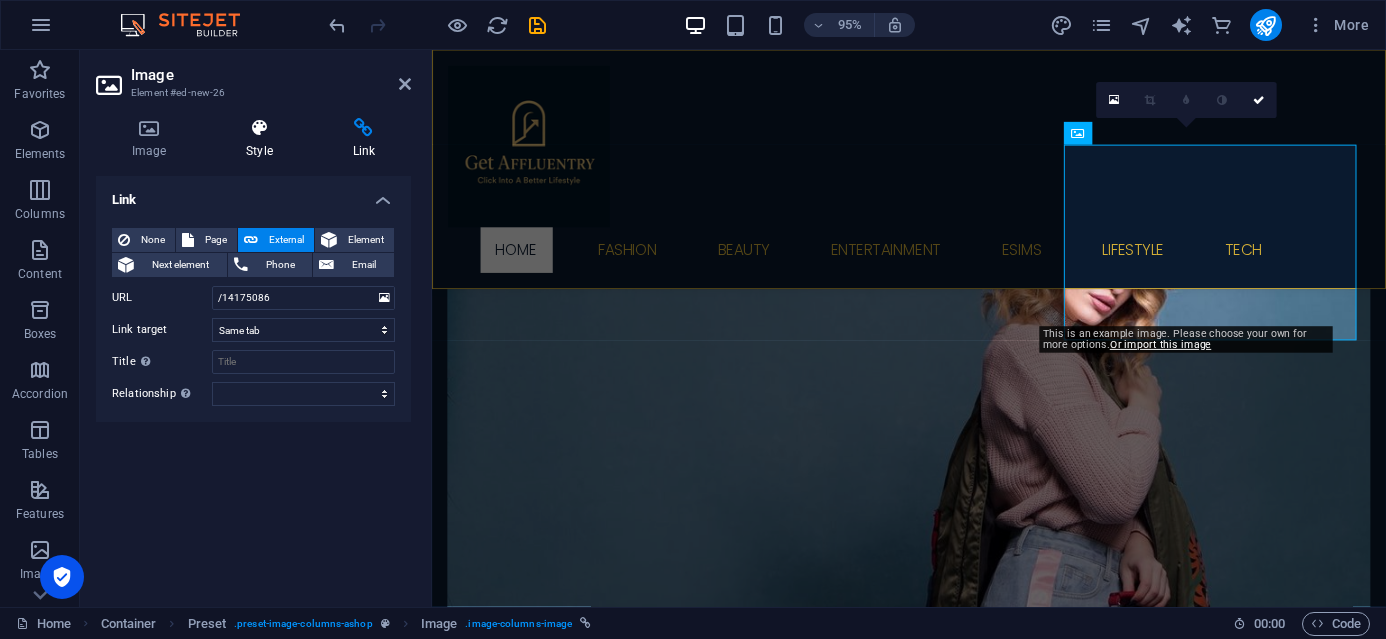 click at bounding box center [259, 128] 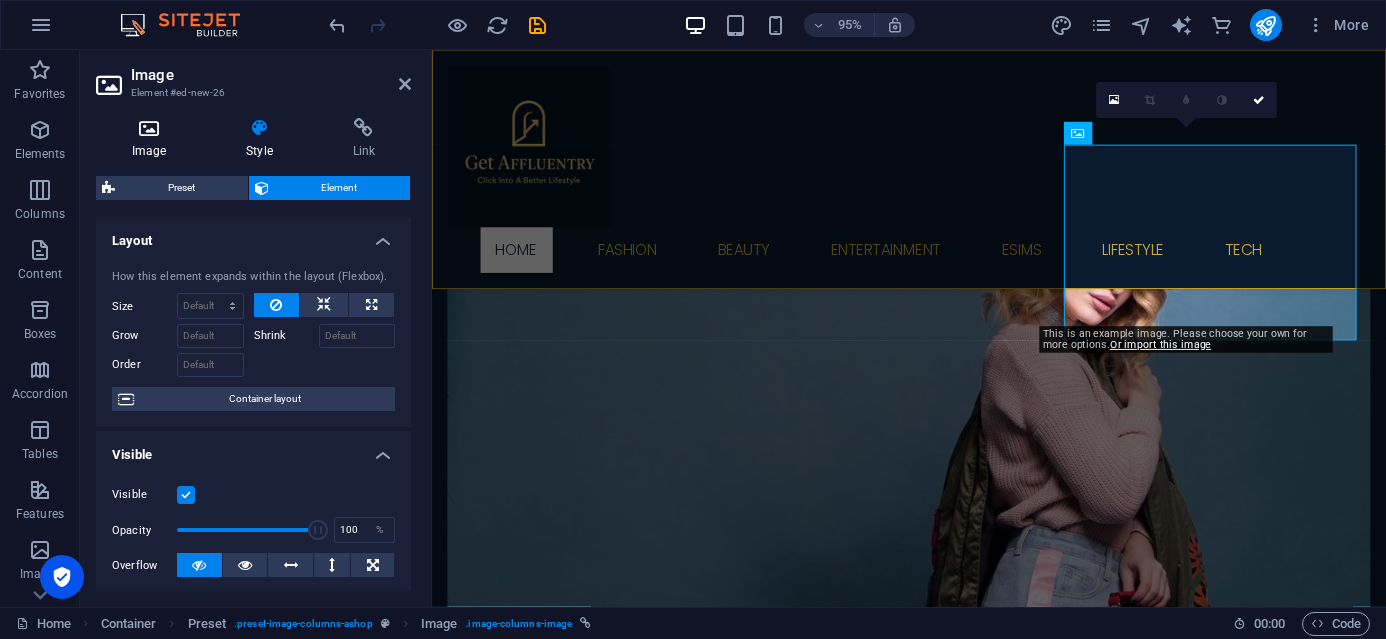 click at bounding box center [149, 128] 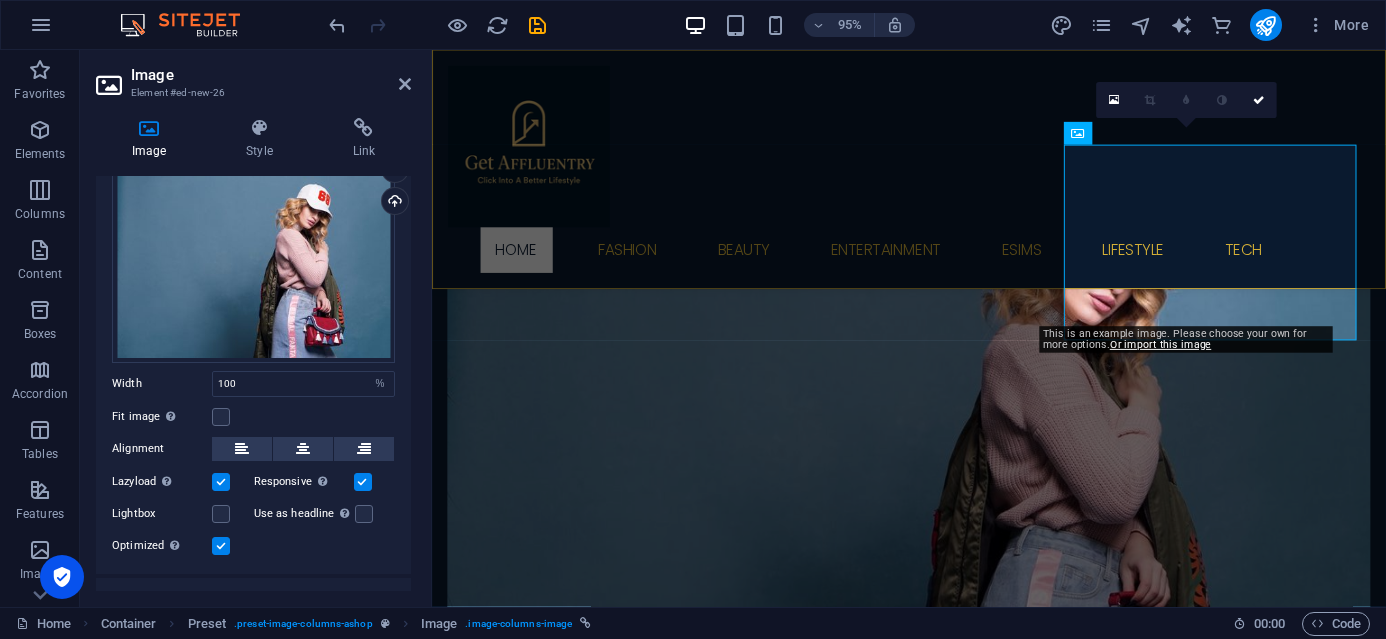 scroll, scrollTop: 89, scrollLeft: 0, axis: vertical 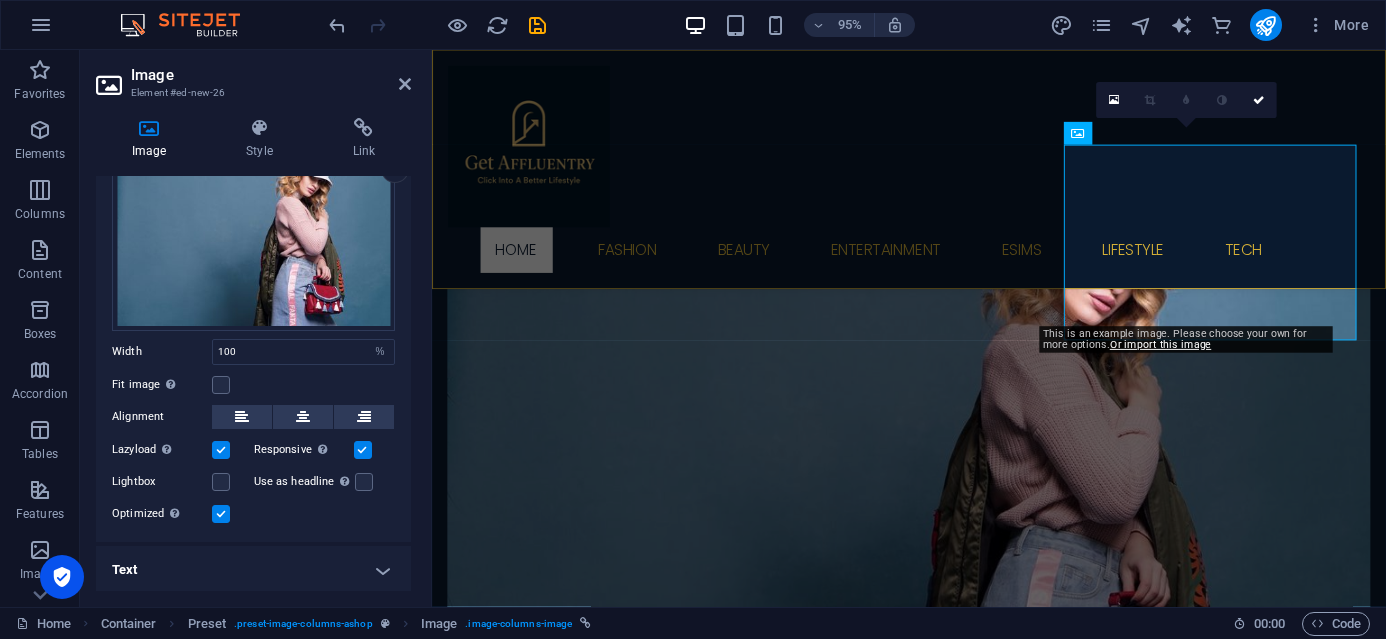 click on "Text" at bounding box center [253, 570] 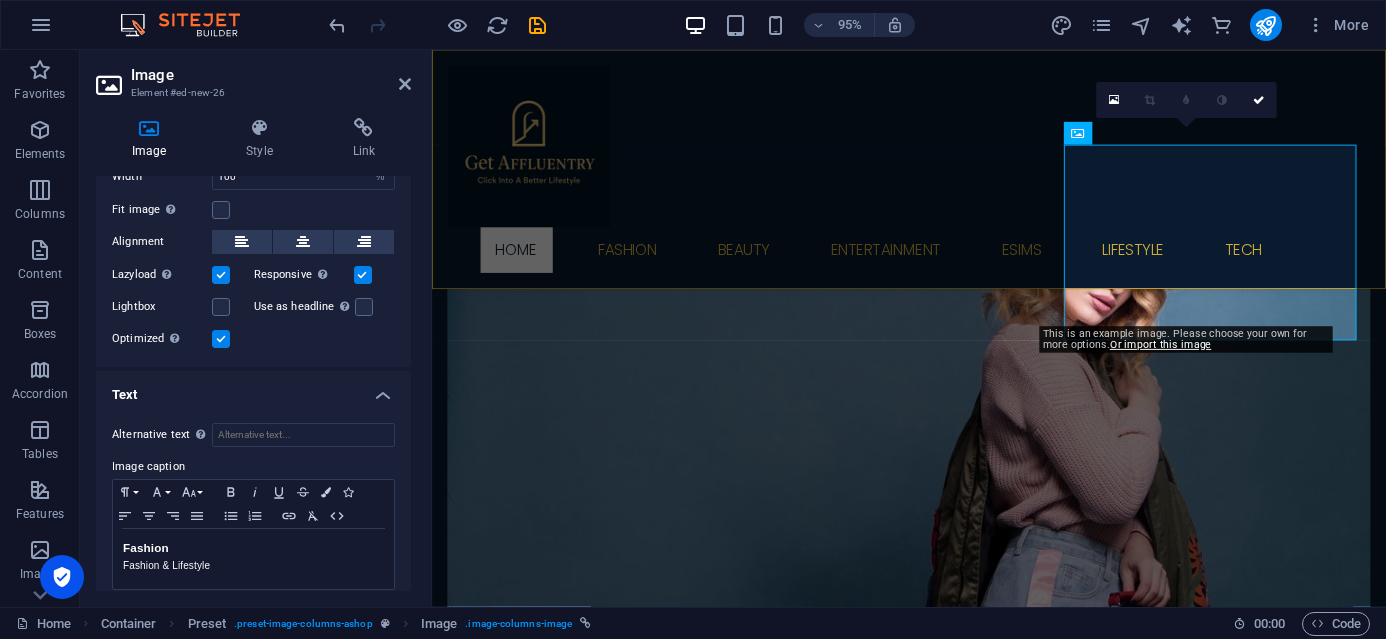 scroll, scrollTop: 277, scrollLeft: 0, axis: vertical 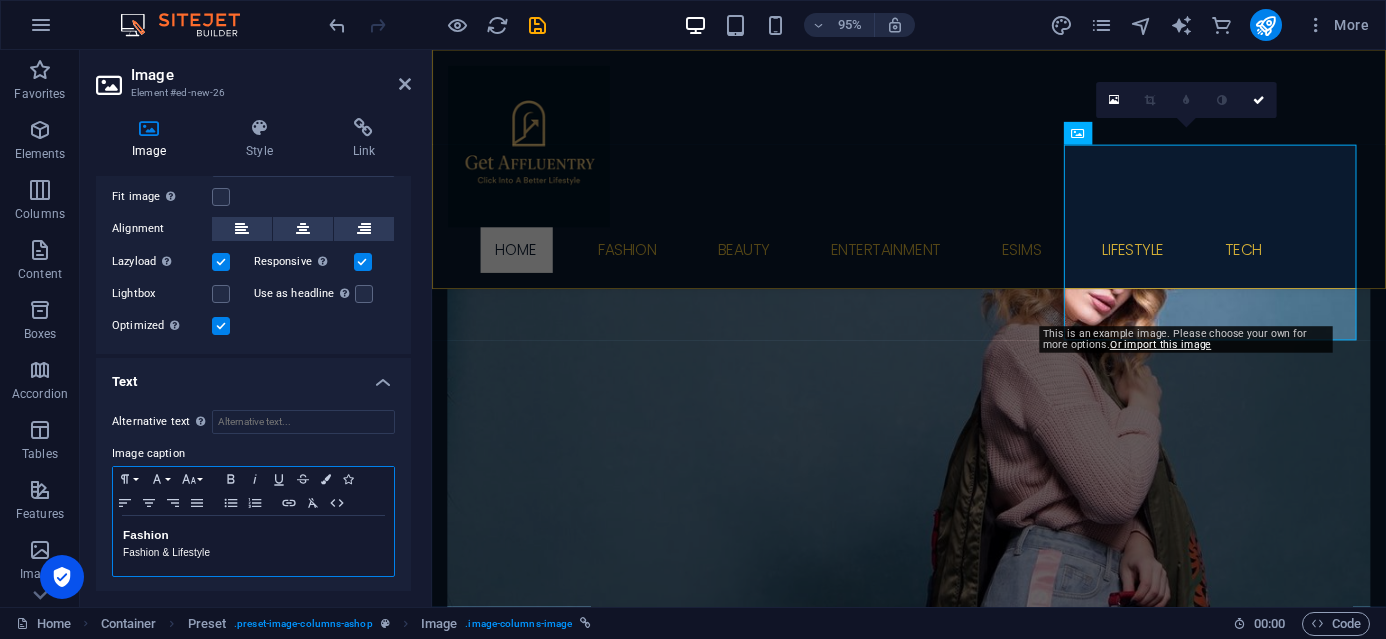 click on "Fashion" at bounding box center [253, 535] 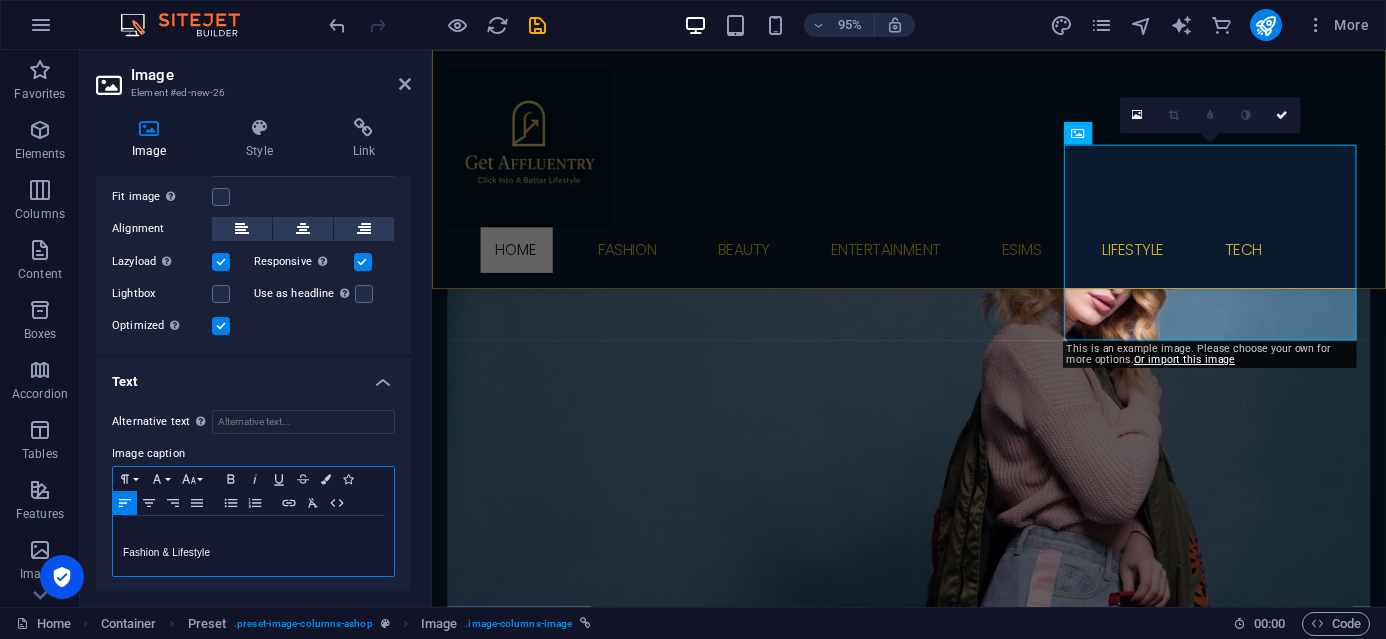 type 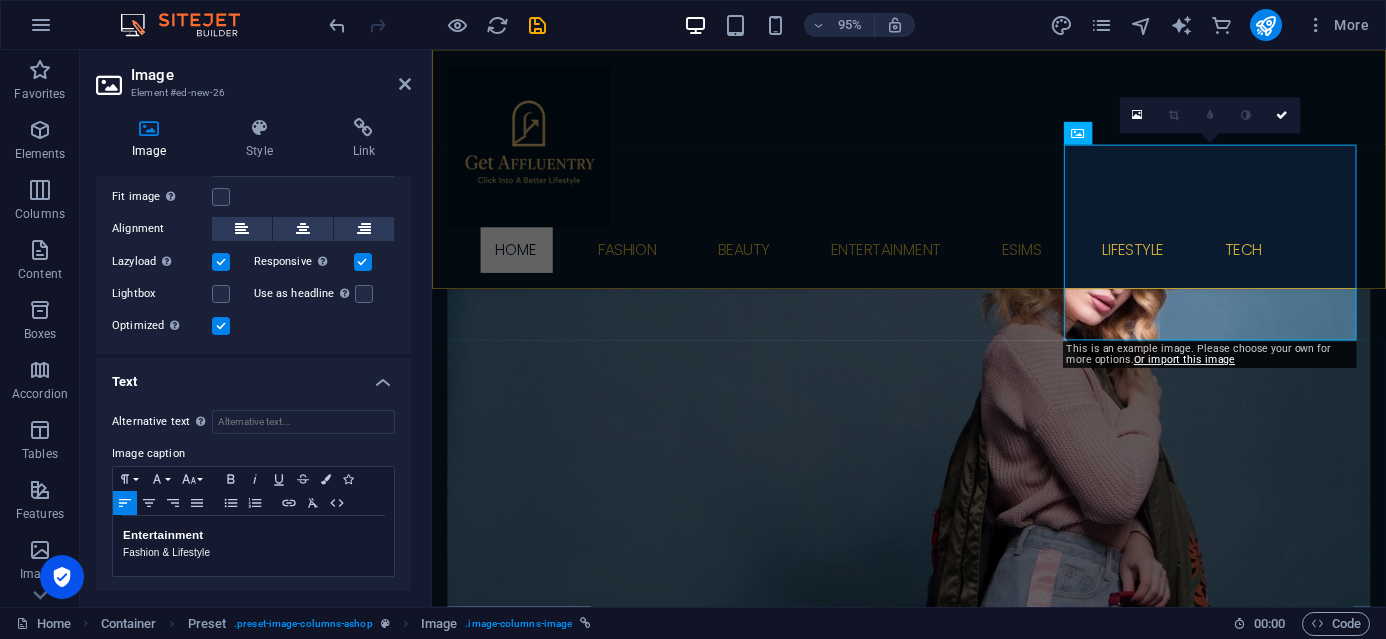 click on "Text" at bounding box center [253, 376] 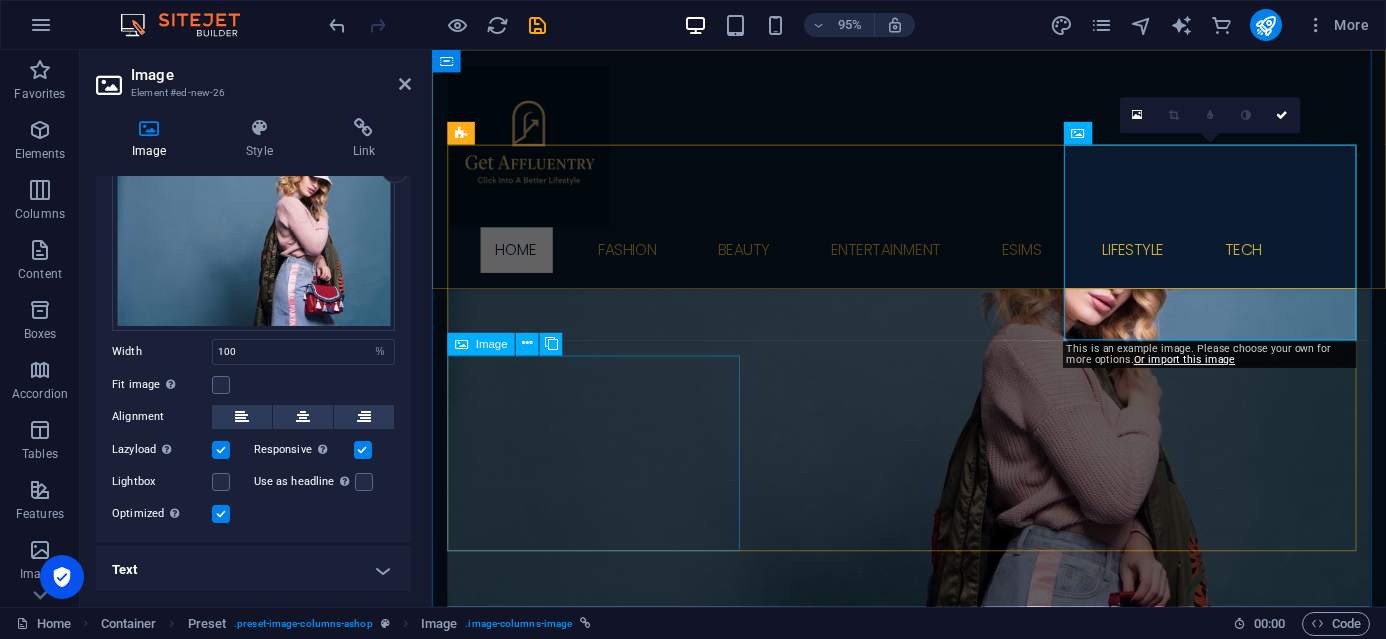 click on "New Tech Get the tech!" at bounding box center (934, 2443) 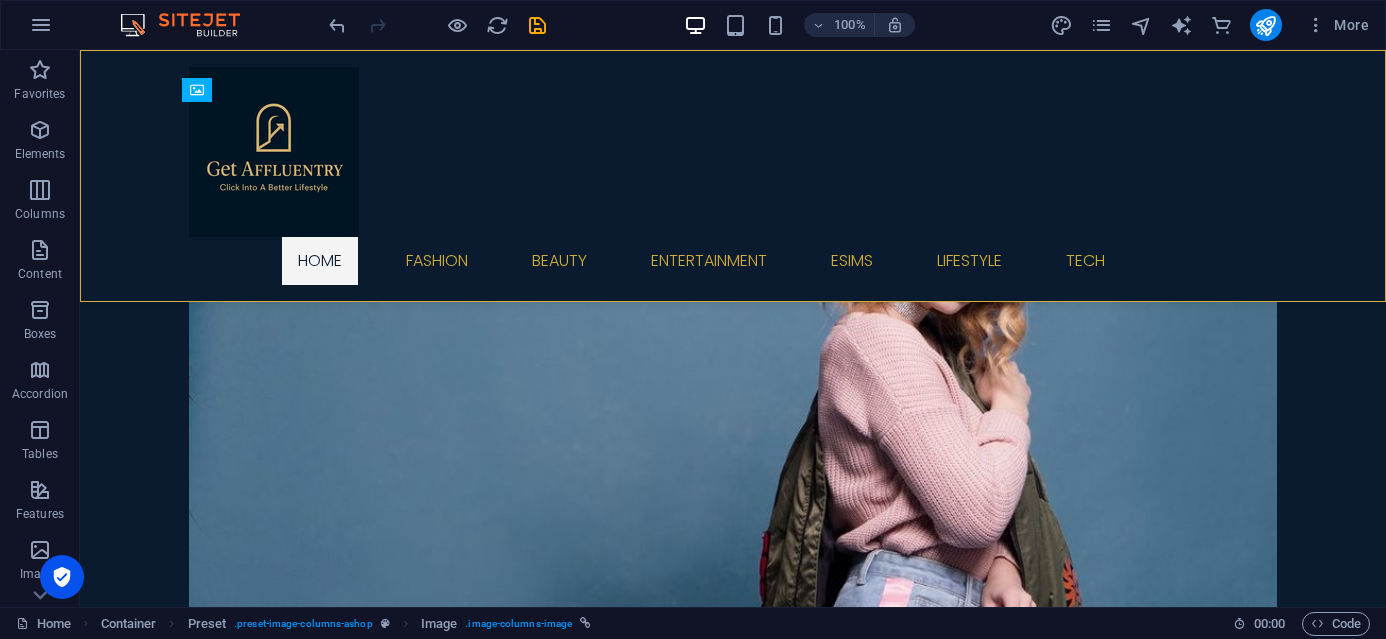 drag, startPoint x: 486, startPoint y: 466, endPoint x: 923, endPoint y: 463, distance: 437.01028 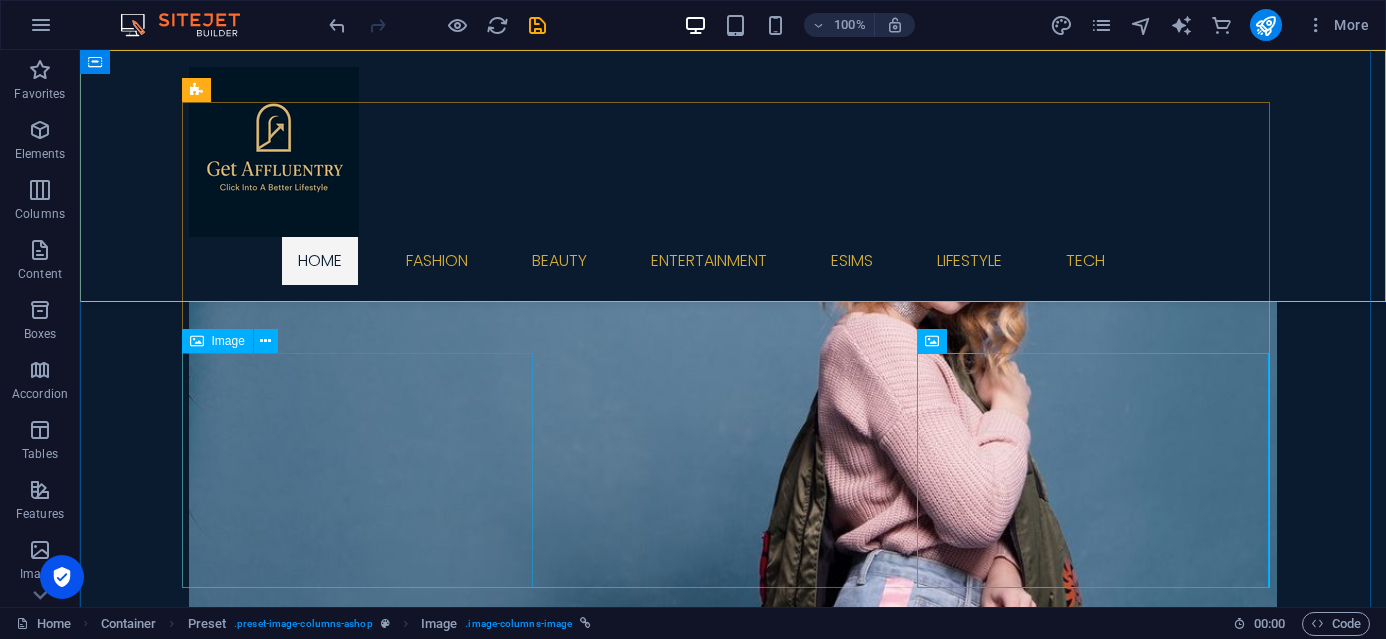 click on "Fashion Fashion & Lifestyle" at bounding box center [733, 2666] 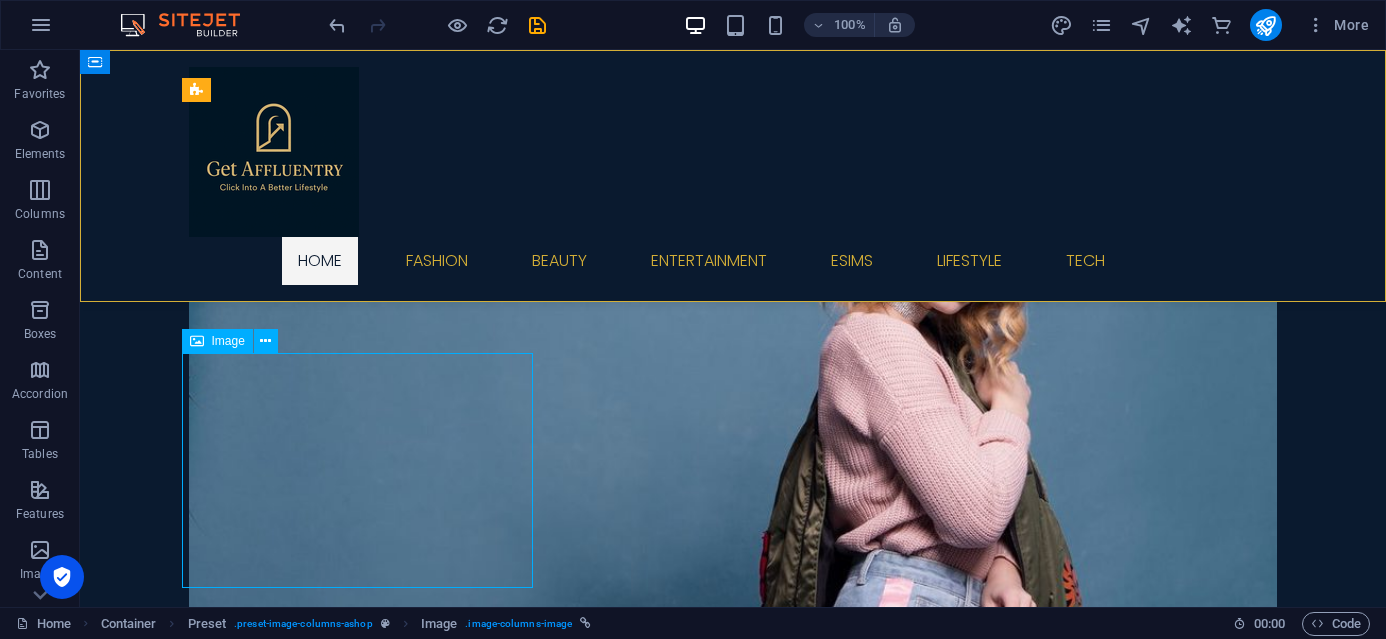 click on "Fashion Fashion & Lifestyle" at bounding box center [733, 2666] 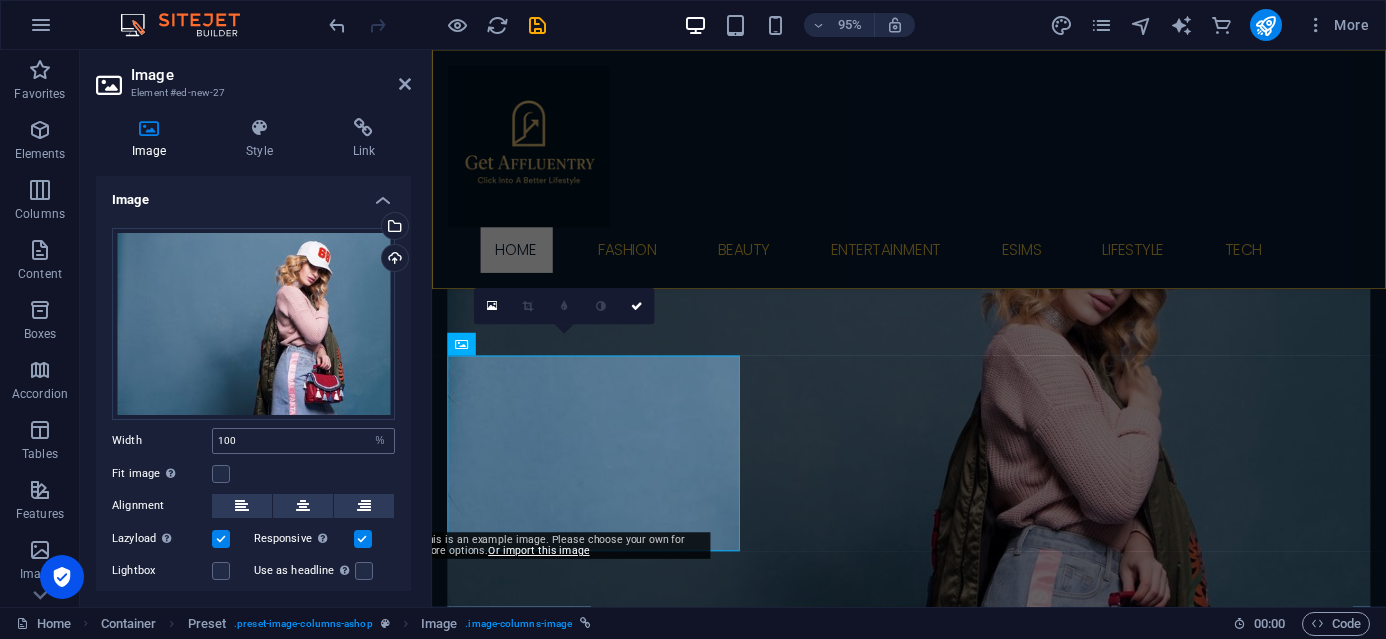 scroll, scrollTop: 89, scrollLeft: 0, axis: vertical 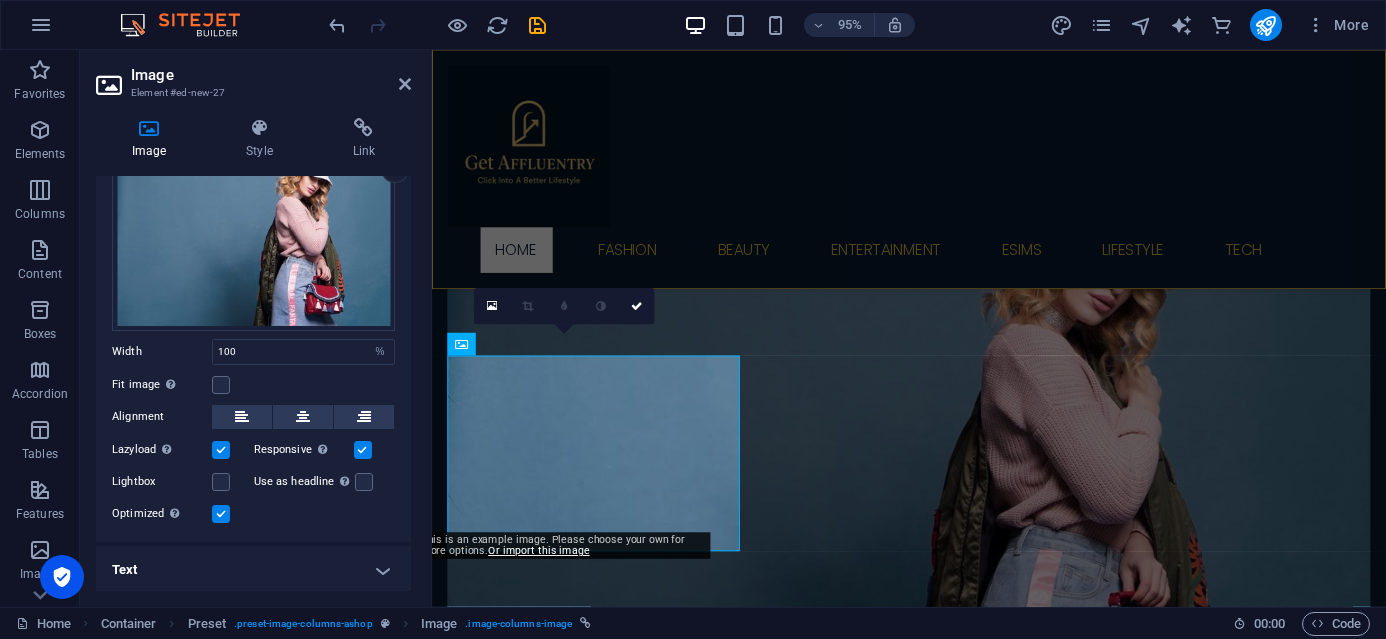 click on "Text" at bounding box center [253, 570] 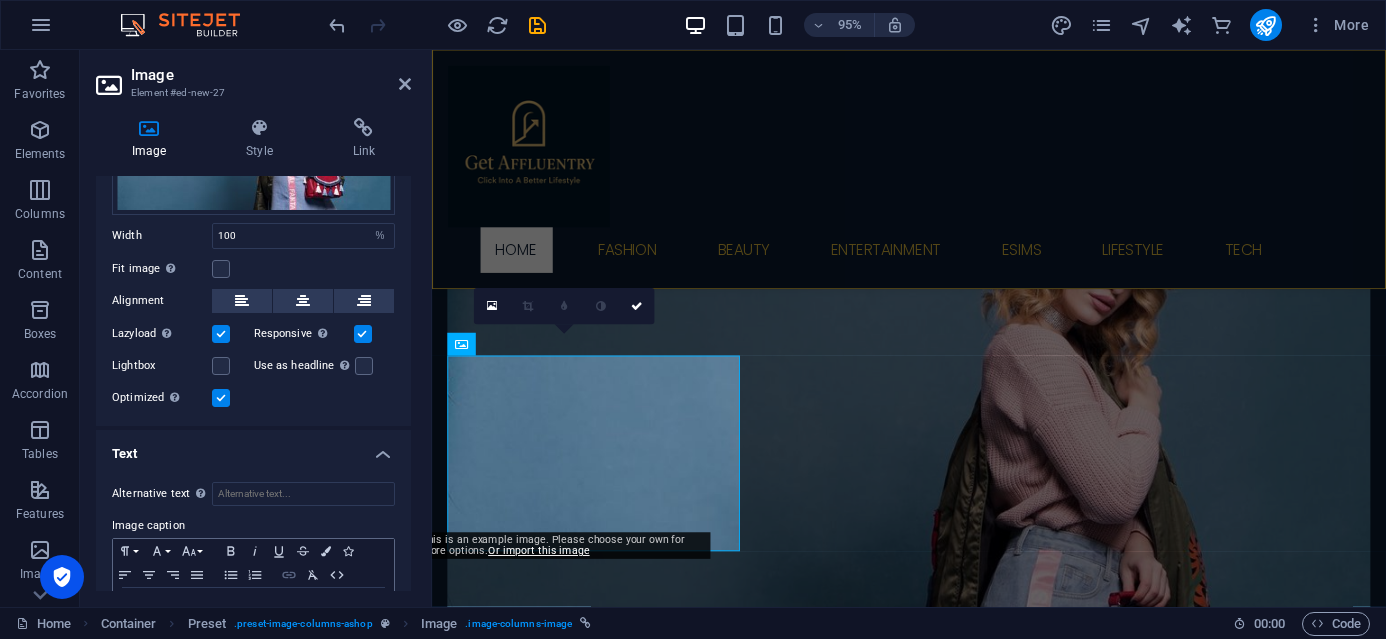 scroll, scrollTop: 277, scrollLeft: 0, axis: vertical 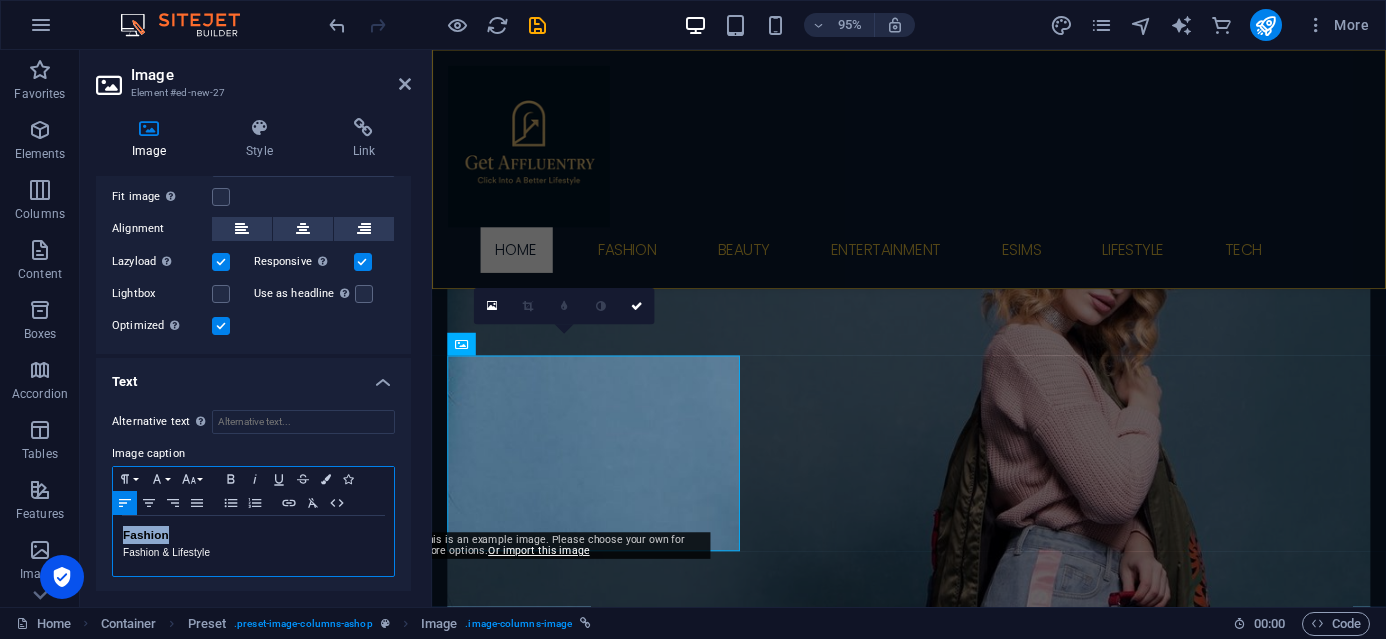 drag, startPoint x: 174, startPoint y: 527, endPoint x: 95, endPoint y: 517, distance: 79.630394 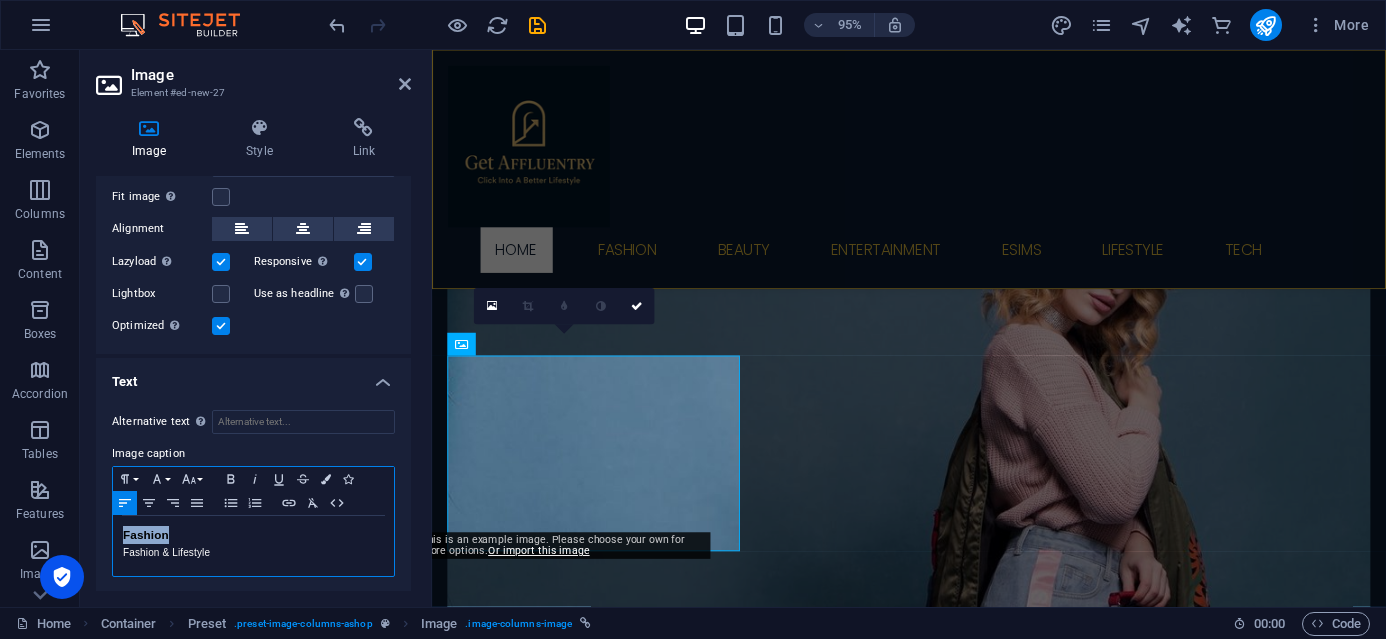 click on "Alternative text The alternative text is used by devices that cannot display images (e.g. image search engines) and should be added to every image to improve website accessibility. Image caption Paragraph Format Normal Heading 1 Heading 2 Heading 3 Heading 4 Heading 5 Heading 6 Code Font Family Arial [US_STATE] Impact Tahoma Times New Roman Verdana Font Size 8 9 10 11 12 14 18 24 30 36 48 60 72 96 Bold Italic Underline Strikethrough Colors Icons Align Left Align Center Align Right Align Justify Unordered List Ordered List Insert Link Clear Formatting HTML Fashion Fashion & Lifestyle" at bounding box center (253, 494) 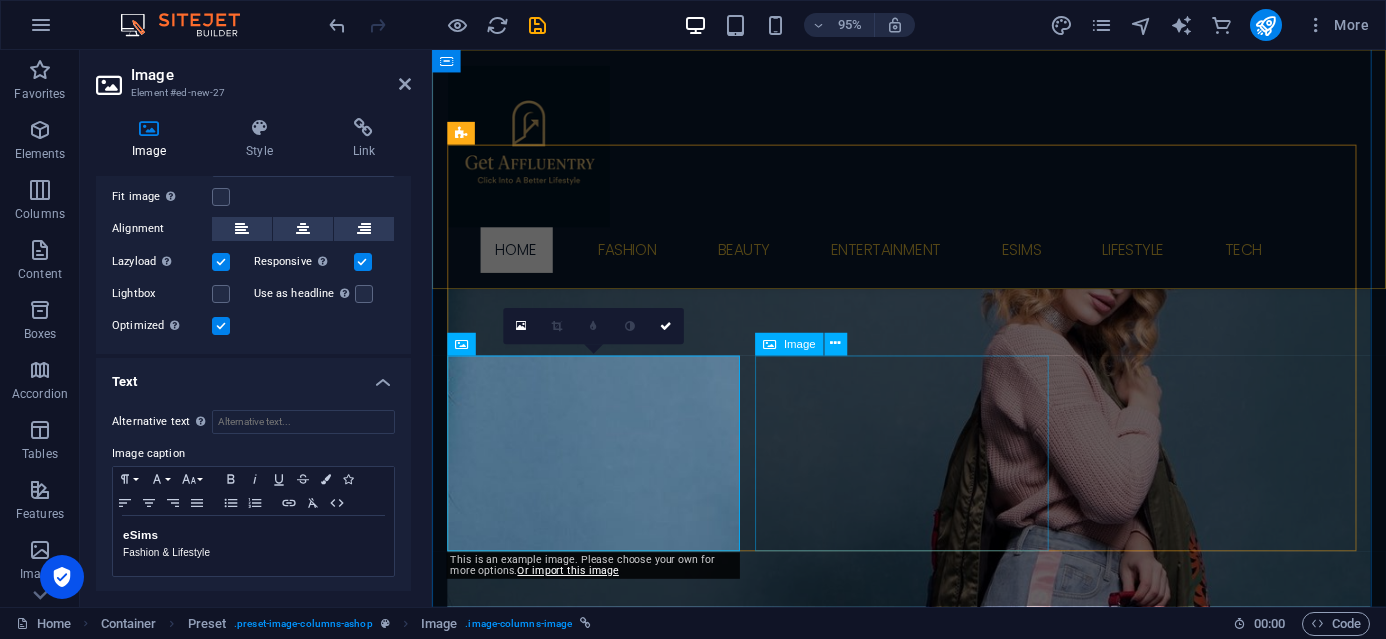 click on "Fashion Fashion & Lifestyle" at bounding box center (934, 3099) 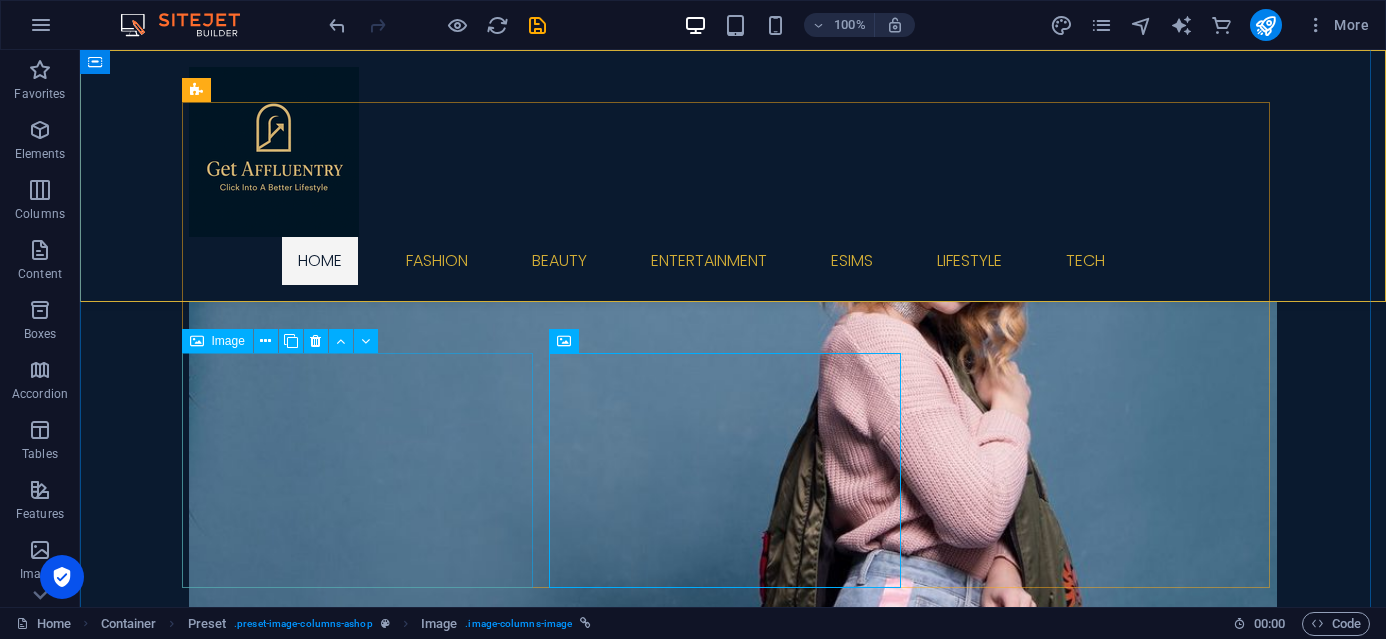 click on "eSims Fashion & Lifestyle" at bounding box center (733, 2666) 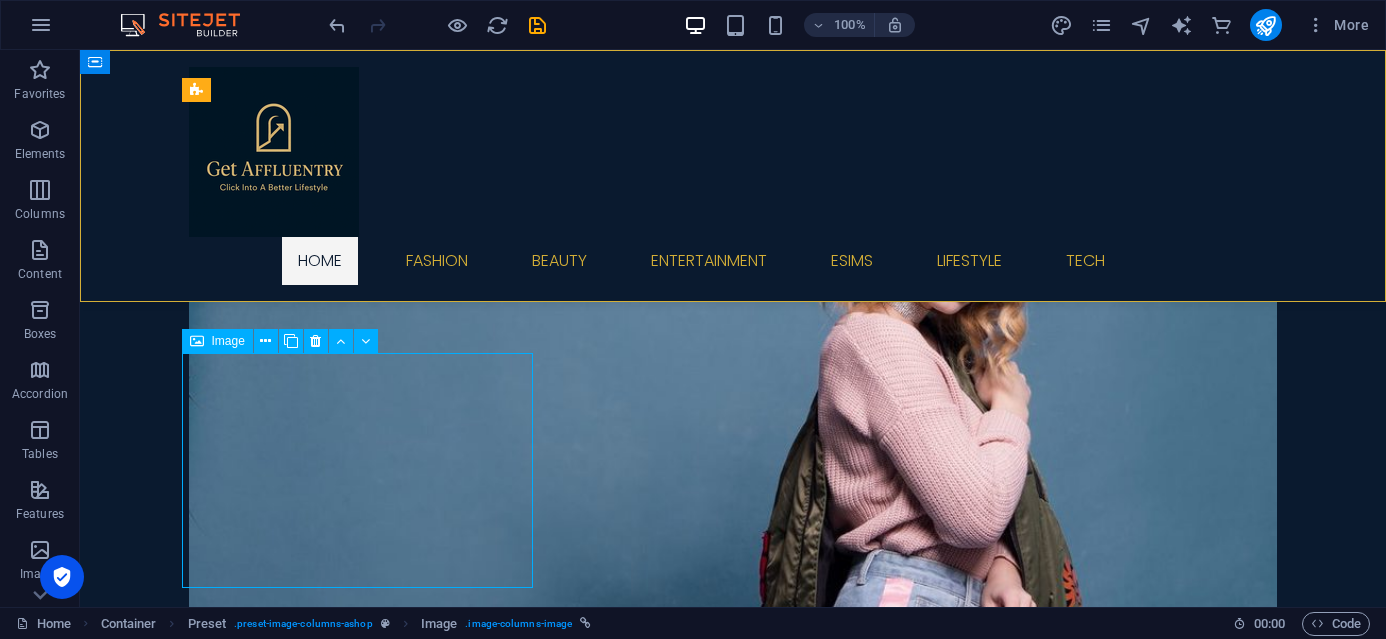click on "eSims Fashion & Lifestyle" at bounding box center (733, 2666) 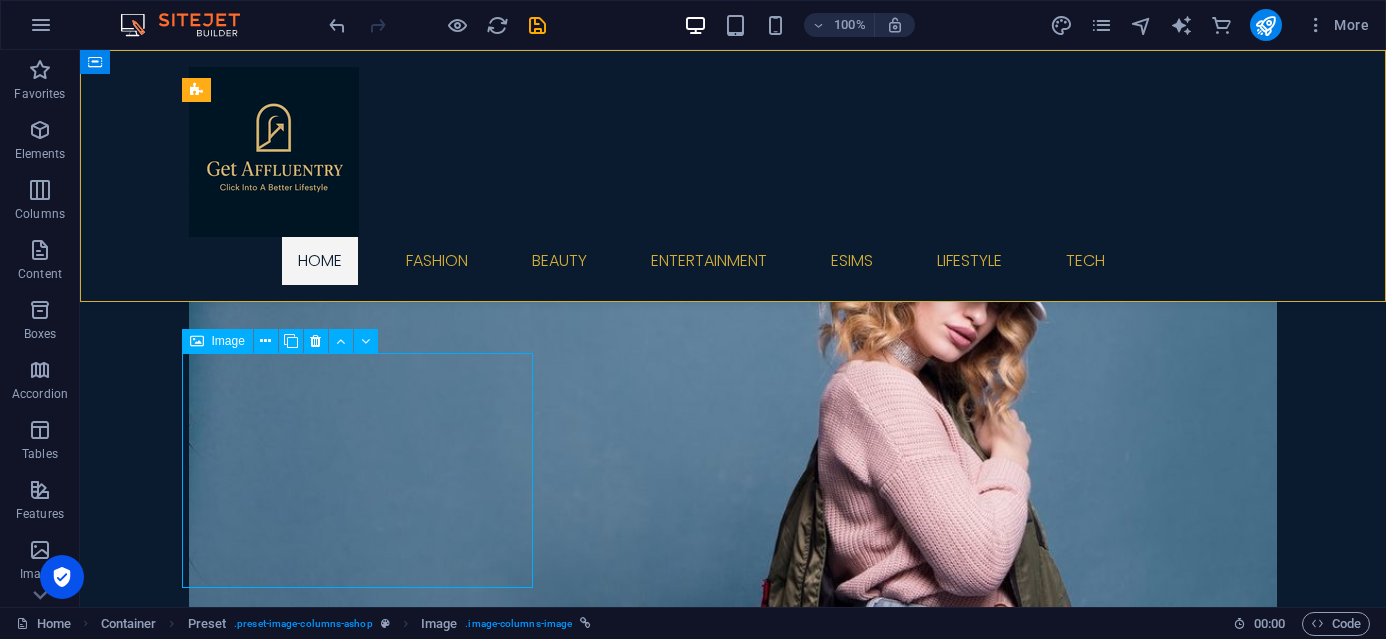 click on "eSims Fashion & Lifestyle" at bounding box center [733, 2714] 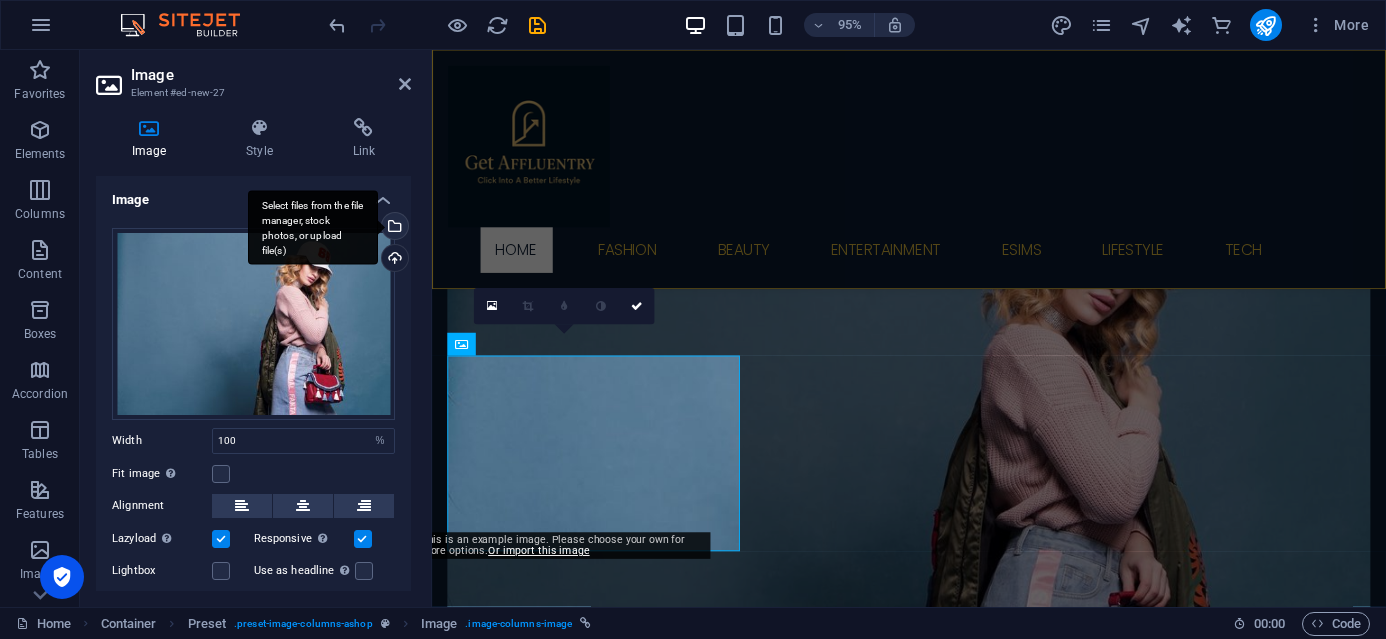 click on "Select files from the file manager, stock photos, or upload file(s)" at bounding box center [393, 228] 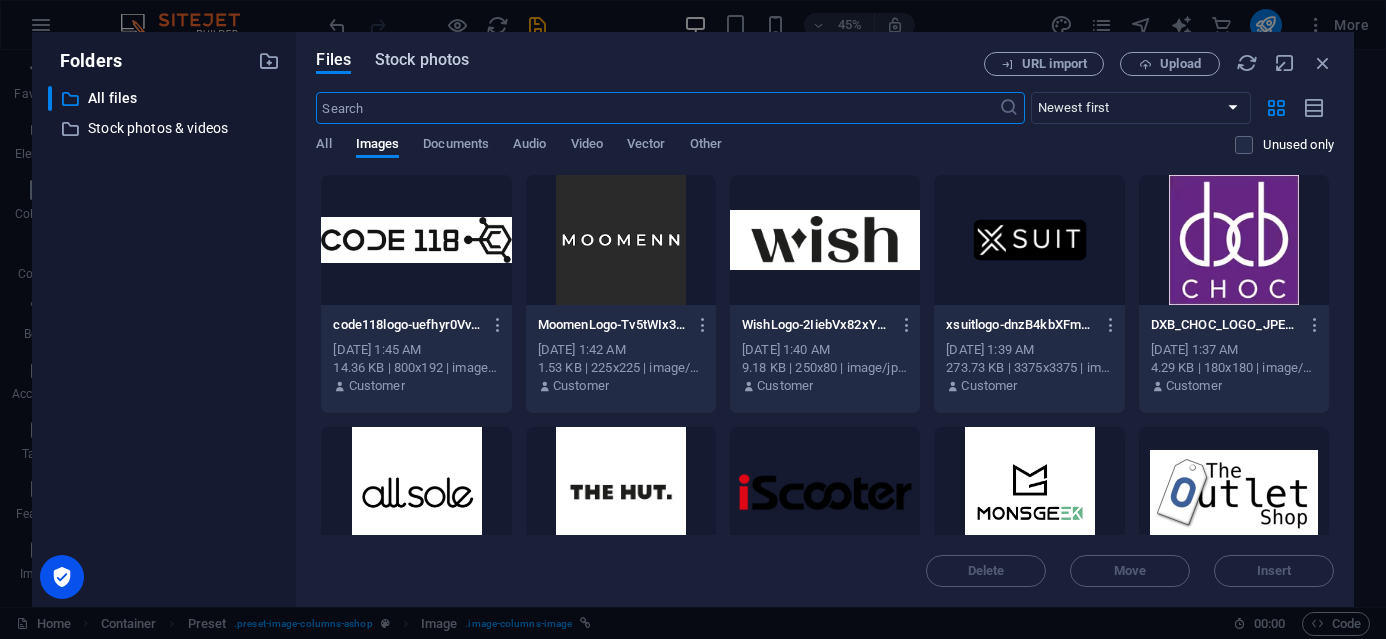 click on "Stock photos" at bounding box center (422, 60) 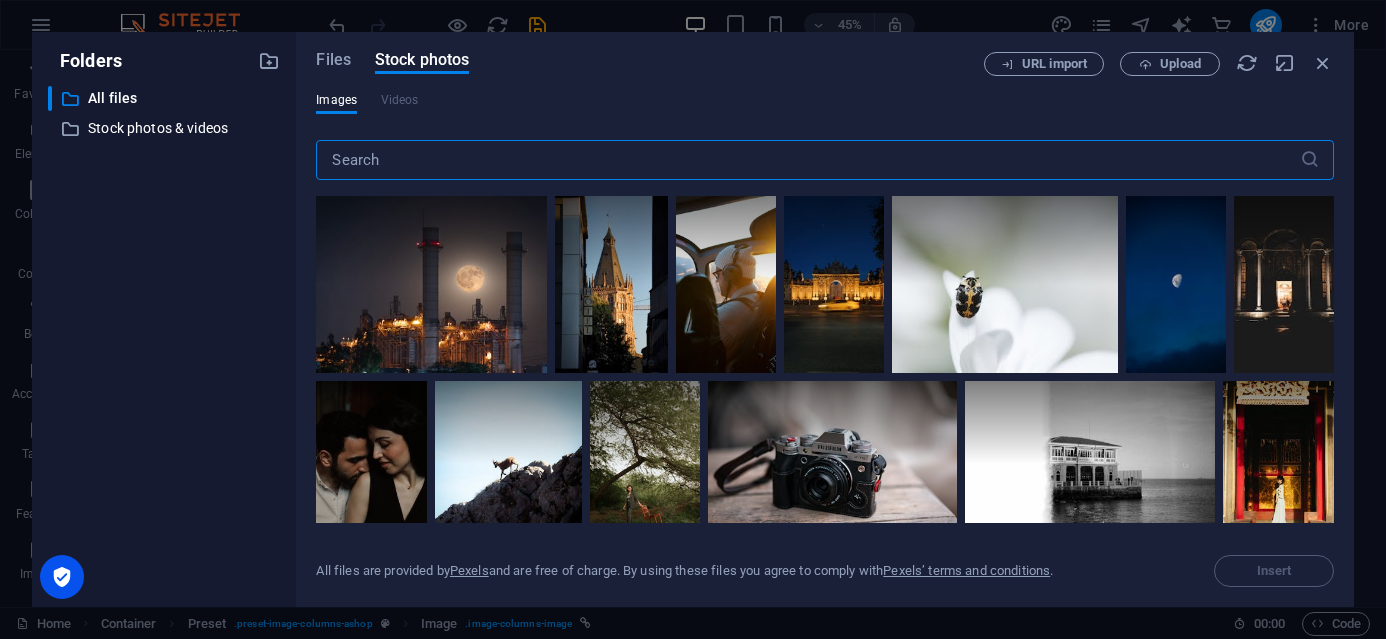 click at bounding box center [807, 160] 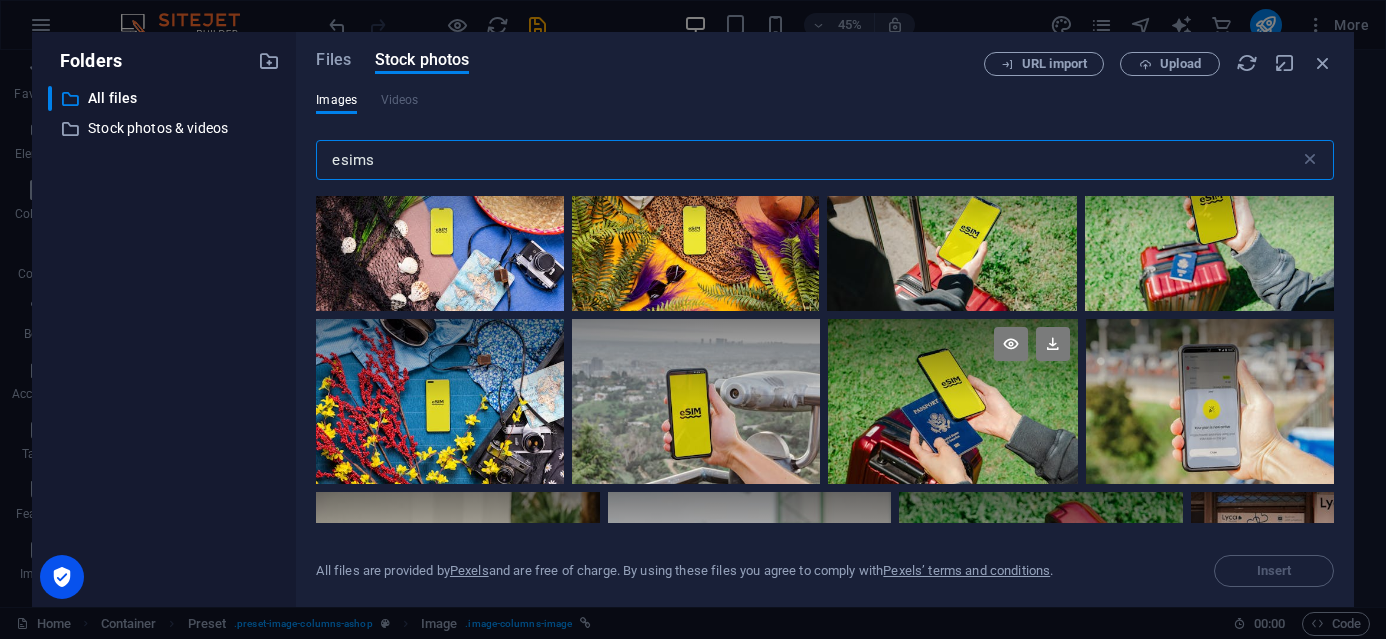 scroll, scrollTop: 57, scrollLeft: 0, axis: vertical 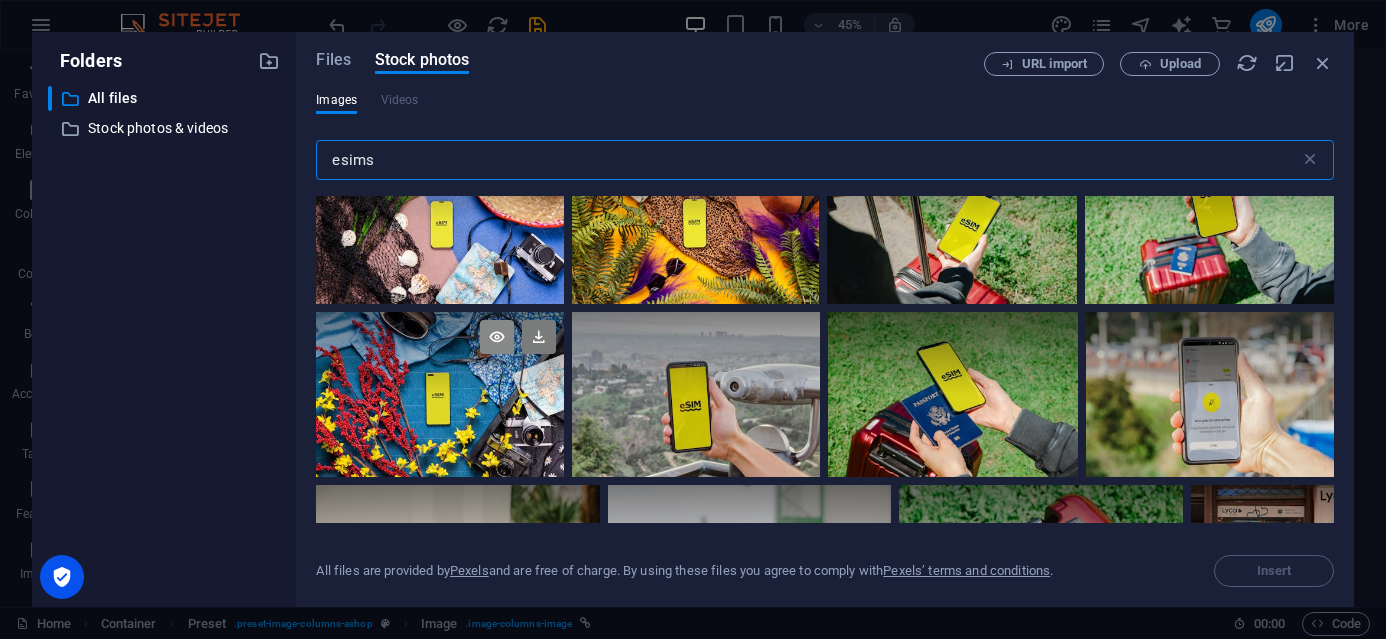 type on "esims" 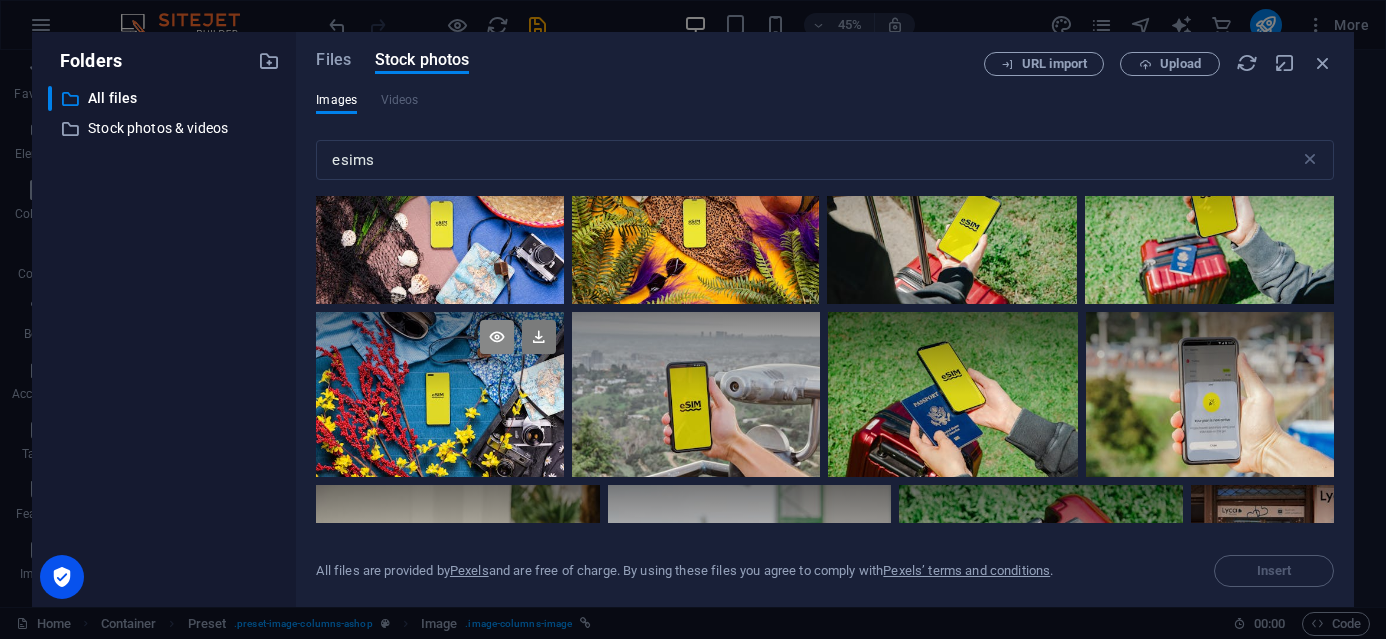 click at bounding box center (497, 337) 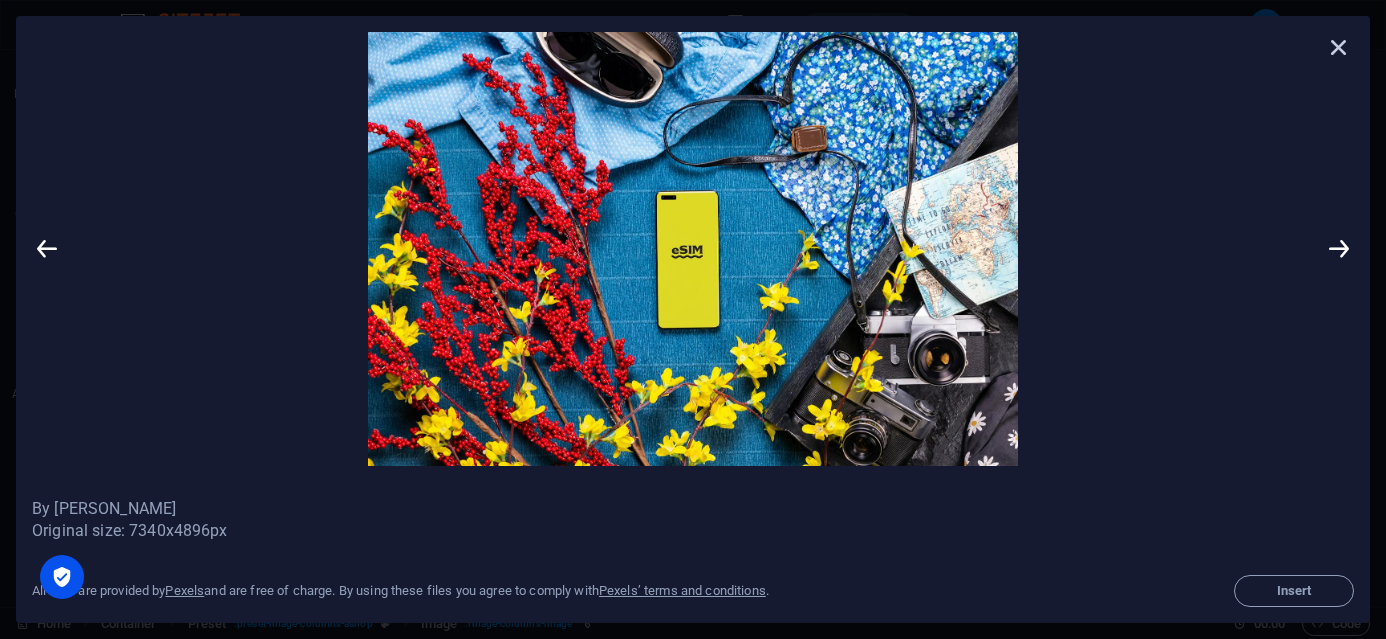 click at bounding box center [1339, 47] 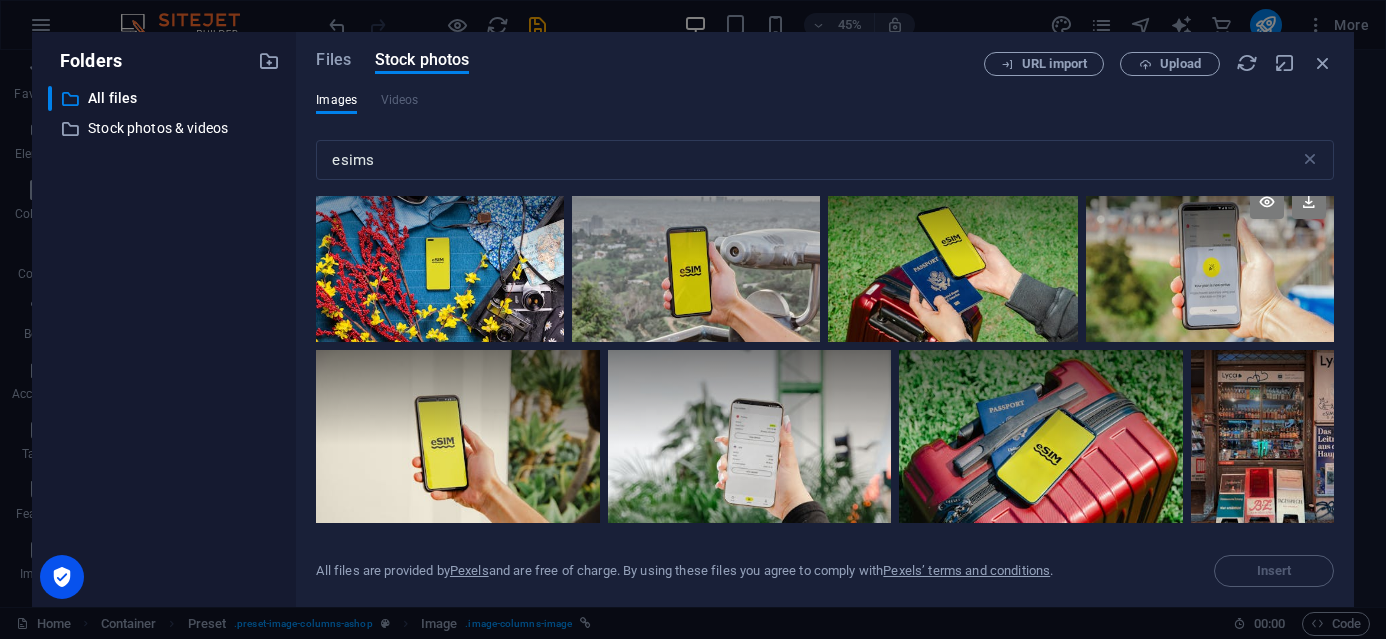 scroll, scrollTop: 0, scrollLeft: 0, axis: both 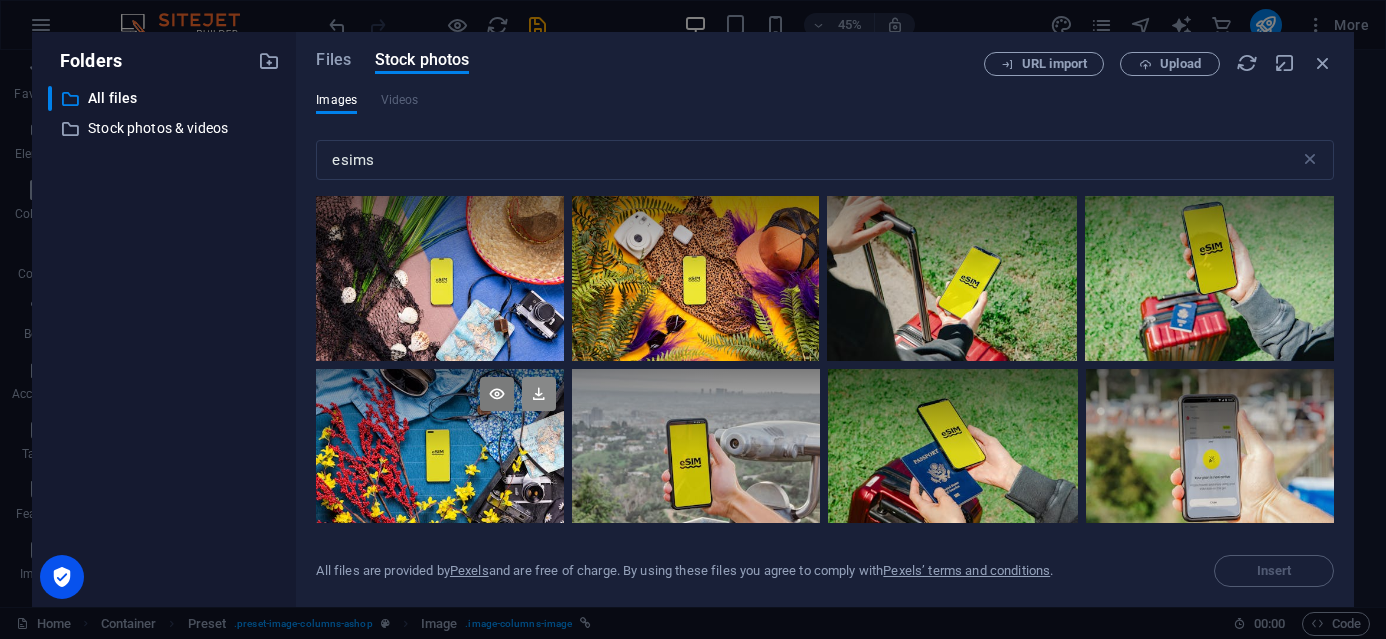 click at bounding box center (539, 394) 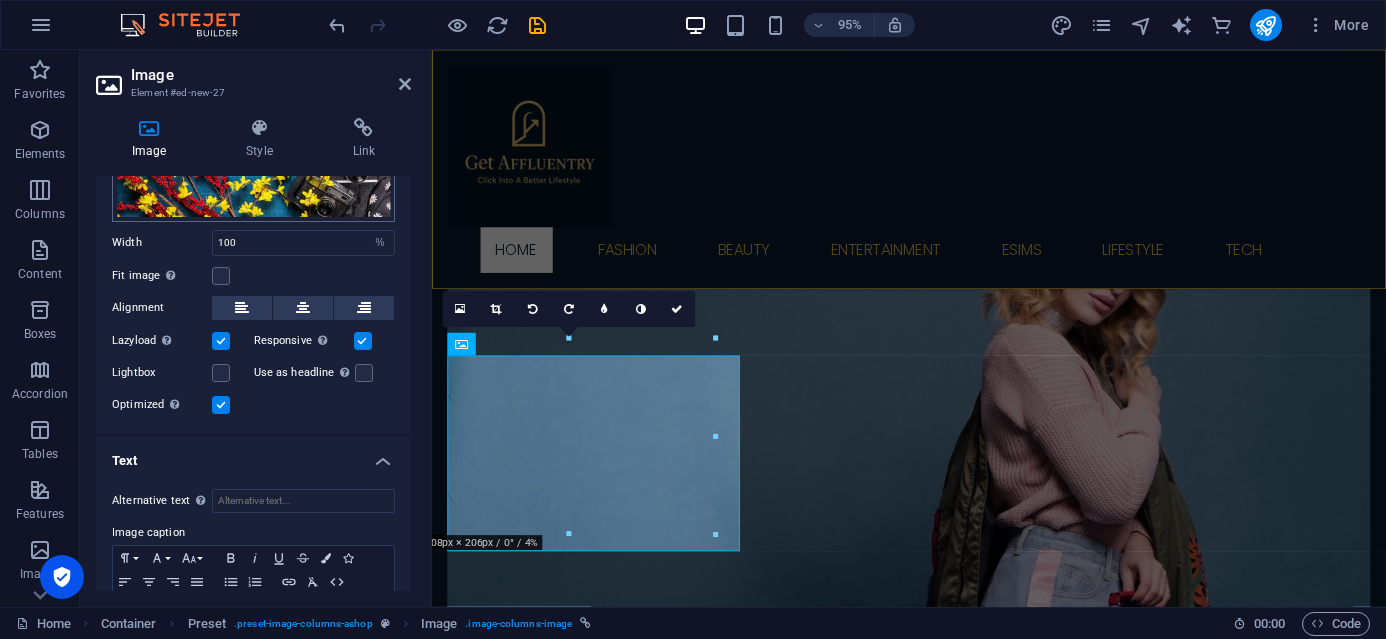 scroll, scrollTop: 0, scrollLeft: 0, axis: both 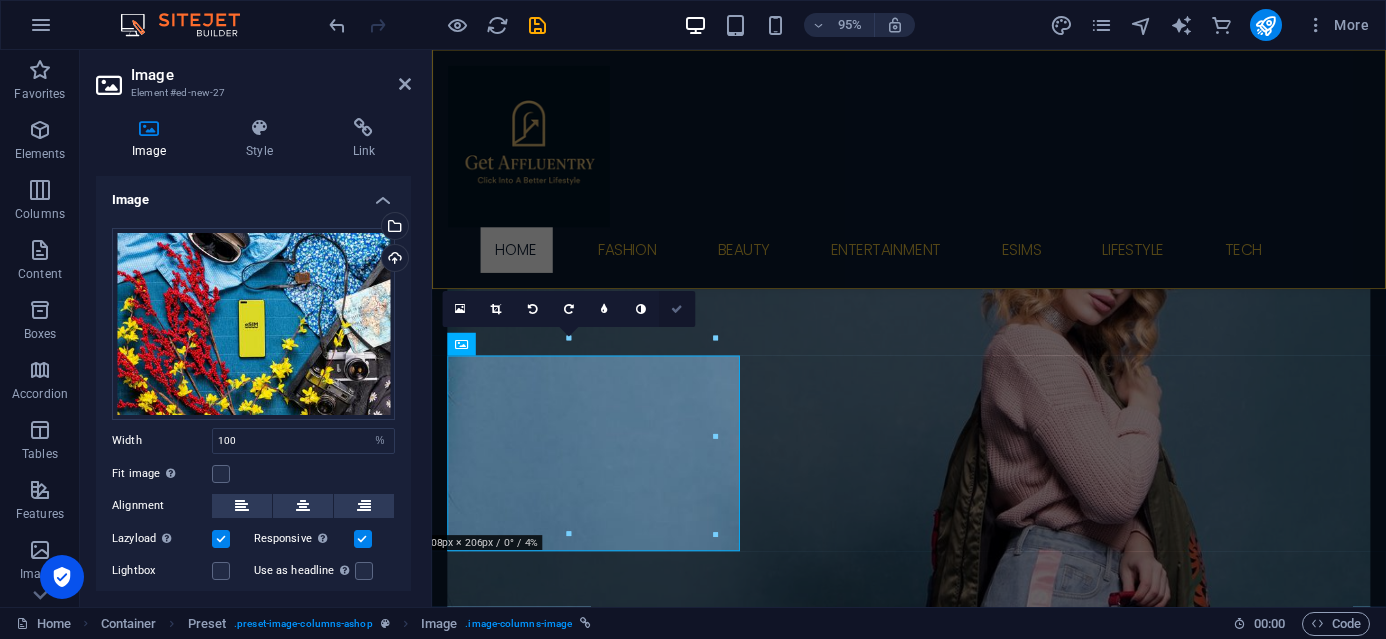 click at bounding box center [677, 309] 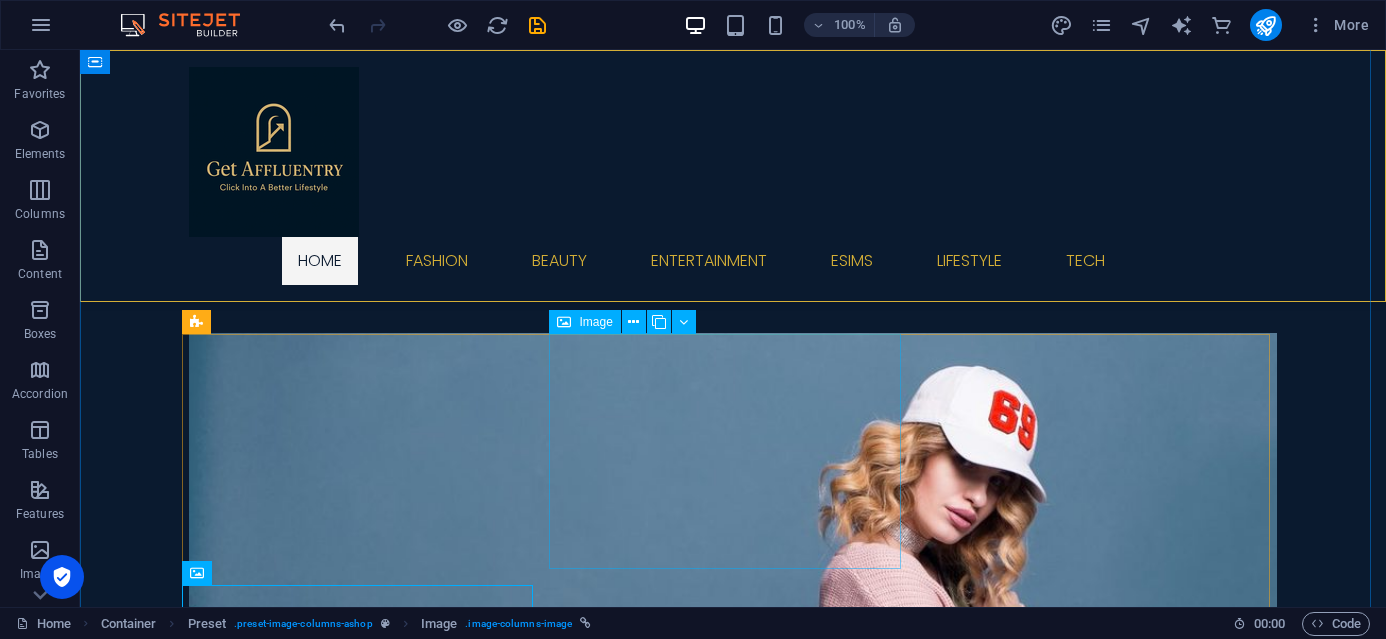 scroll, scrollTop: 466, scrollLeft: 0, axis: vertical 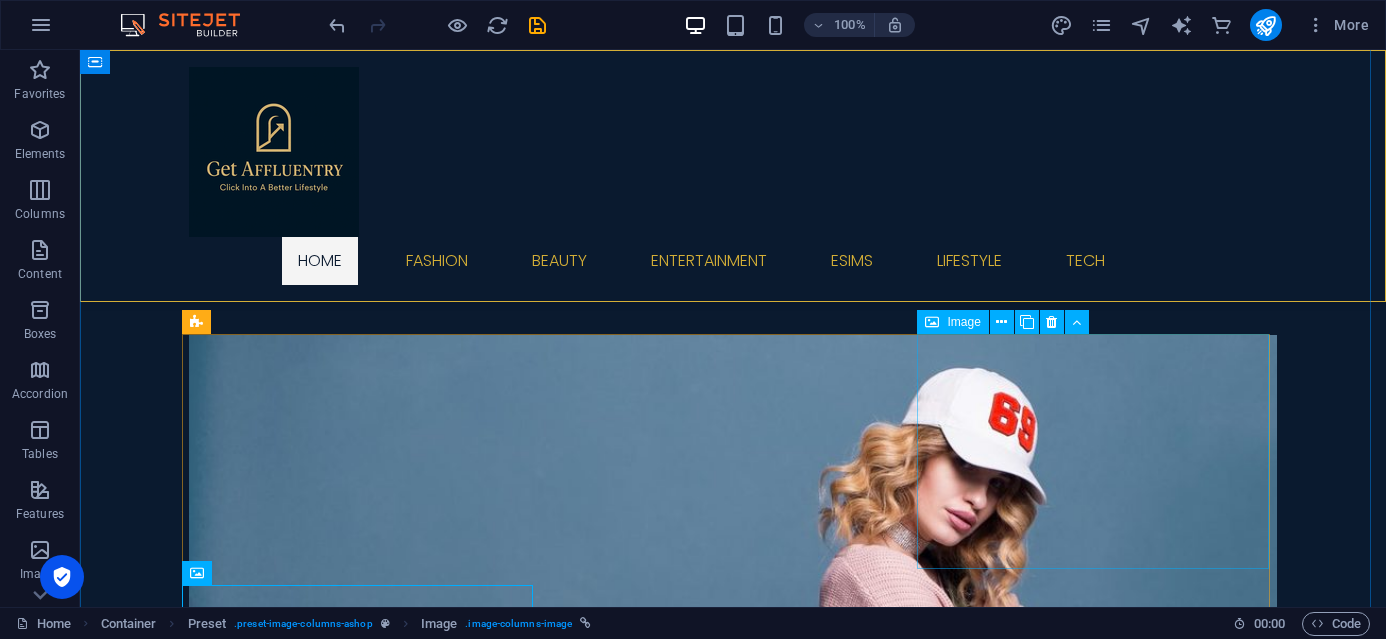 click on "Entertainment Fashion & Lifestyle" at bounding box center (733, 2165) 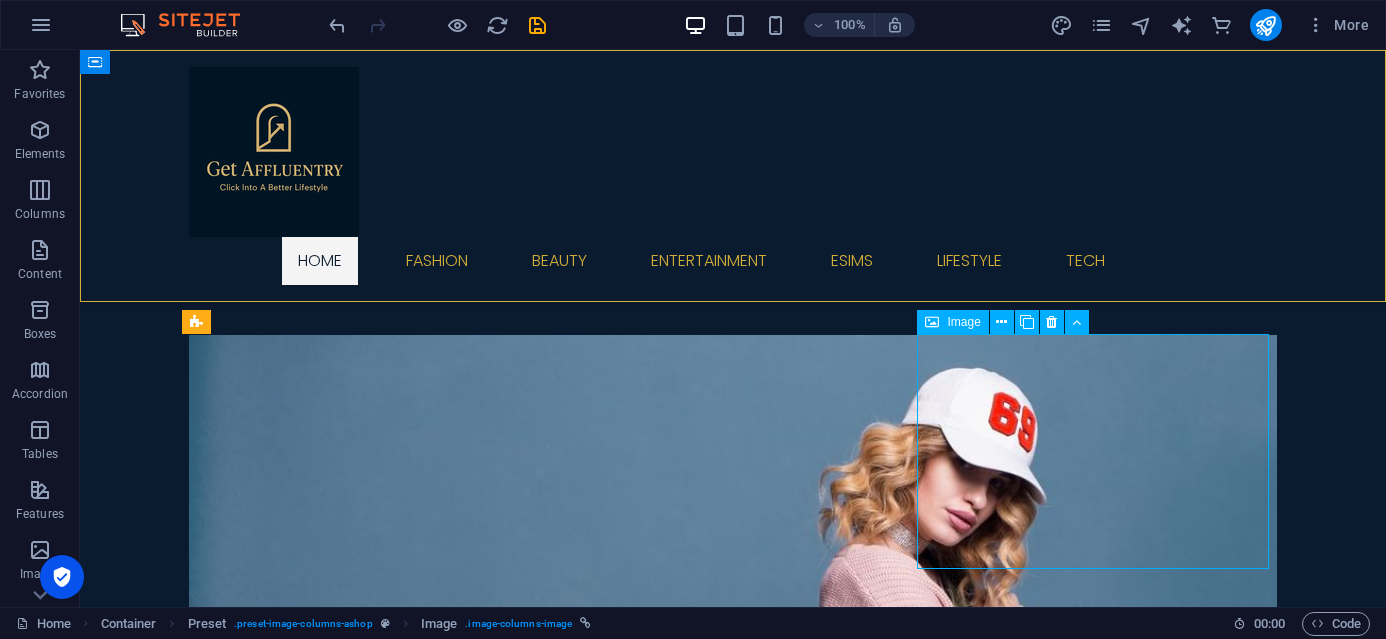 click on "Entertainment Fashion & Lifestyle" at bounding box center (733, 2165) 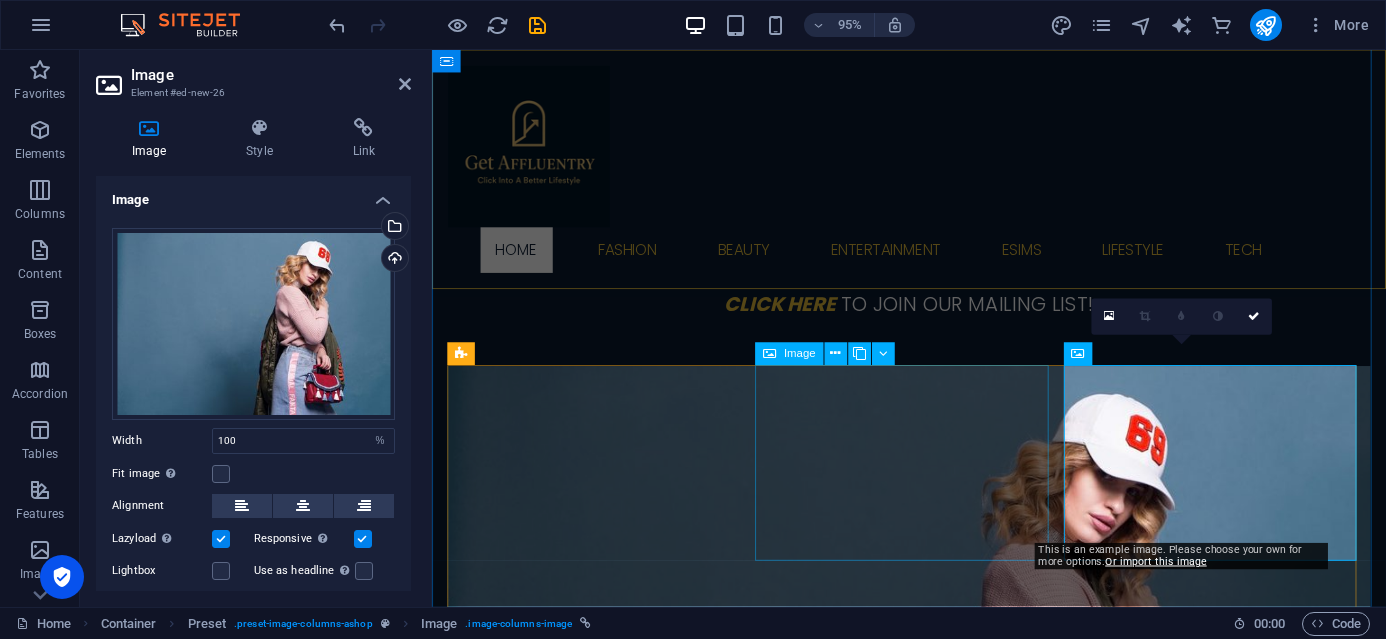 click on "Beauty Products you love!" at bounding box center [934, 1363] 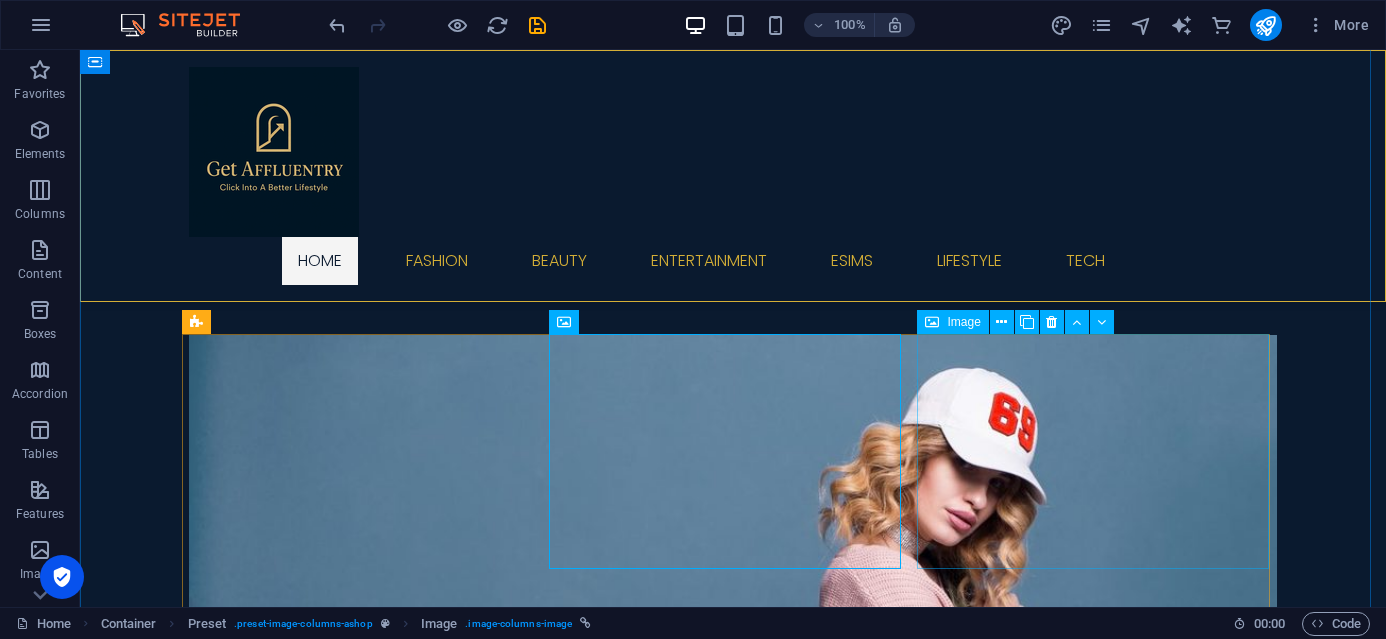 click on "Entertainment Fashion & Lifestyle" at bounding box center [733, 2165] 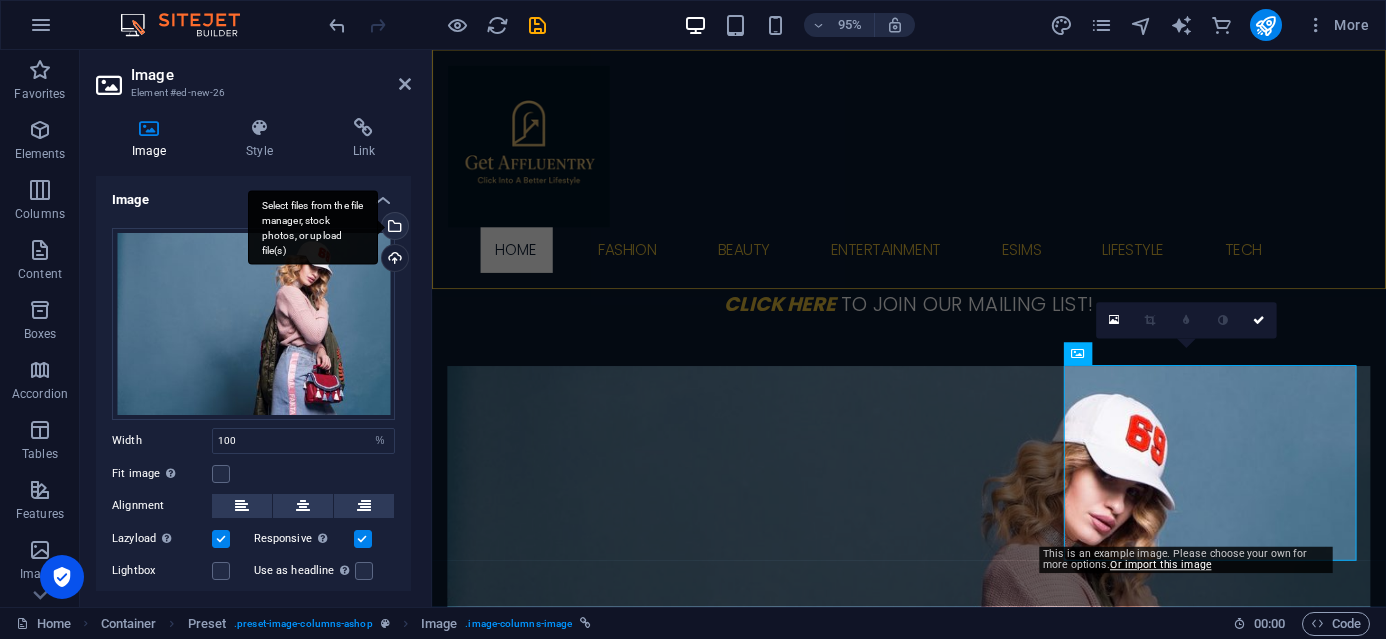 click on "Select files from the file manager, stock photos, or upload file(s)" at bounding box center [393, 228] 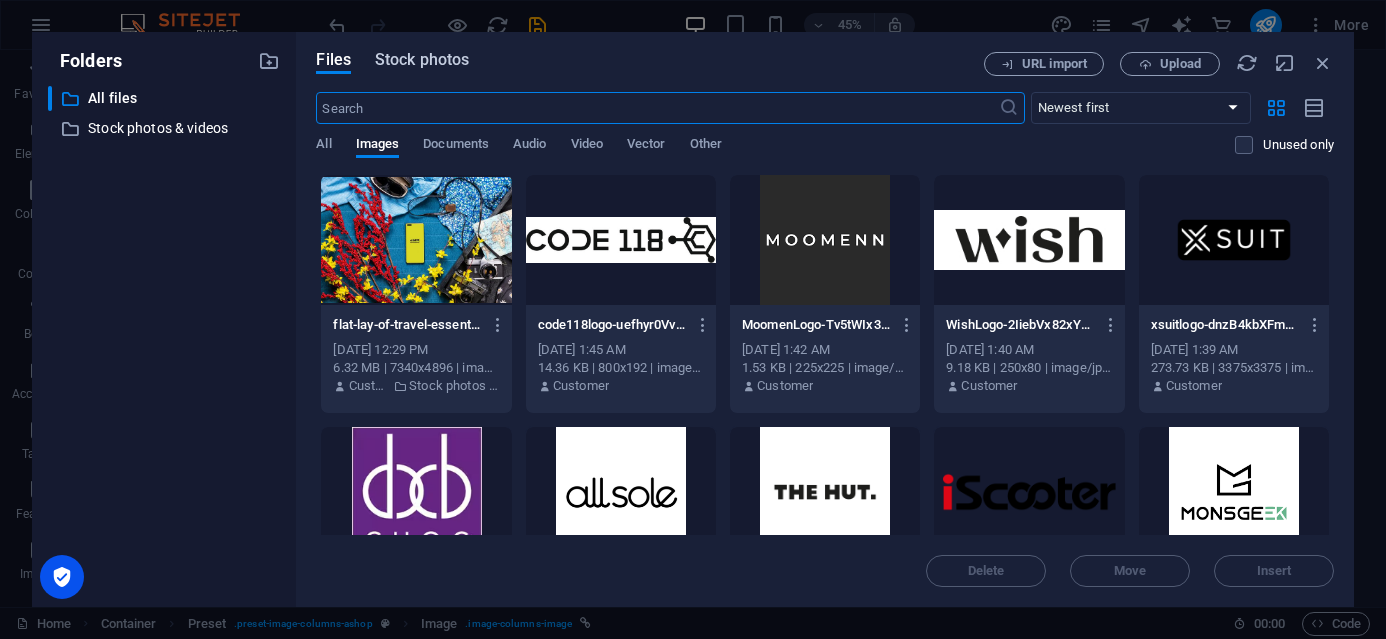 click on "Stock photos" at bounding box center [422, 60] 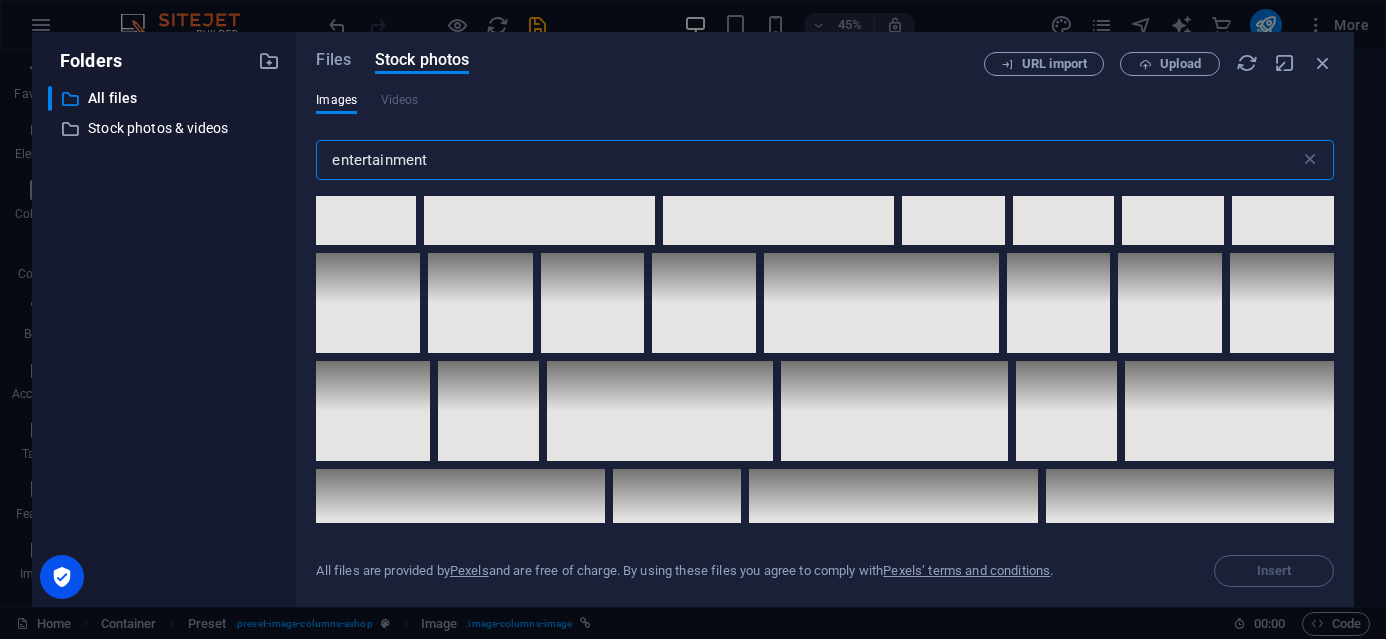 scroll, scrollTop: 2525, scrollLeft: 0, axis: vertical 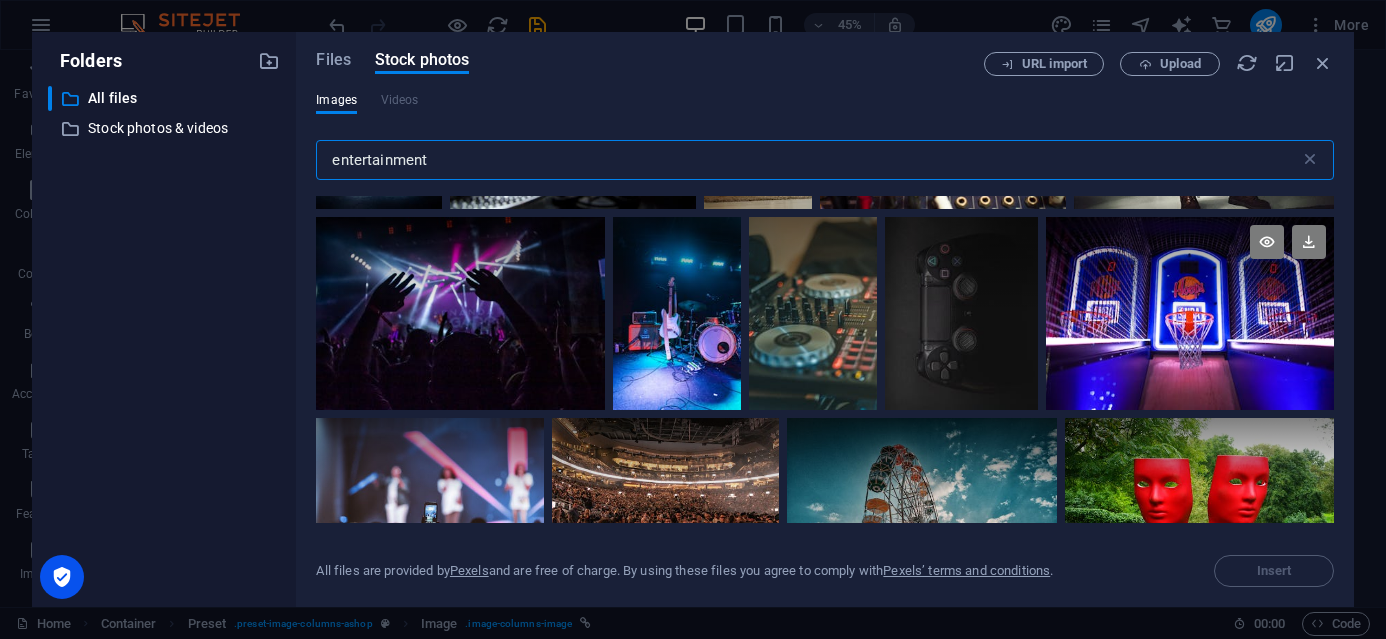 type on "entertainment" 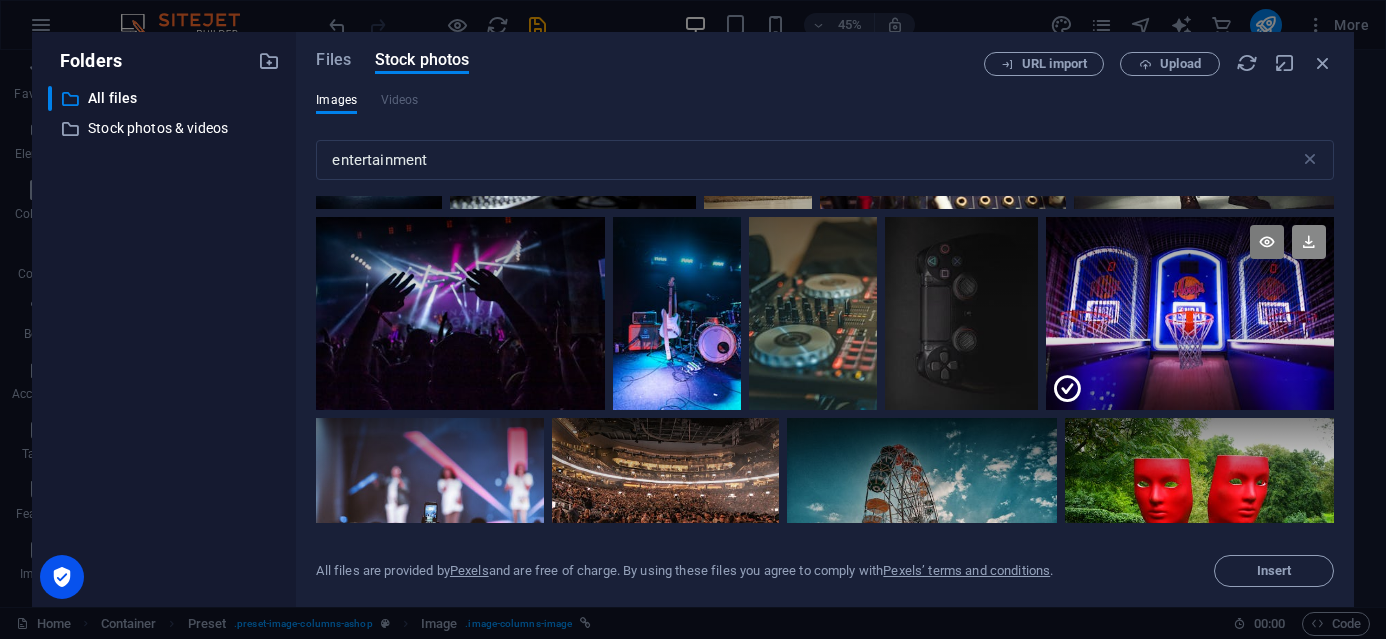 click at bounding box center (1309, 242) 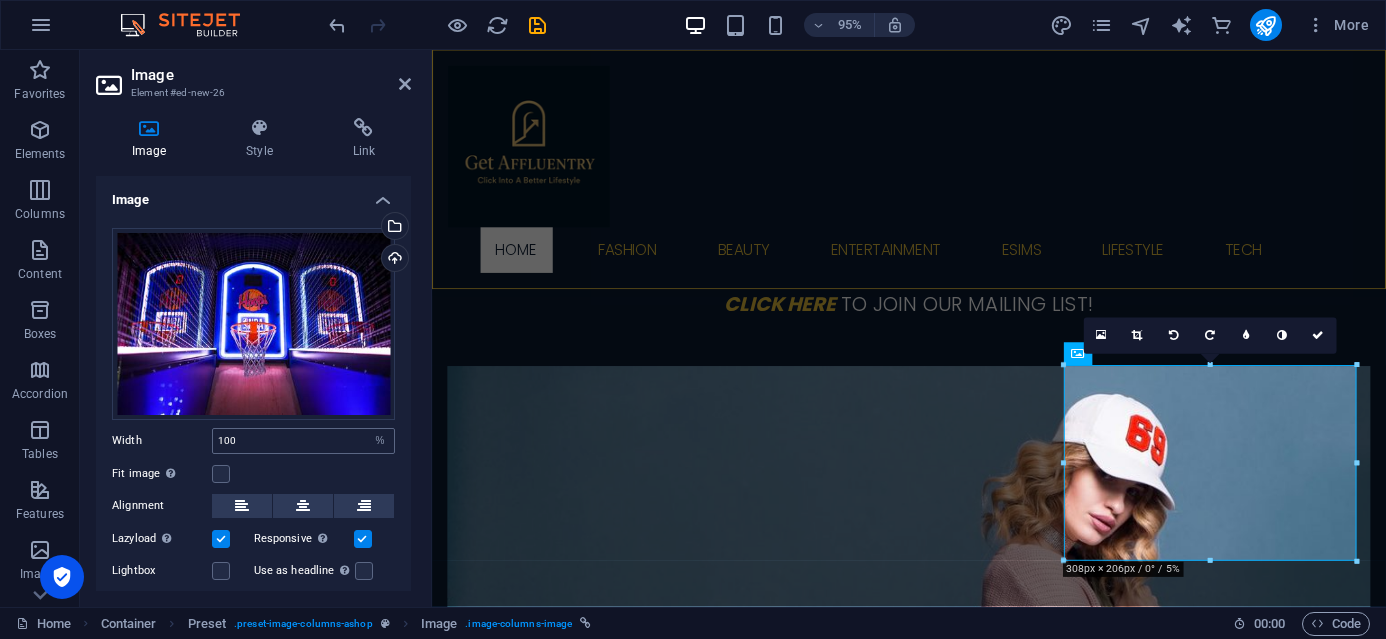 scroll, scrollTop: 89, scrollLeft: 0, axis: vertical 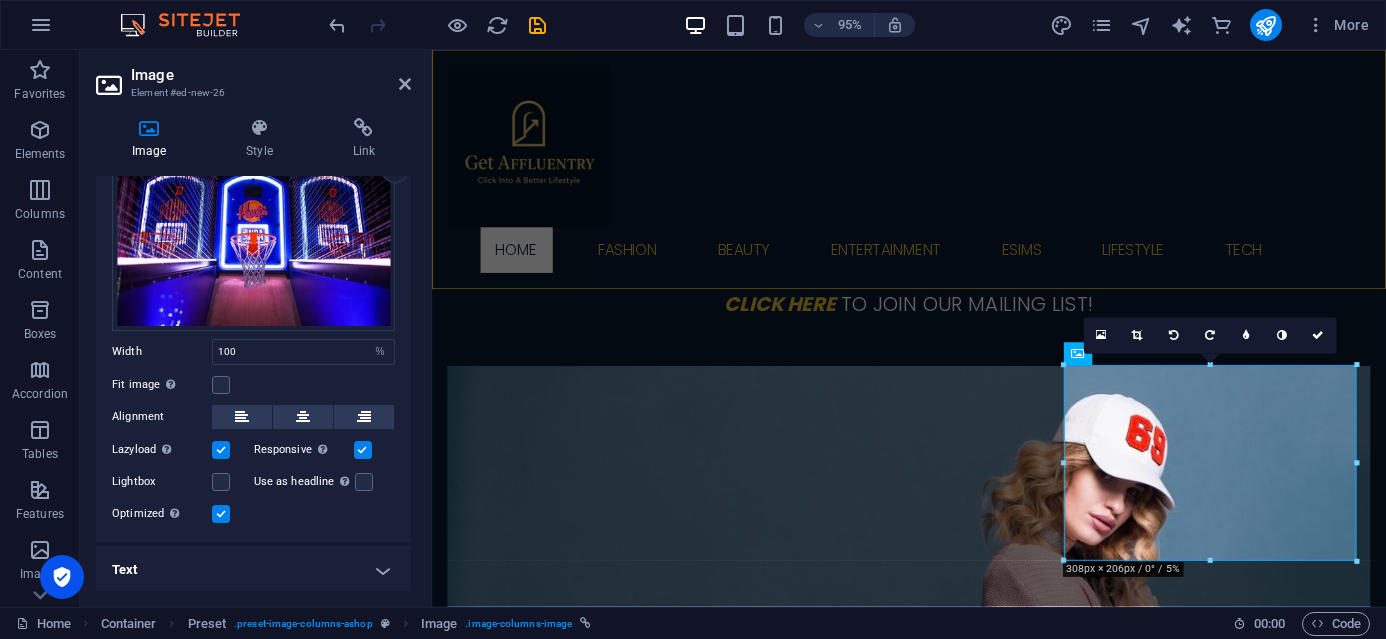 click on "Text" at bounding box center (253, 570) 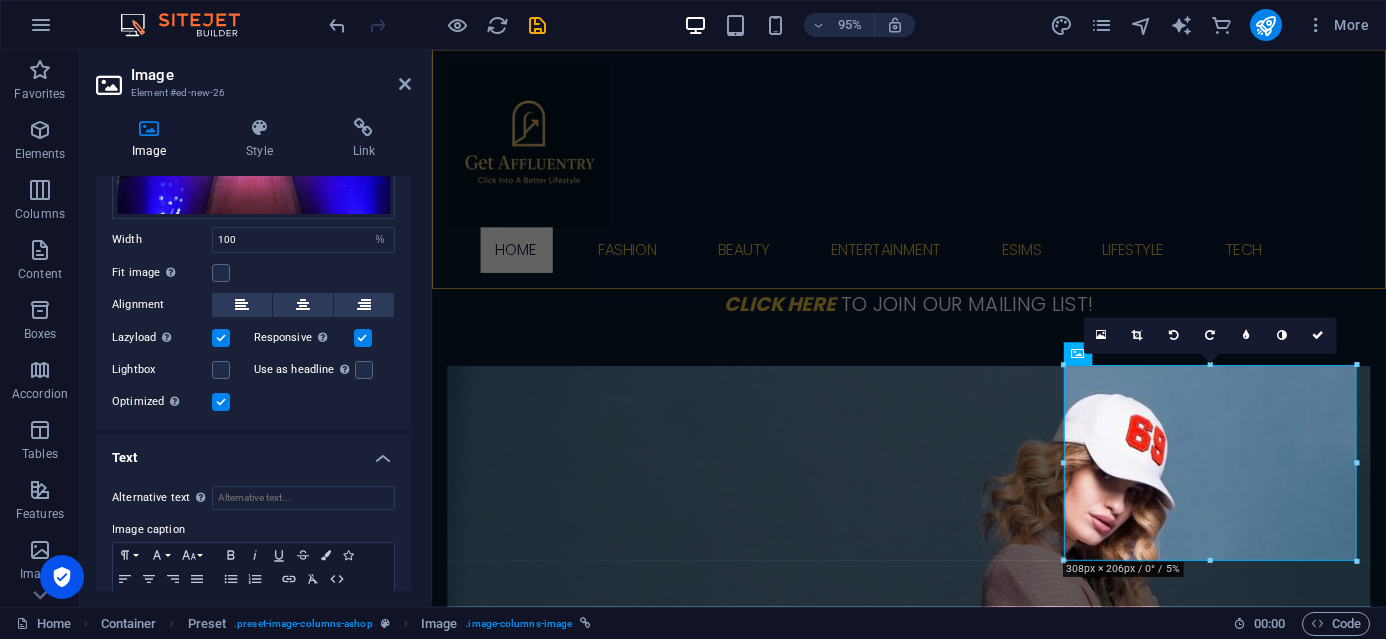 scroll, scrollTop: 277, scrollLeft: 0, axis: vertical 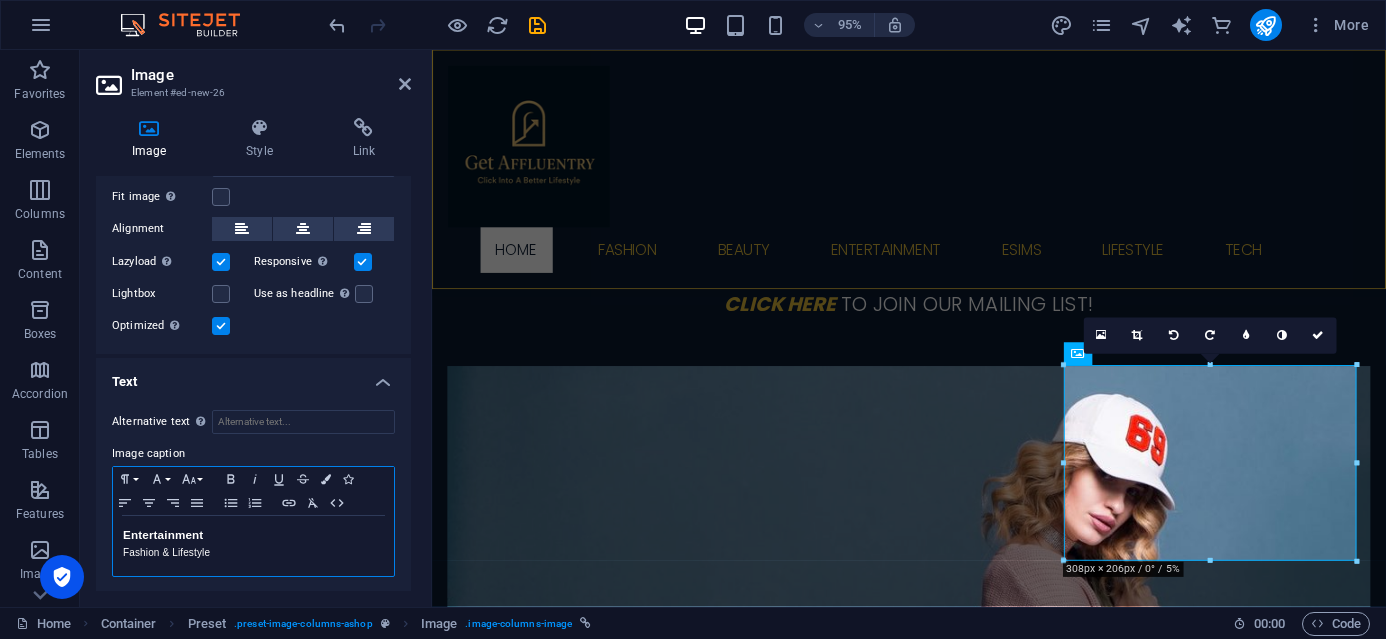 click on "Fashion & Lifestyle" at bounding box center [253, 553] 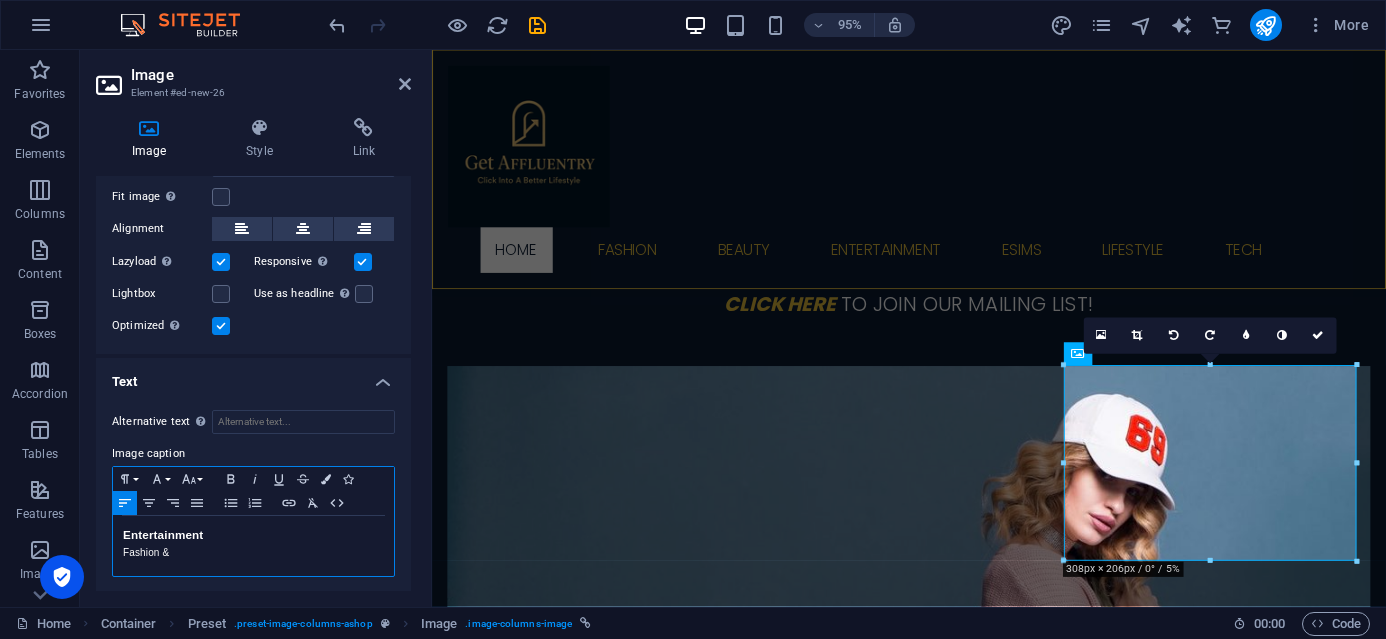 type 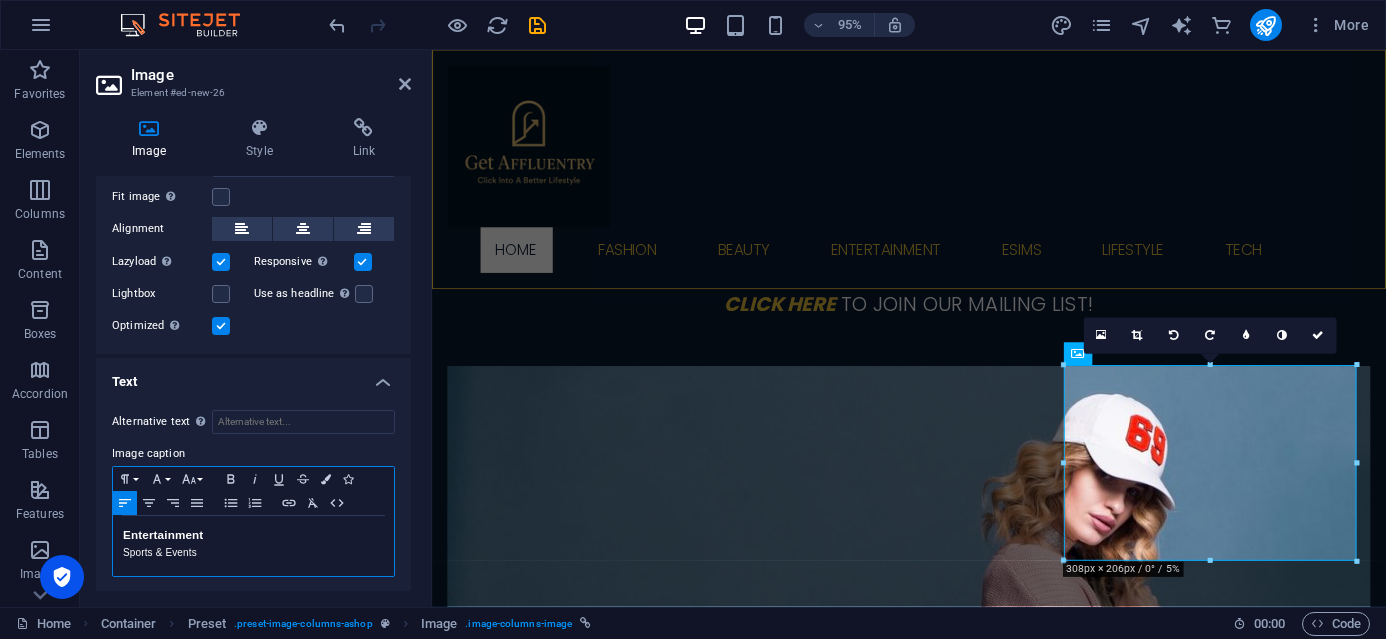 click on "Sports & Events" at bounding box center (253, 553) 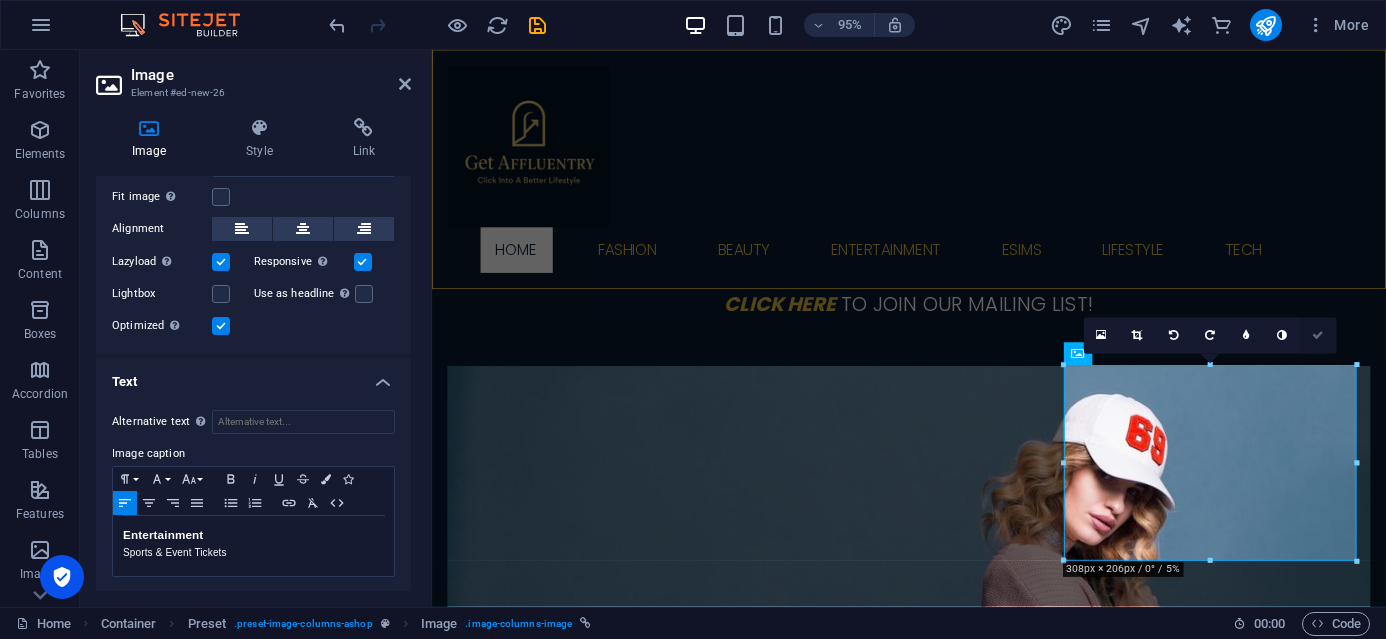 click at bounding box center [1318, 335] 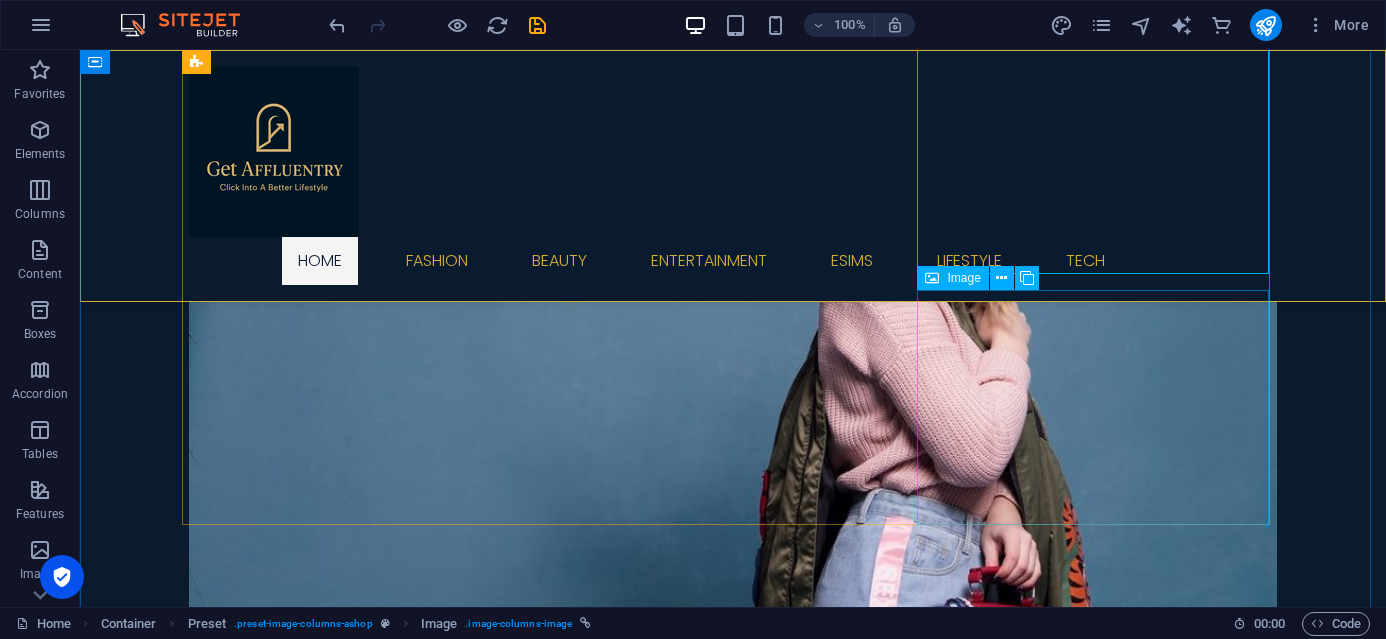 scroll, scrollTop: 761, scrollLeft: 0, axis: vertical 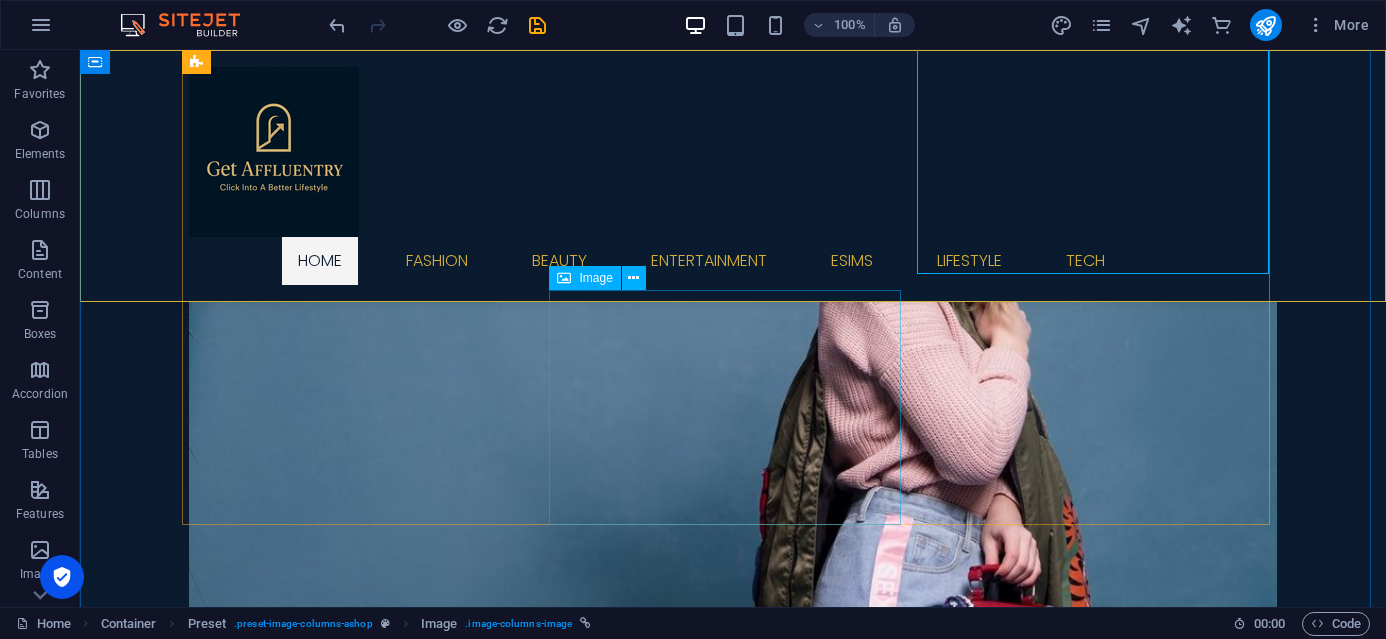click on "Fashion Fashion & Lifestyle" at bounding box center [733, 3337] 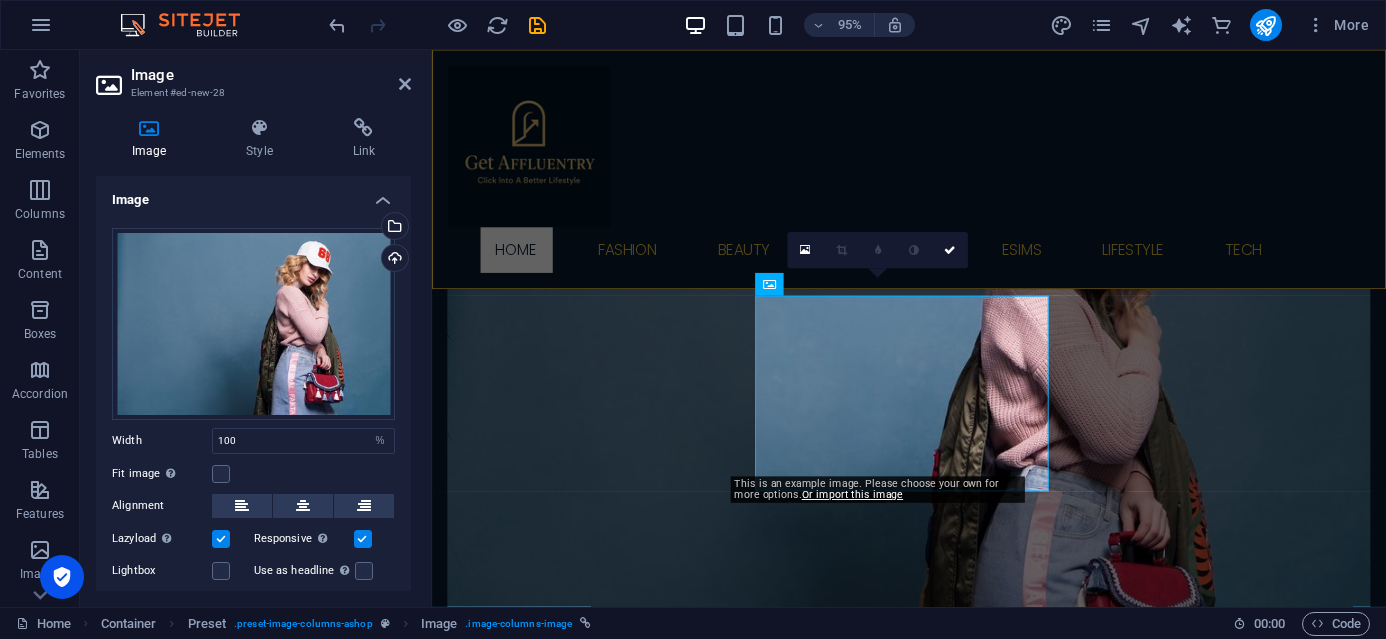 scroll, scrollTop: 89, scrollLeft: 0, axis: vertical 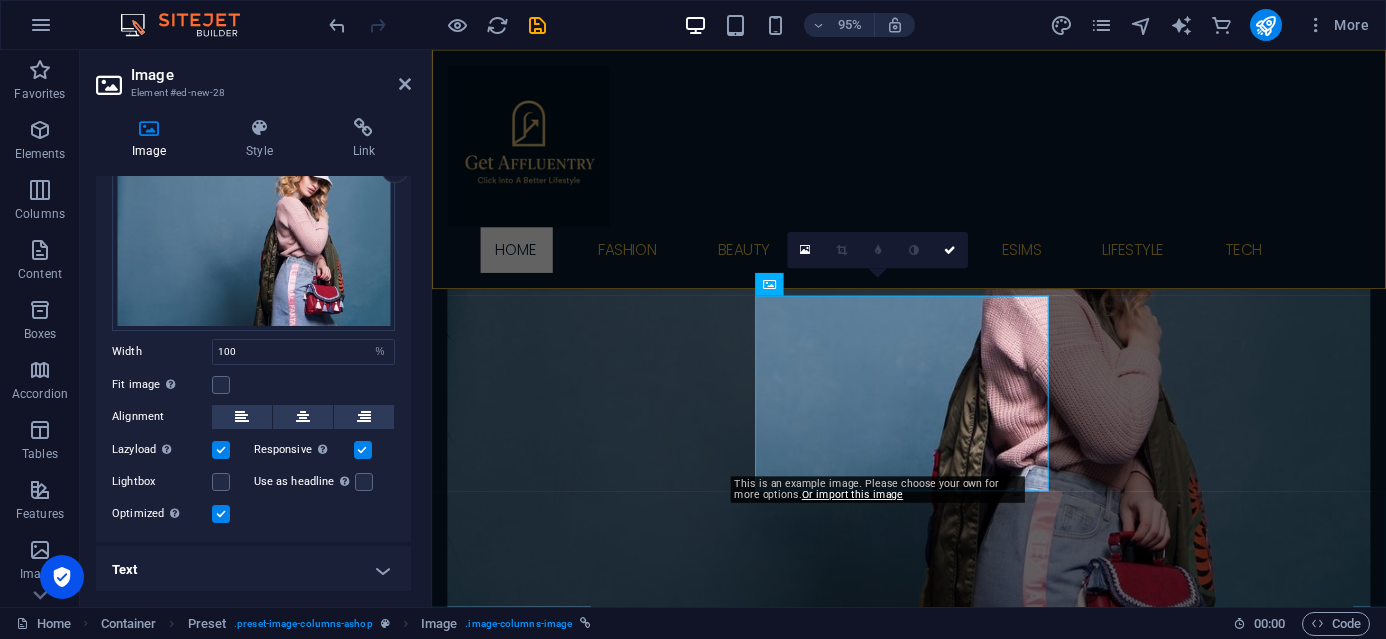 click on "Text" at bounding box center [253, 570] 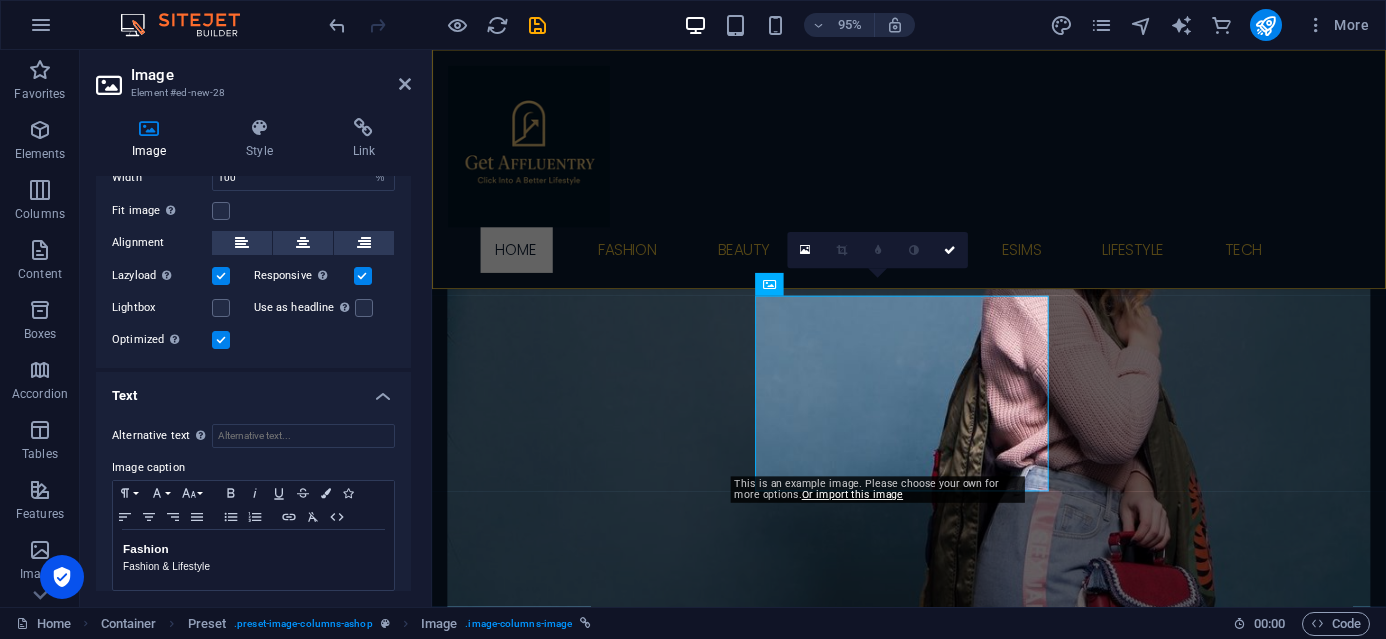 scroll, scrollTop: 277, scrollLeft: 0, axis: vertical 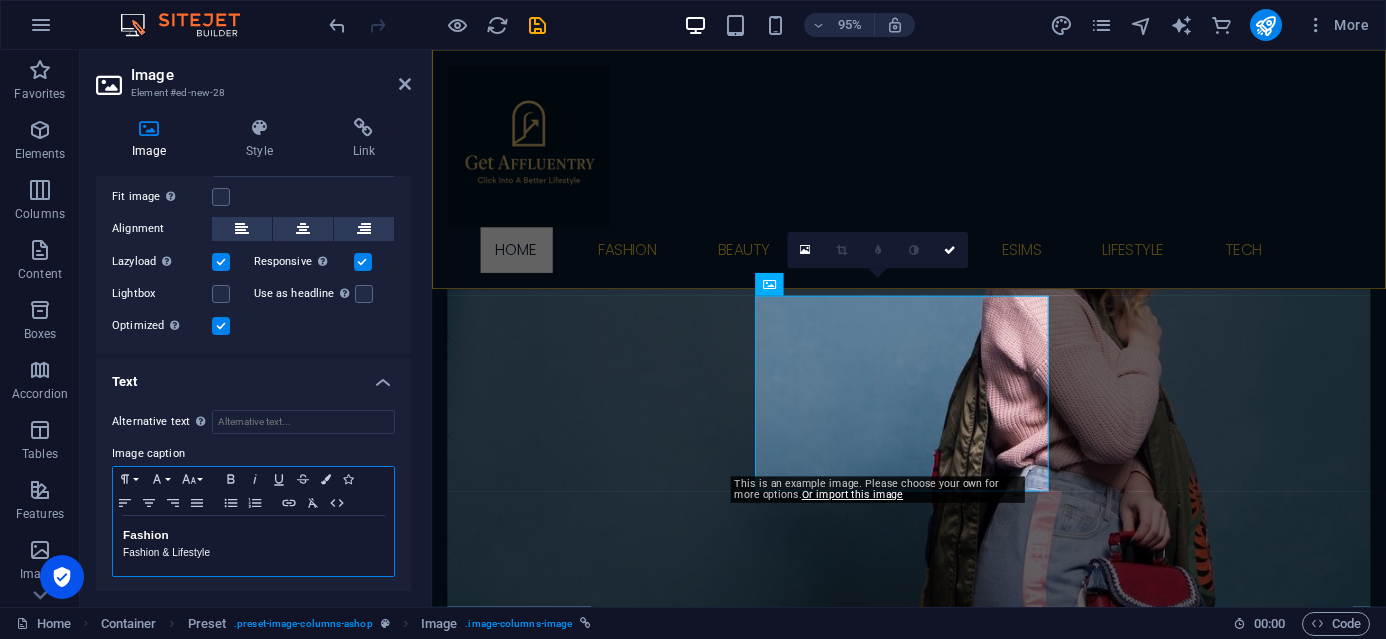 click on "Fashion" at bounding box center (253, 535) 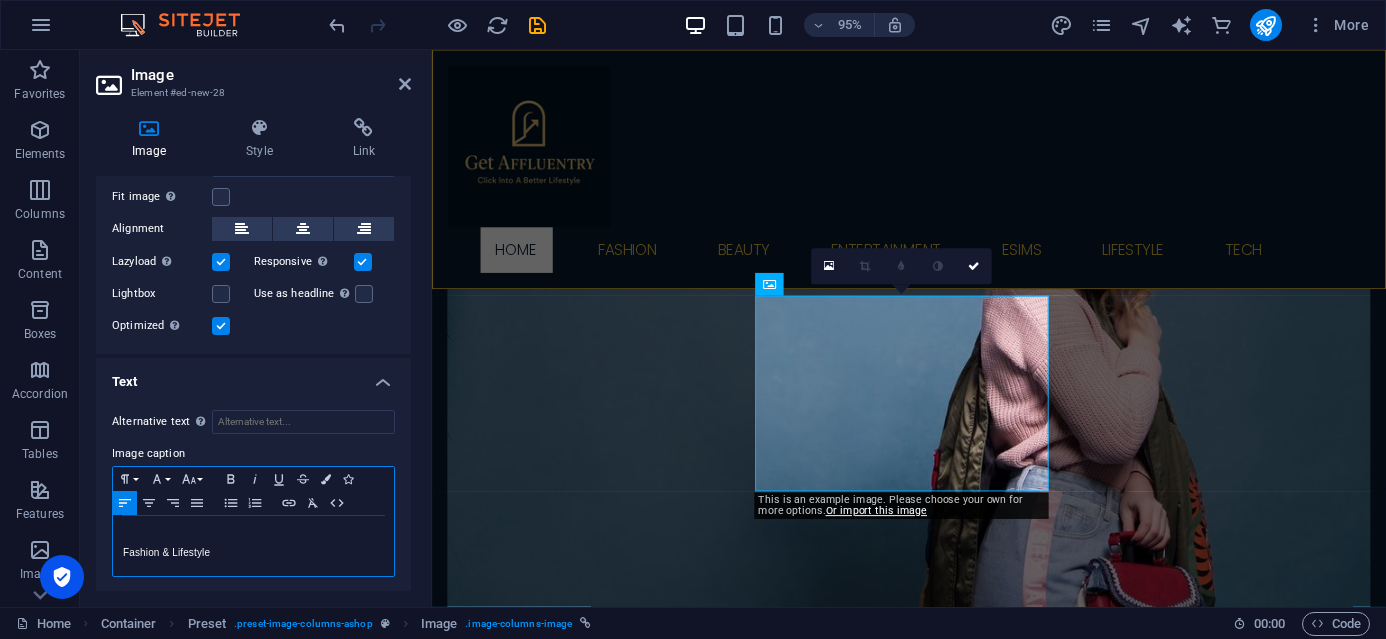 type 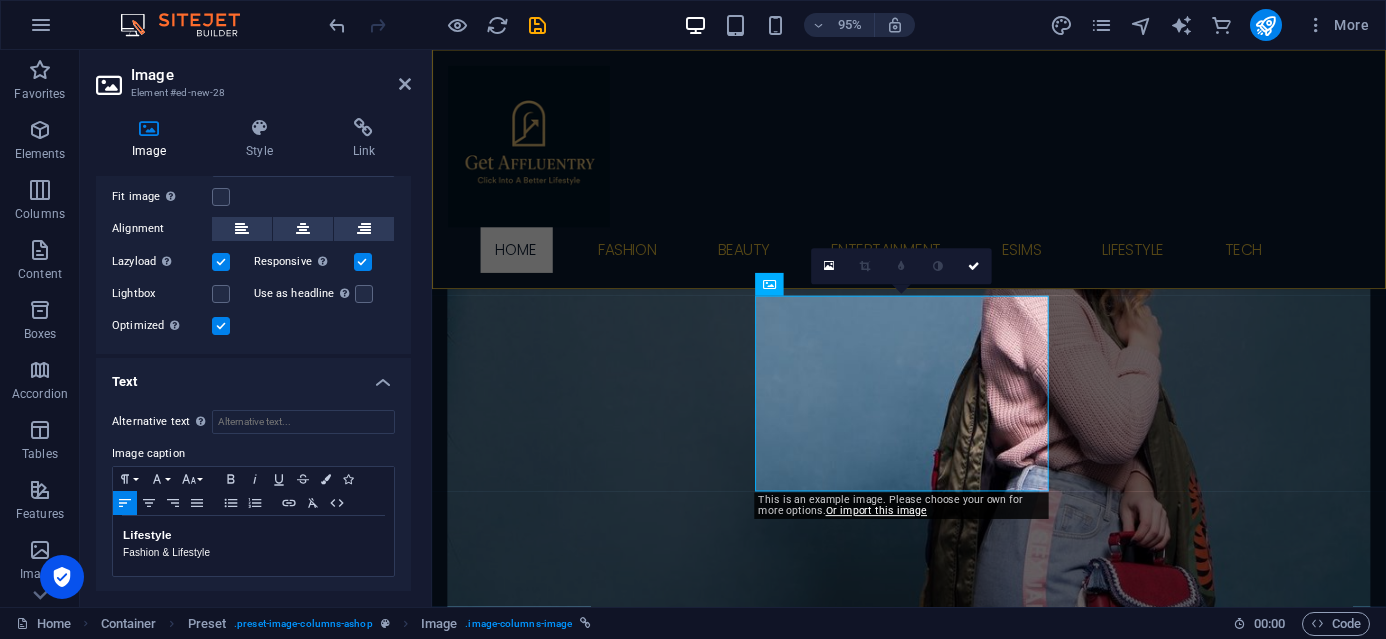 click on "Text" at bounding box center [253, 376] 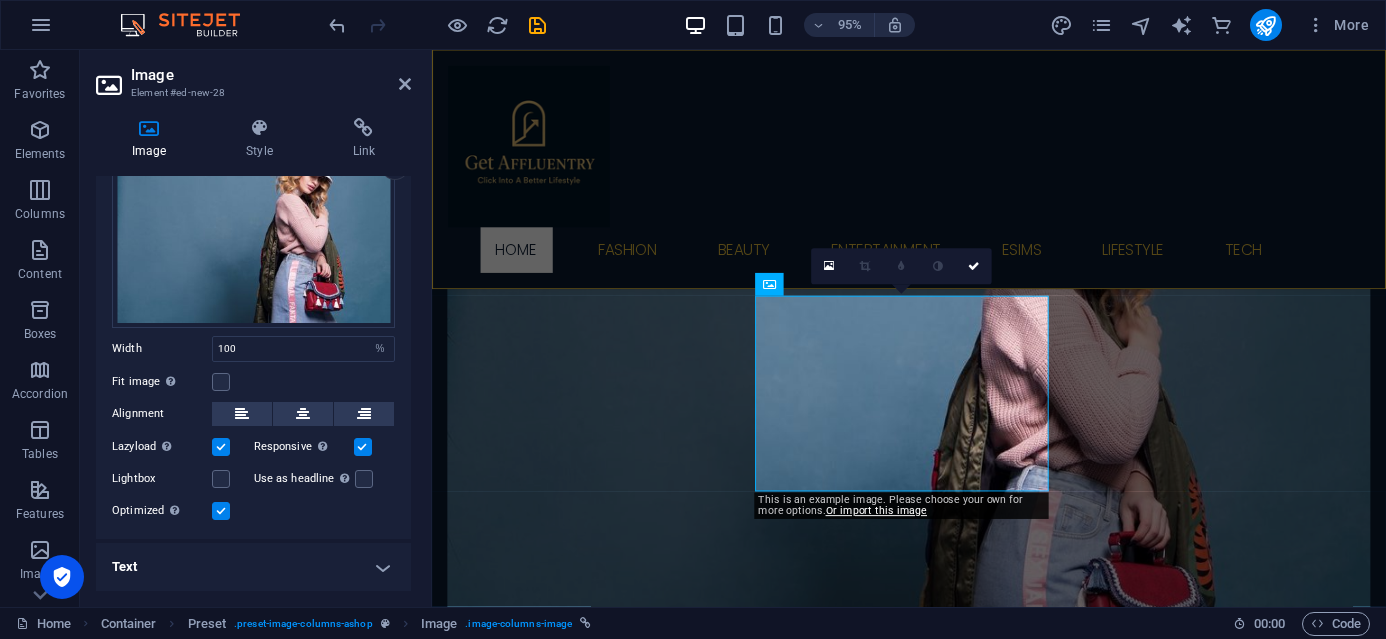scroll, scrollTop: 89, scrollLeft: 0, axis: vertical 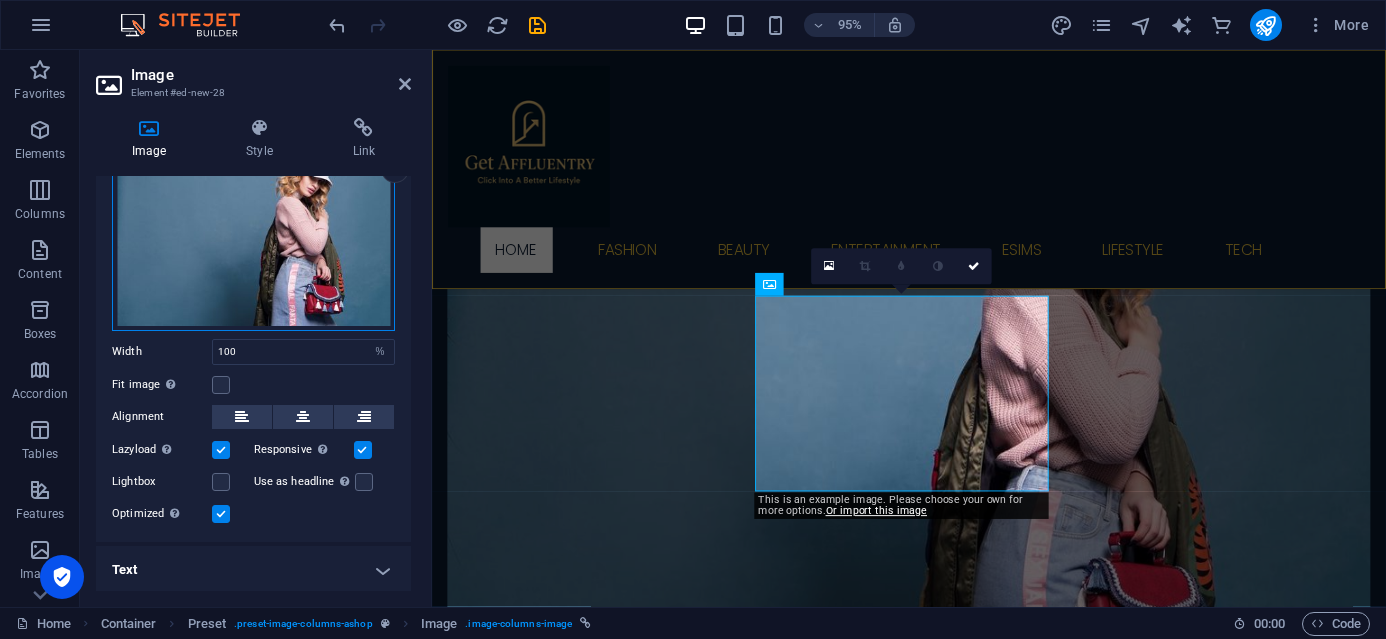click on "Drag files here, click to choose files or select files from Files or our free stock photos & videos" at bounding box center [253, 235] 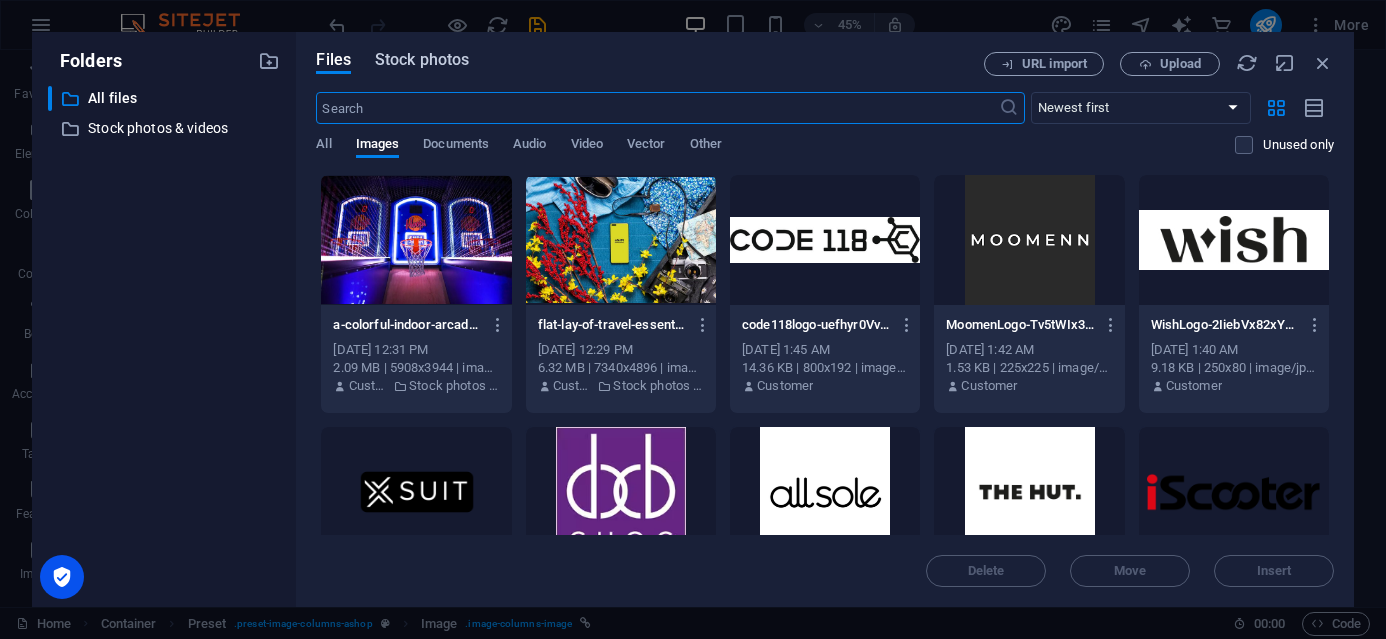 click on "Stock photos" at bounding box center (422, 60) 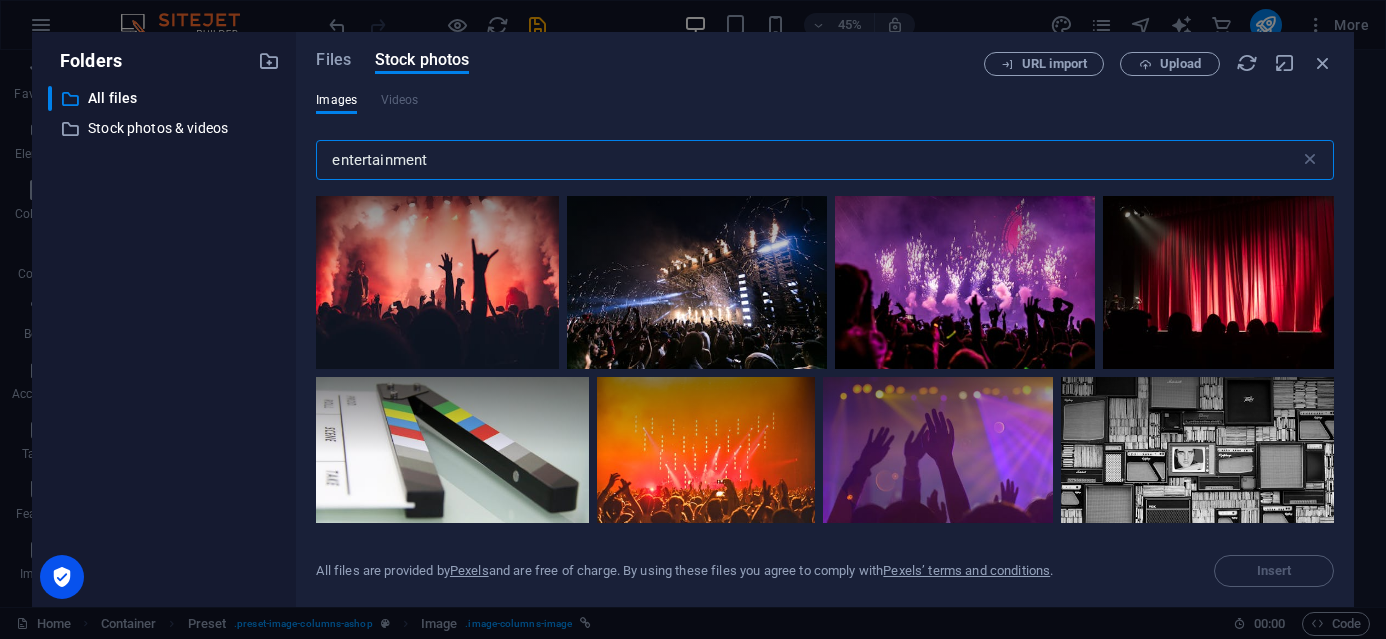 drag, startPoint x: 493, startPoint y: 164, endPoint x: 319, endPoint y: 161, distance: 174.02586 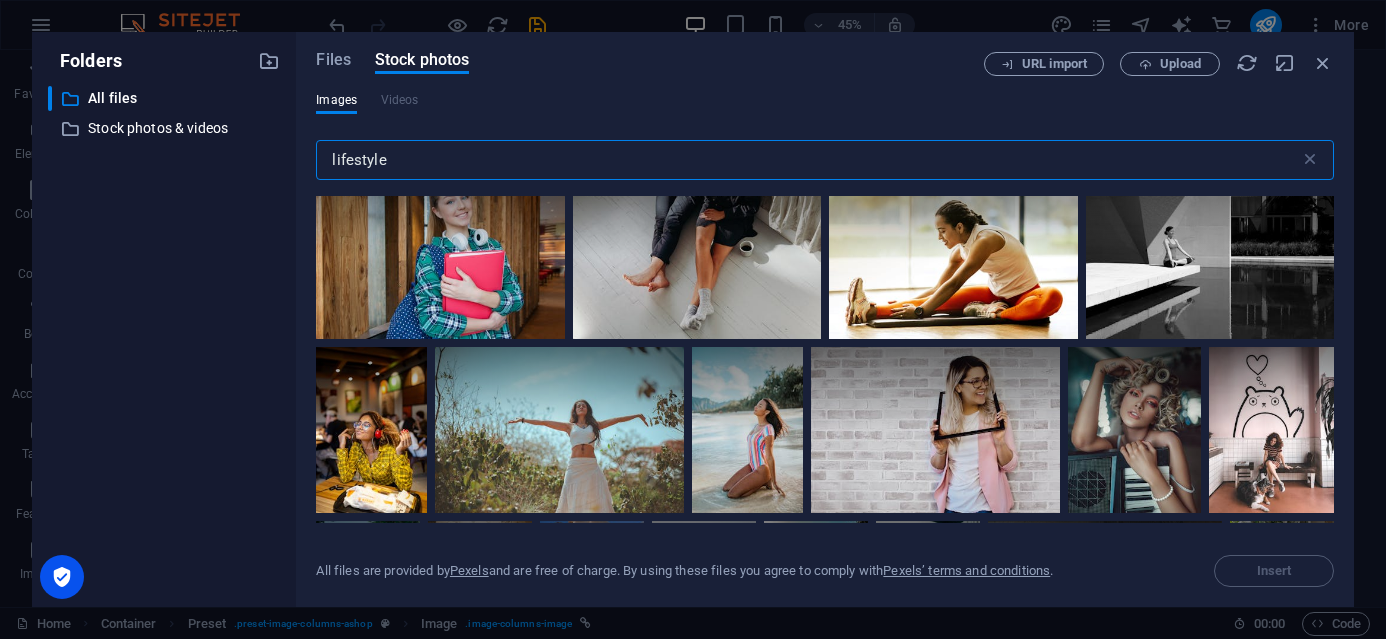 scroll, scrollTop: 2487, scrollLeft: 0, axis: vertical 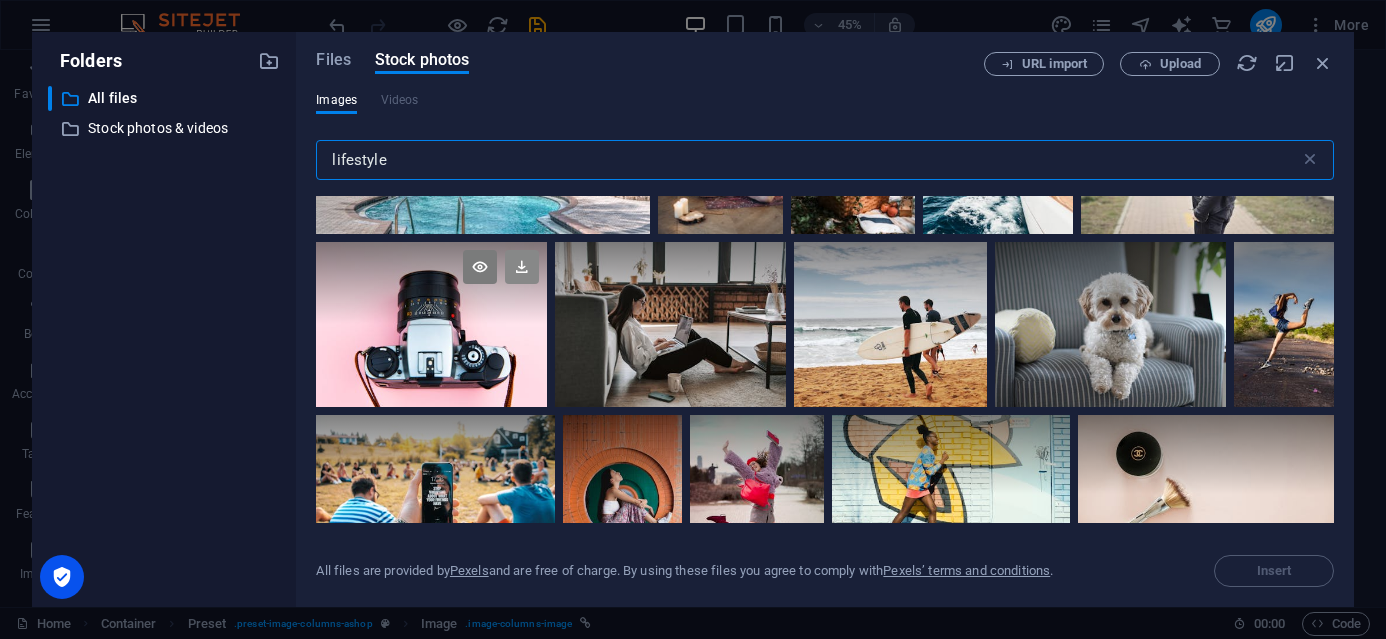 type on "lifestyle" 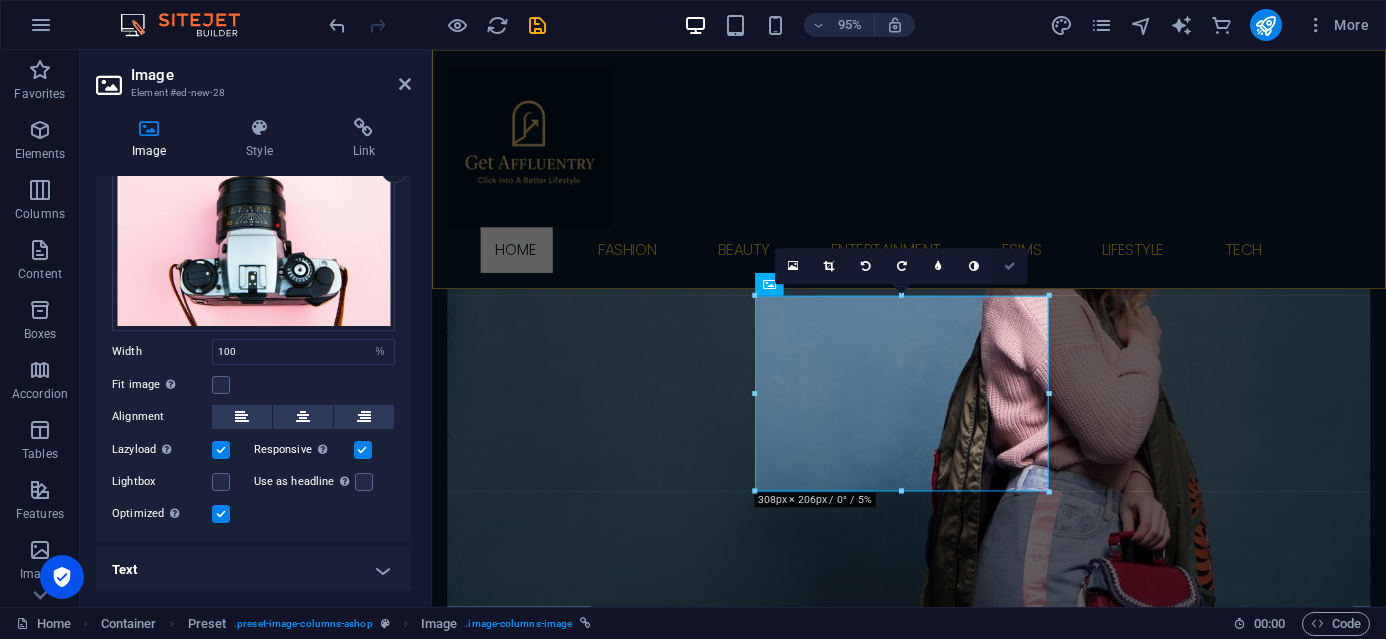 click at bounding box center [1010, 267] 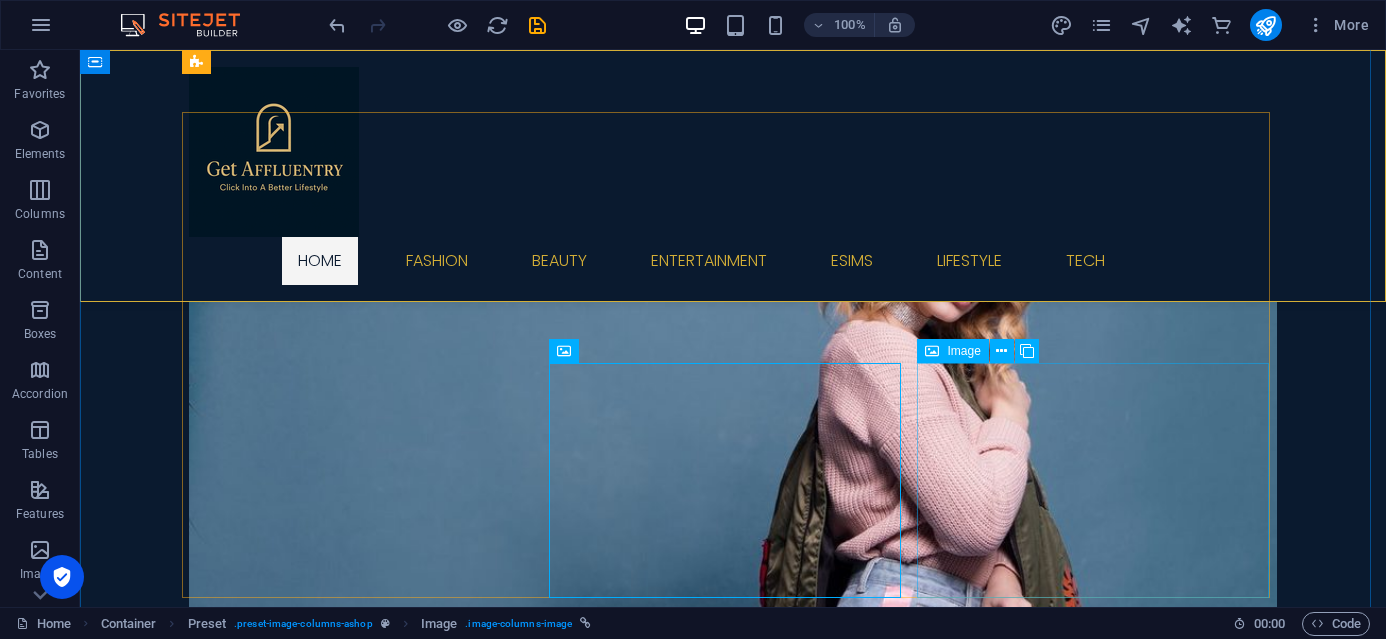 scroll, scrollTop: 688, scrollLeft: 0, axis: vertical 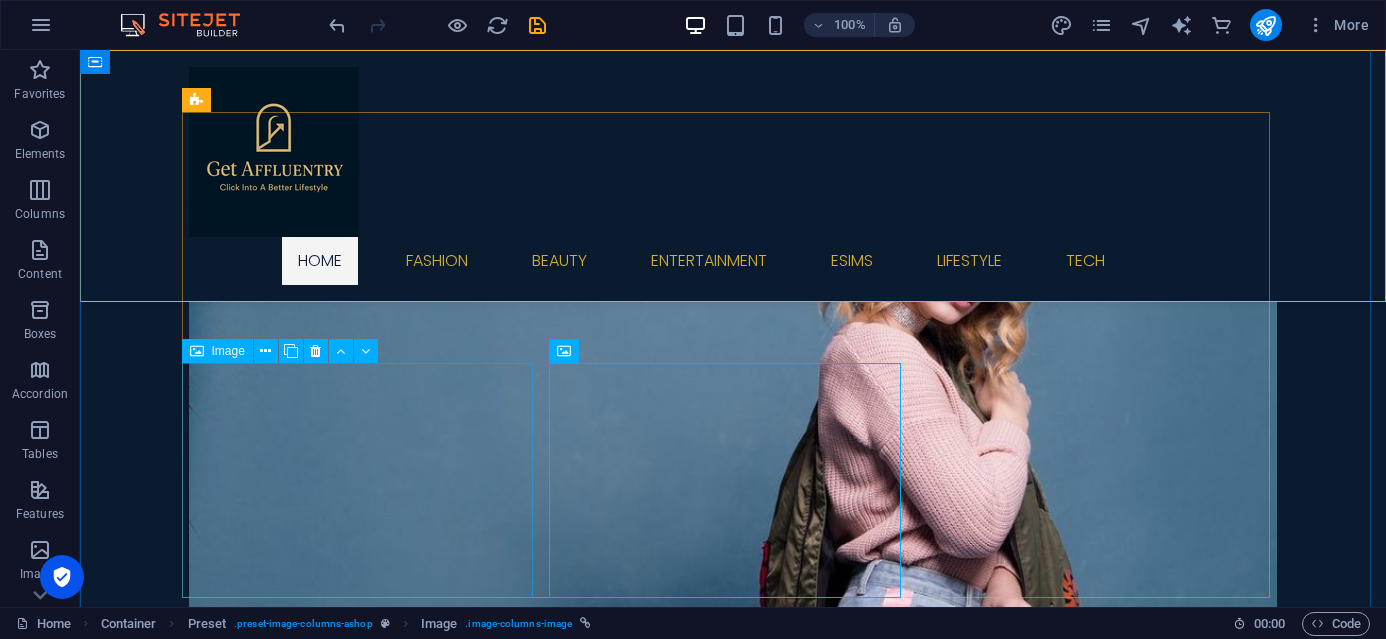 click on "eSims Fashion & Lifestyle" at bounding box center [733, 2677] 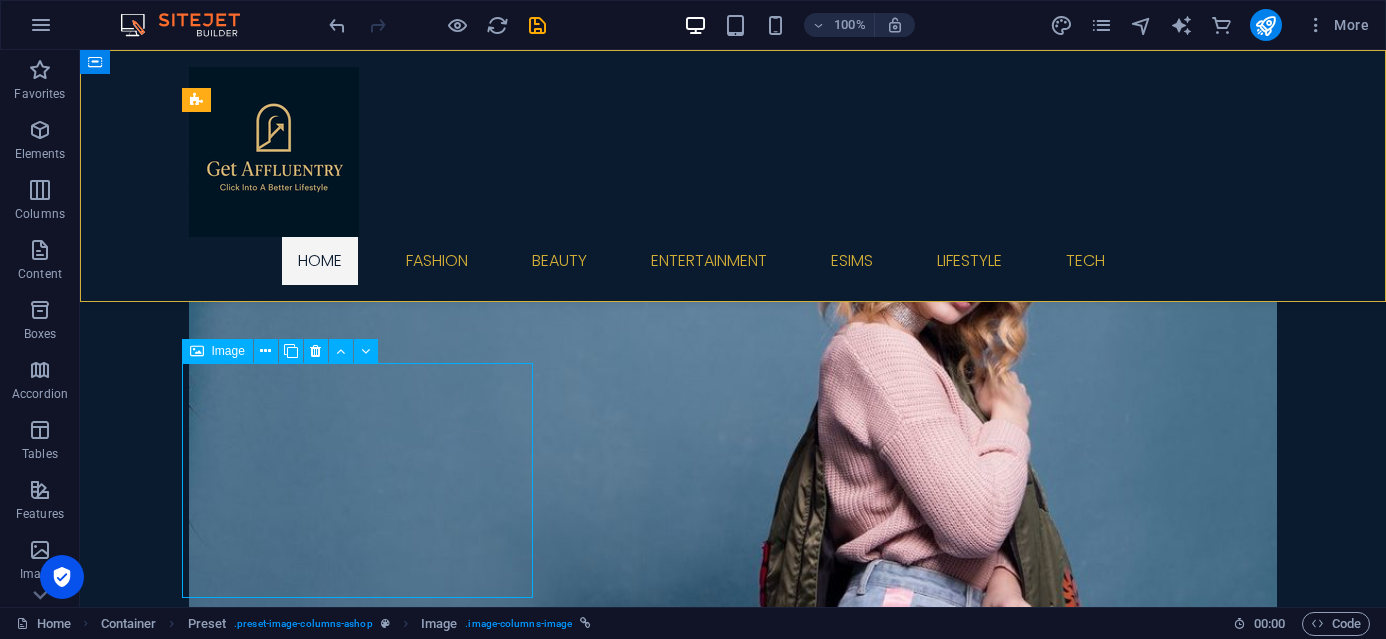 click on "eSims Fashion & Lifestyle" at bounding box center [733, 2677] 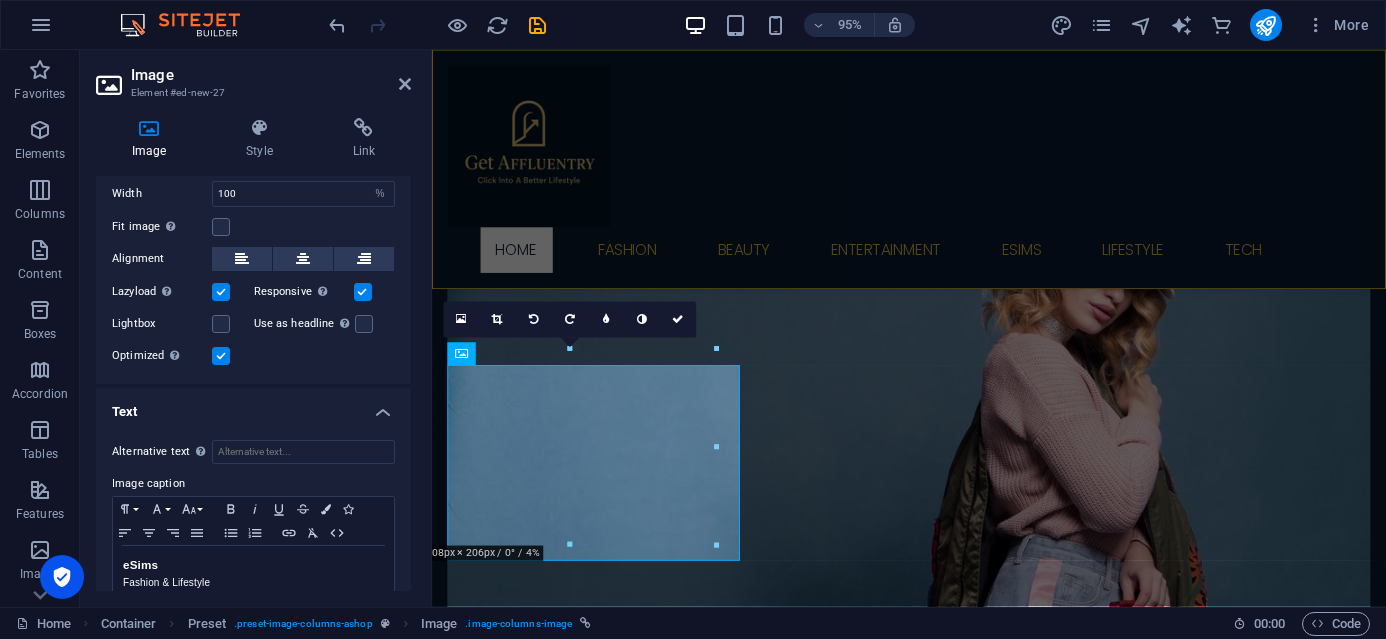 scroll, scrollTop: 277, scrollLeft: 0, axis: vertical 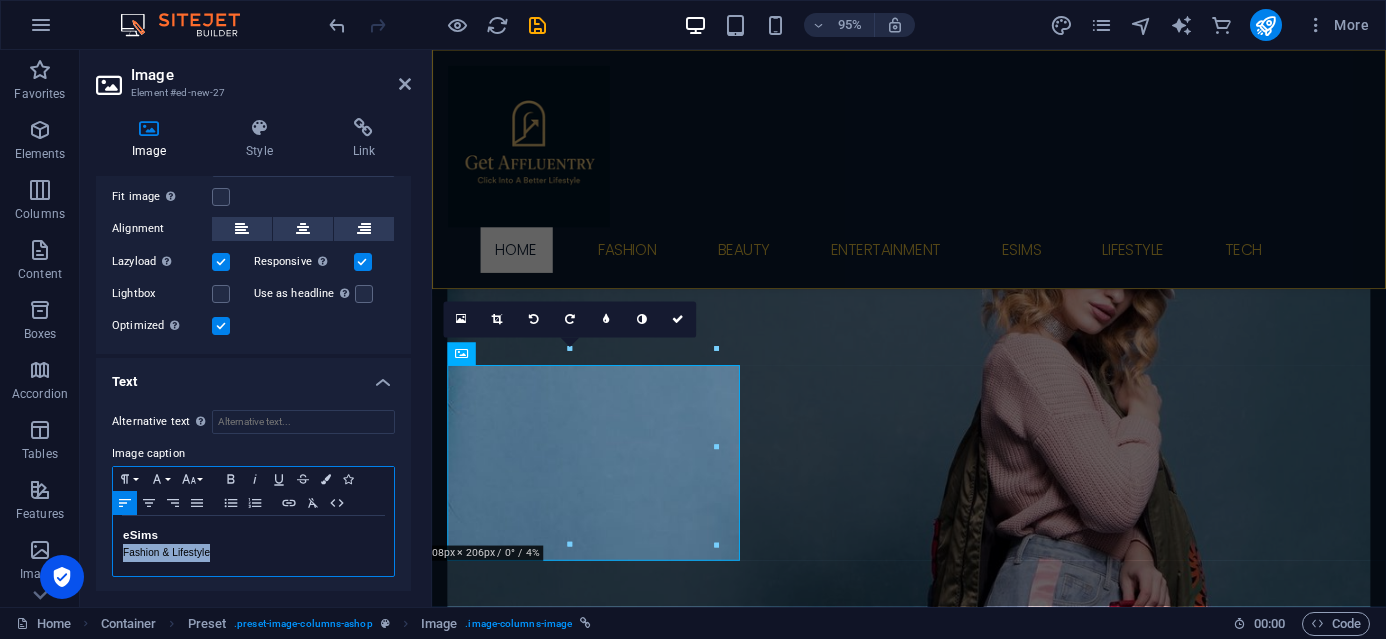 drag, startPoint x: 215, startPoint y: 547, endPoint x: 111, endPoint y: 553, distance: 104.172935 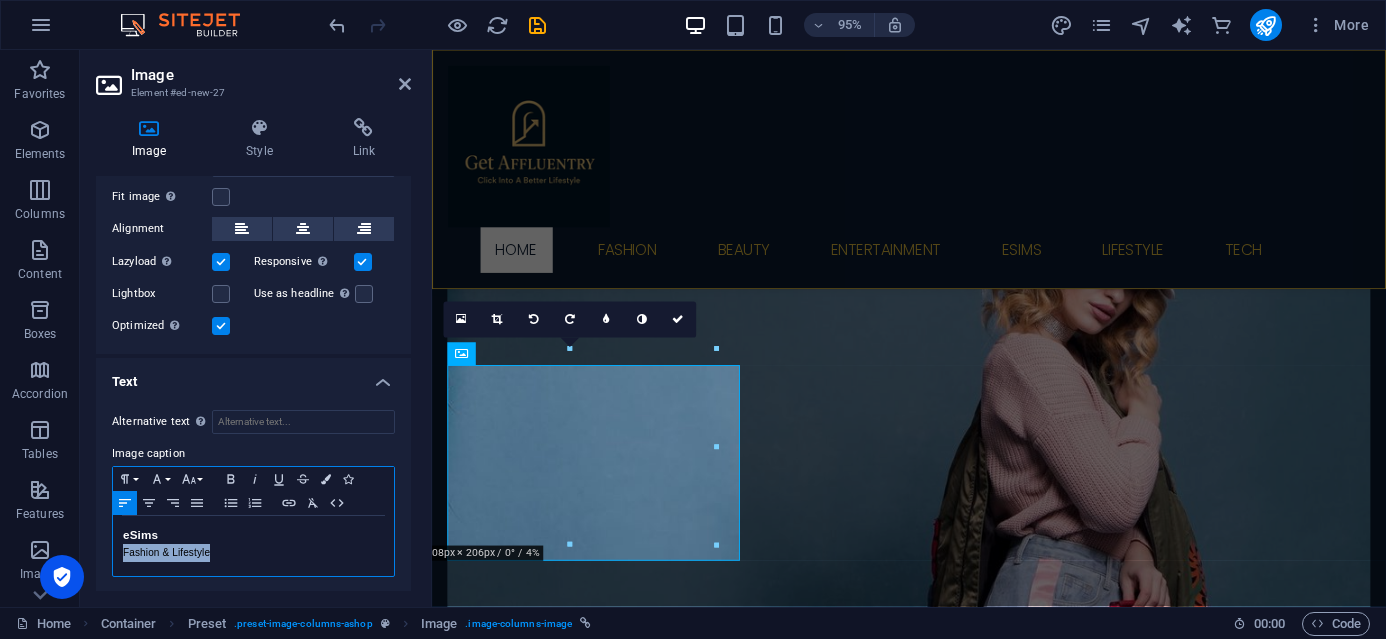 click on "Alternative text The alternative text is used by devices that cannot display images (e.g. image search engines) and should be added to every image to improve website accessibility. Image caption Paragraph Format Normal Heading 1 Heading 2 Heading 3 Heading 4 Heading 5 Heading 6 Code Font Family Arial [US_STATE] Impact Tahoma Times New Roman Verdana Font Size 8 9 10 11 12 14 18 24 30 36 48 60 72 96 Bold Italic Underline Strikethrough Colors Icons Align Left Align Center Align Right Align Justify Unordered List Ordered List Insert Link Clear Formatting HTML eSims Fashion & Lifestyle" at bounding box center (253, 494) 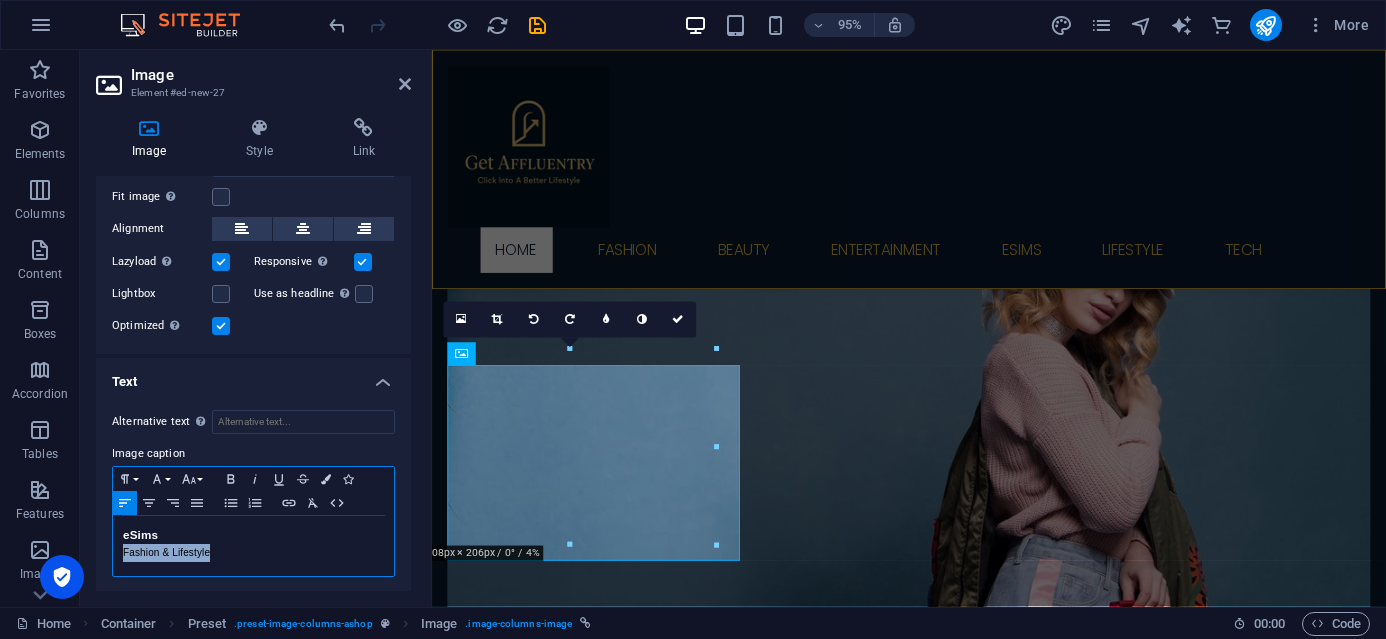 type 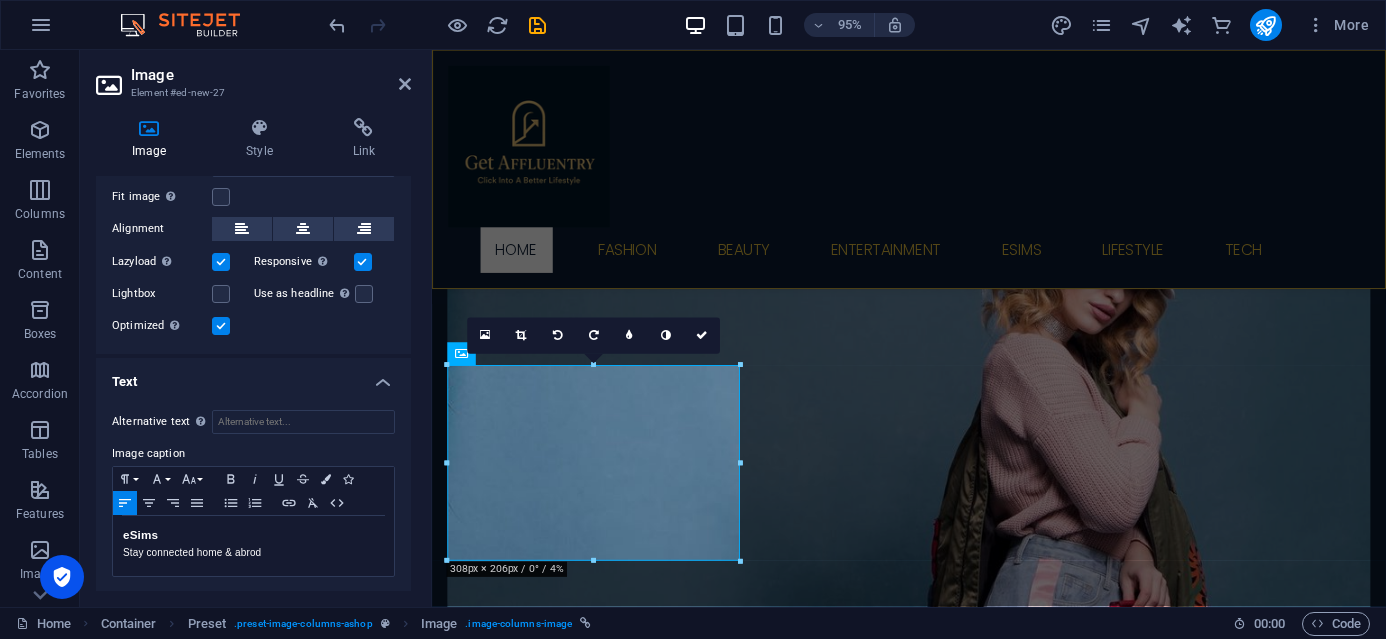 click on "Text" at bounding box center (253, 376) 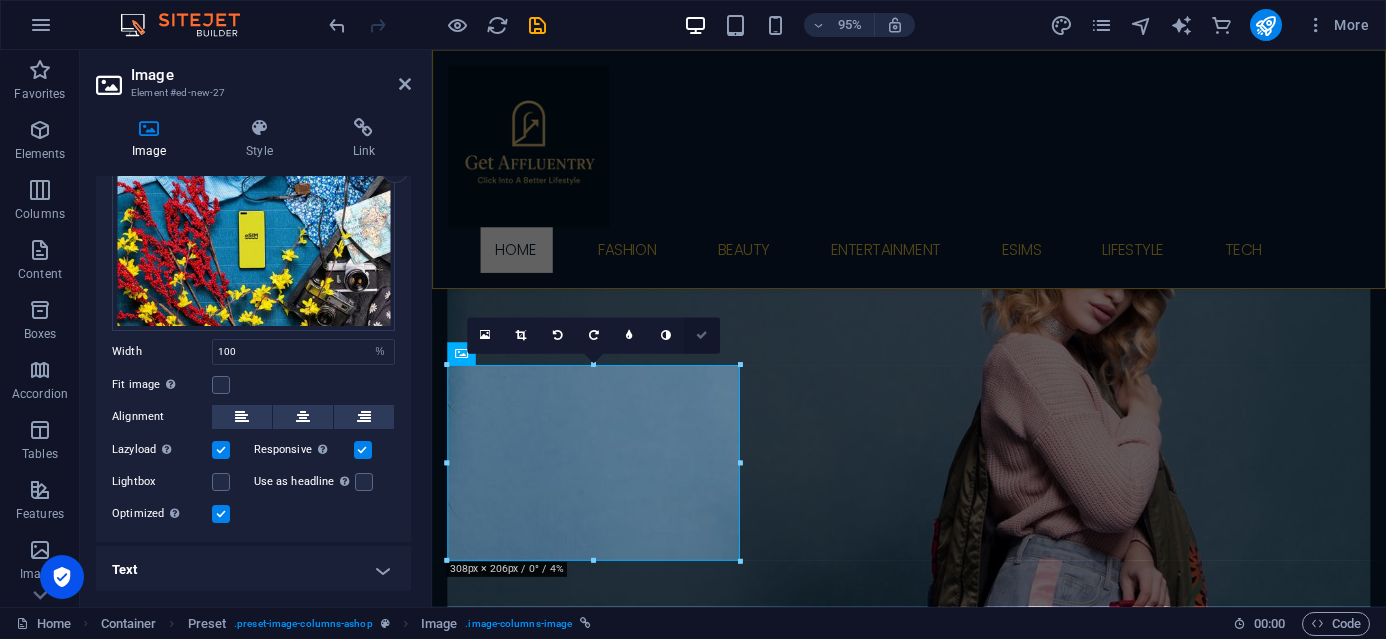 click at bounding box center (702, 336) 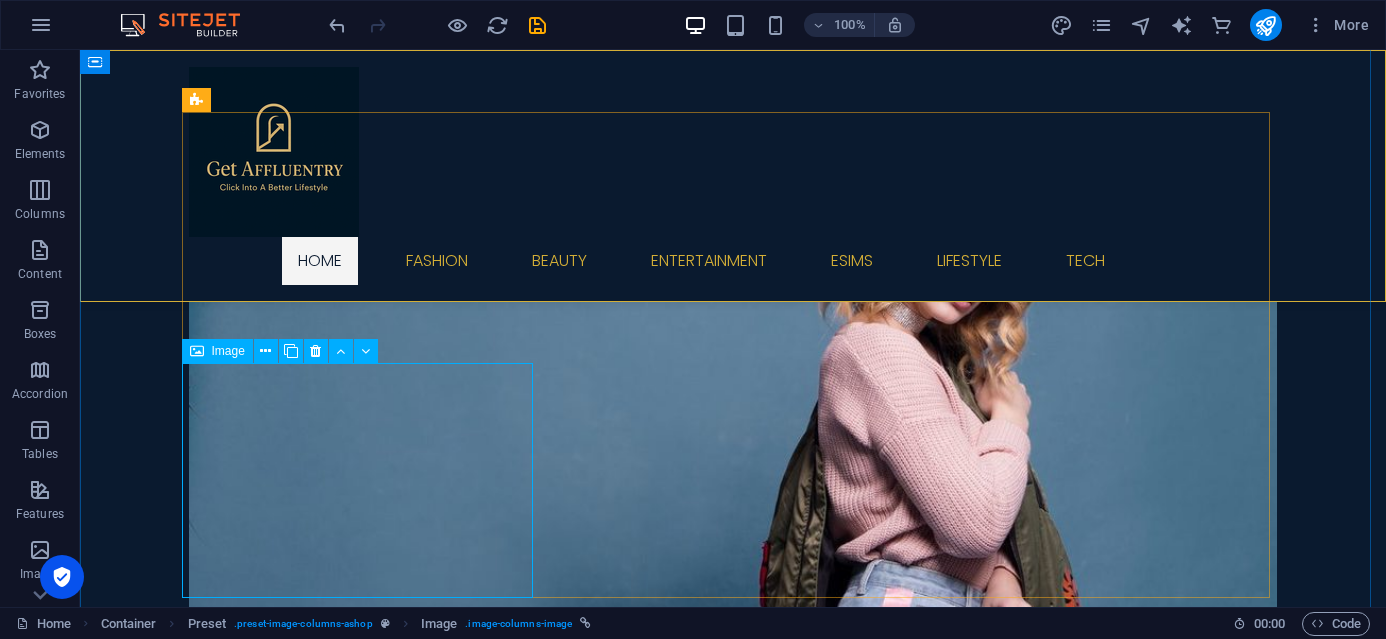 click on "eSims Stay connected home & abrod" at bounding box center [733, 2677] 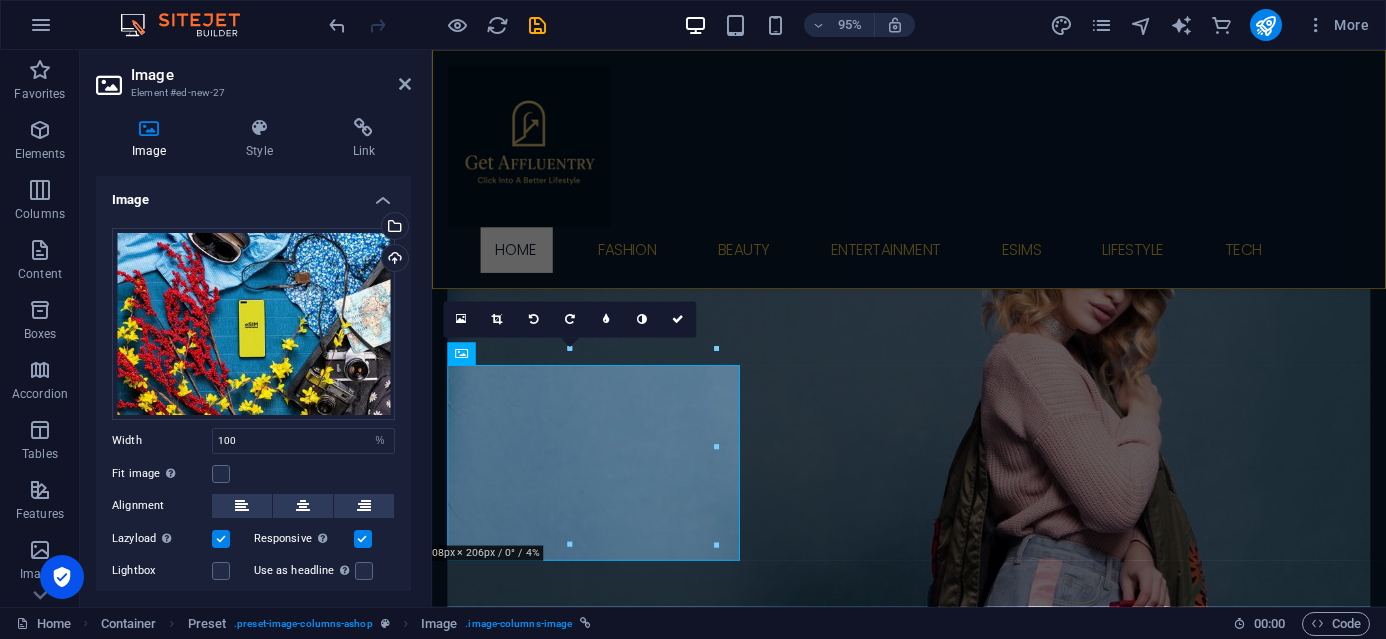scroll, scrollTop: 89, scrollLeft: 0, axis: vertical 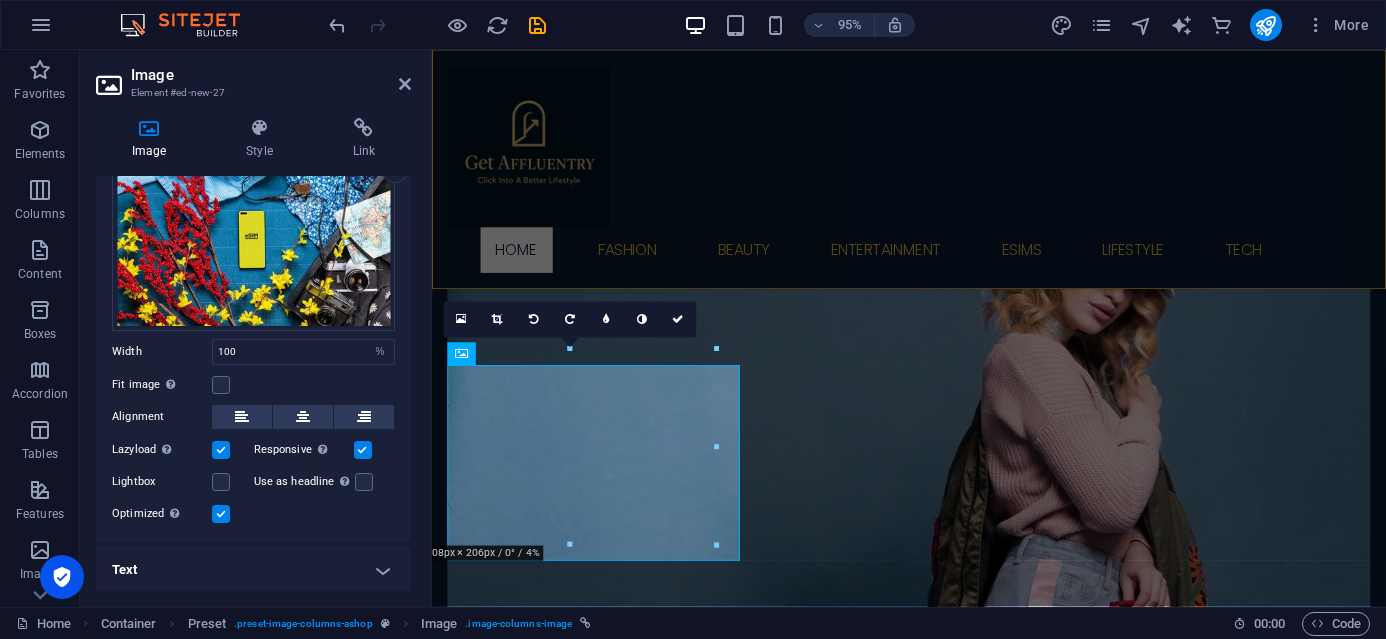 click on "Text" at bounding box center [253, 570] 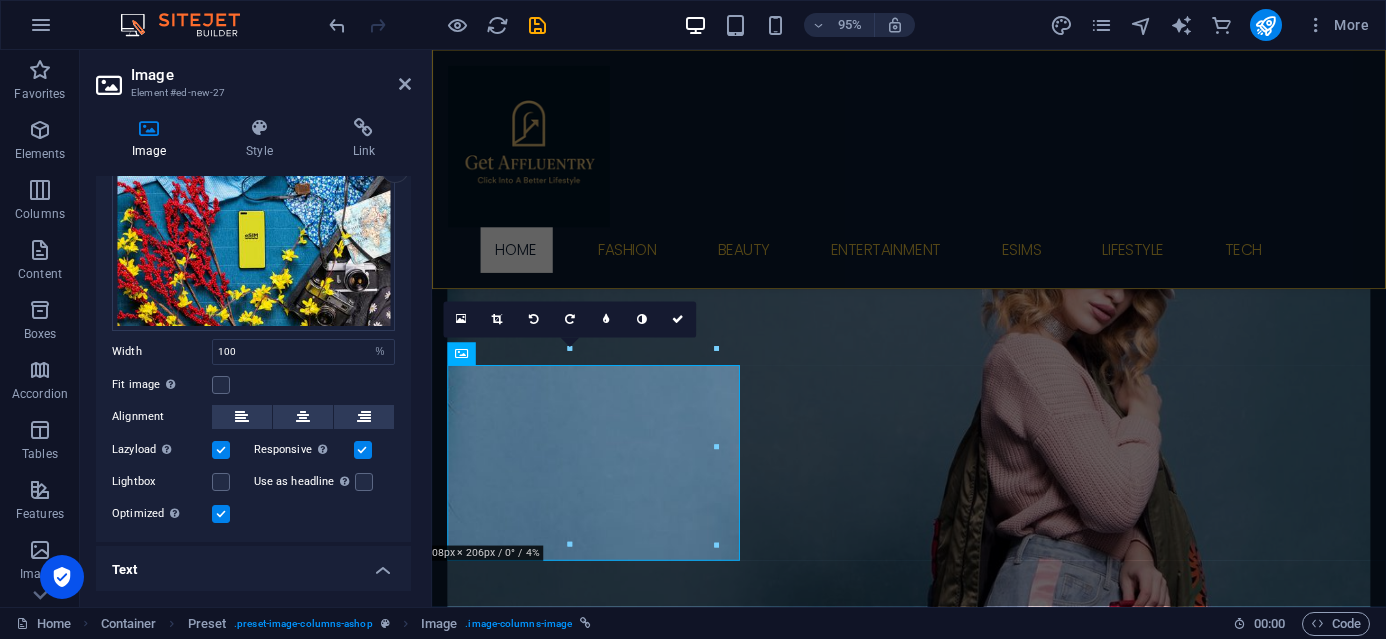 scroll, scrollTop: 277, scrollLeft: 0, axis: vertical 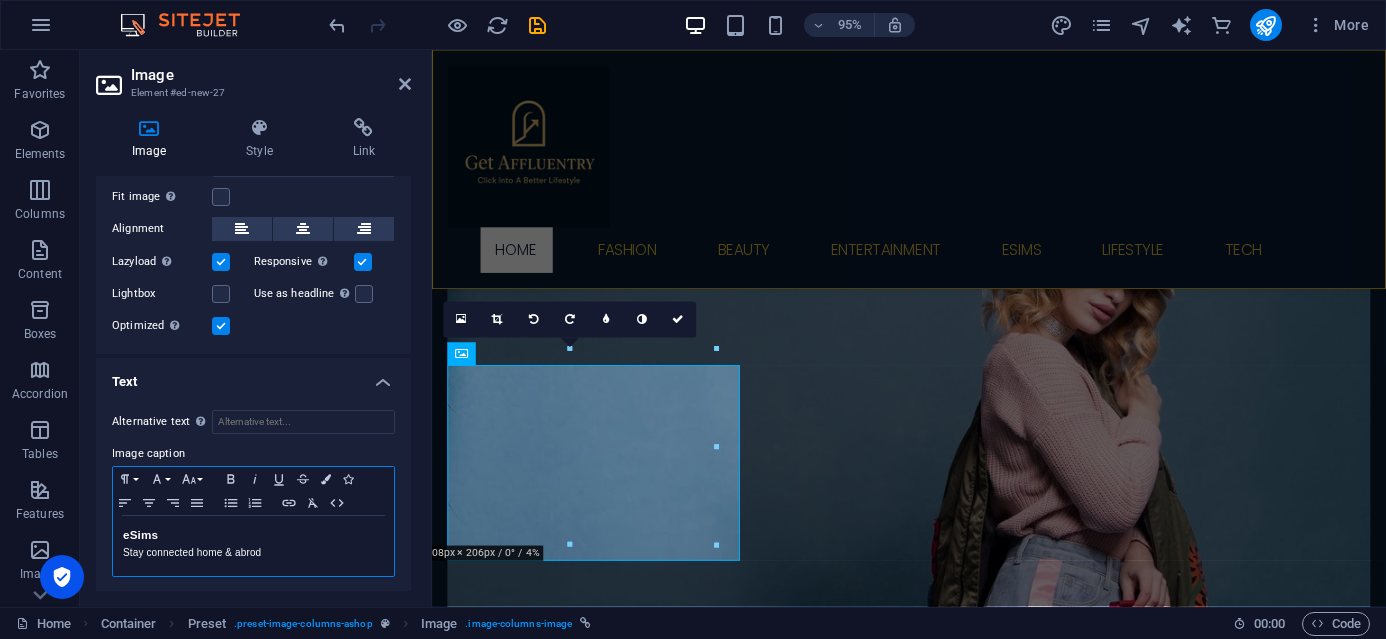 click on "​Stay connected home & abrod" at bounding box center (253, 553) 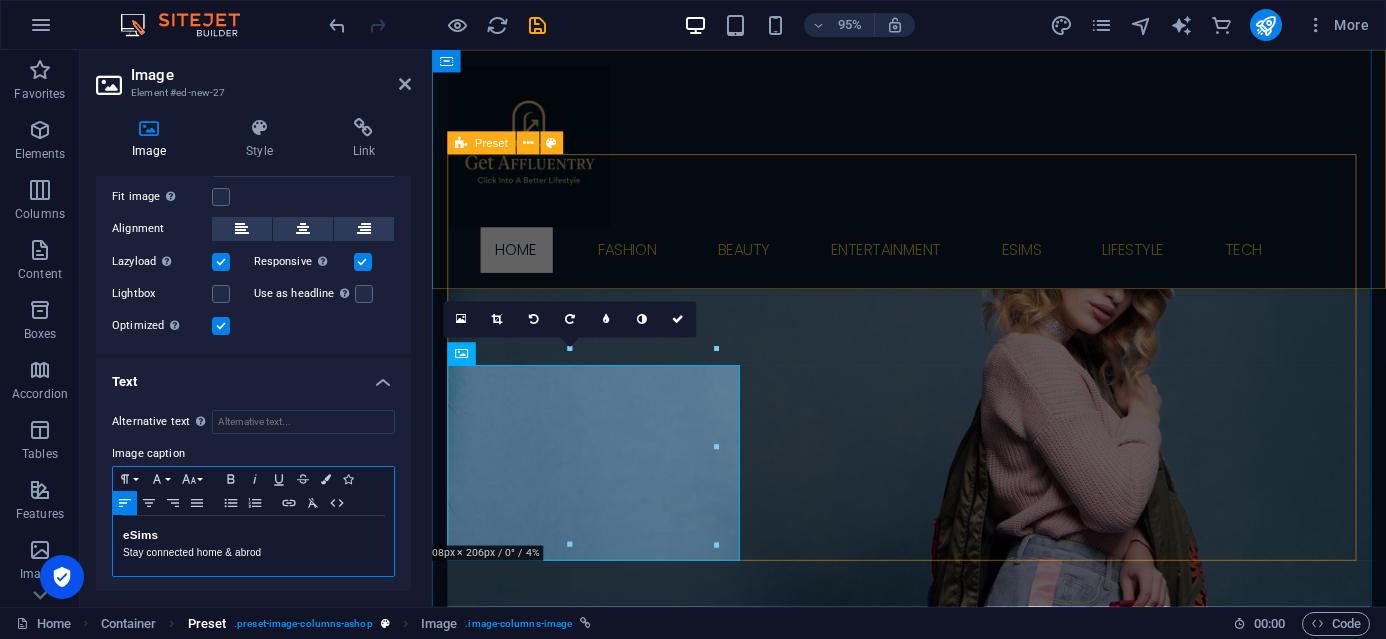 type 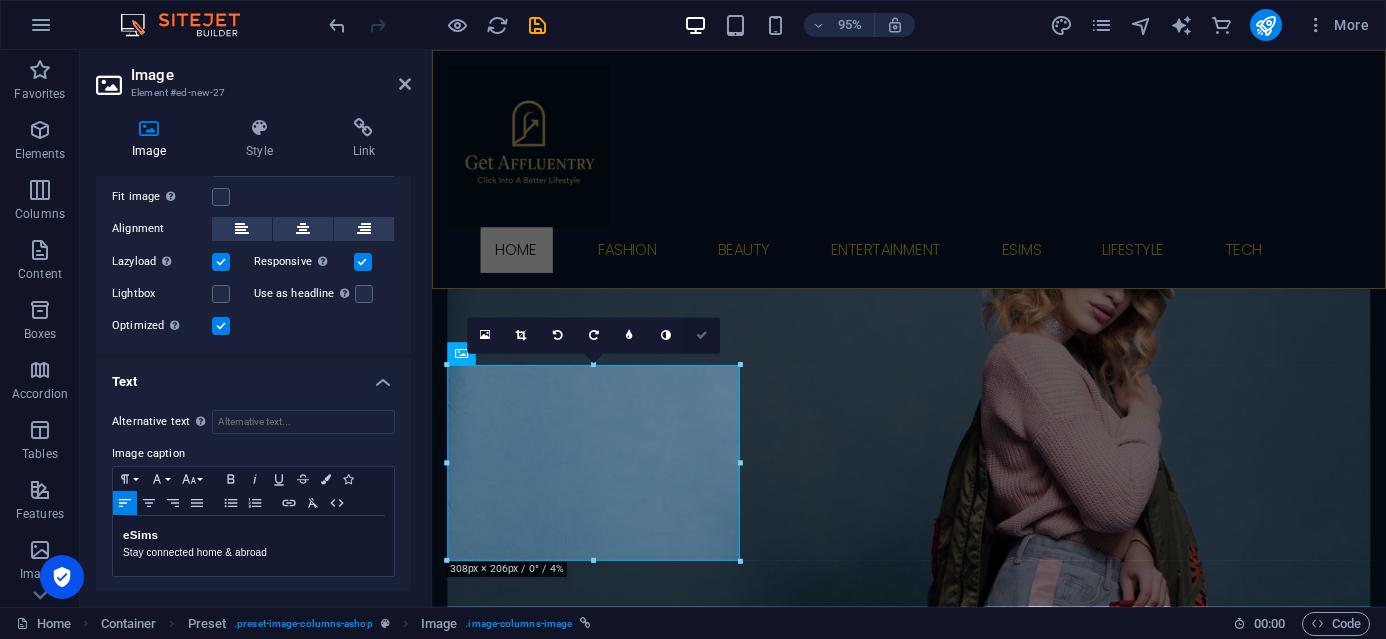 click at bounding box center (702, 335) 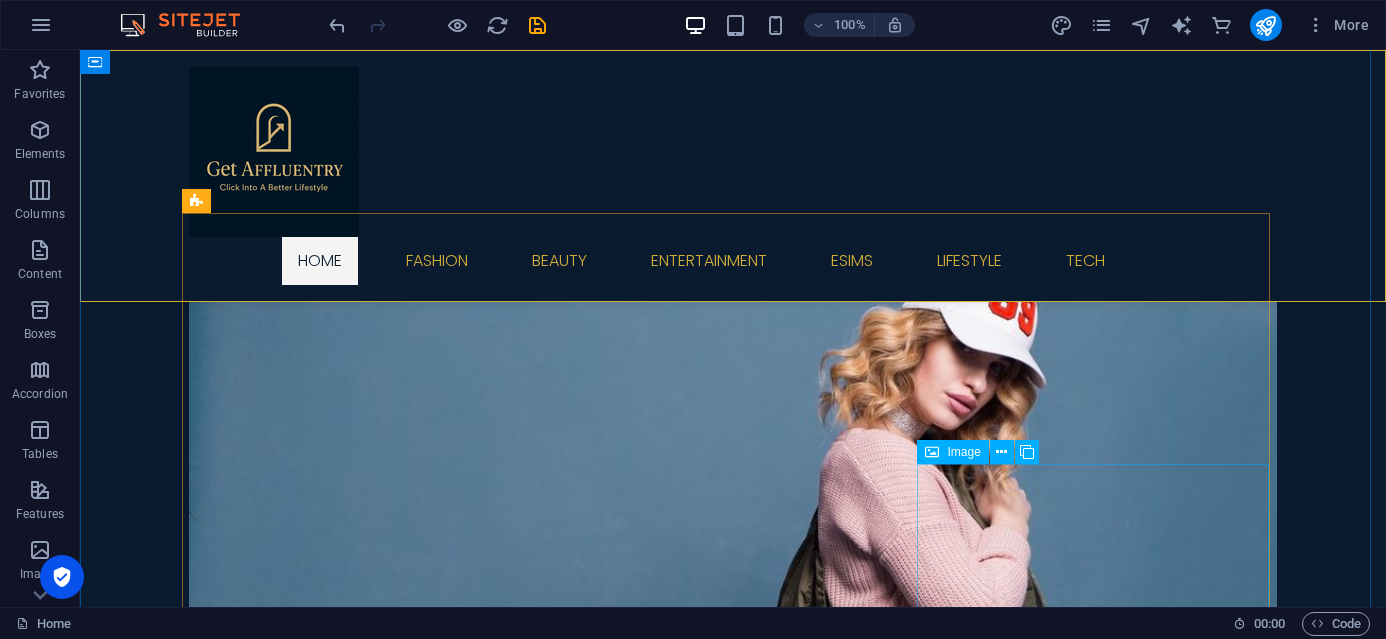 scroll, scrollTop: 572, scrollLeft: 0, axis: vertical 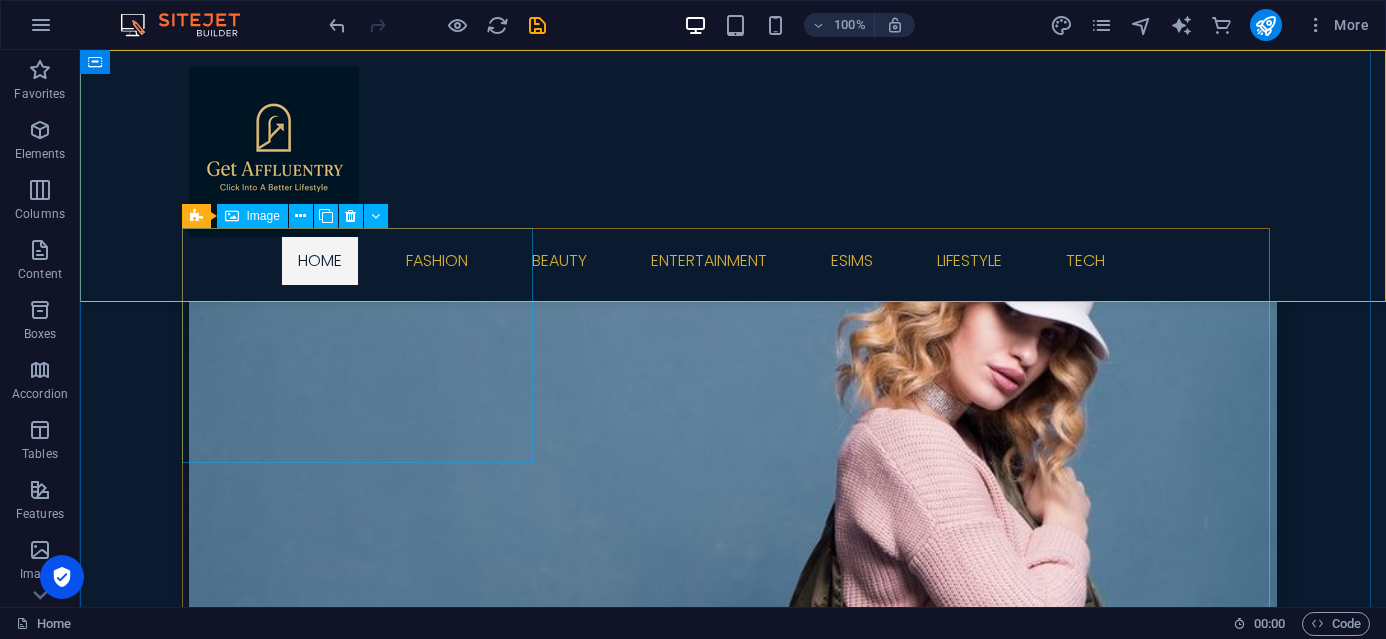 click on "Fashion Fashion & Lifestyle" at bounding box center (733, 592) 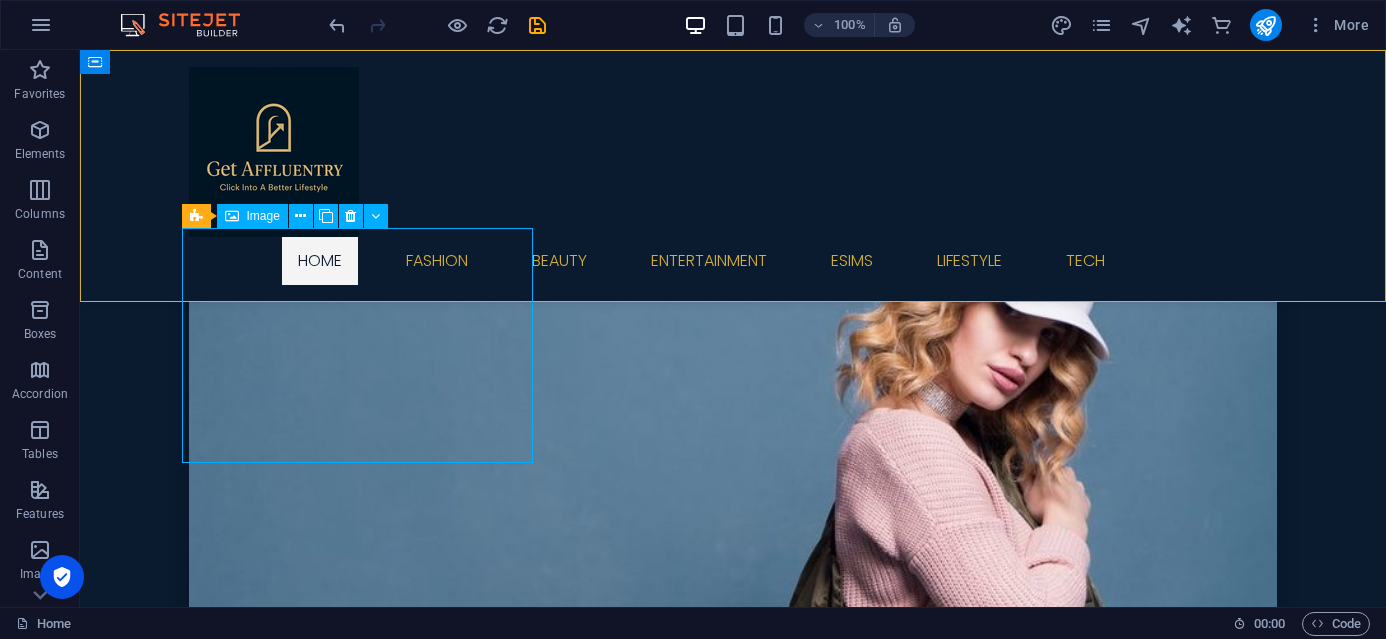 click on "Fashion Fashion & Lifestyle" at bounding box center [733, 592] 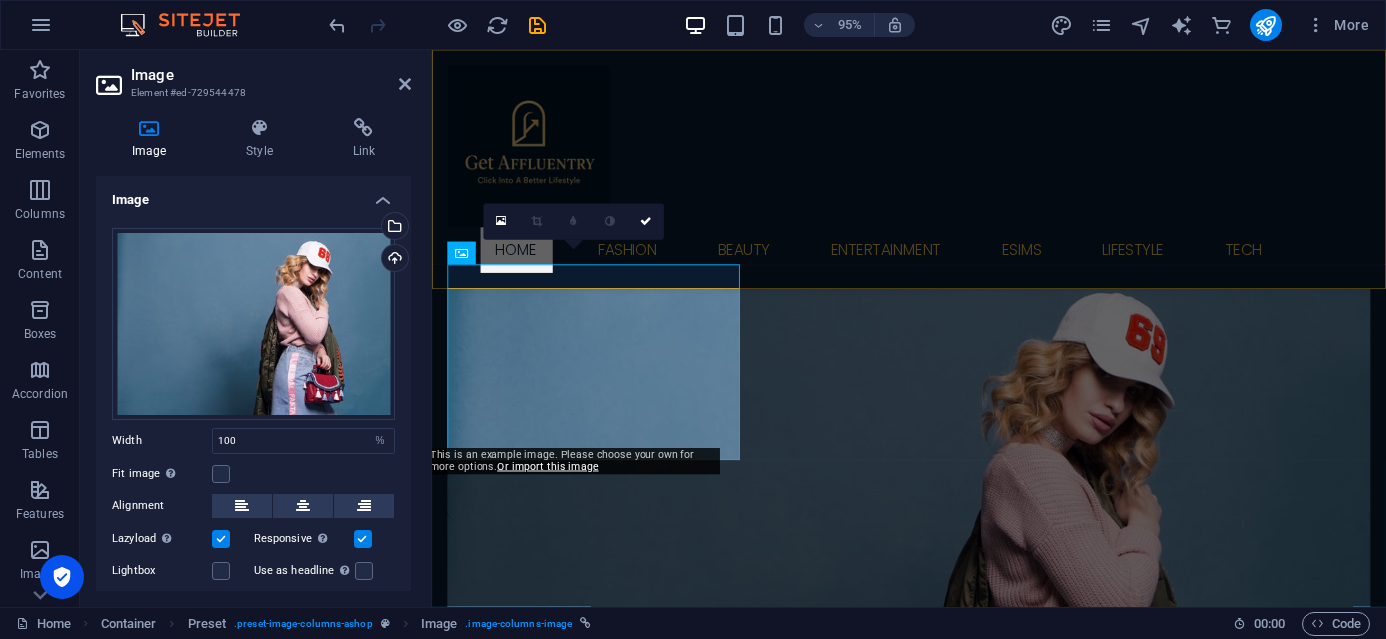 scroll, scrollTop: 89, scrollLeft: 0, axis: vertical 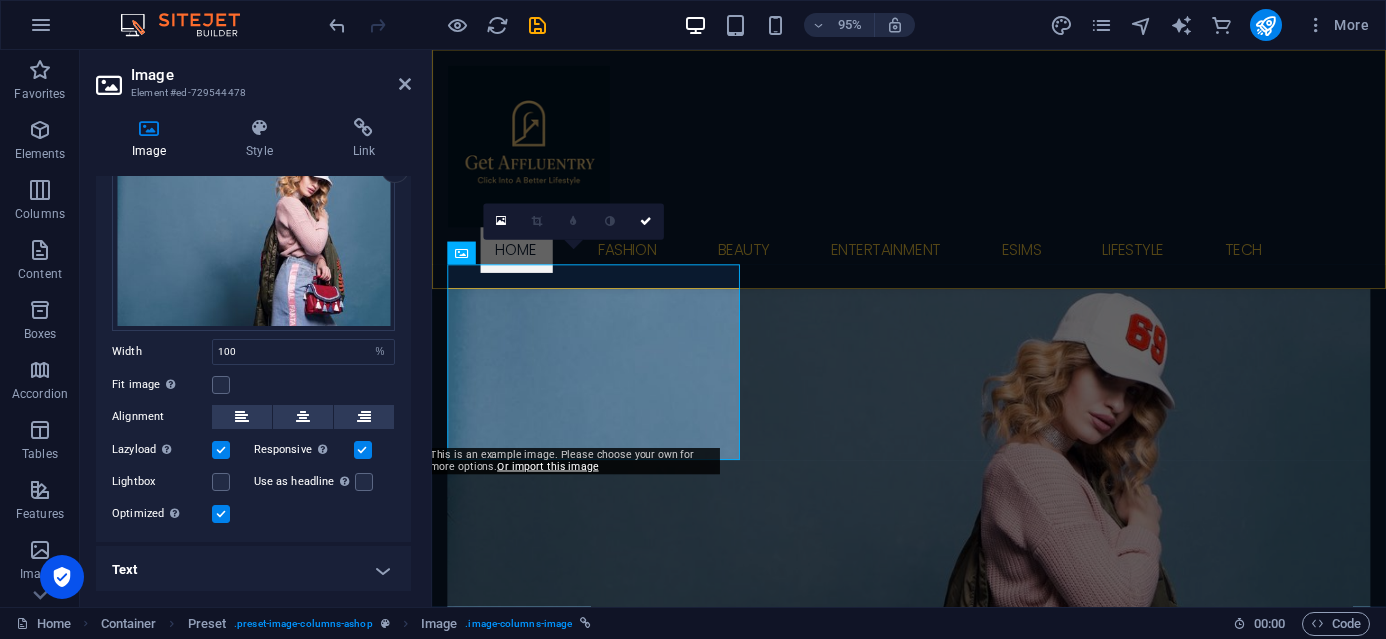 click on "Text" at bounding box center (253, 570) 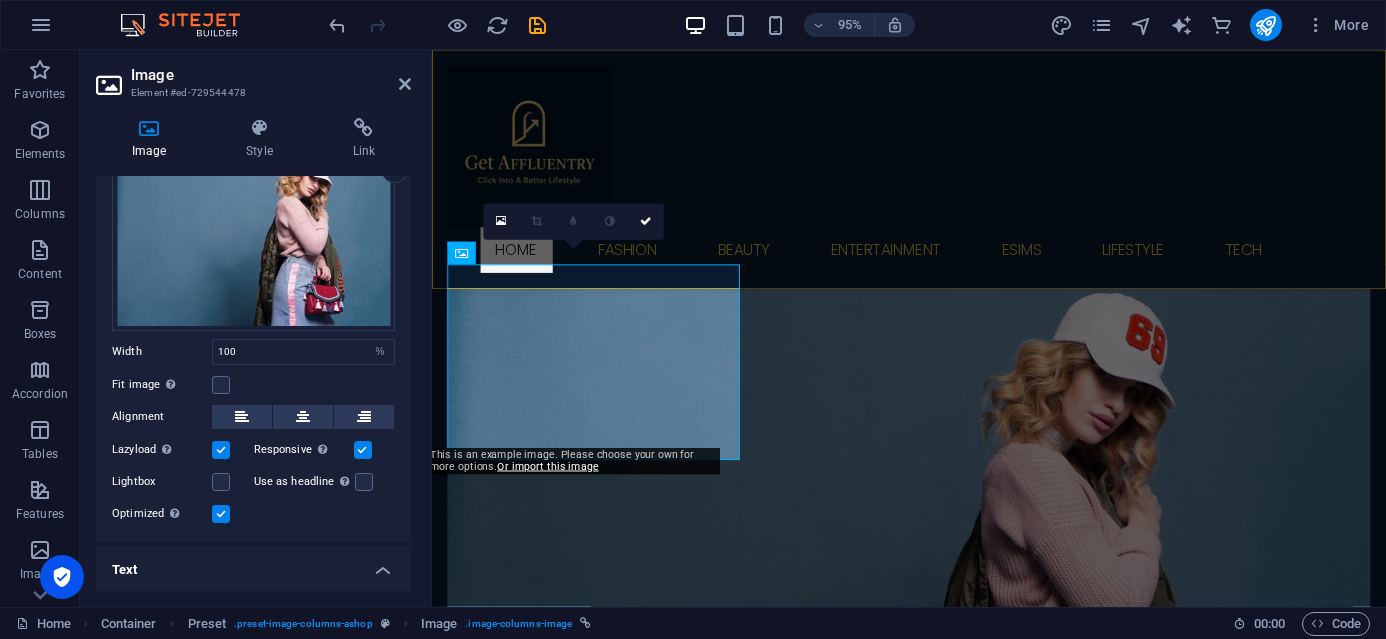 scroll, scrollTop: 277, scrollLeft: 0, axis: vertical 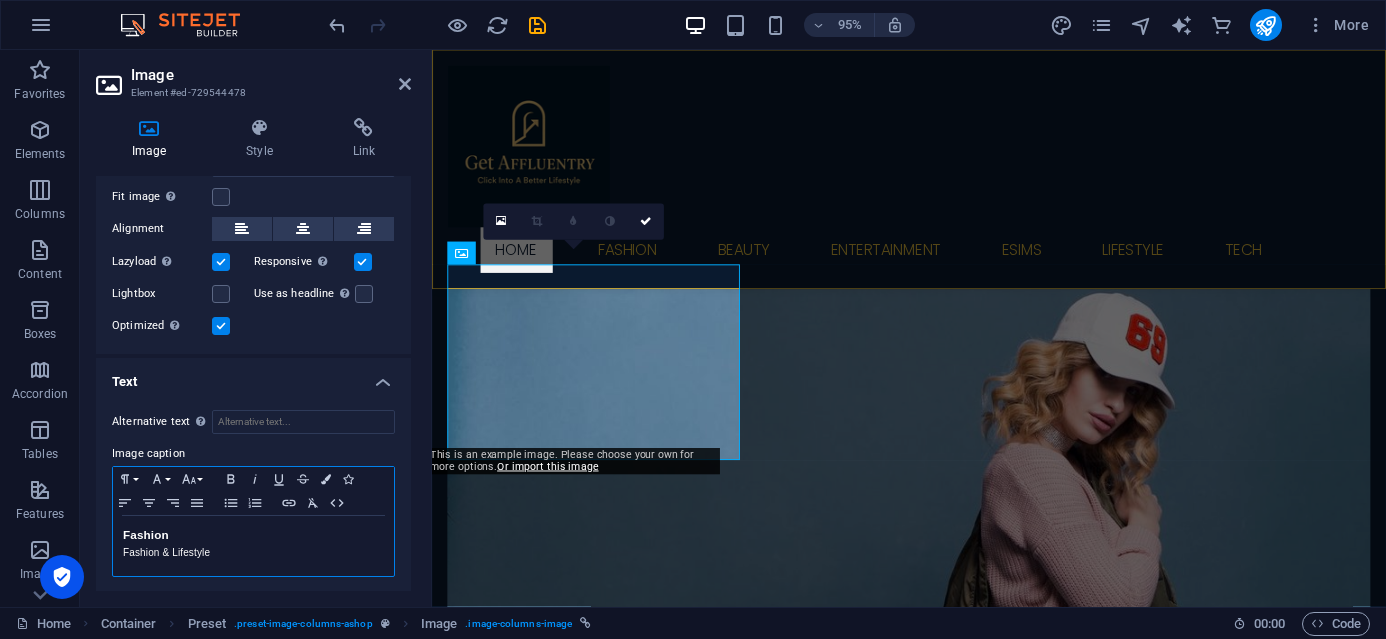 click on "Fashion & Lifestyle" at bounding box center (253, 553) 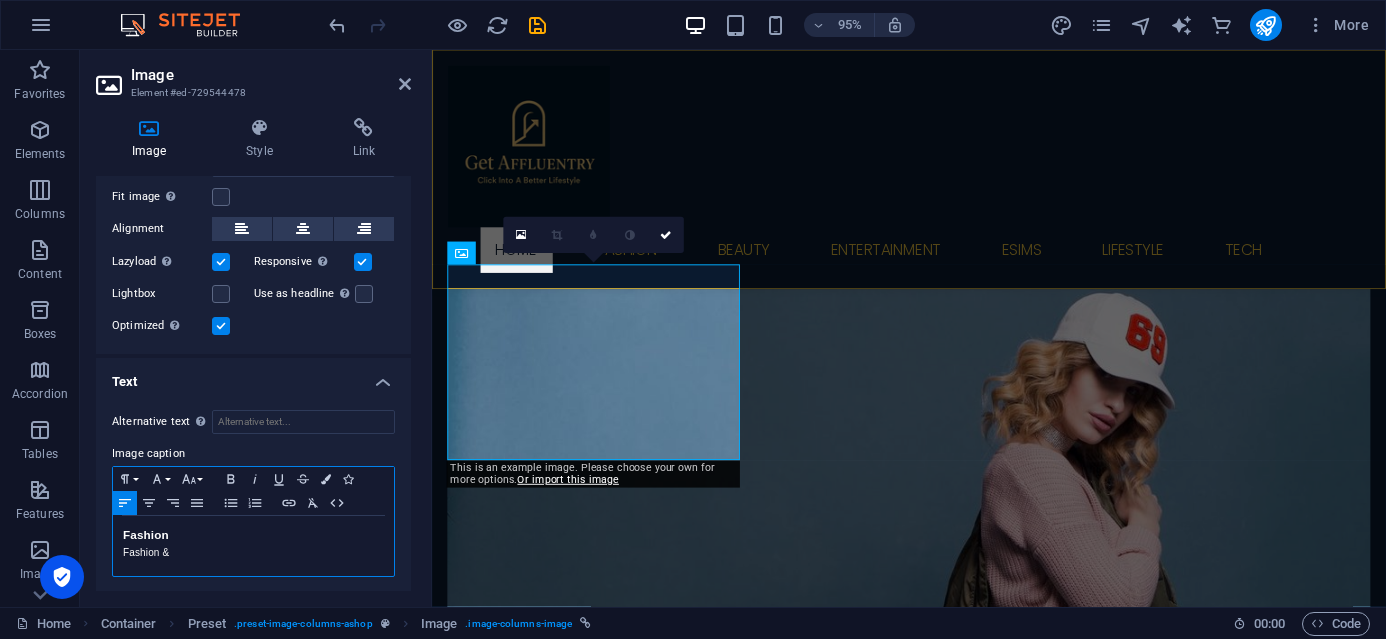 type 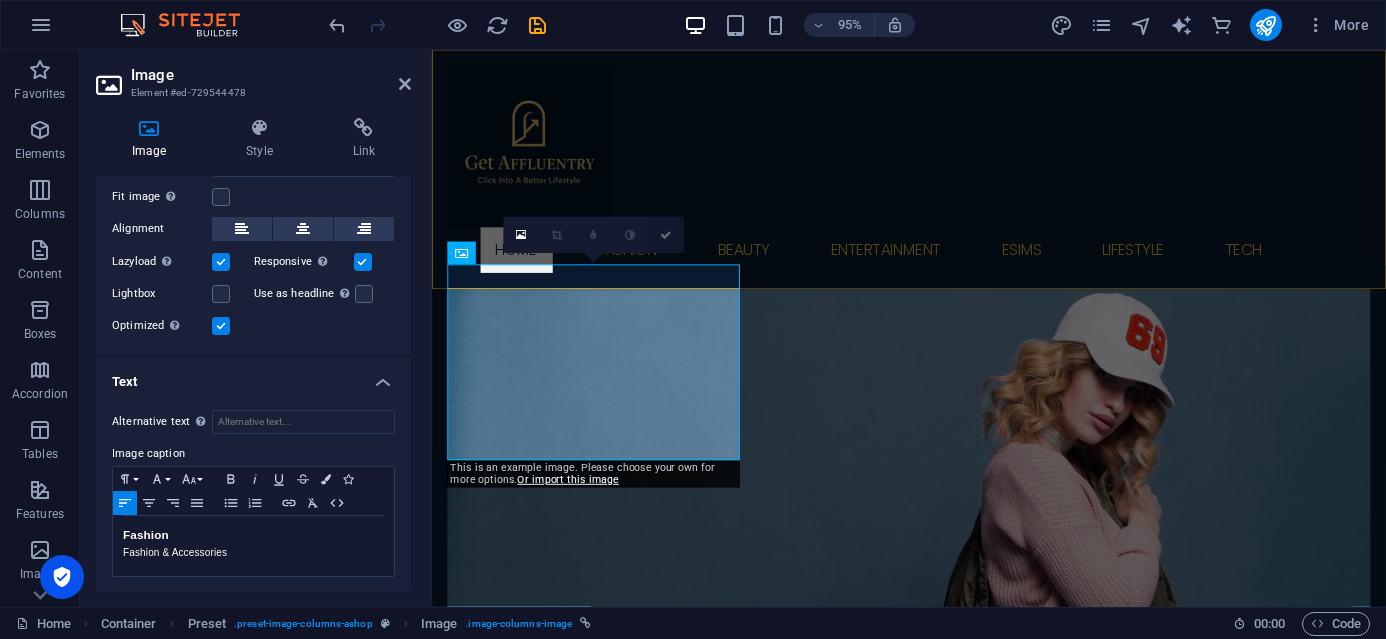 click at bounding box center [666, 235] 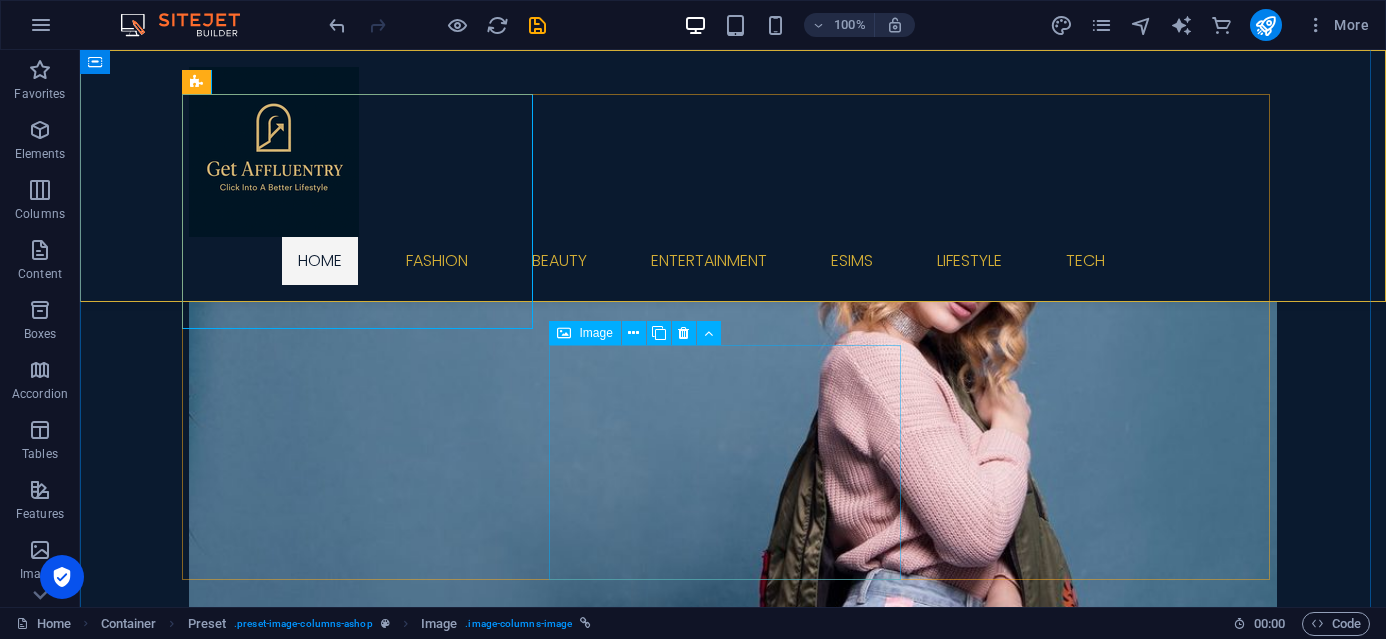 scroll, scrollTop: 721, scrollLeft: 0, axis: vertical 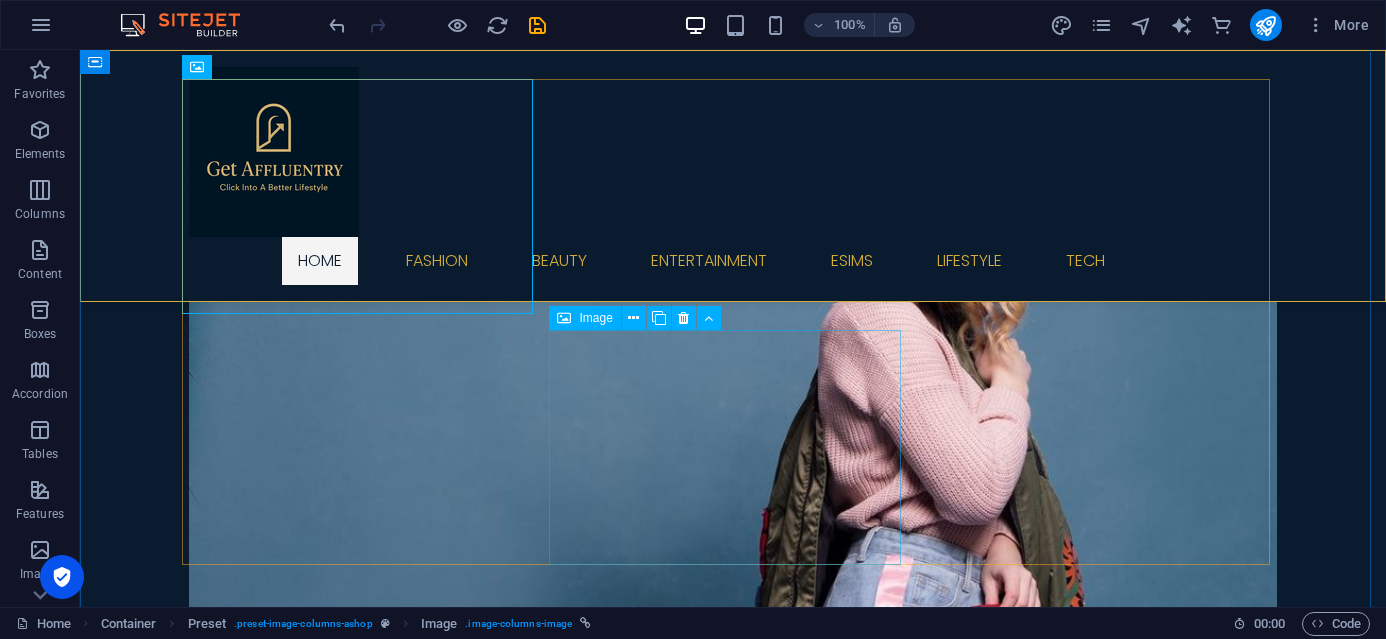 click on "Lifestyle Fashion & Lifestyle" at bounding box center [733, 3376] 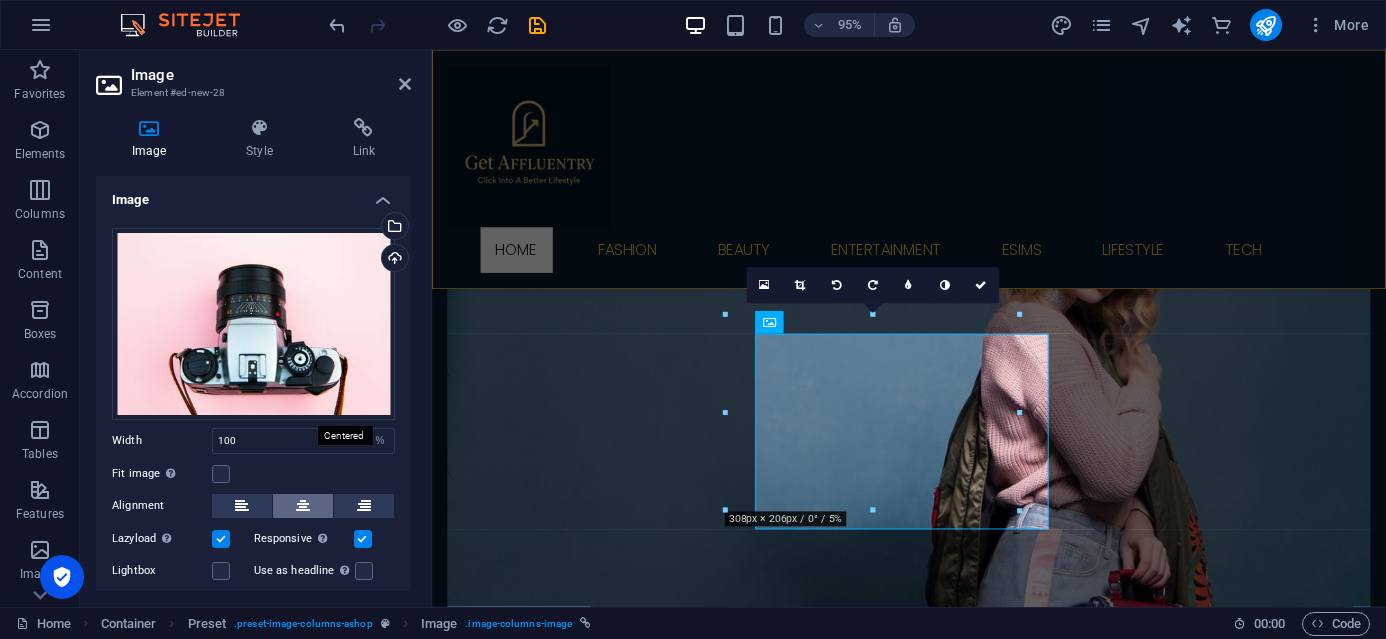scroll, scrollTop: 89, scrollLeft: 0, axis: vertical 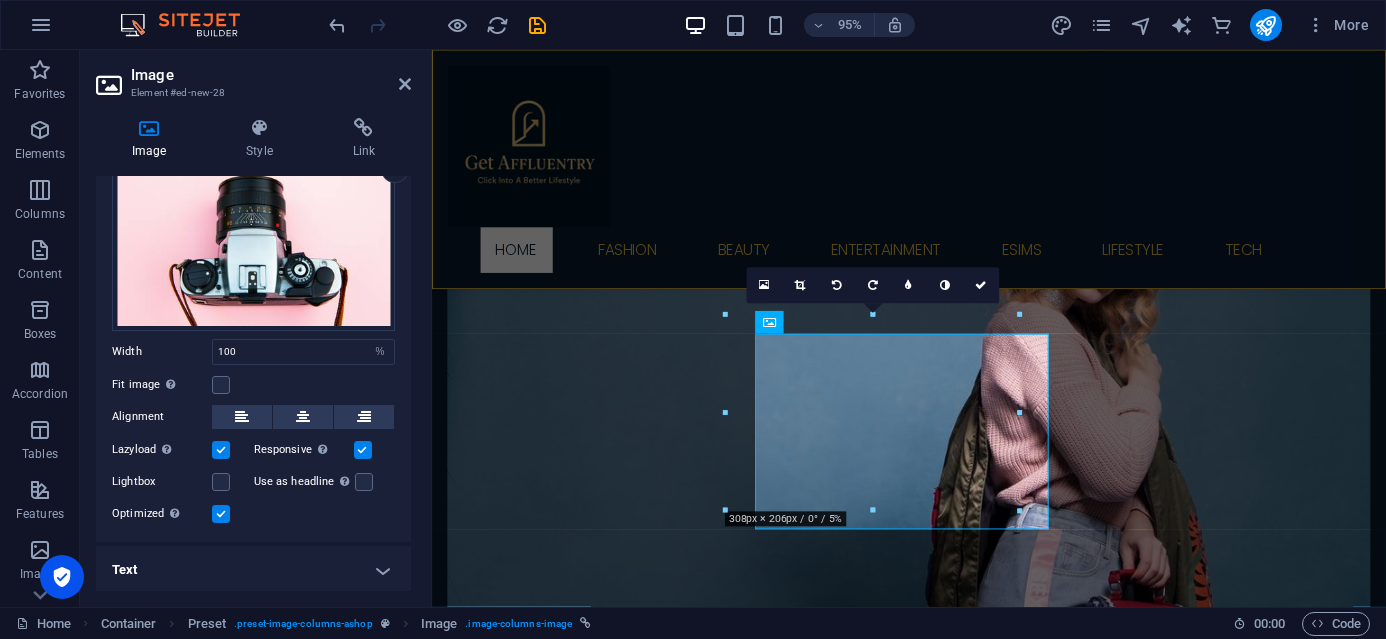click on "Text" at bounding box center [253, 570] 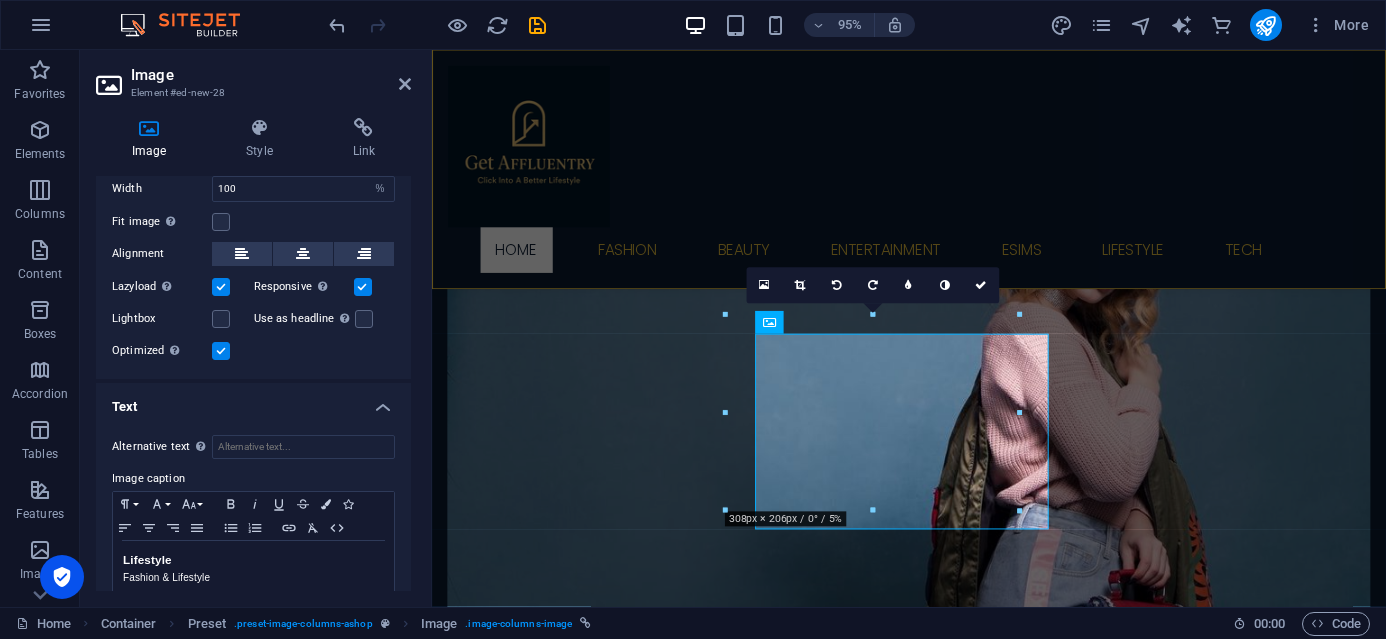 scroll, scrollTop: 277, scrollLeft: 0, axis: vertical 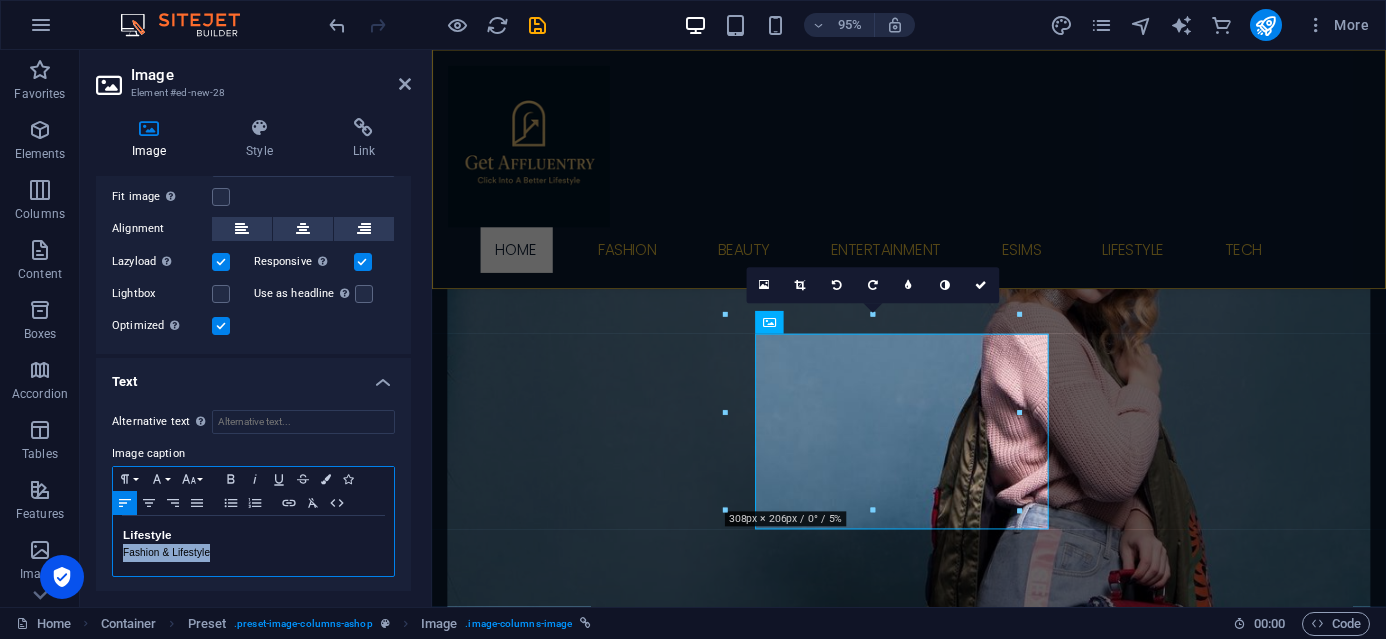 drag, startPoint x: 220, startPoint y: 551, endPoint x: 118, endPoint y: 547, distance: 102.0784 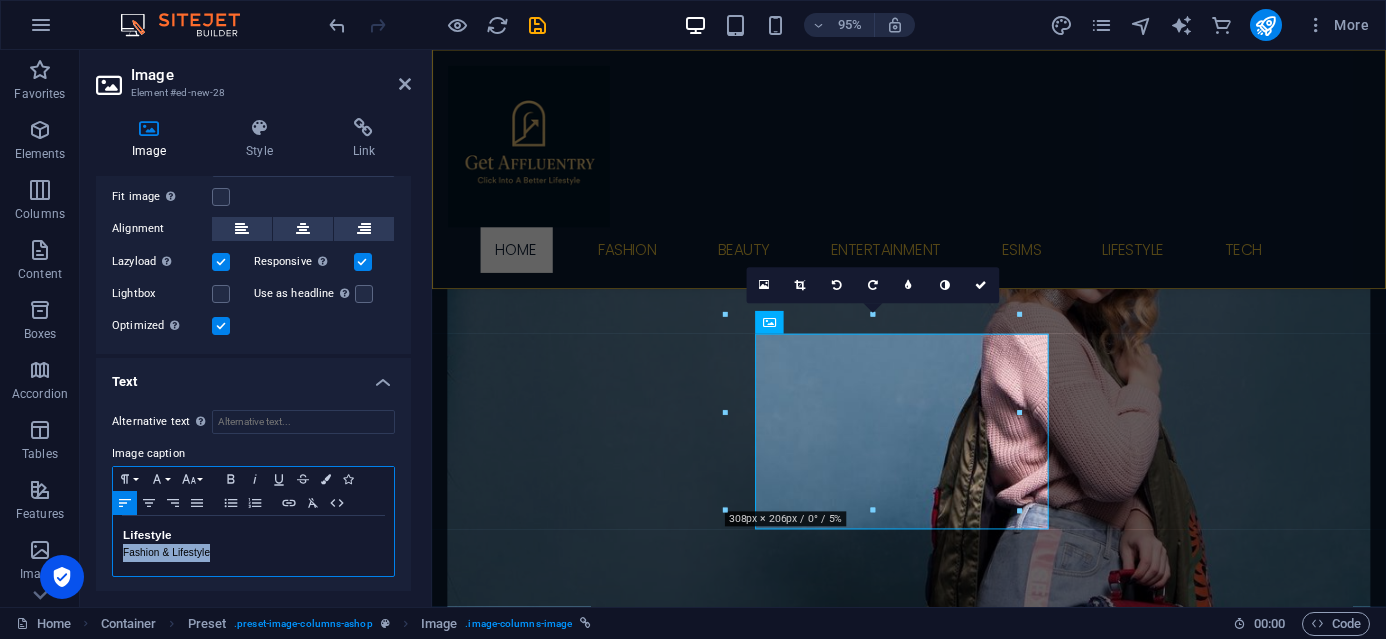 click on "​Lifestyle Fashion & Lifestyle" at bounding box center [253, 546] 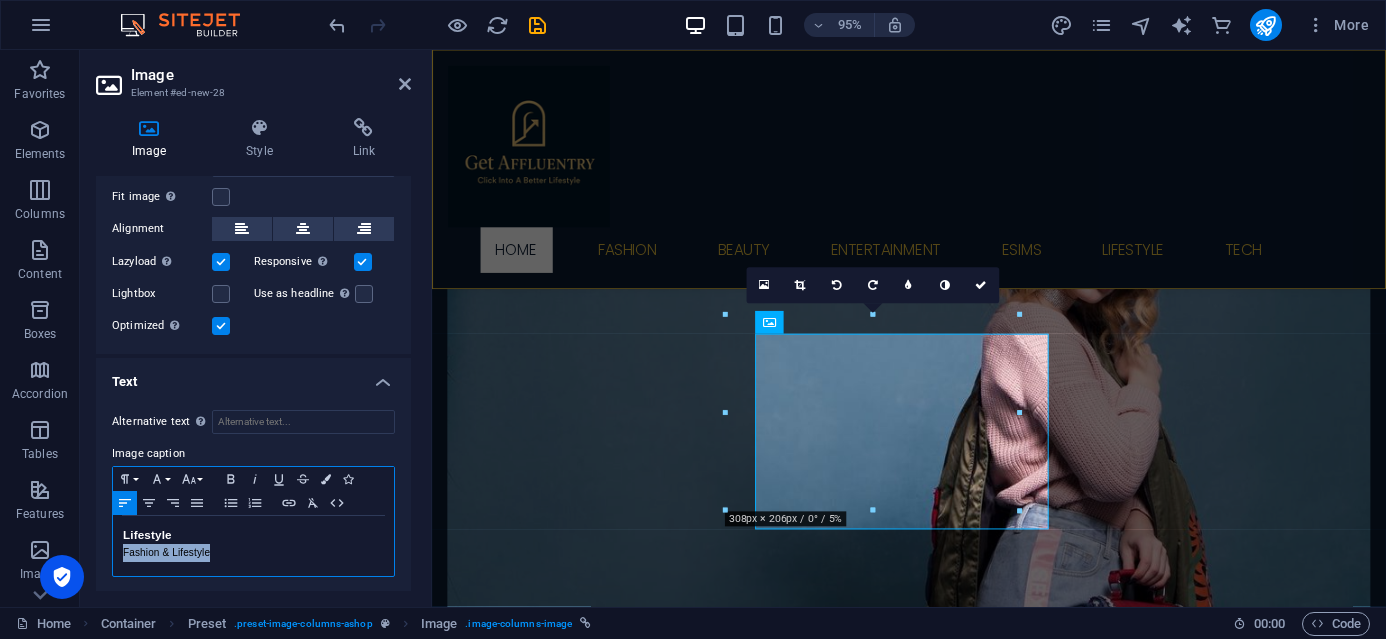 type 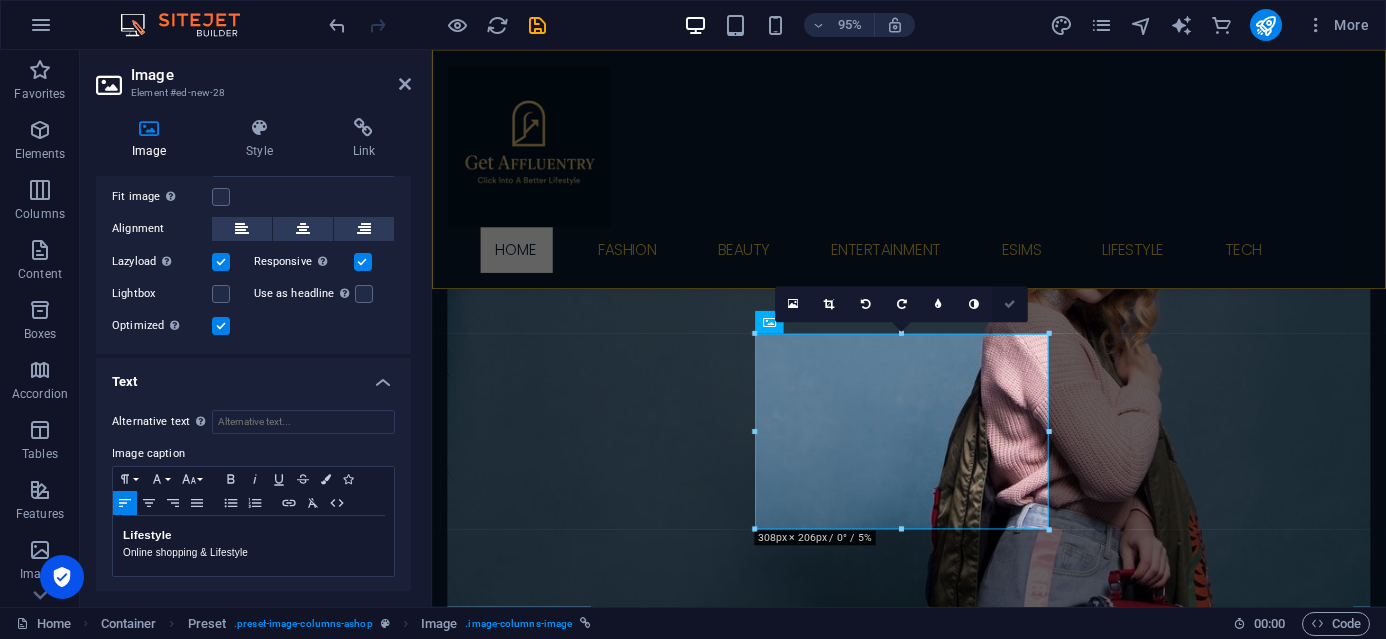 click at bounding box center [1010, 305] 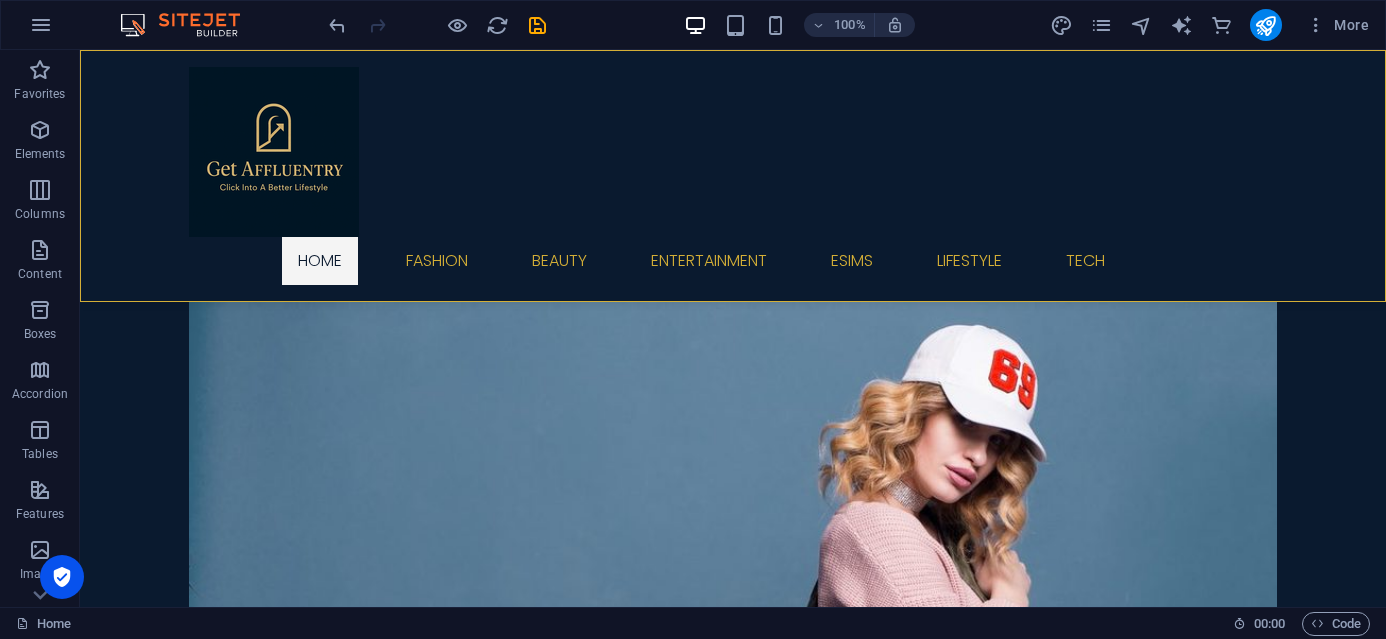 scroll, scrollTop: 584, scrollLeft: 0, axis: vertical 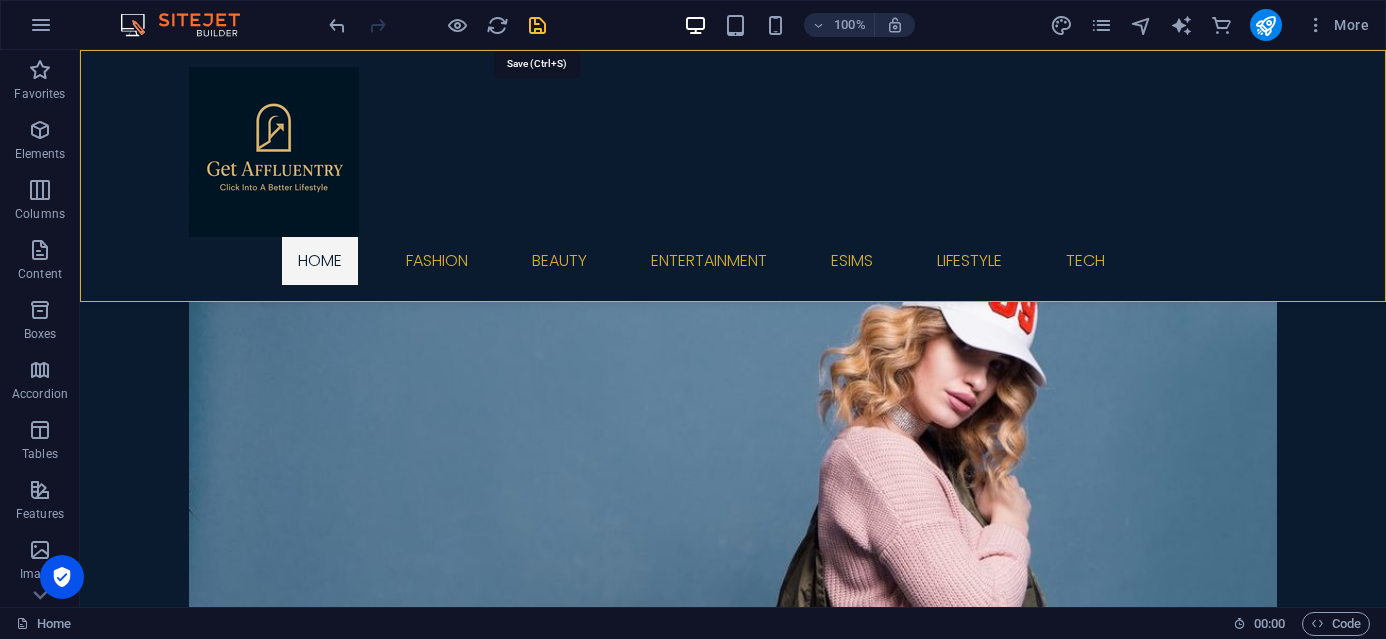 click at bounding box center (537, 25) 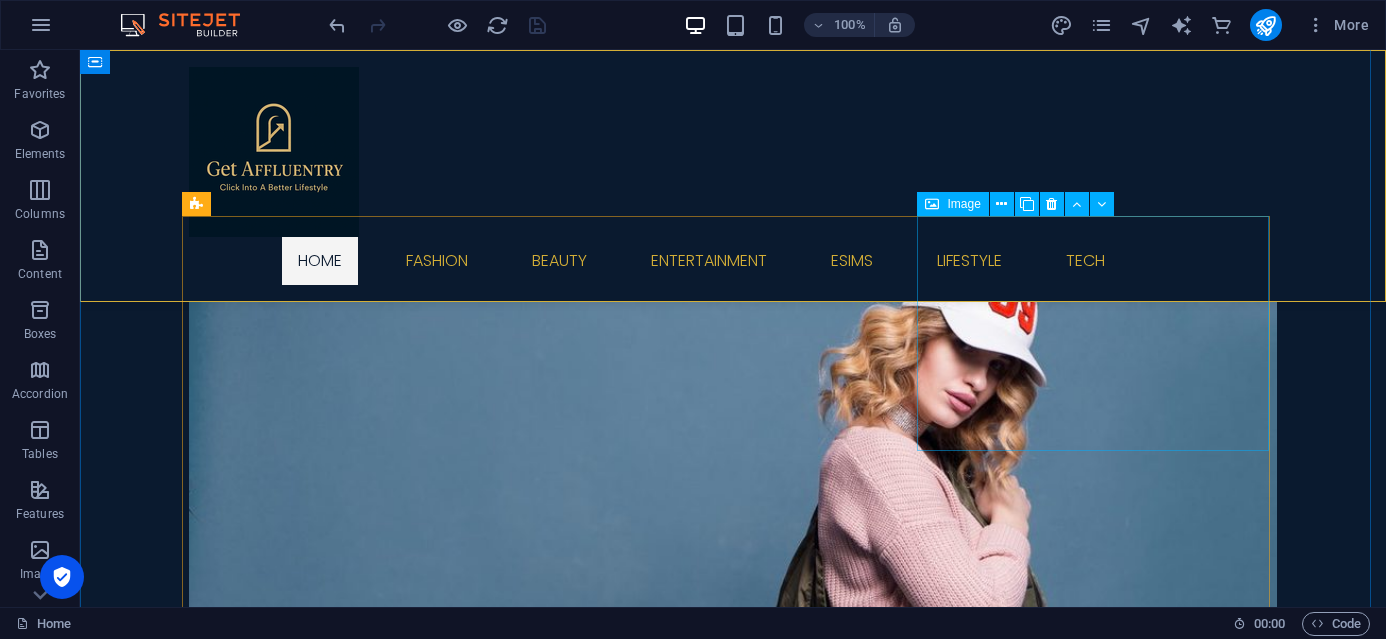 click on "Entertainment Sports & Event Tickets" at bounding box center (733, 2047) 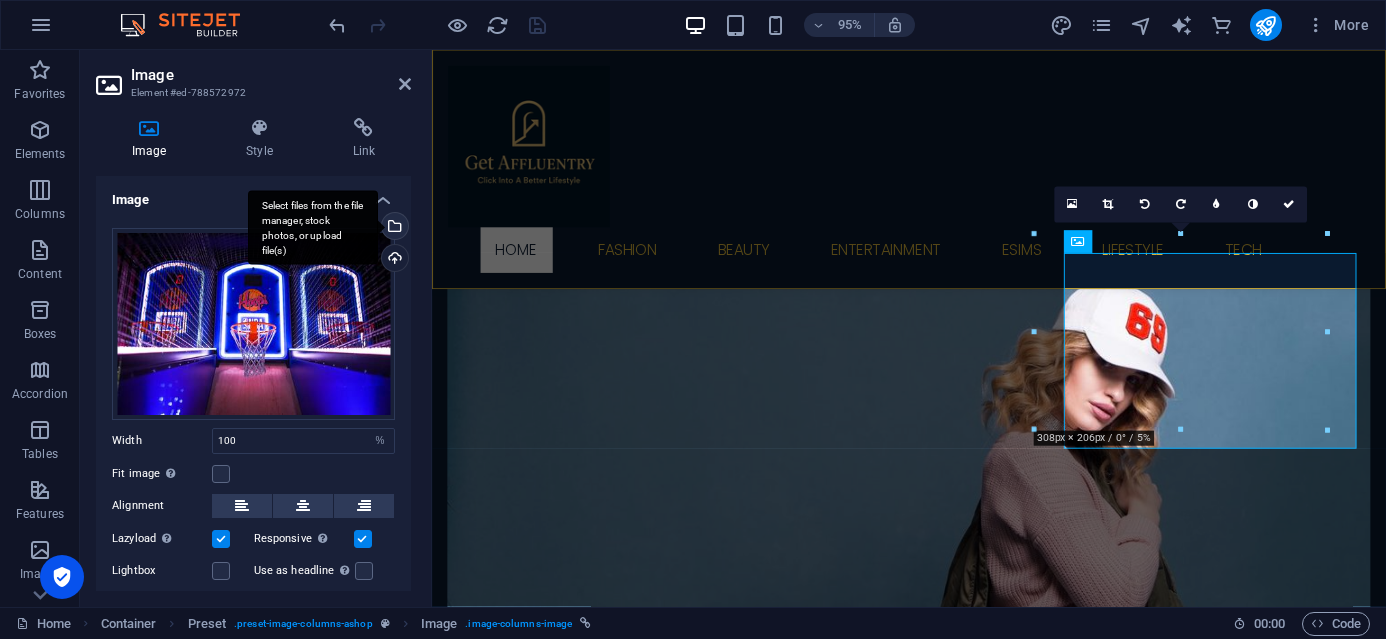 click on "Select files from the file manager, stock photos, or upload file(s)" at bounding box center (313, 227) 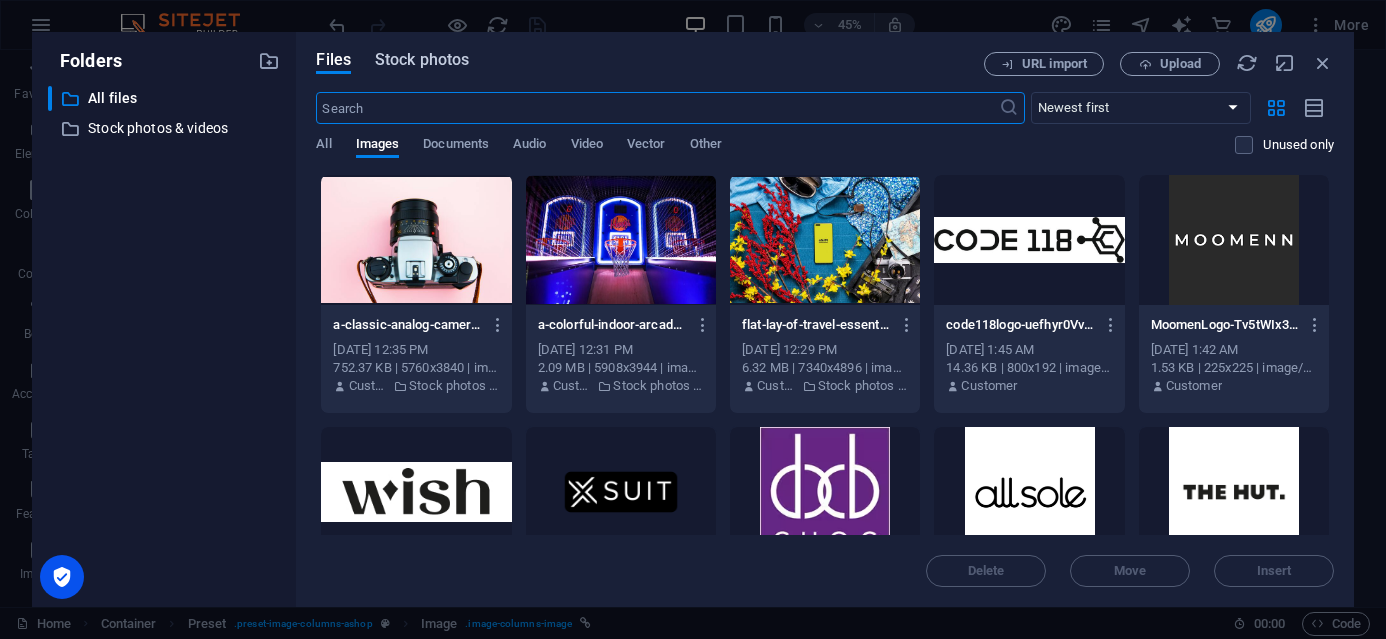 click on "Stock photos" at bounding box center [422, 60] 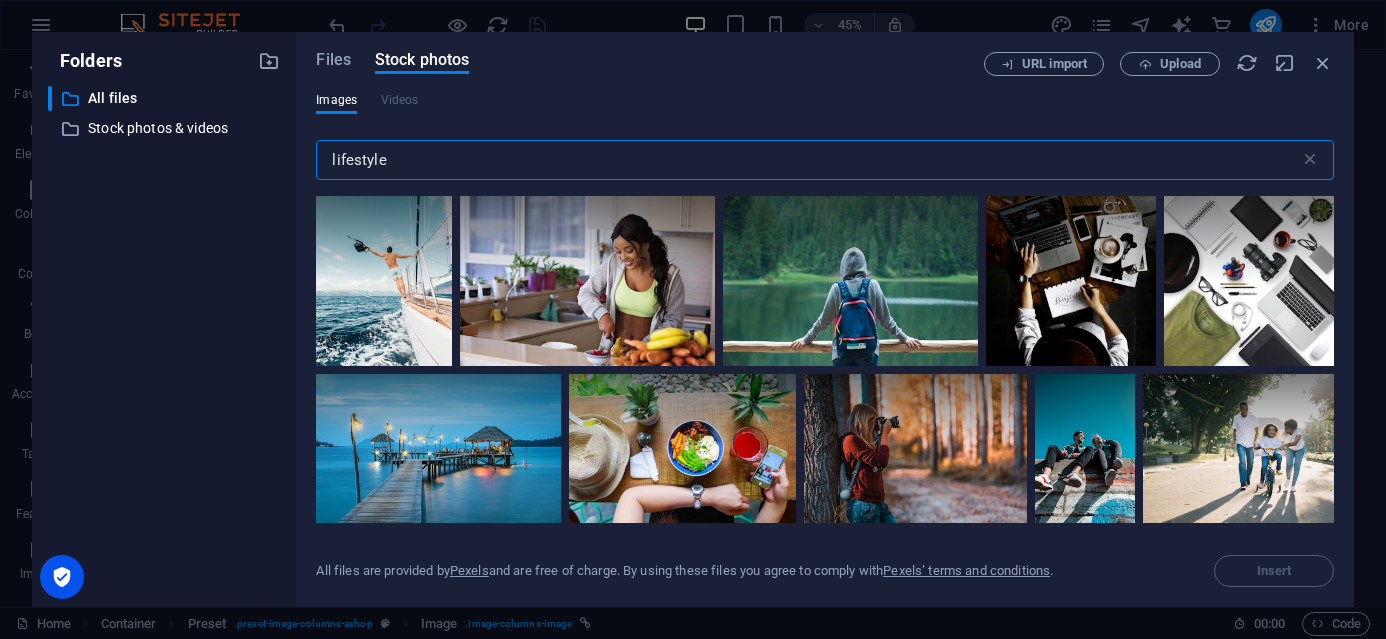 drag, startPoint x: 409, startPoint y: 156, endPoint x: 307, endPoint y: 154, distance: 102.01961 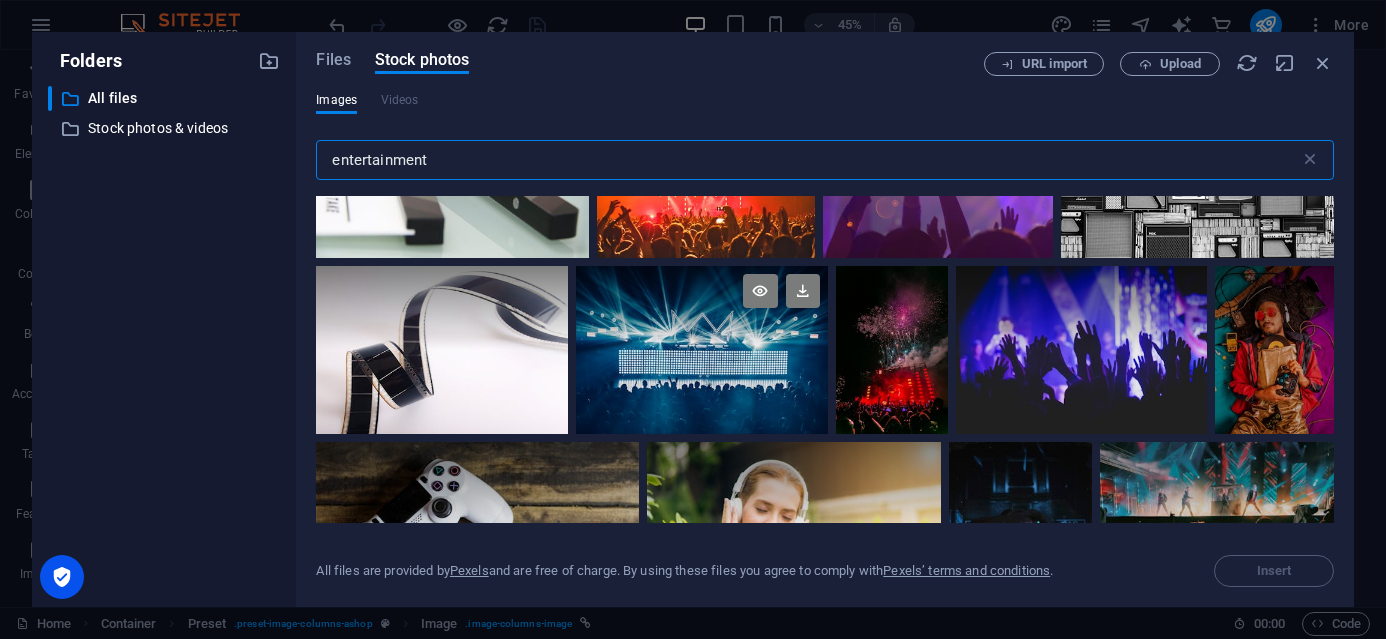 scroll, scrollTop: 271, scrollLeft: 0, axis: vertical 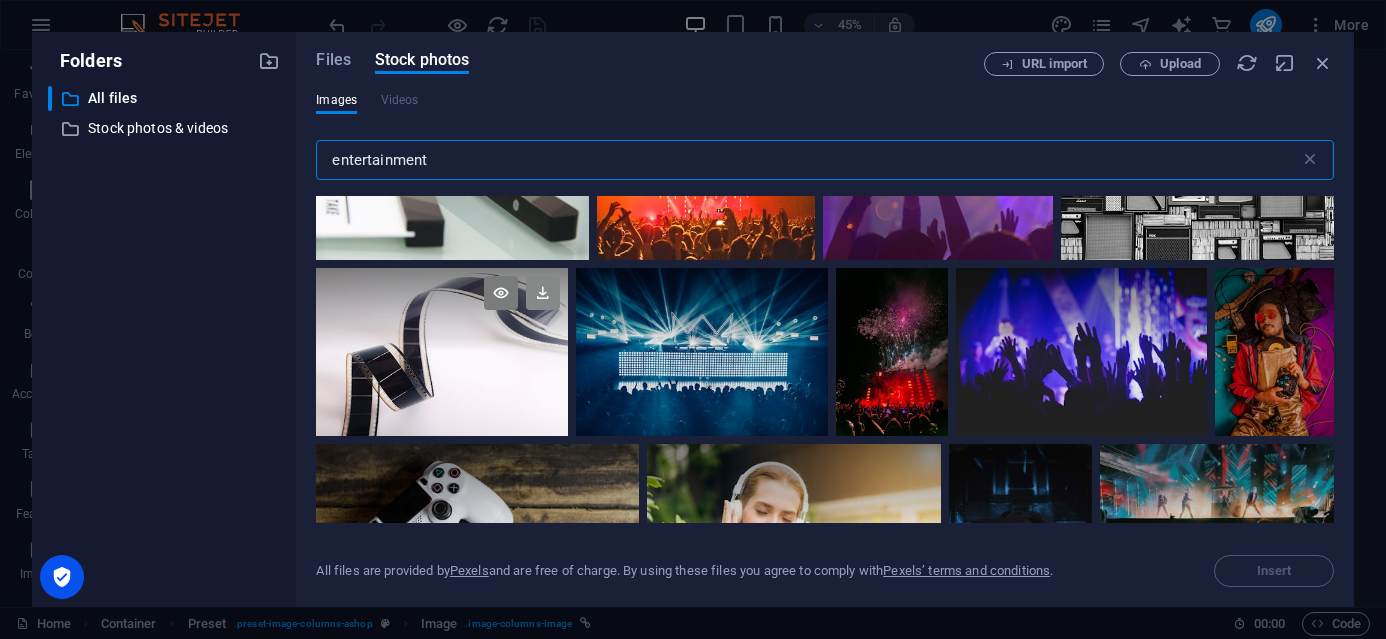 type on "entertainment" 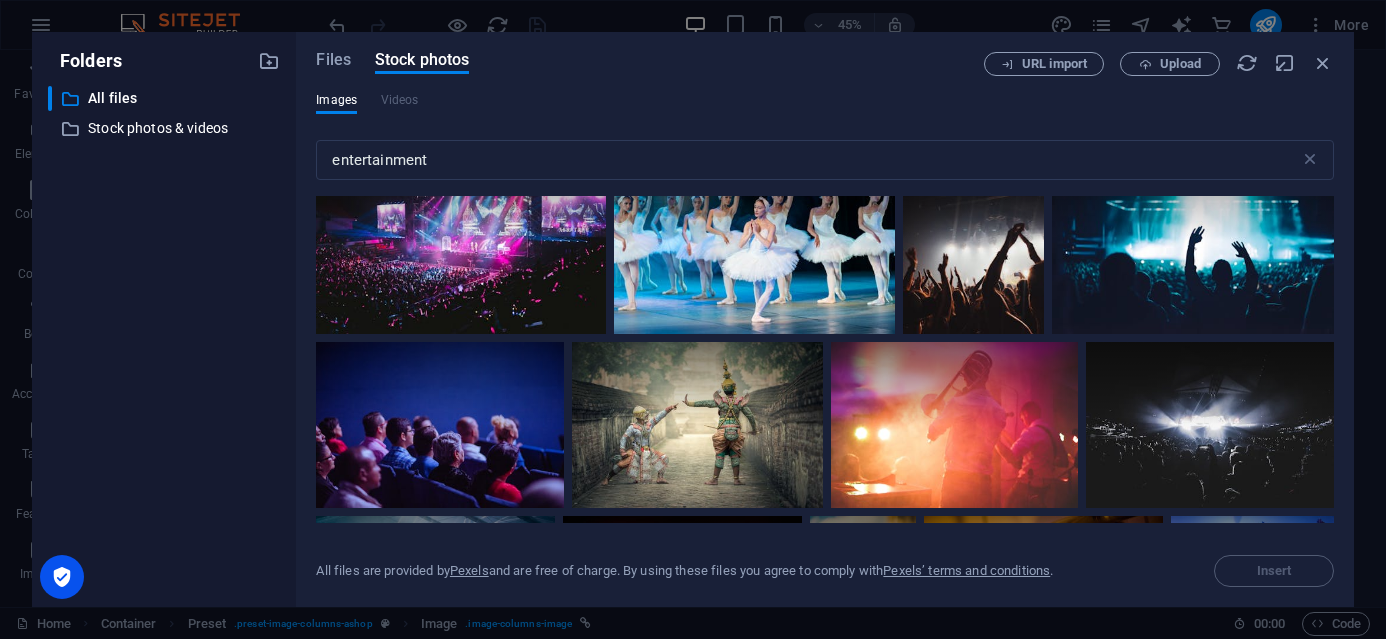 scroll, scrollTop: 821, scrollLeft: 0, axis: vertical 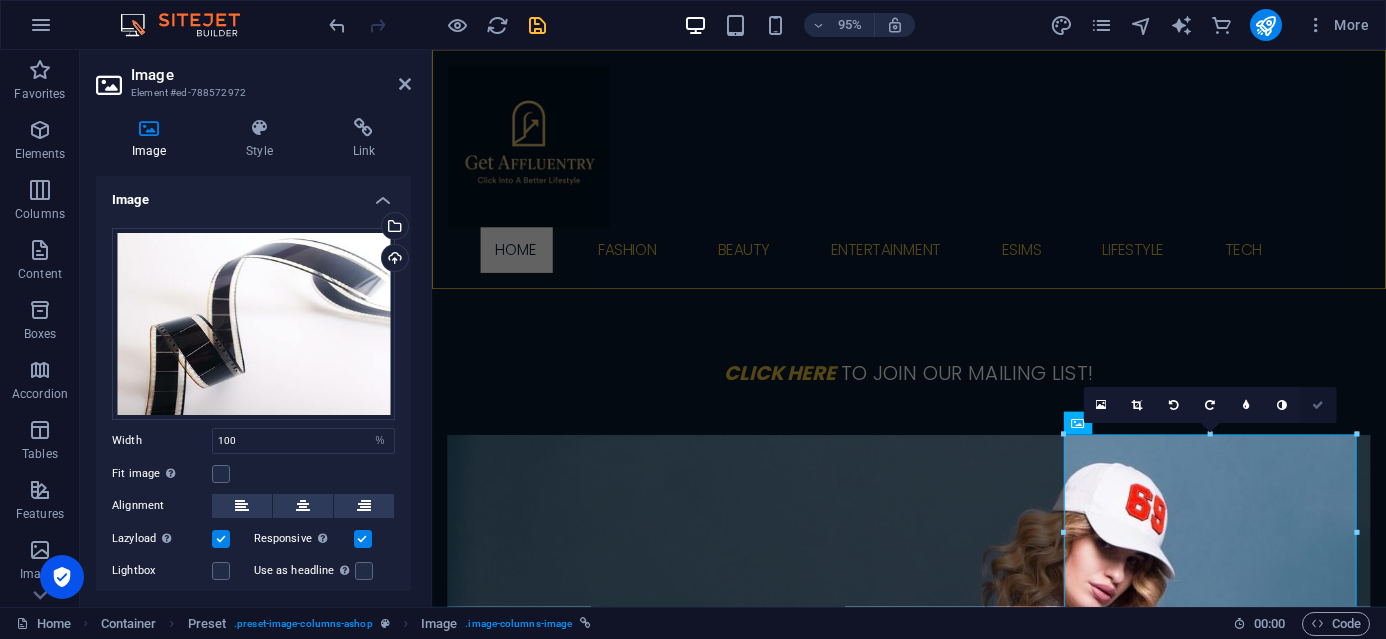 click at bounding box center (1318, 405) 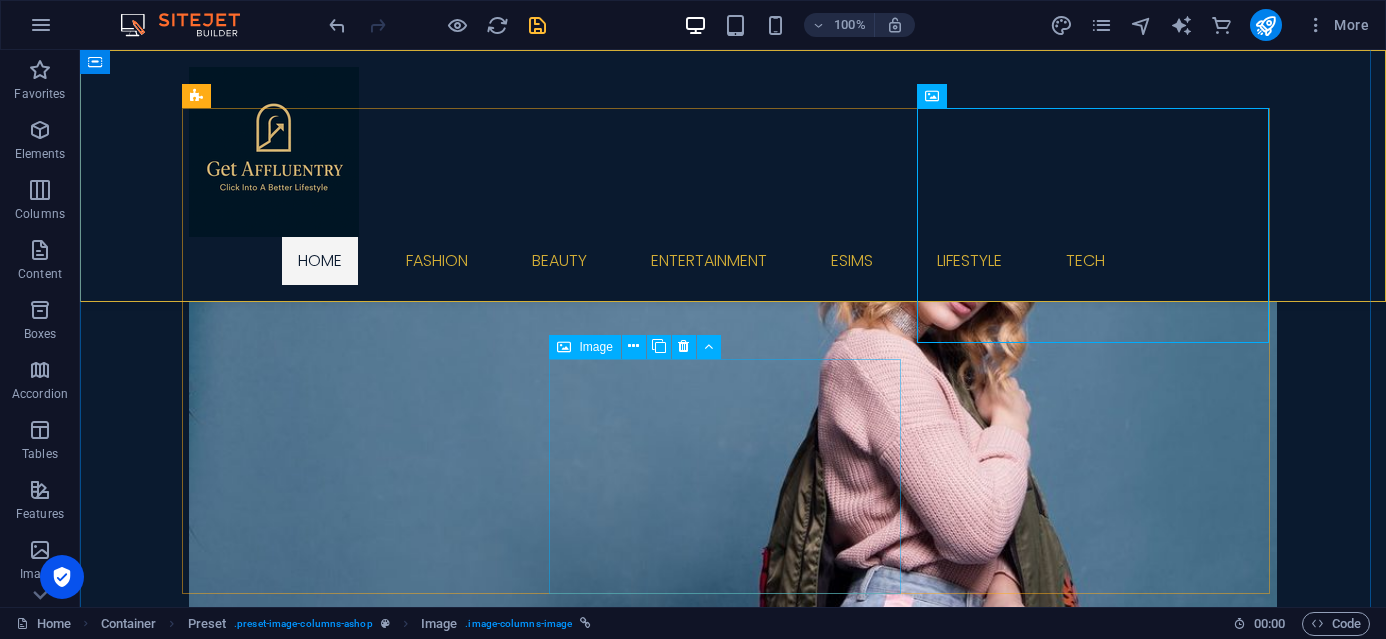 scroll, scrollTop: 711, scrollLeft: 0, axis: vertical 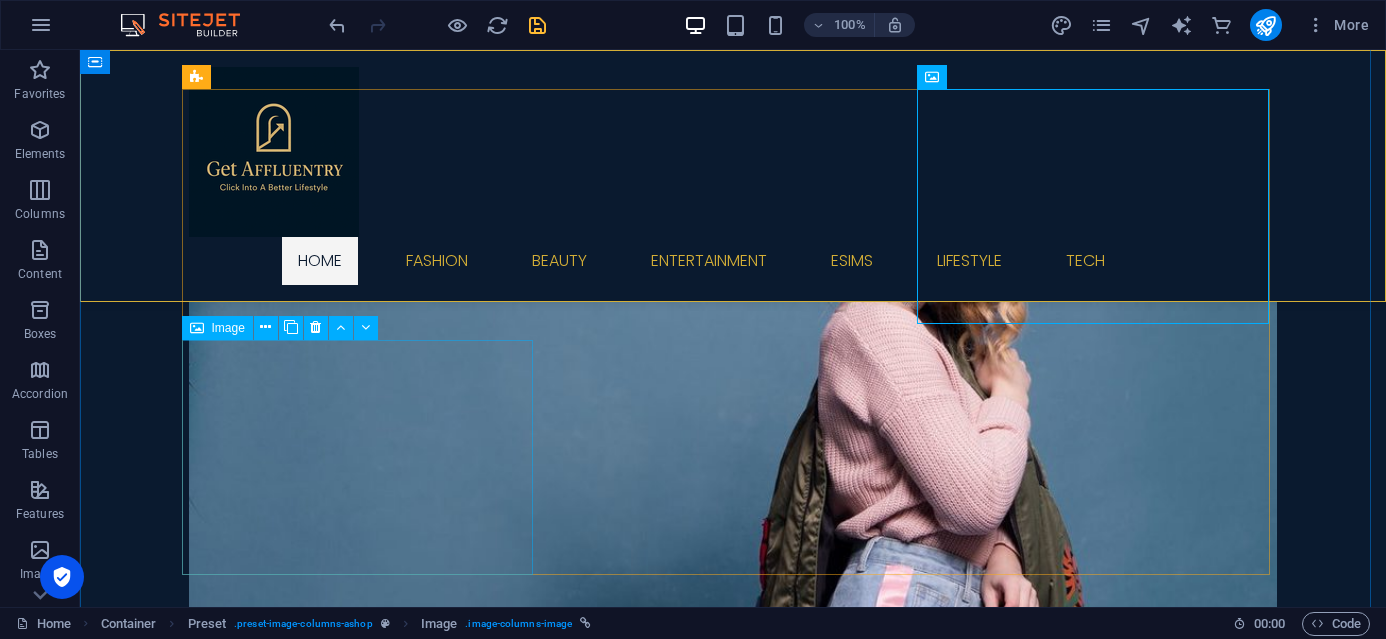 click on "eSims Stay connected home & abroad" at bounding box center (733, 2653) 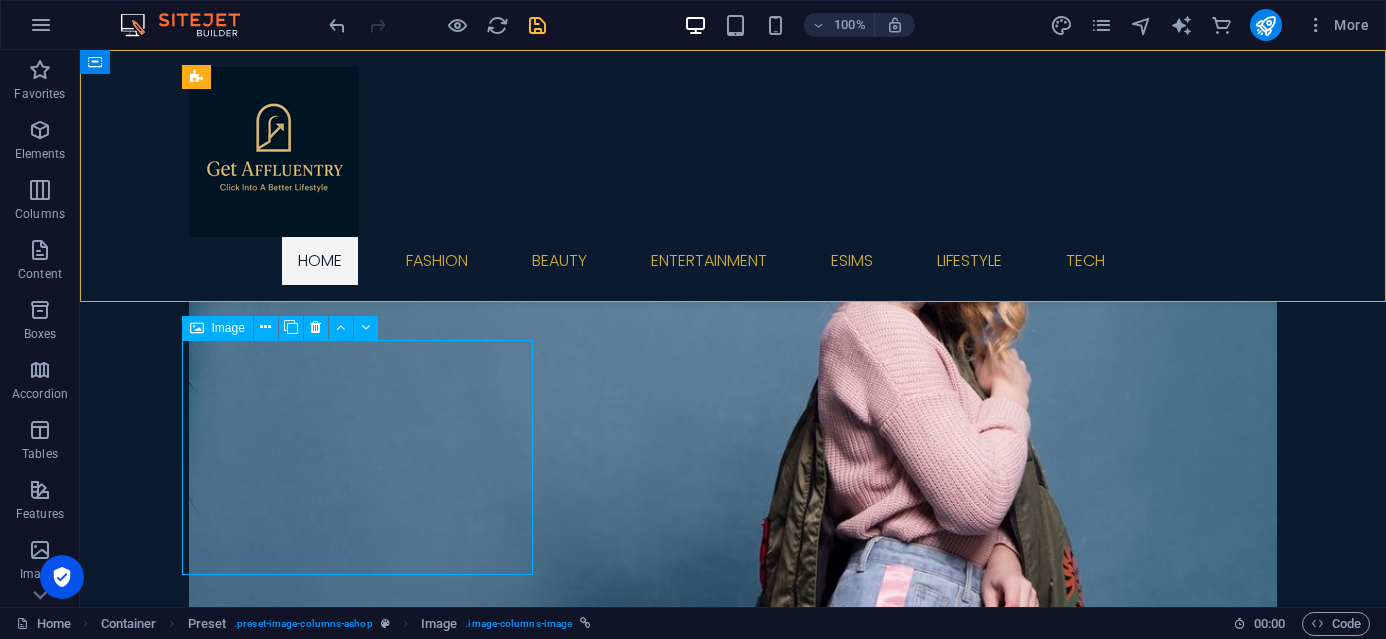 click on "eSims Stay connected home & abroad" at bounding box center [733, 2653] 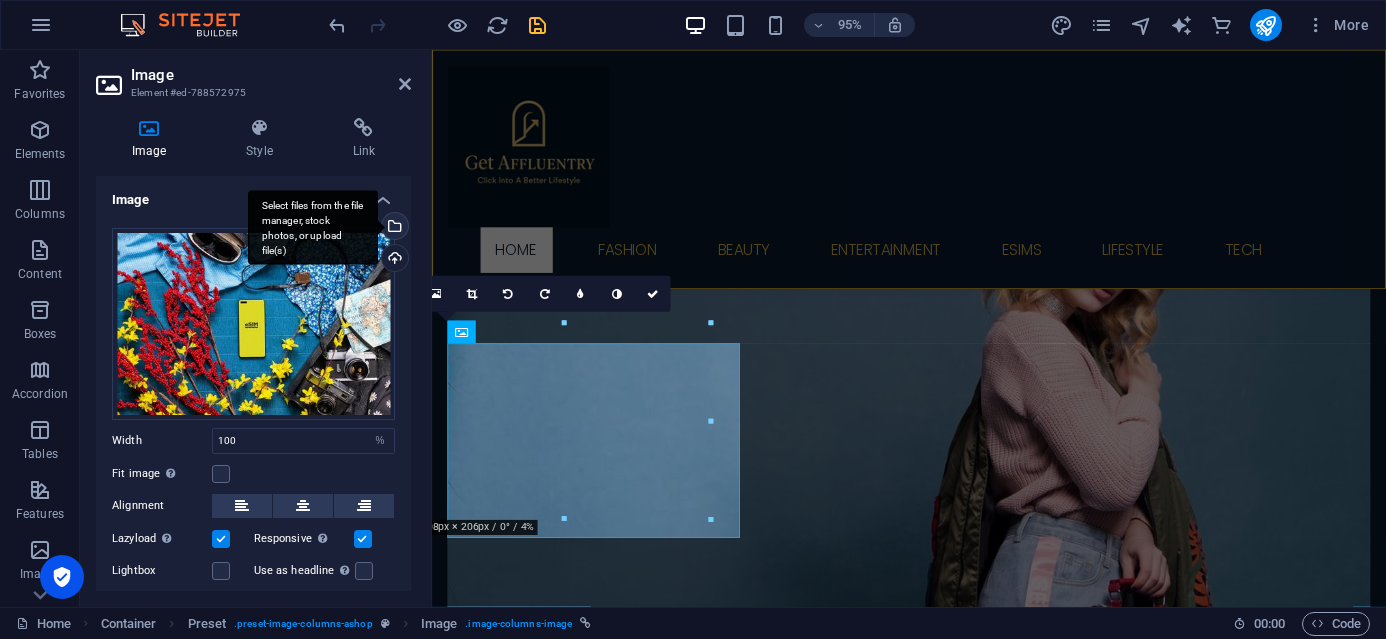 click on "Select files from the file manager, stock photos, or upload file(s)" at bounding box center [313, 227] 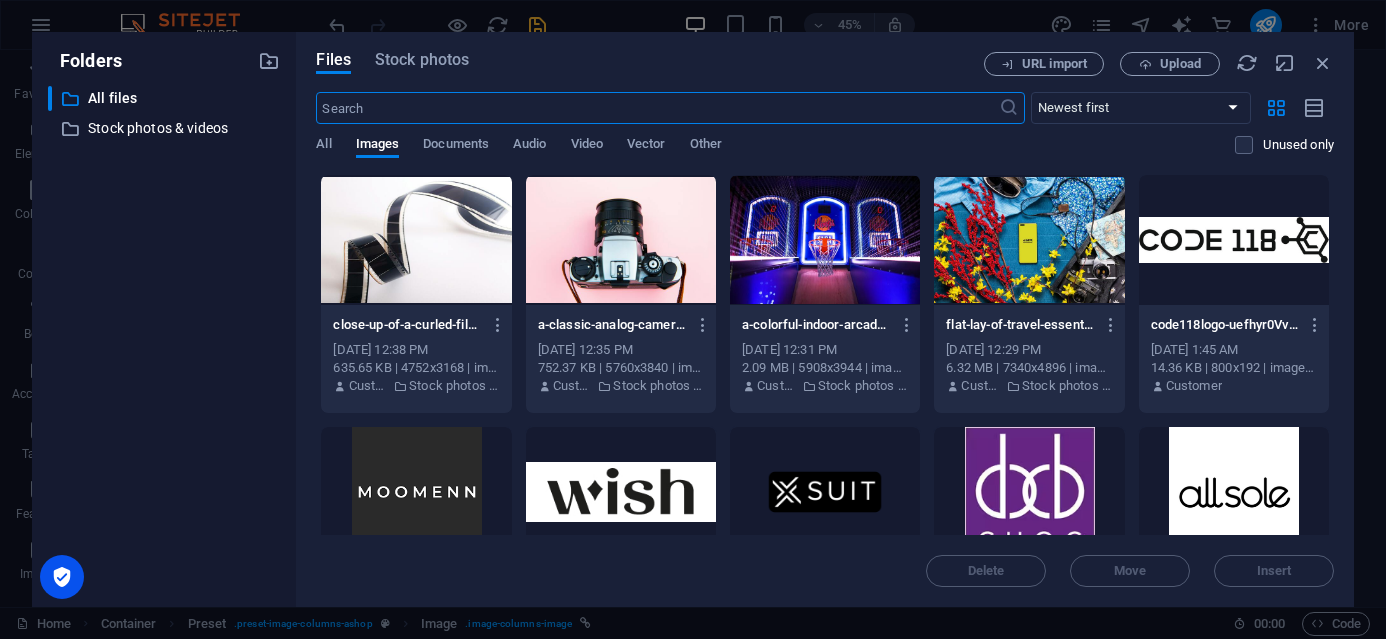 click on "Files Stock photos URL import Upload ​ Newest first Oldest first Name (A-Z) Name (Z-A) Size (0-9) Size (9-0) Resolution (0-9) Resolution (9-0) All Images Documents Audio Video Vector Other Unused only Drop files here to upload them instantly close-up-of-a-curled-filmstrip-against-a-white-background-emphasizing-vintage-cinema-a56iFjMc07bh6zvJu46STA.jpeg close-up-of-a-curled-filmstrip-against-a-white-background-emphasizing-vintage-cinema-a56iFjMc07bh6zvJu46STA.jpeg [DATE] 12:38 PM 635.65 KB | 4752x3168 | image/jpeg Customer Stock photos & videos a-classic-analog-camera-with-a-lens-on-a-vibrant-pink-background-k_lxtmYIYn9OanvbN_Ul-A.jpeg a-classic-analog-camera-with-a-lens-on-a-vibrant-pink-background-k_lxtmYIYn9OanvbN_Ul-A.jpeg [DATE] 12:35 PM 752.37 KB | 5760x3840 | image/jpeg Customer Stock photos & videos a-colorful-indoor-arcade-game-showcasing-basketball-hoops-in-a-vibrant-setting-perfect-for-entertainment-venues-Sy0QeG8e9KA32jGksZqm1g.jpeg [DATE] 12:31 PM Customer Stock photos & videos" at bounding box center (825, 319) 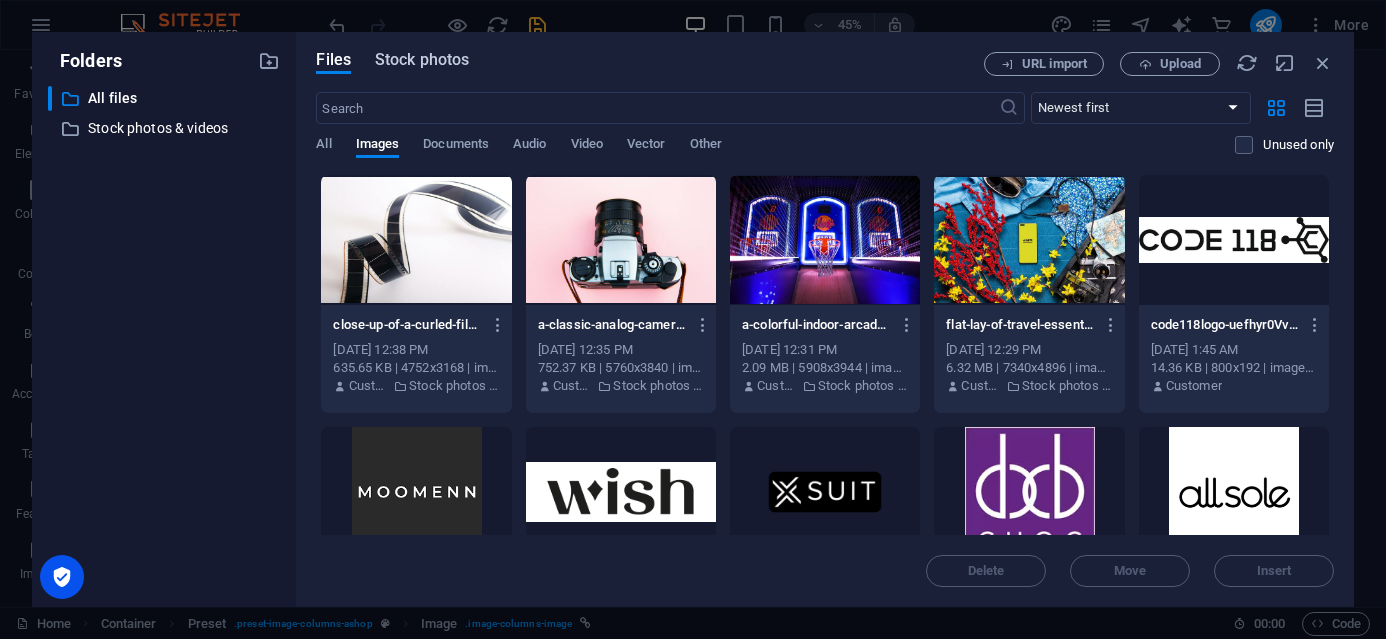 click on "Stock photos" at bounding box center (422, 60) 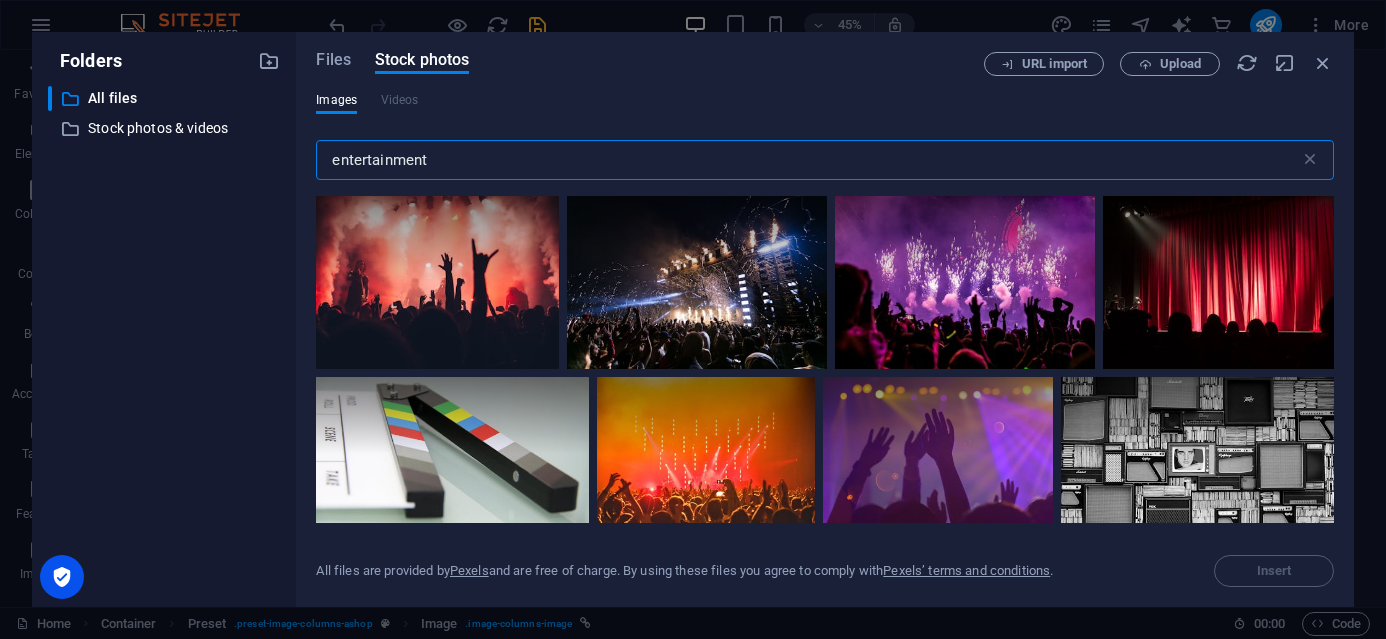 drag, startPoint x: 445, startPoint y: 159, endPoint x: 340, endPoint y: 164, distance: 105.11898 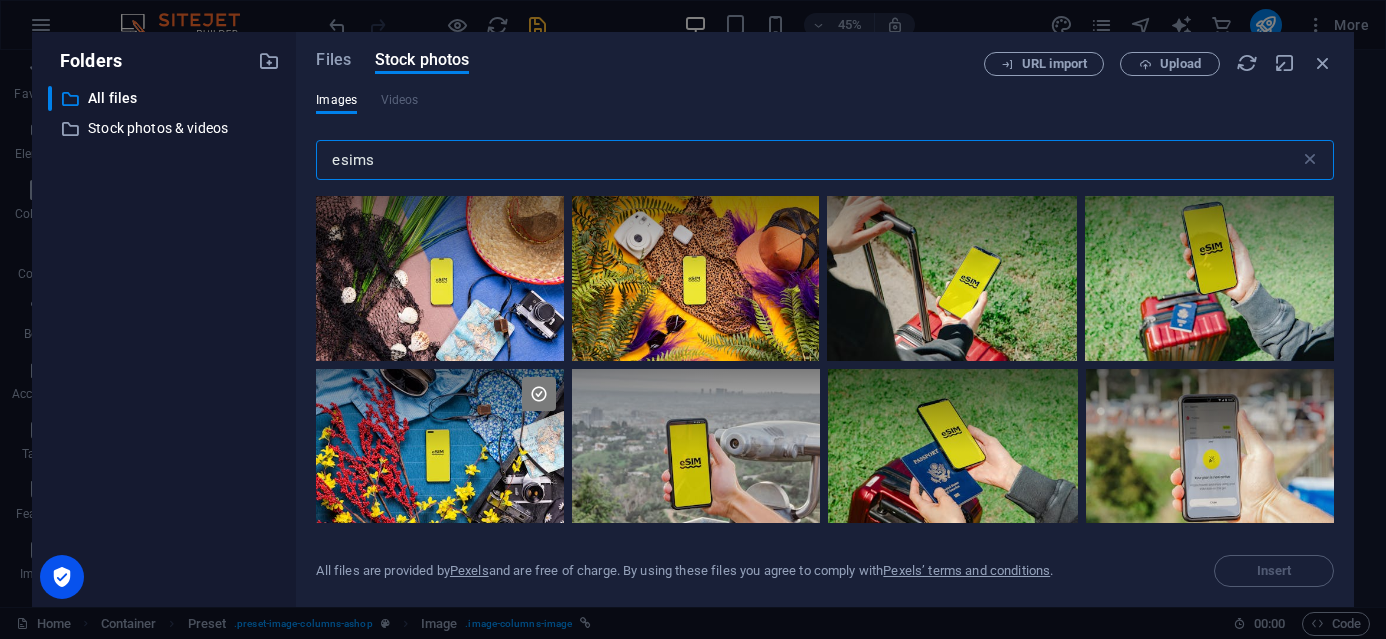 type on "esims" 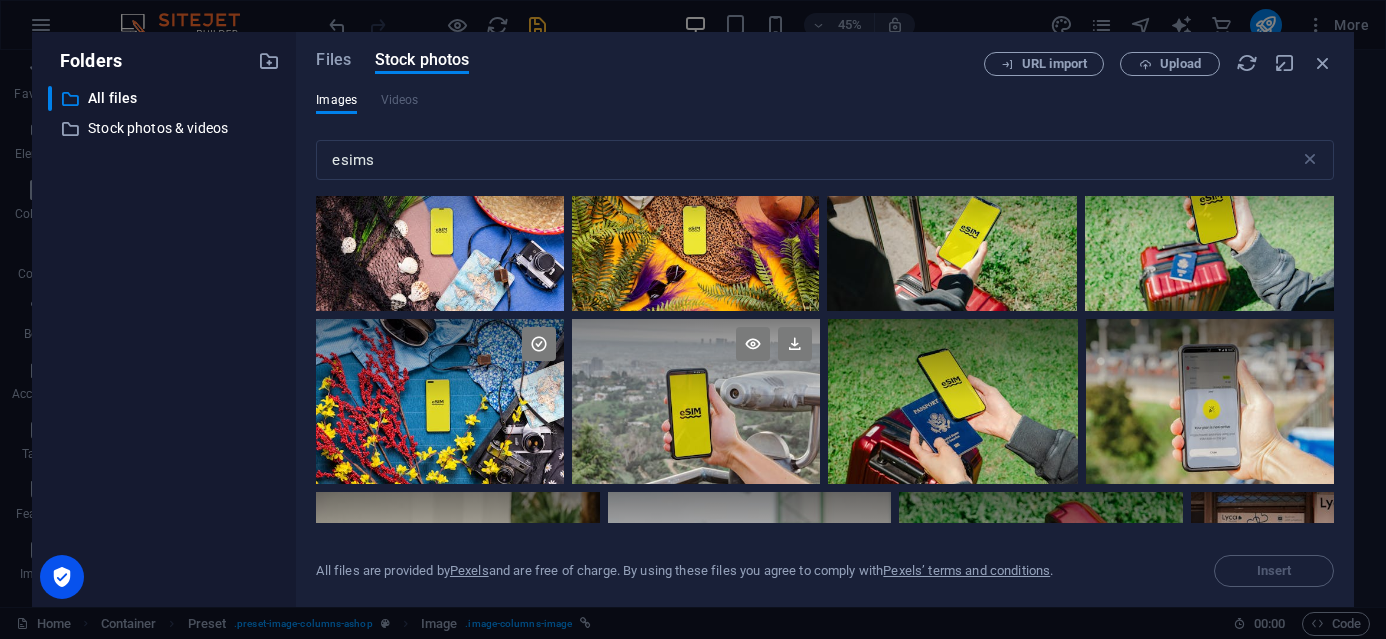 scroll, scrollTop: 41, scrollLeft: 0, axis: vertical 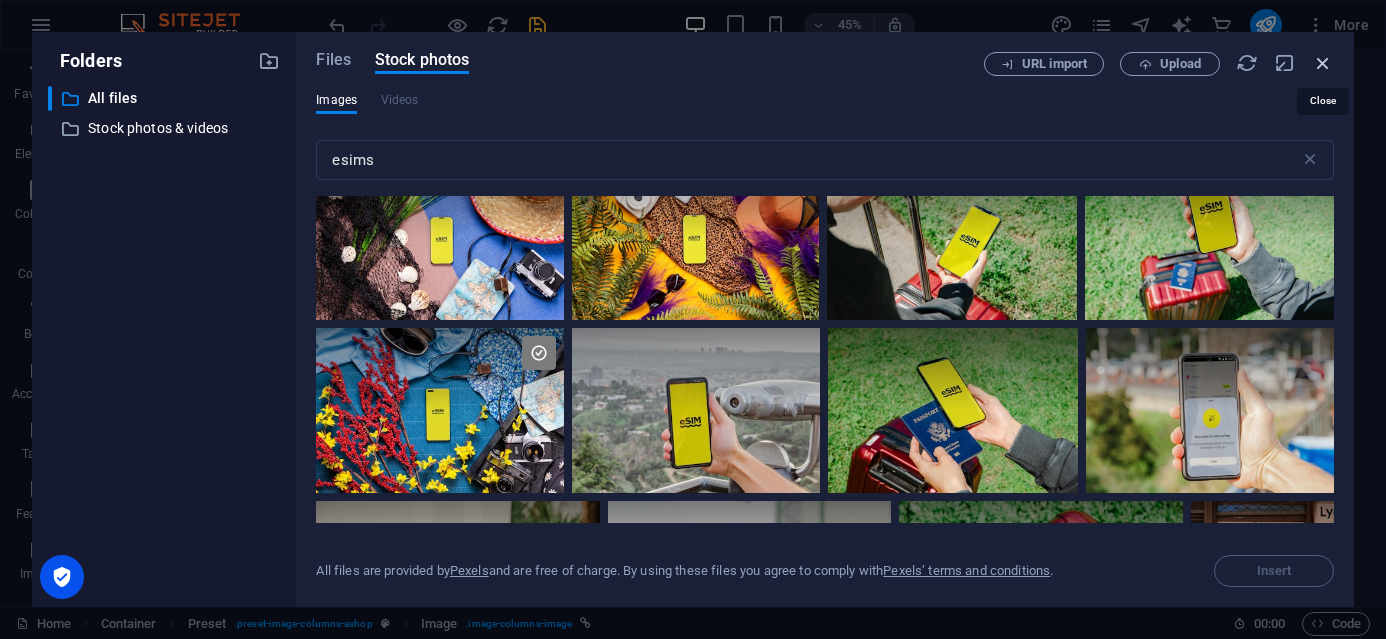 click at bounding box center [1323, 63] 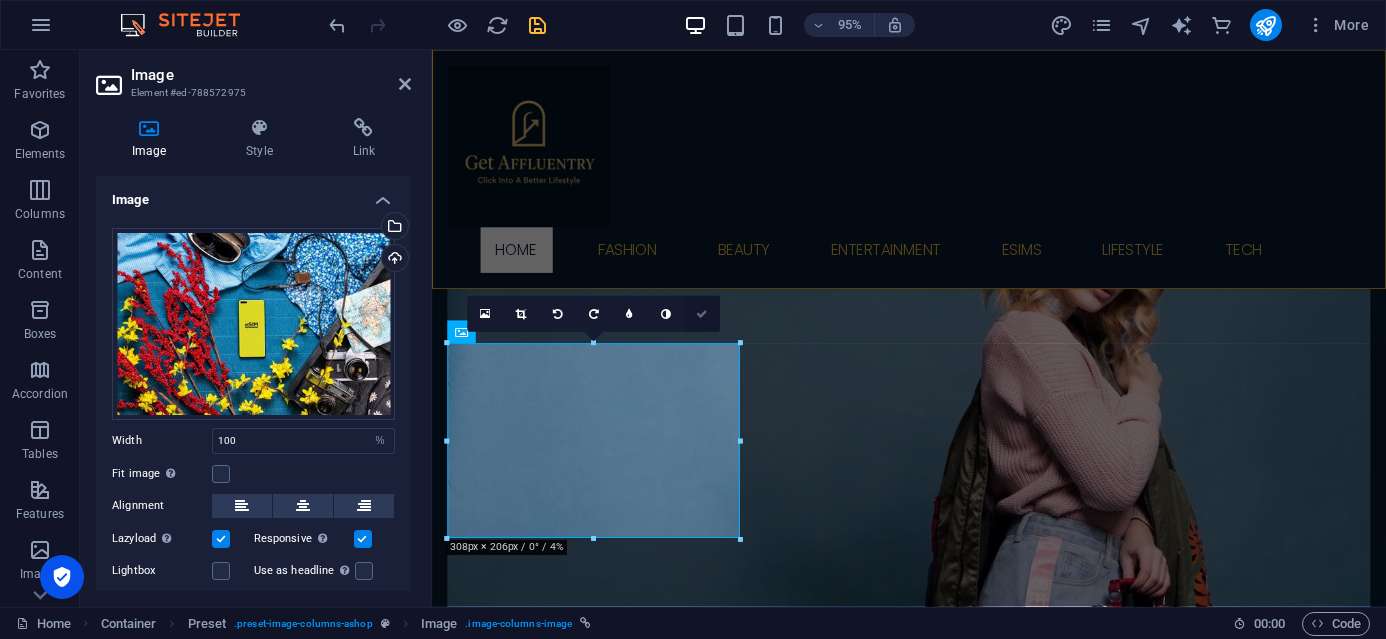click at bounding box center (702, 313) 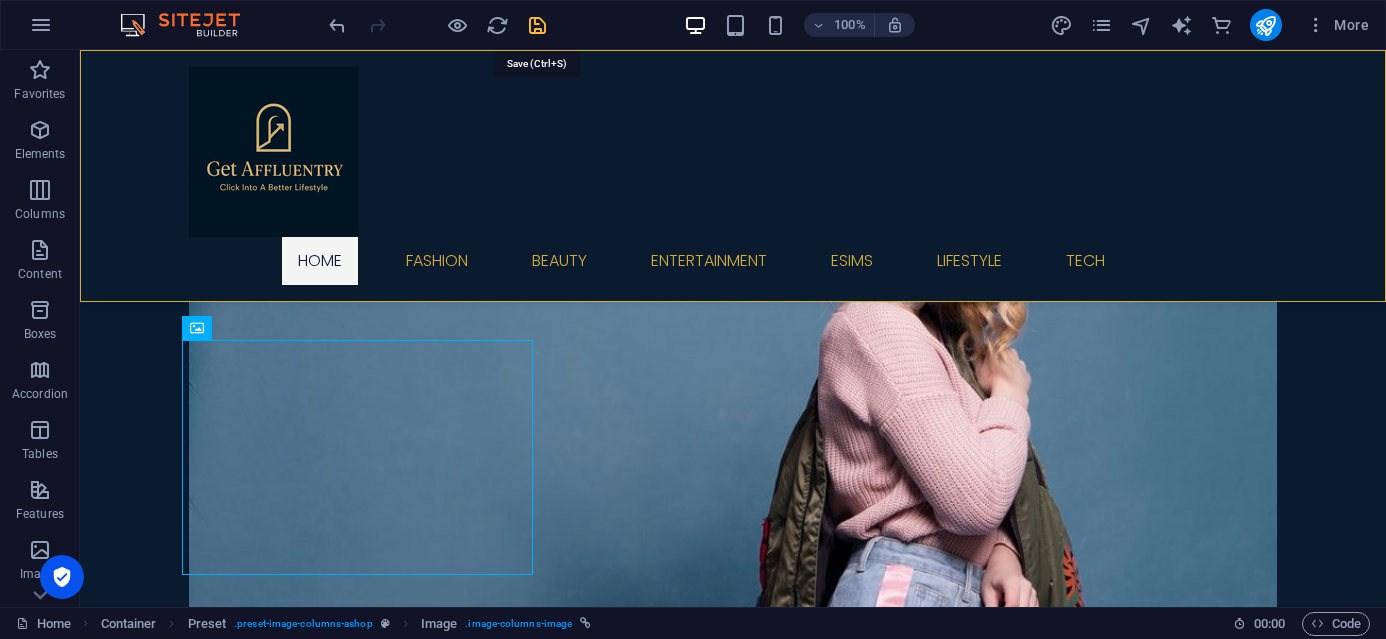 click at bounding box center [537, 25] 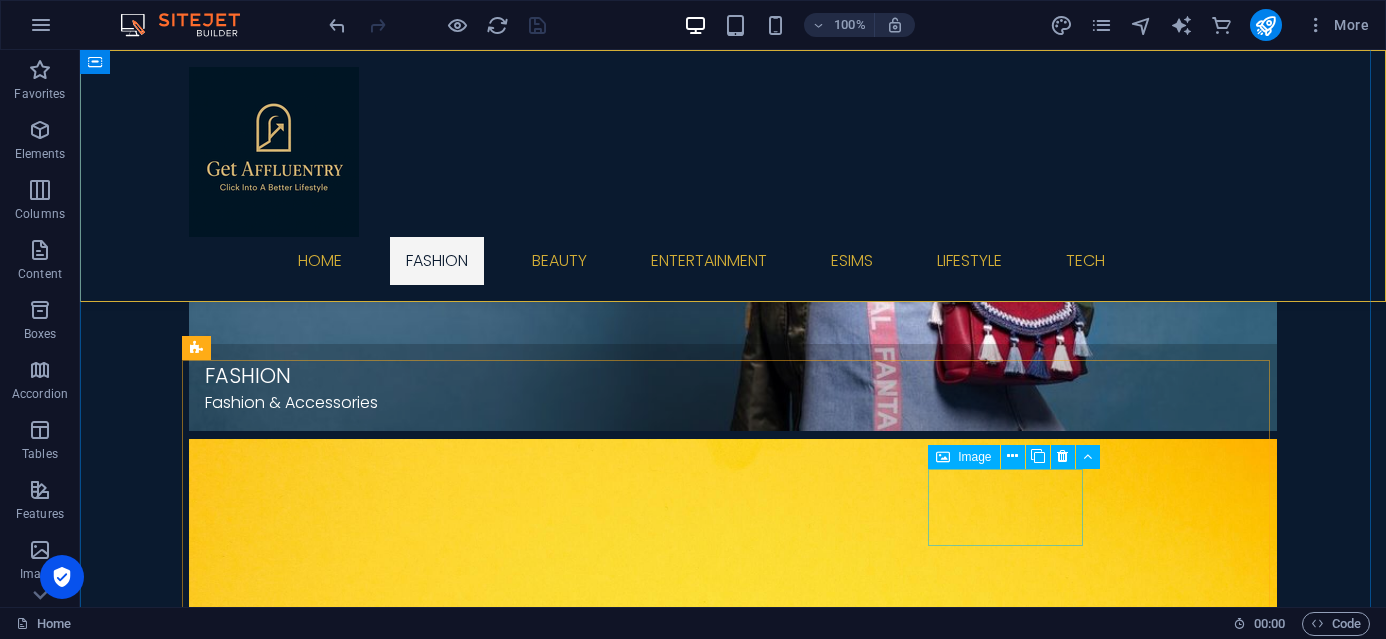scroll, scrollTop: 1089, scrollLeft: 0, axis: vertical 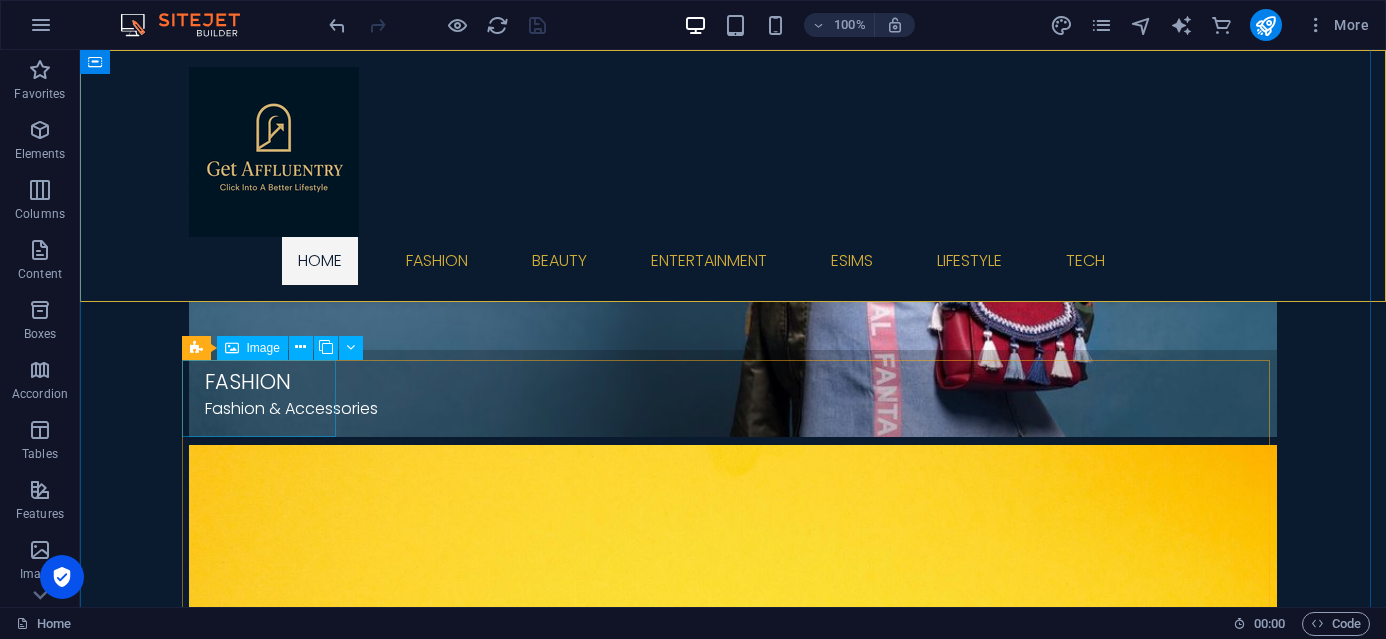 click at bounding box center (266, 4304) 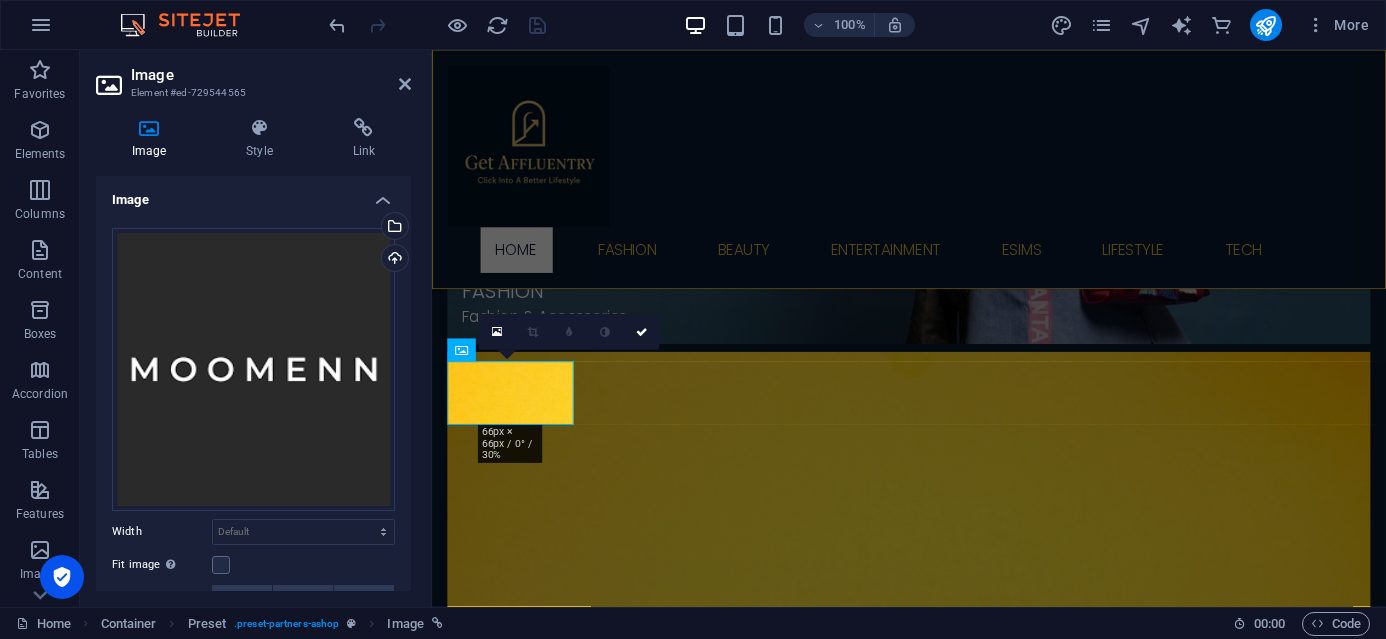 scroll, scrollTop: 1060, scrollLeft: 0, axis: vertical 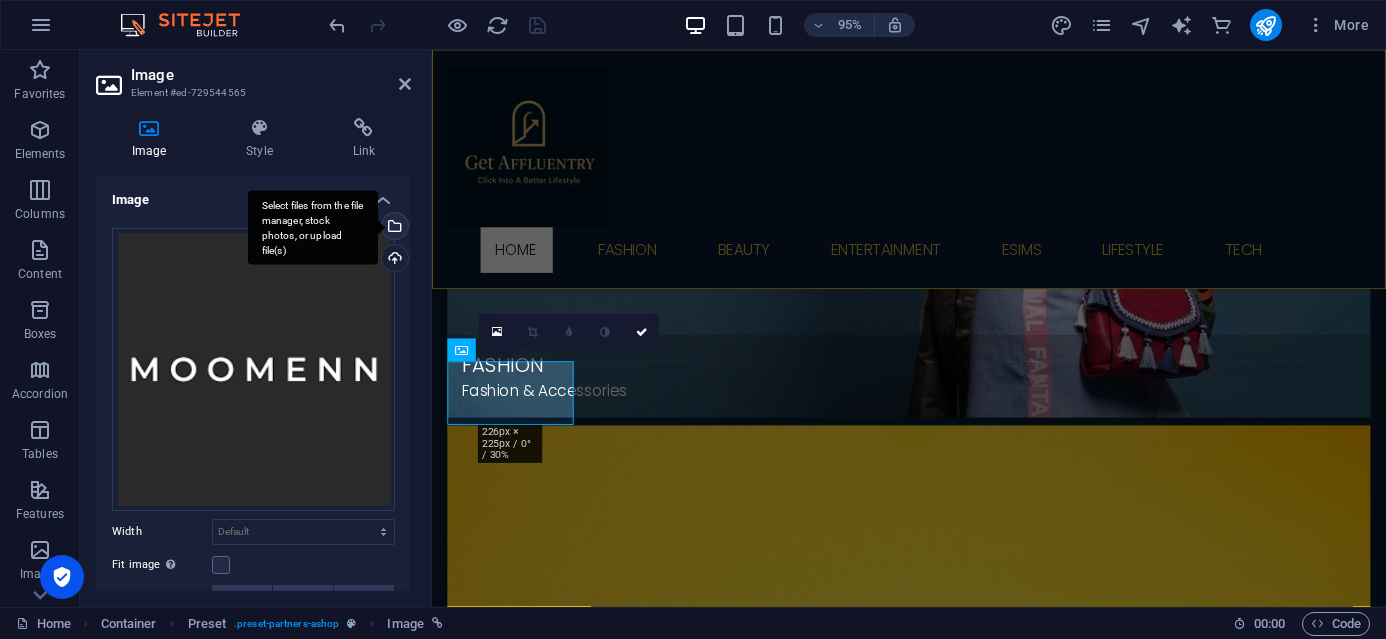 click on "Select files from the file manager, stock photos, or upload file(s)" at bounding box center (393, 228) 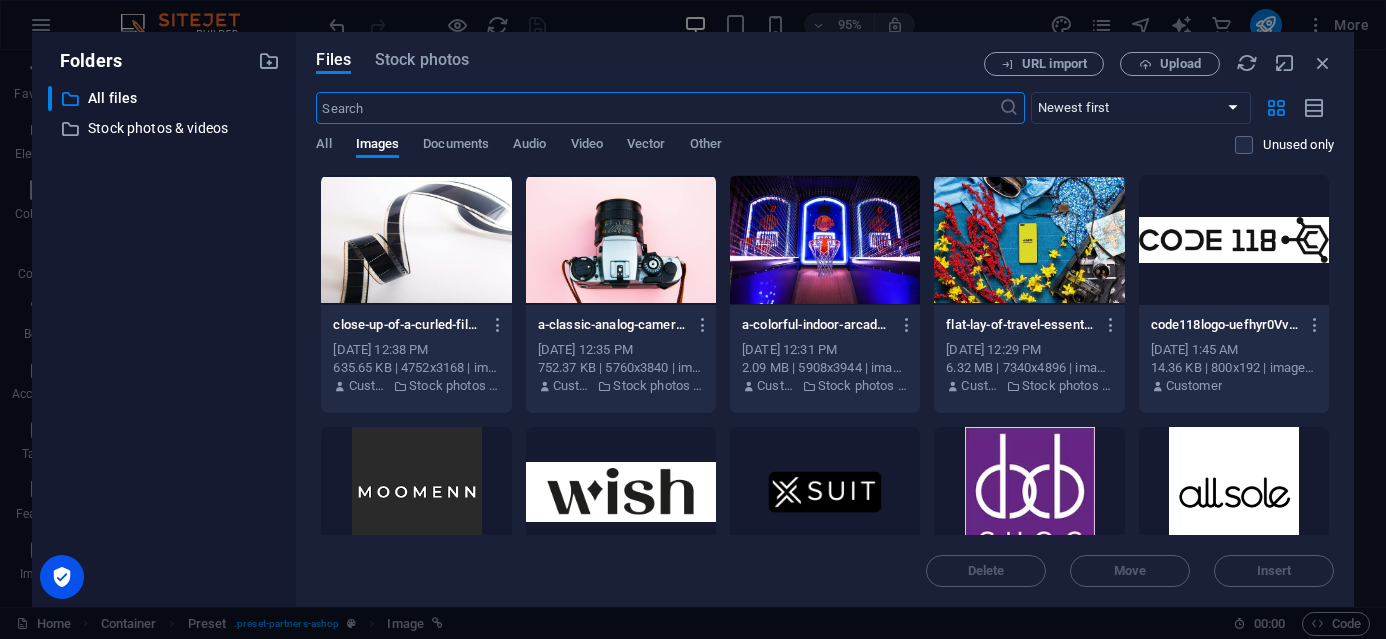 scroll, scrollTop: 1066, scrollLeft: 0, axis: vertical 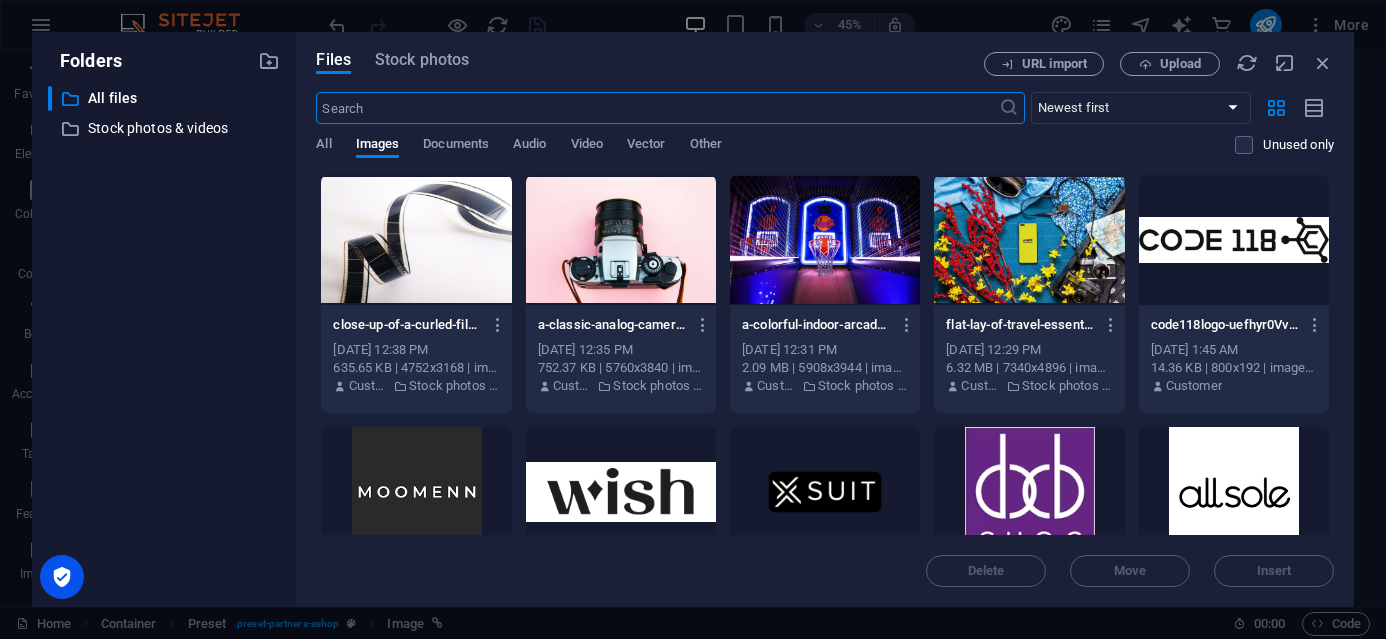 click on "Files Stock photos URL import Upload ​ Newest first Oldest first Name (A-Z) Name (Z-A) Size (0-9) Size (9-0) Resolution (0-9) Resolution (9-0) All Images Documents Audio Video Vector Other Unused only Drop files here to upload them instantly close-up-of-a-curled-filmstrip-against-a-white-background-emphasizing-vintage-cinema-a56iFjMc07bh6zvJu46STA.jpeg close-up-of-a-curled-filmstrip-against-a-white-background-emphasizing-vintage-cinema-a56iFjMc07bh6zvJu46STA.jpeg [DATE] 12:38 PM 635.65 KB | 4752x3168 | image/jpeg Customer Stock photos & videos a-classic-analog-camera-with-a-lens-on-a-vibrant-pink-background-k_lxtmYIYn9OanvbN_Ul-A.jpeg a-classic-analog-camera-with-a-lens-on-a-vibrant-pink-background-k_lxtmYIYn9OanvbN_Ul-A.jpeg [DATE] 12:35 PM 752.37 KB | 5760x3840 | image/jpeg Customer Stock photos & videos a-colorful-indoor-arcade-game-showcasing-basketball-hoops-in-a-vibrant-setting-perfect-for-entertainment-venues-Sy0QeG8e9KA32jGksZqm1g.jpeg [DATE] 12:31 PM Customer Stock photos & videos" at bounding box center [825, 319] 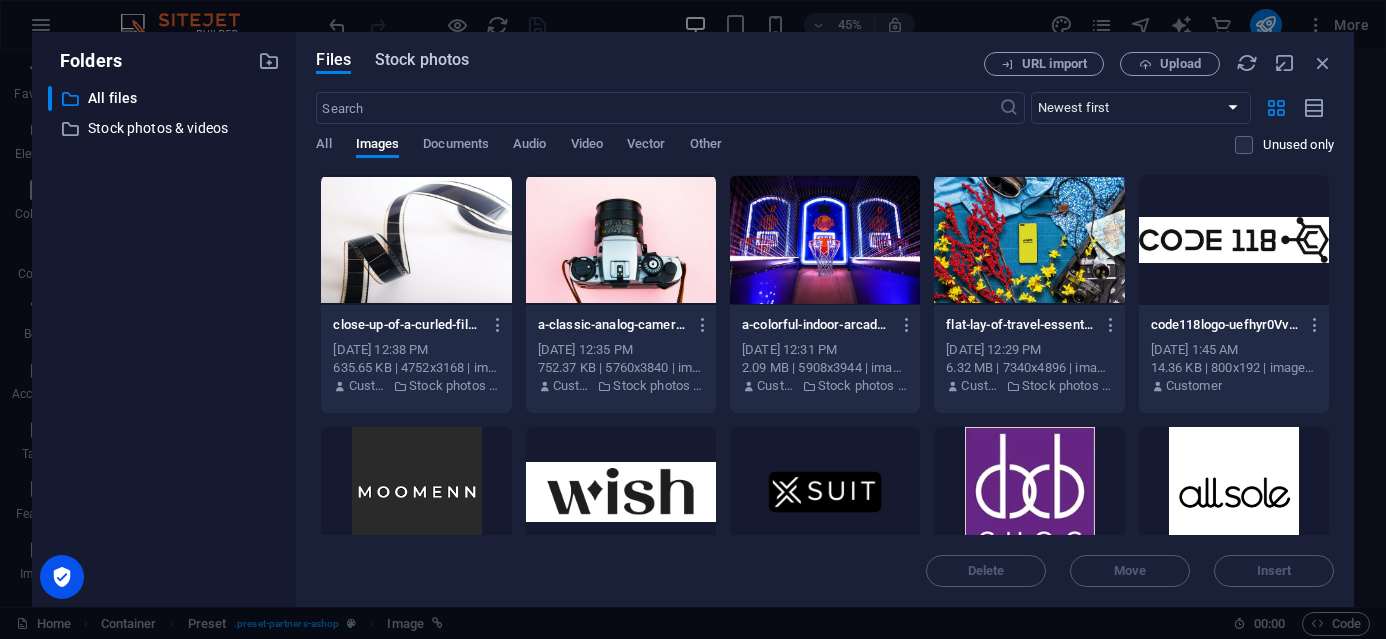 click on "Stock photos" at bounding box center (422, 60) 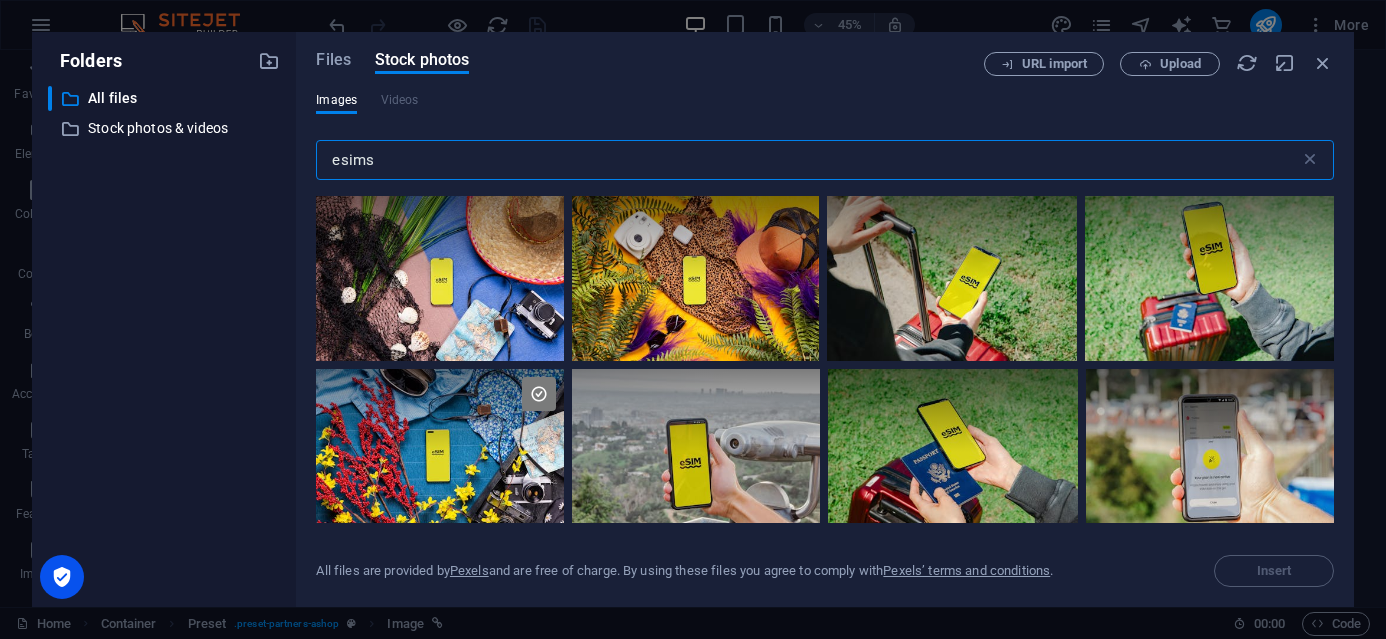 drag, startPoint x: 384, startPoint y: 162, endPoint x: 244, endPoint y: 162, distance: 140 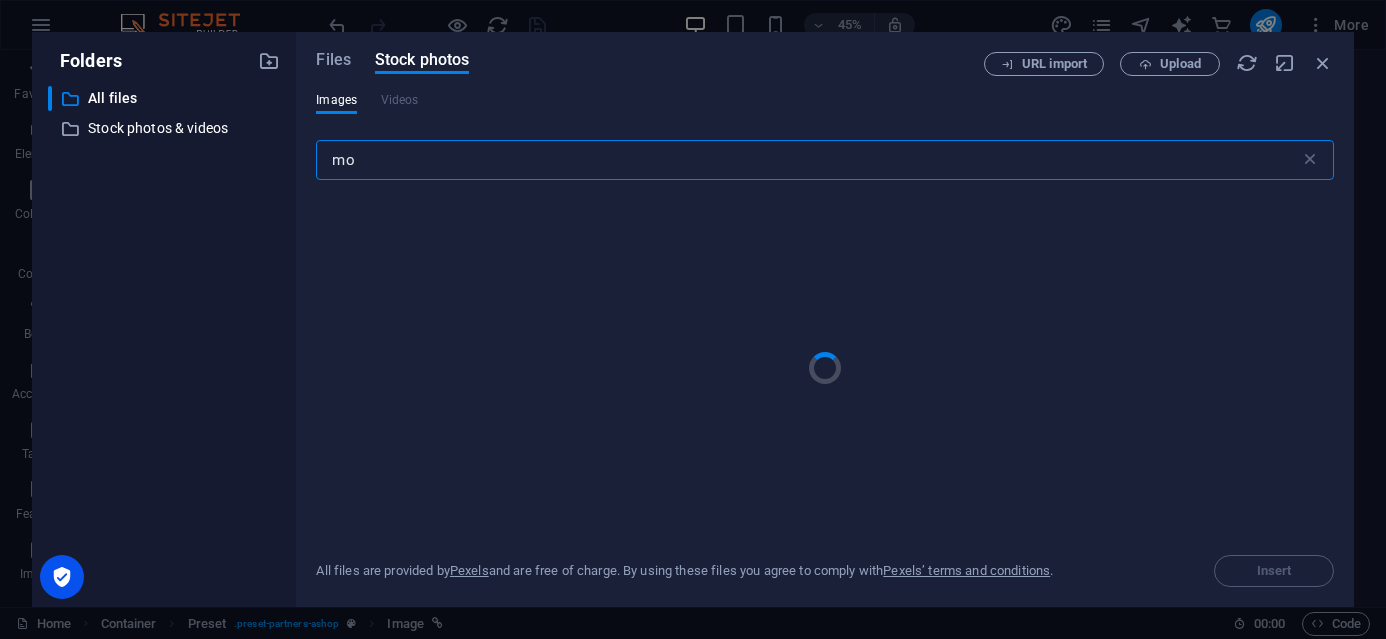 type on "m" 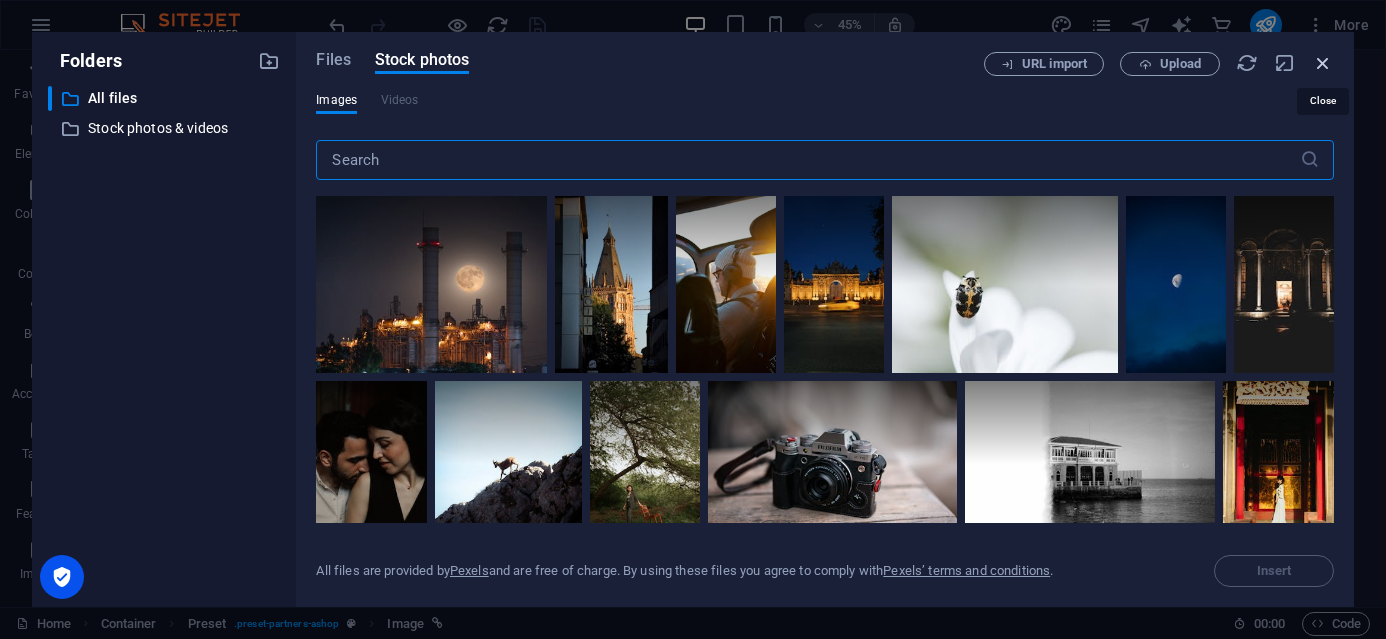 type 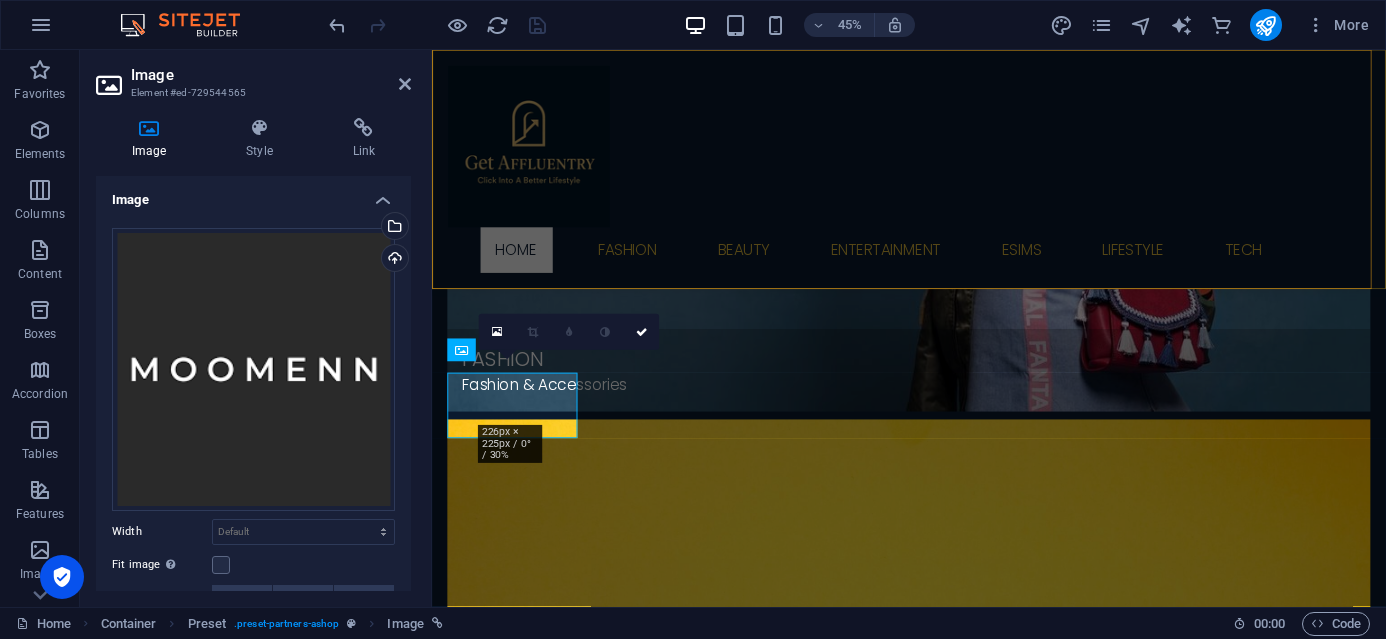 scroll, scrollTop: 1060, scrollLeft: 0, axis: vertical 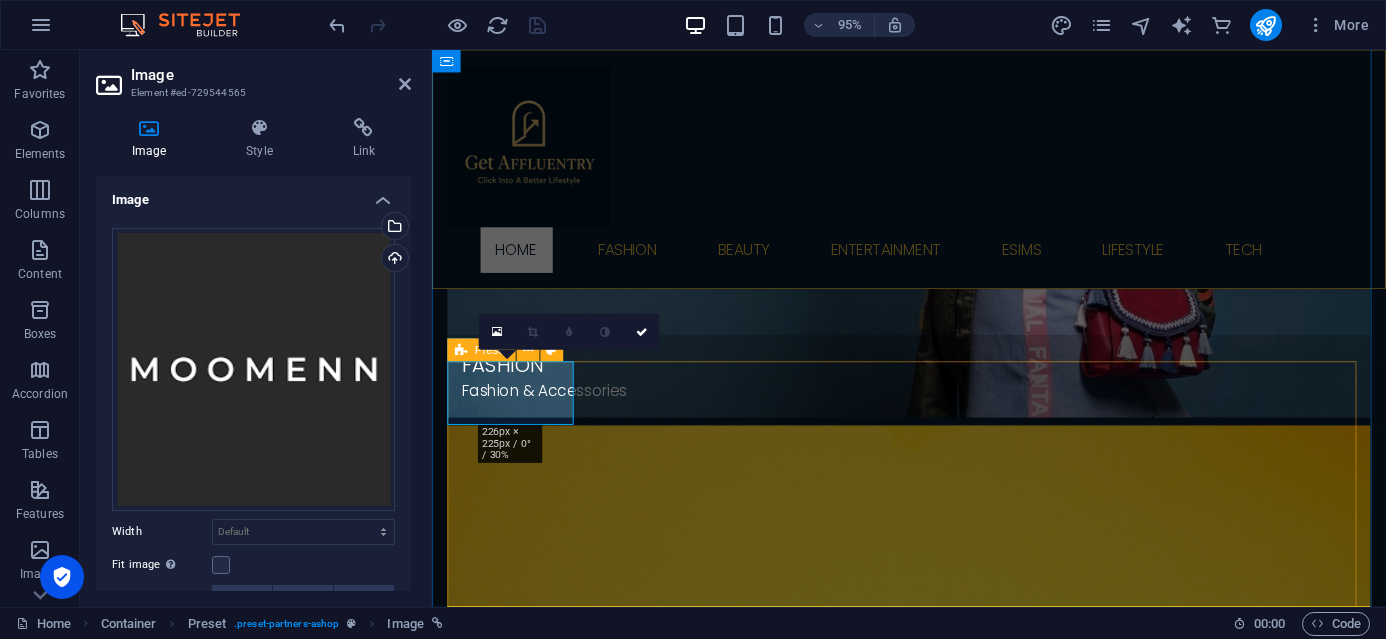 click at bounding box center (934, 4540) 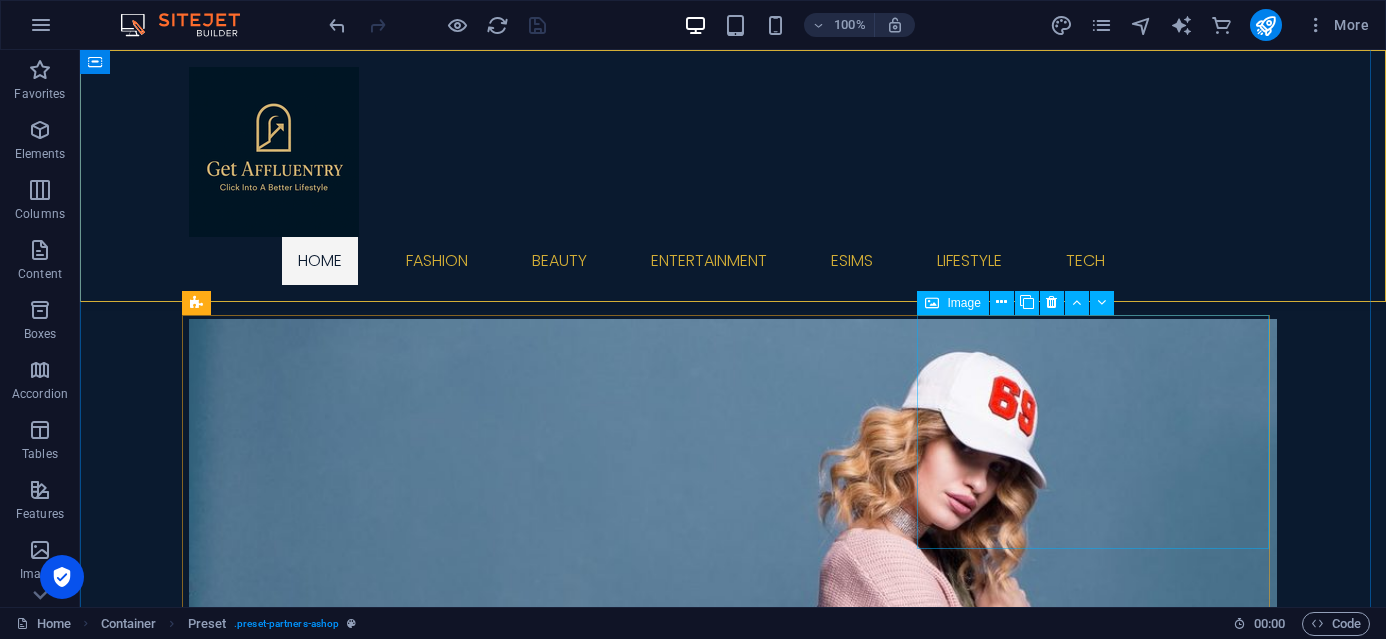 scroll, scrollTop: 479, scrollLeft: 0, axis: vertical 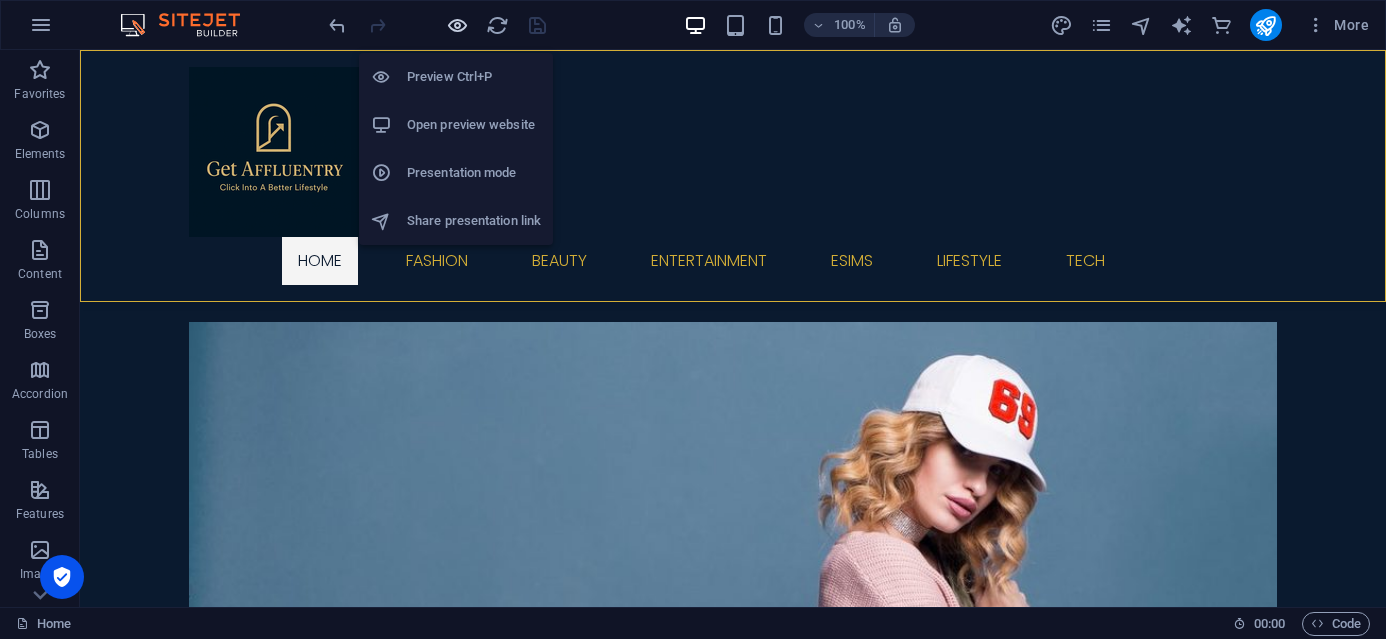 click at bounding box center [457, 25] 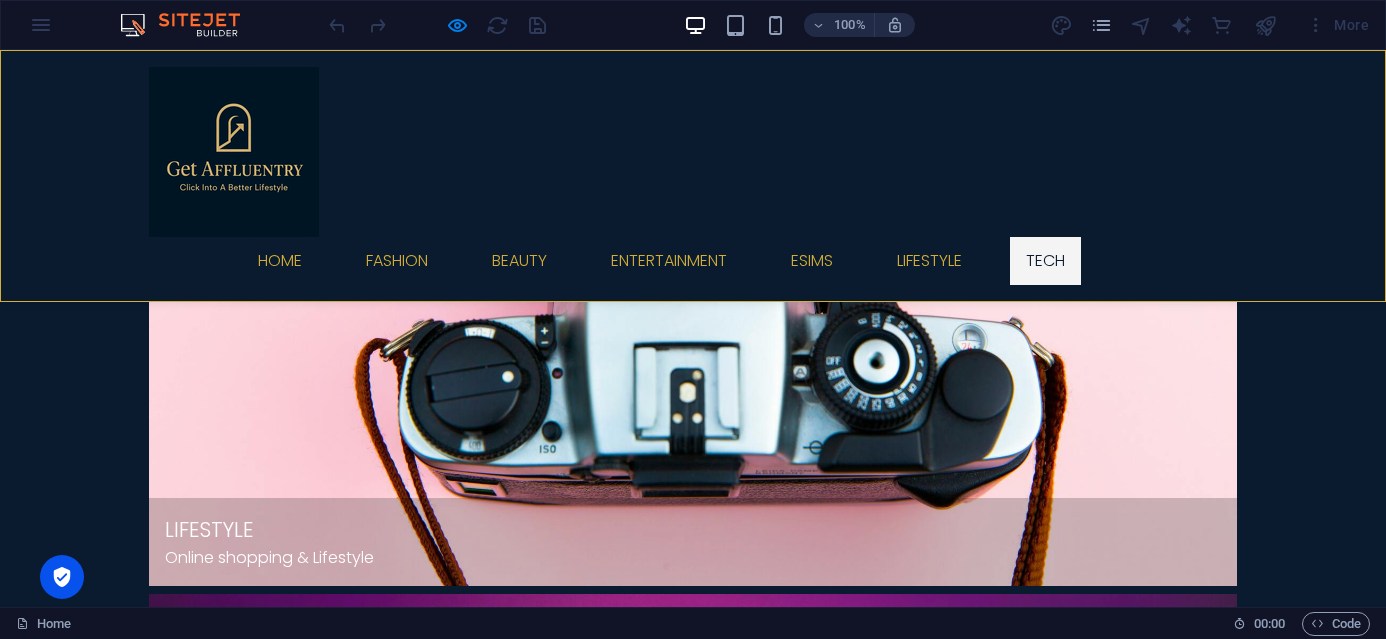scroll, scrollTop: 3876, scrollLeft: 0, axis: vertical 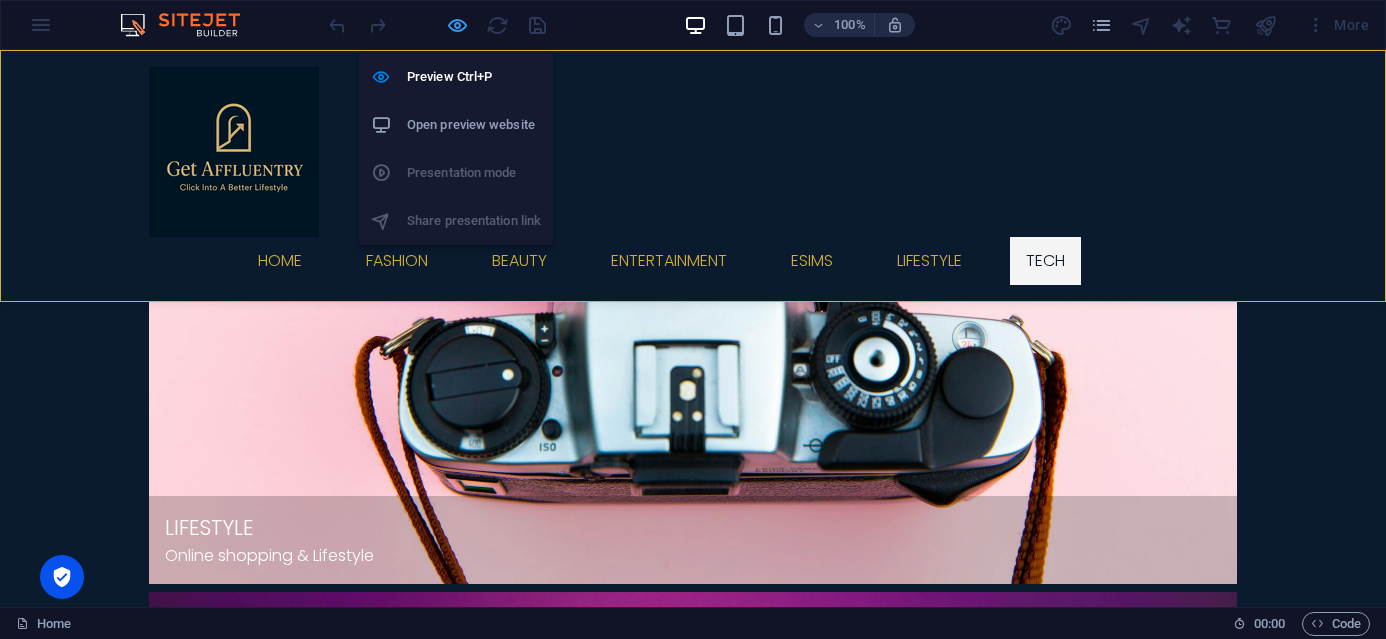 click at bounding box center [457, 25] 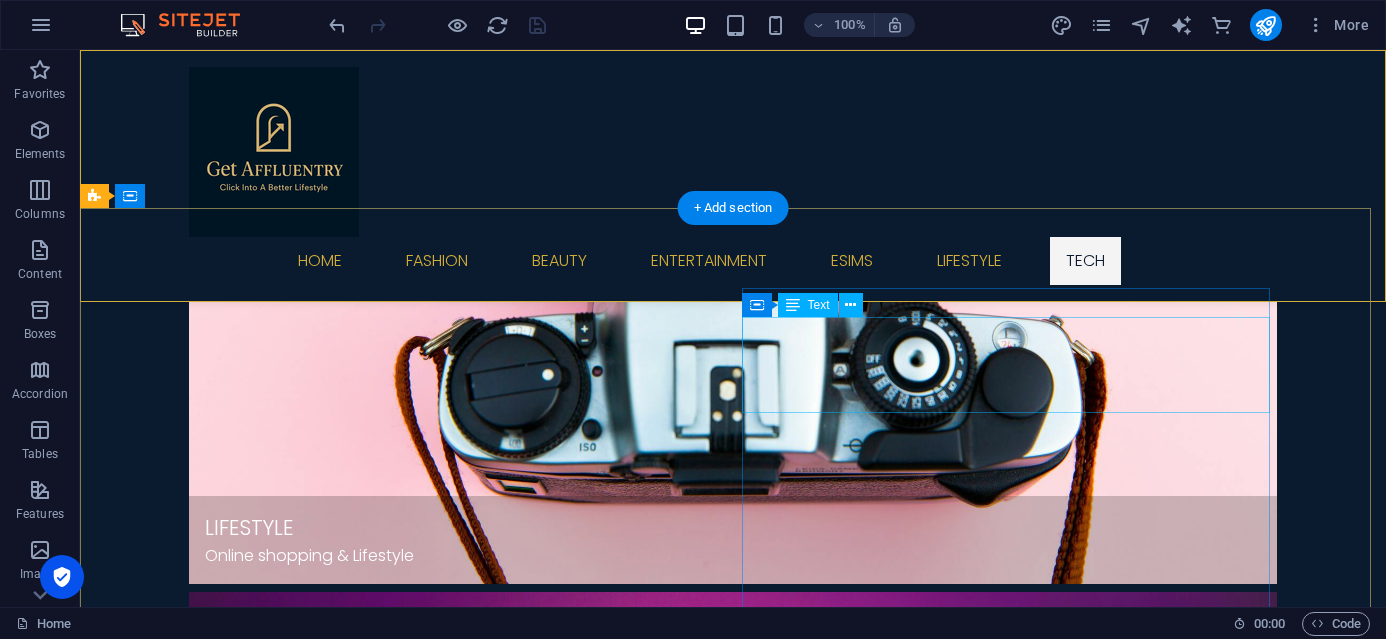click on "Slough, [GEOGRAPHIC_DATA]" at bounding box center [207, 10338] 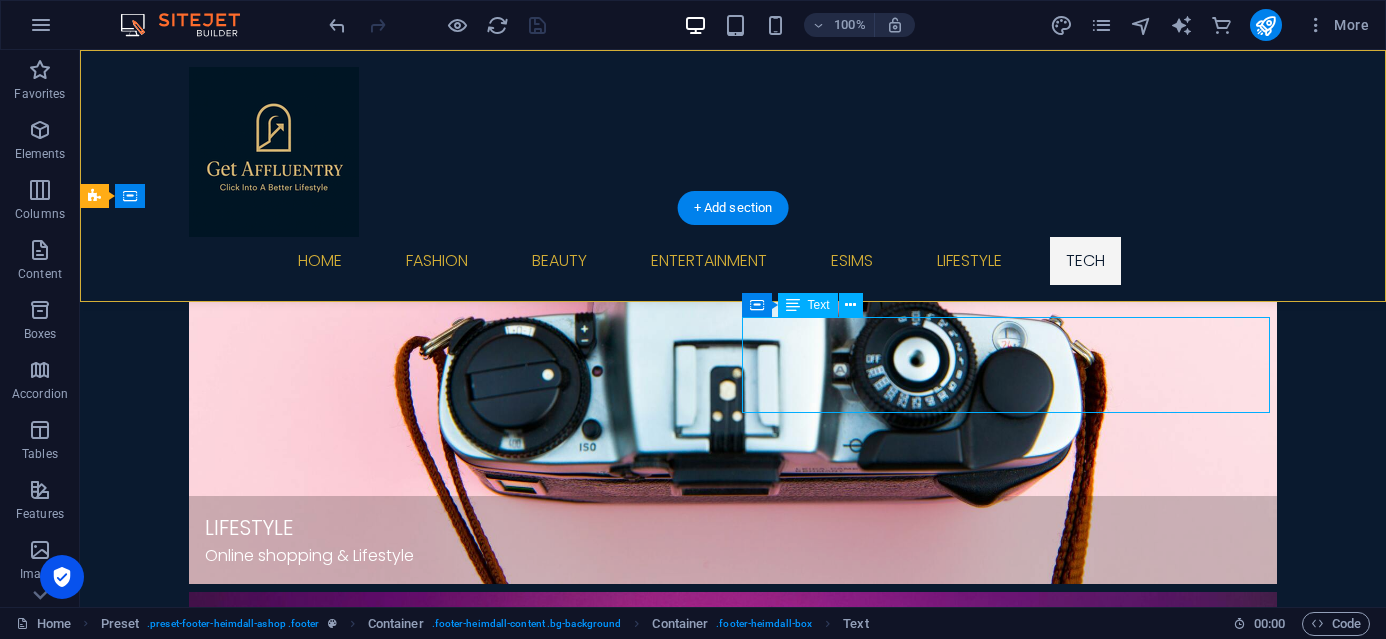 click on "Slough, [GEOGRAPHIC_DATA]" at bounding box center [207, 10338] 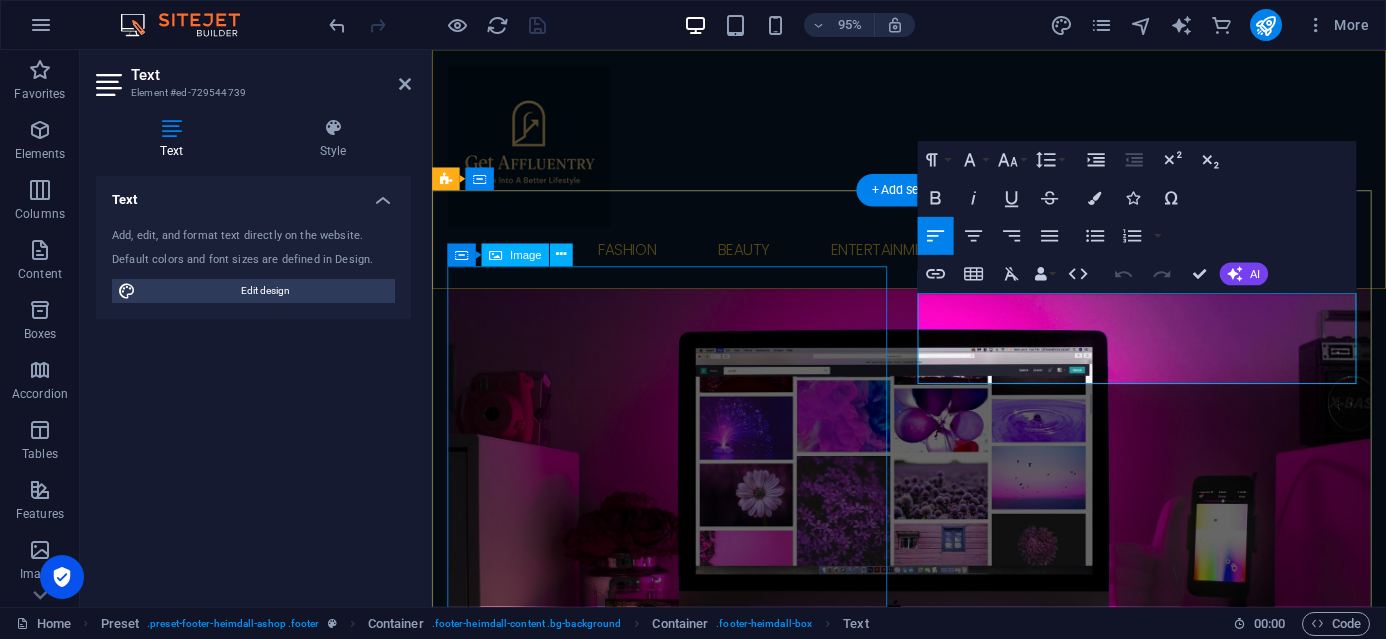 scroll, scrollTop: 3734, scrollLeft: 0, axis: vertical 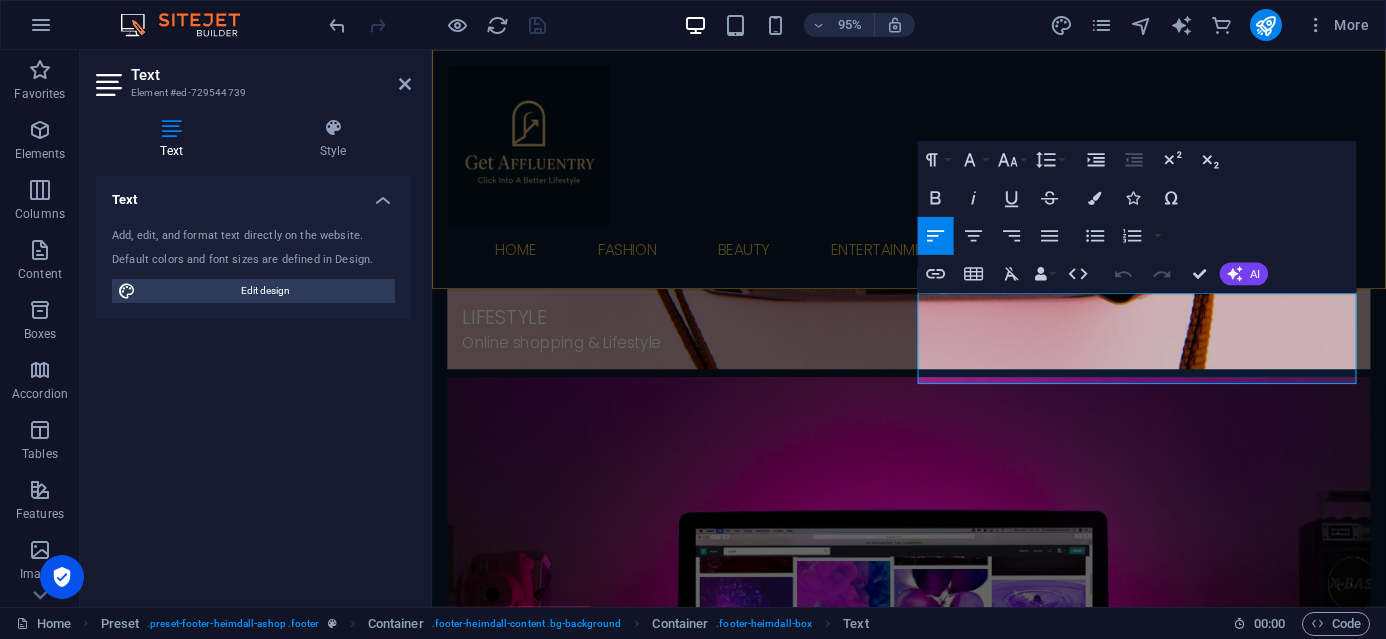 click on "Add, edit, and format text directly on the website. Default colors and font sizes are defined in Design. Edit design" at bounding box center (253, 265) 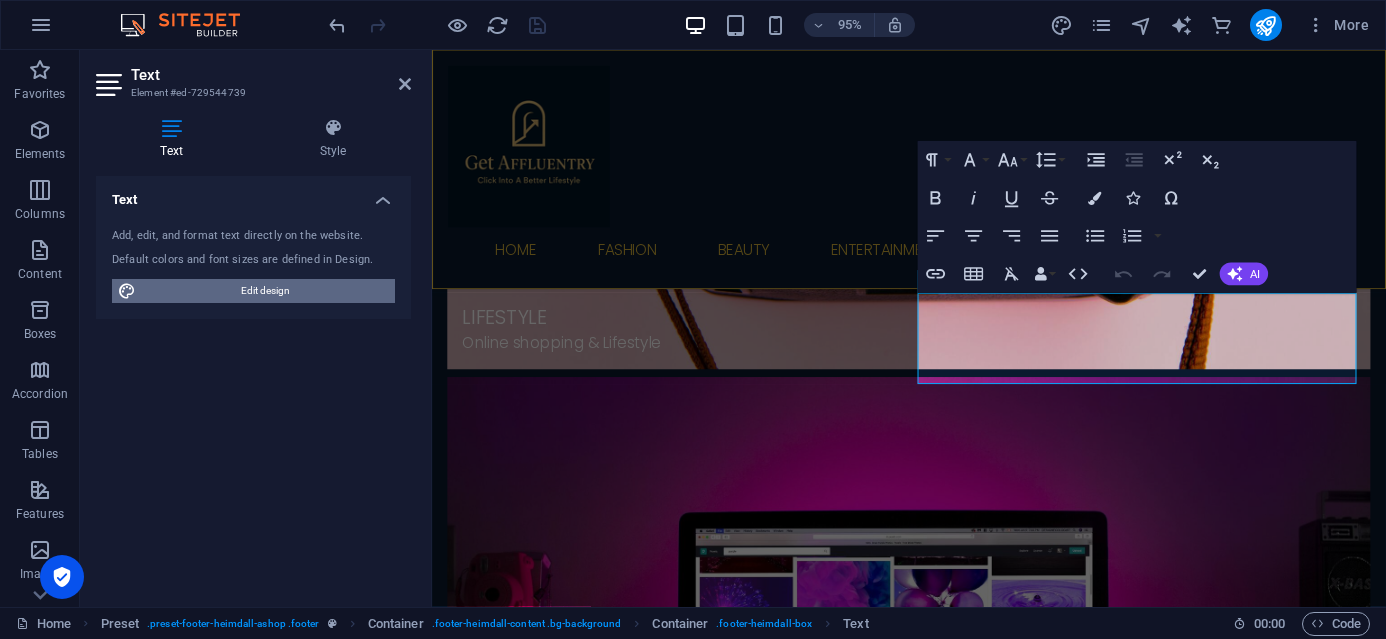 click on "Edit design" at bounding box center (265, 291) 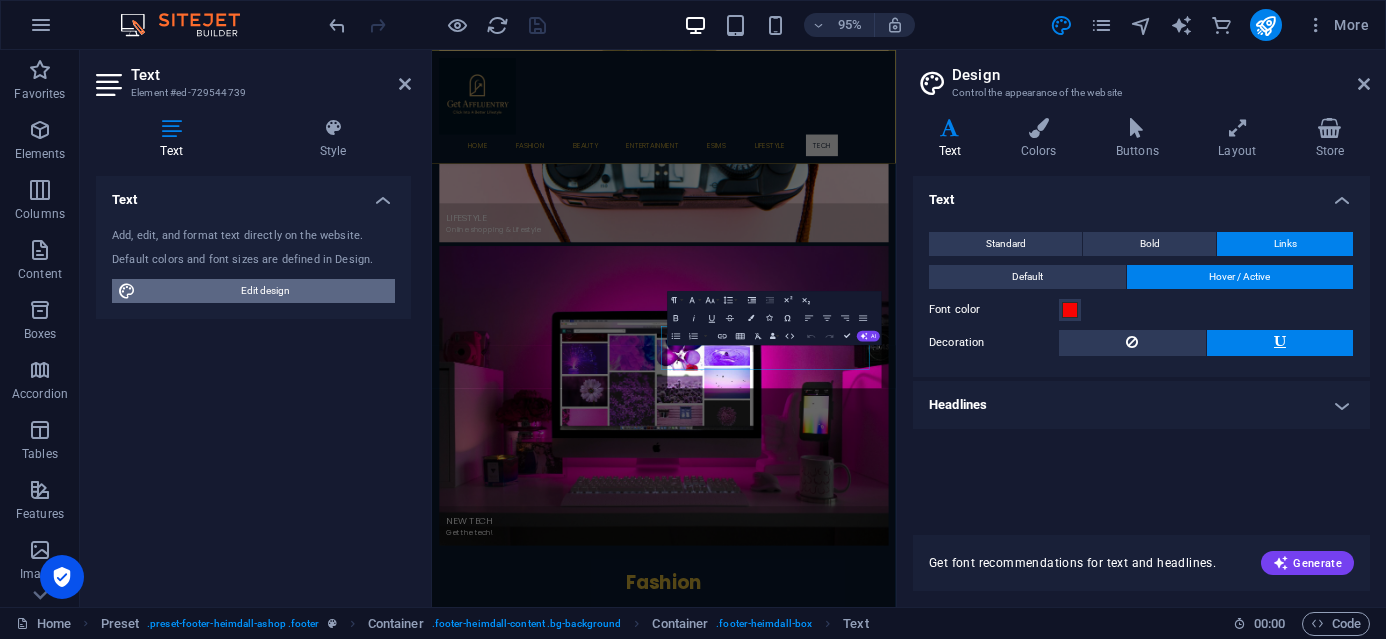 scroll, scrollTop: 3377, scrollLeft: 0, axis: vertical 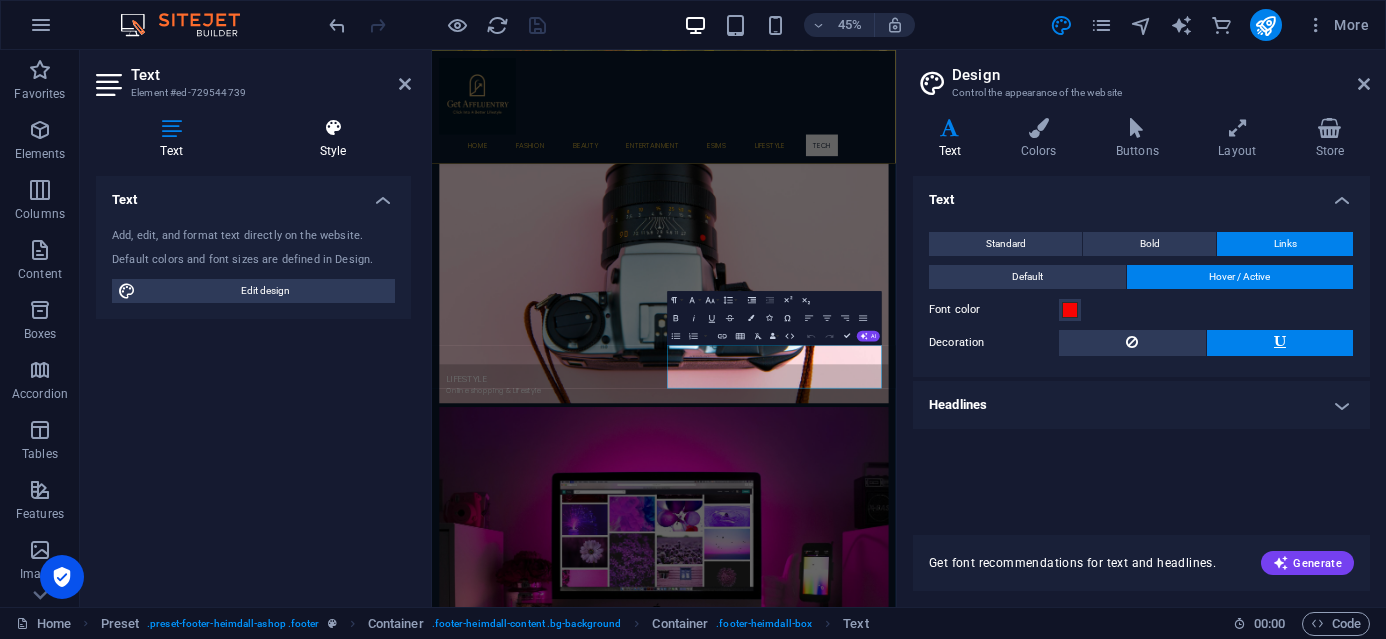 click at bounding box center (333, 128) 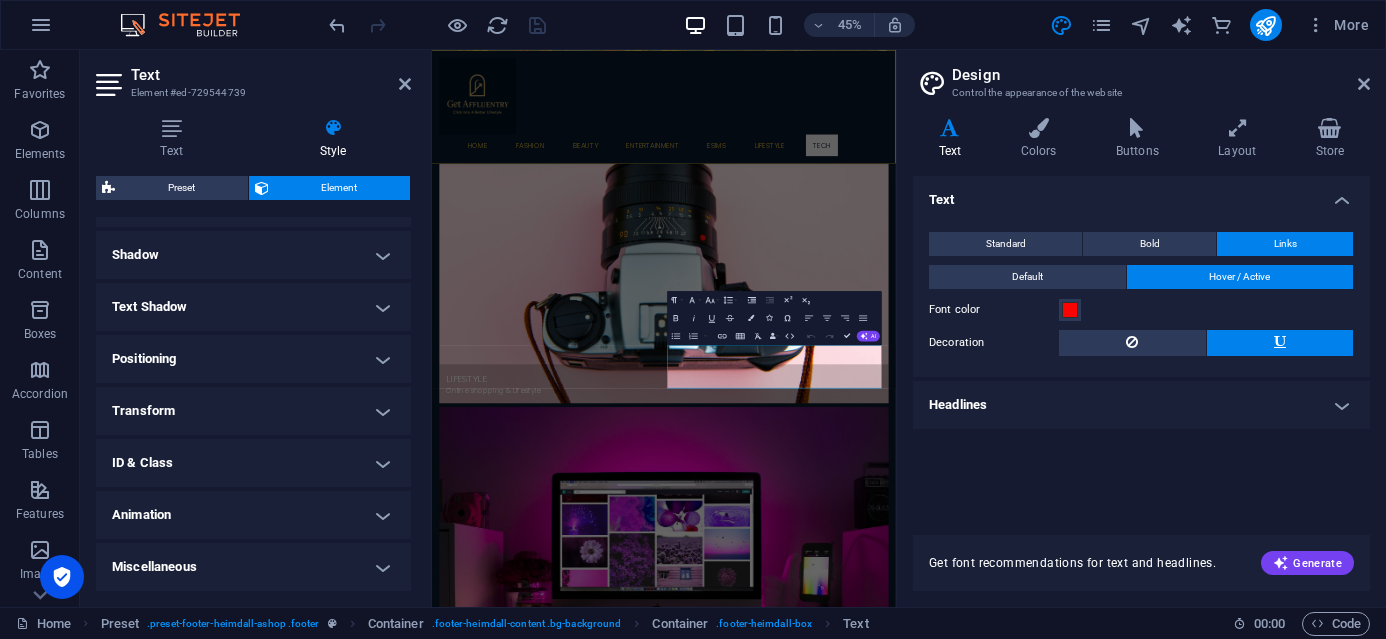 scroll, scrollTop: 0, scrollLeft: 0, axis: both 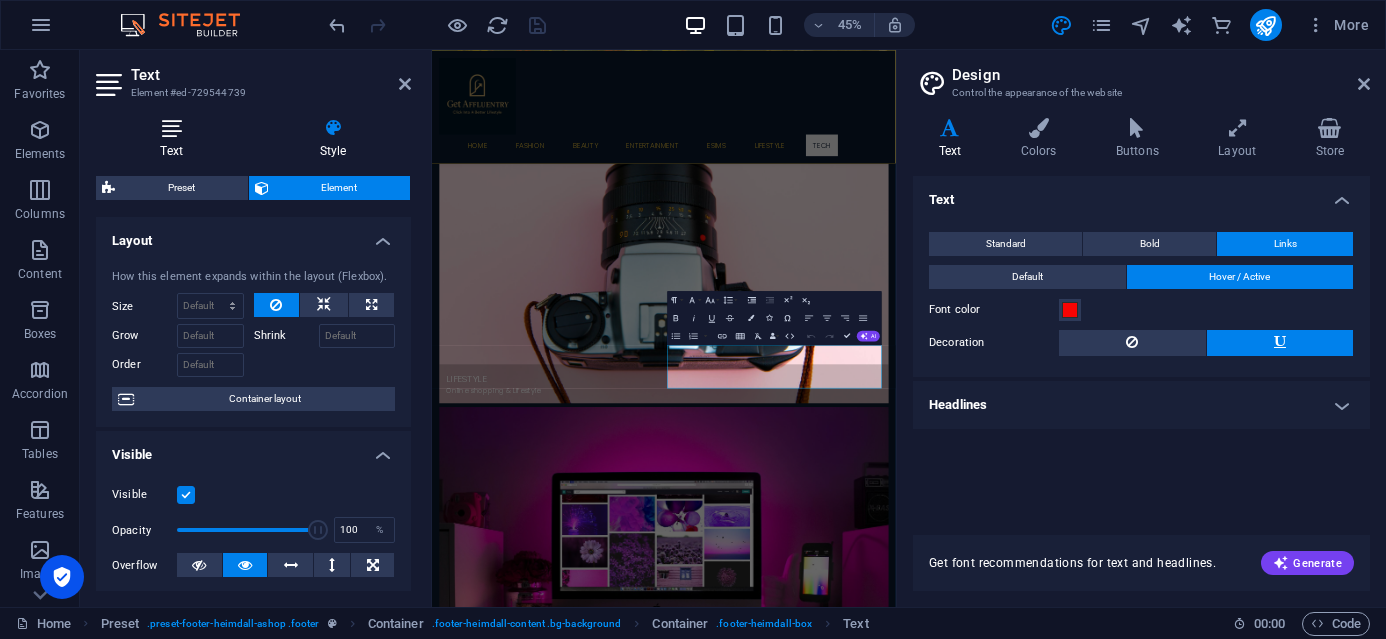 click at bounding box center [171, 128] 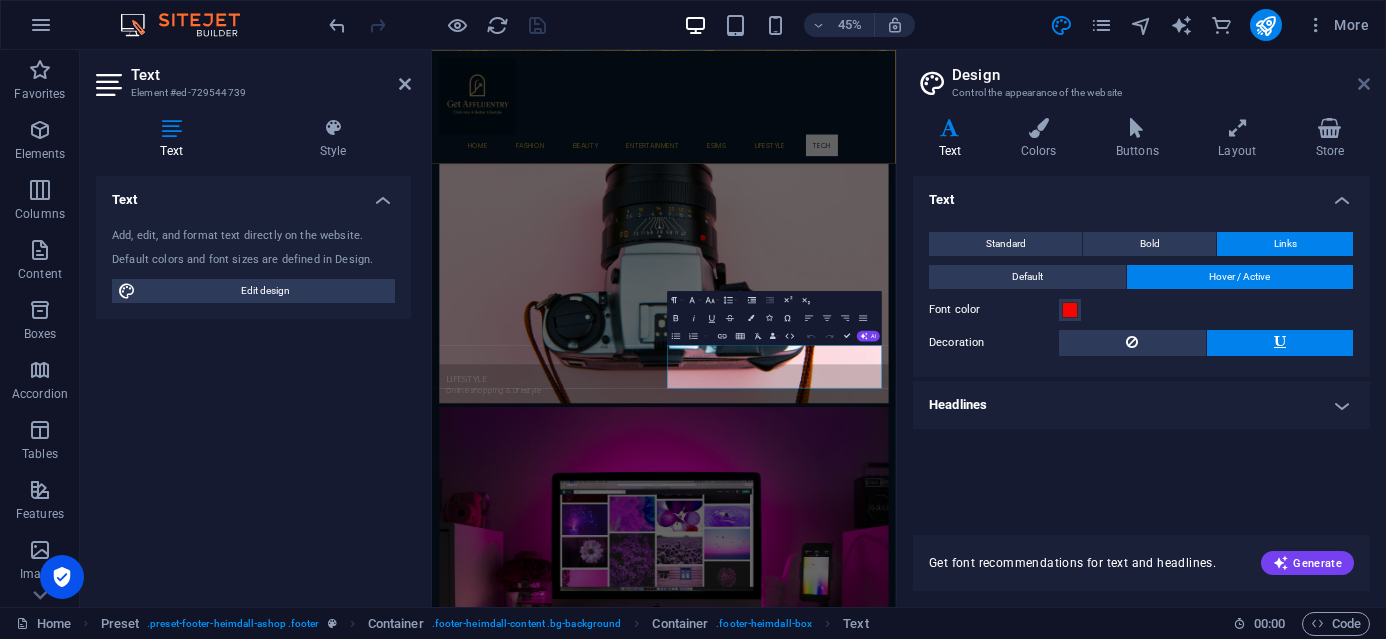click at bounding box center (1364, 84) 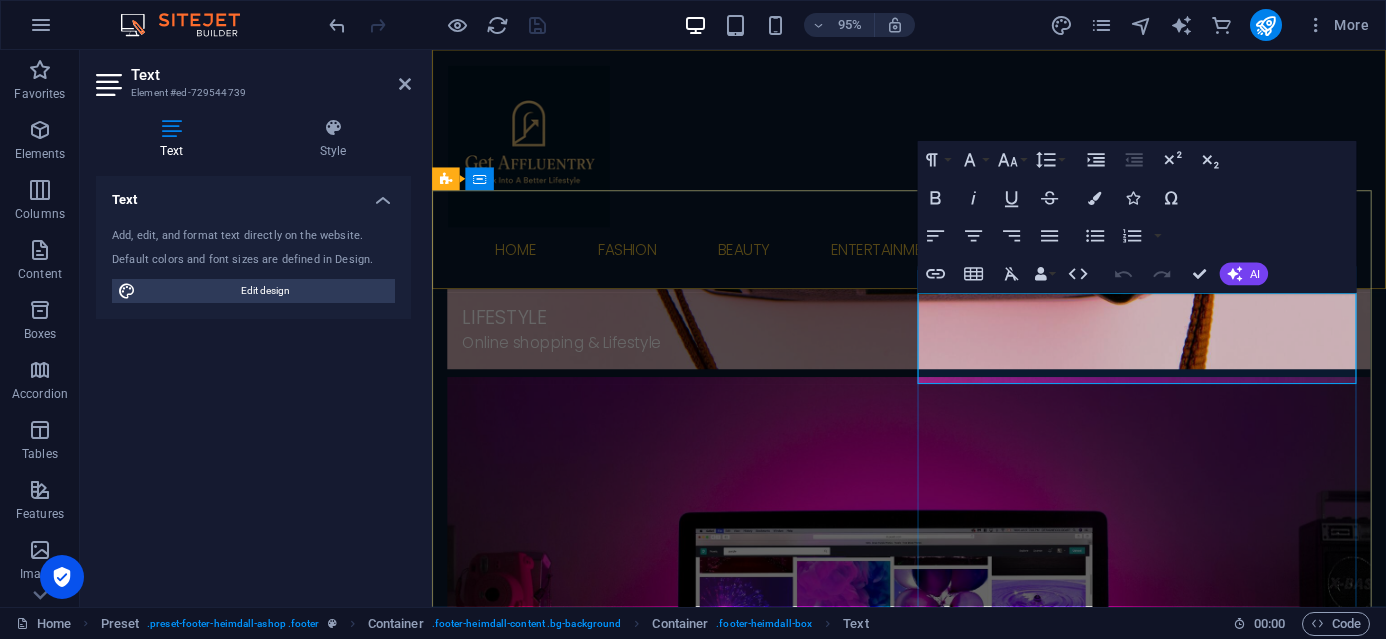 click on "Slough, [GEOGRAPHIC_DATA]" at bounding box center (559, 9133) 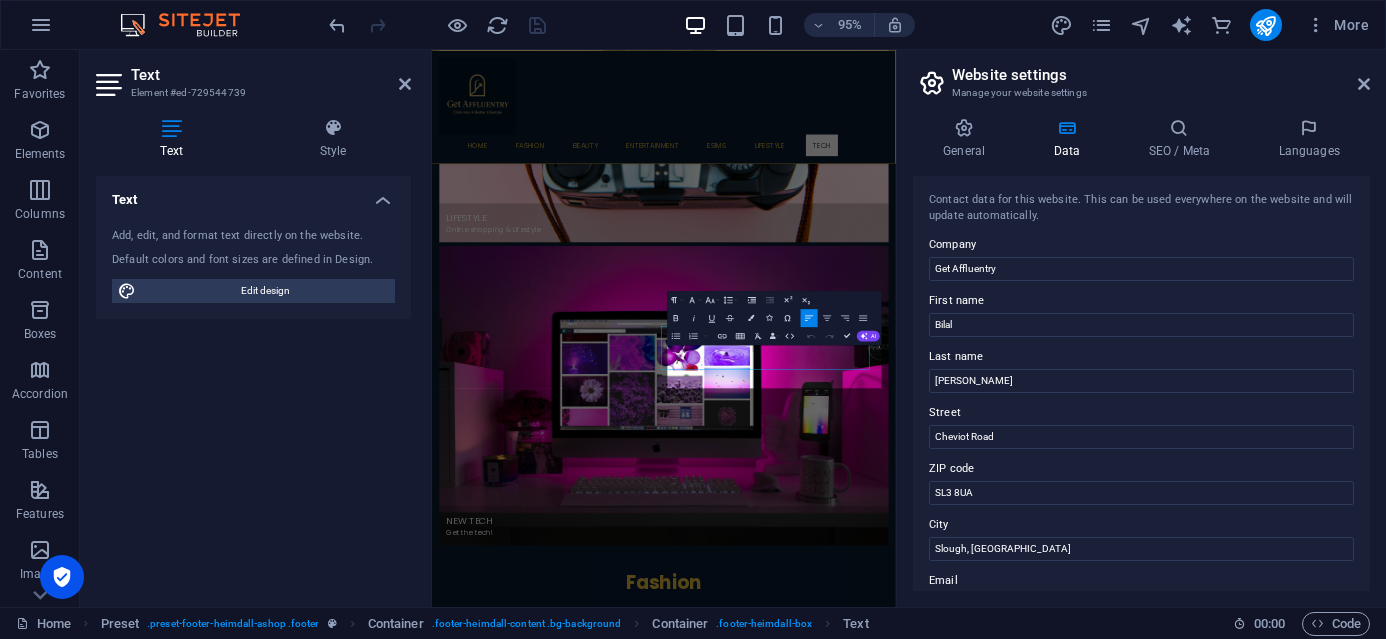 scroll, scrollTop: 3377, scrollLeft: 0, axis: vertical 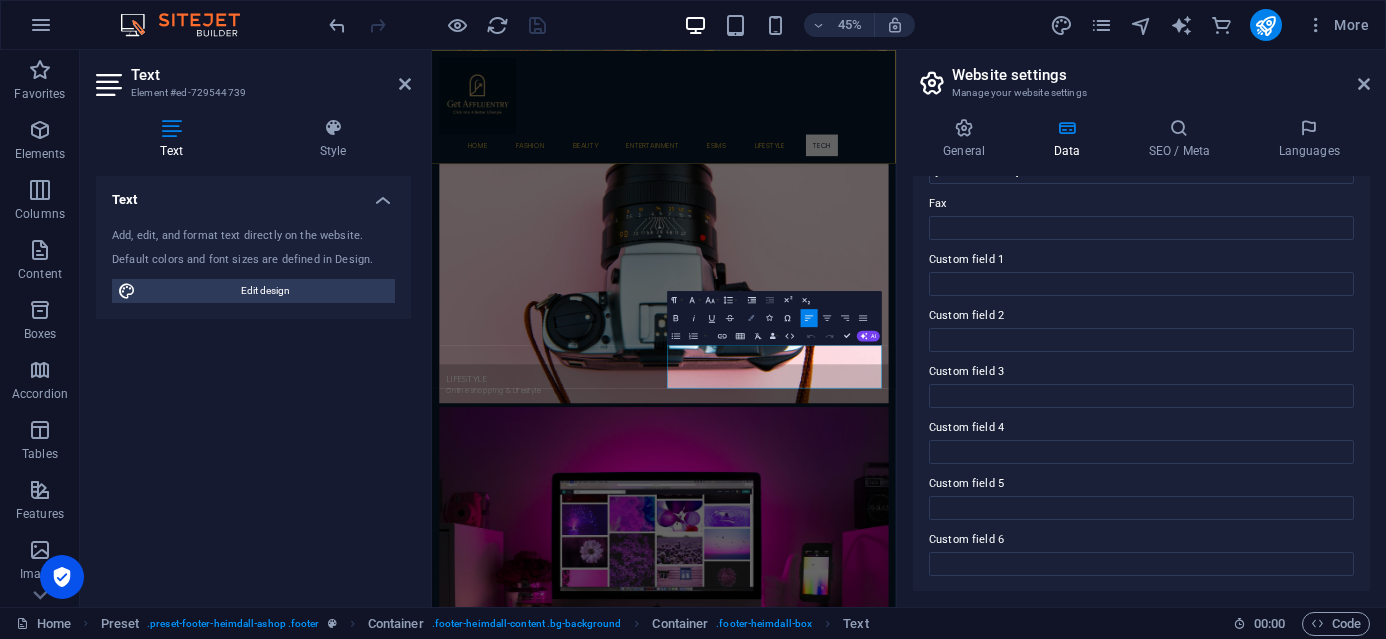 click at bounding box center (752, 317) 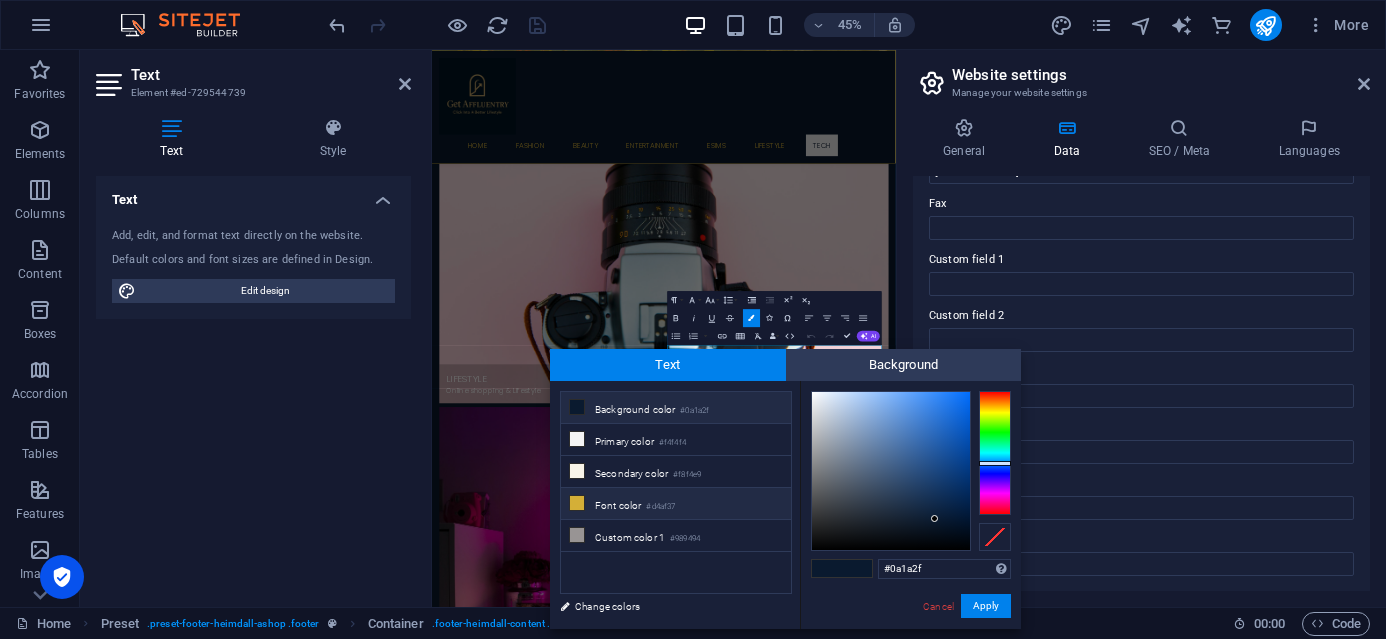 click on "Font color
#d4af37" at bounding box center [676, 504] 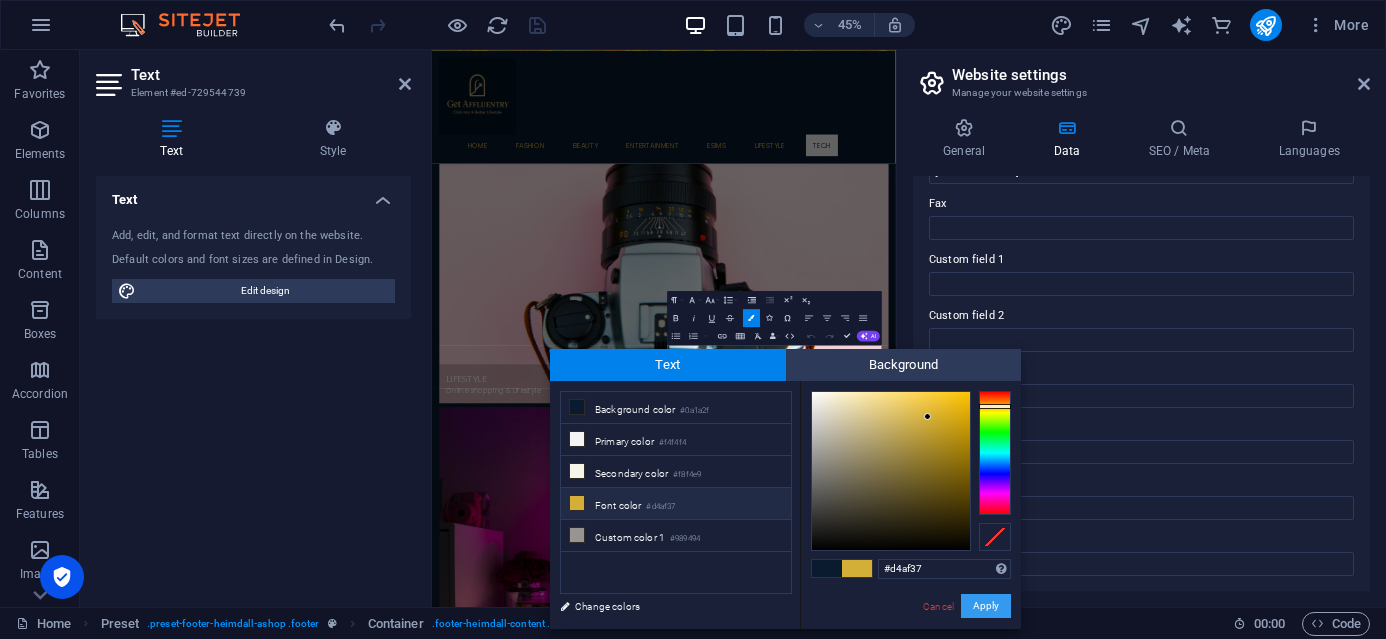 click on "Apply" at bounding box center (986, 606) 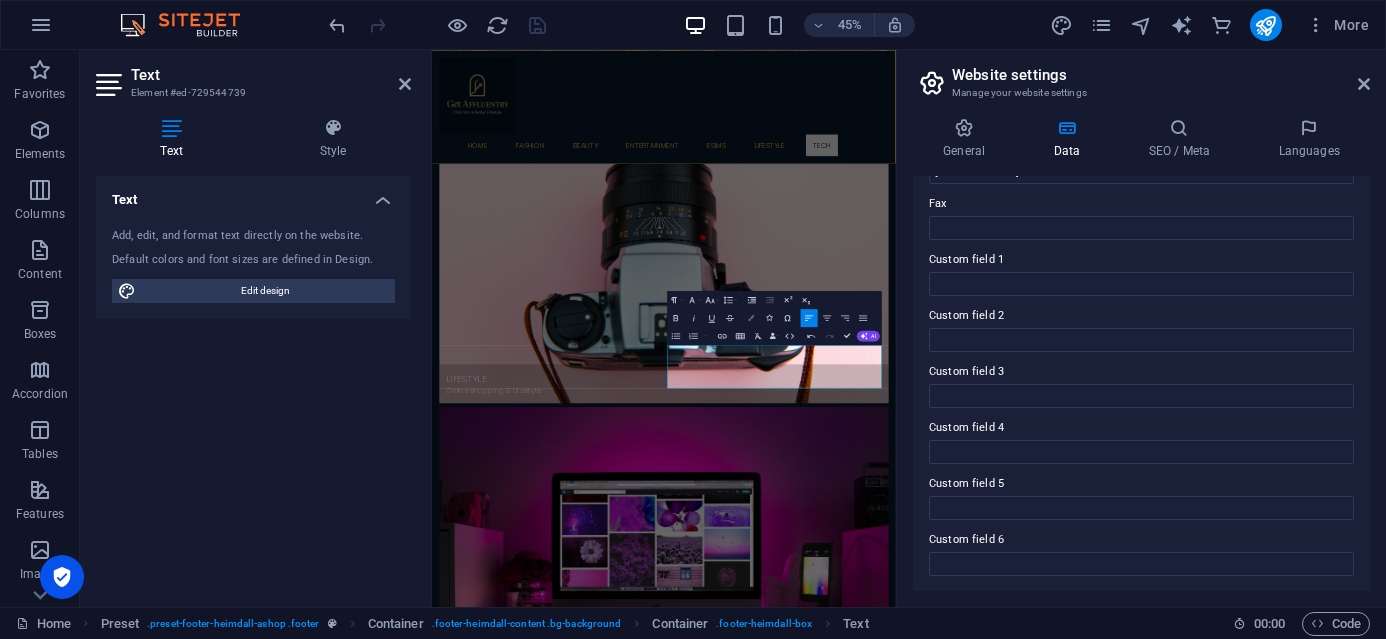 click at bounding box center [752, 317] 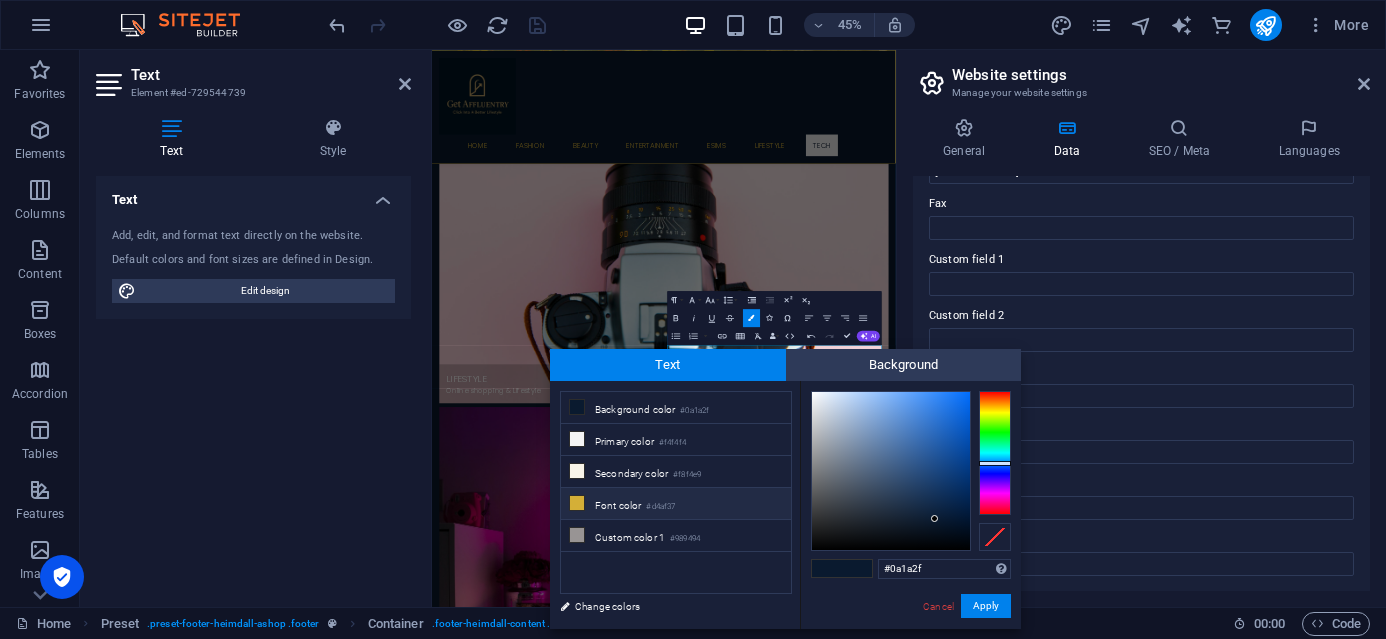 click on "#d4af37" at bounding box center [660, 507] 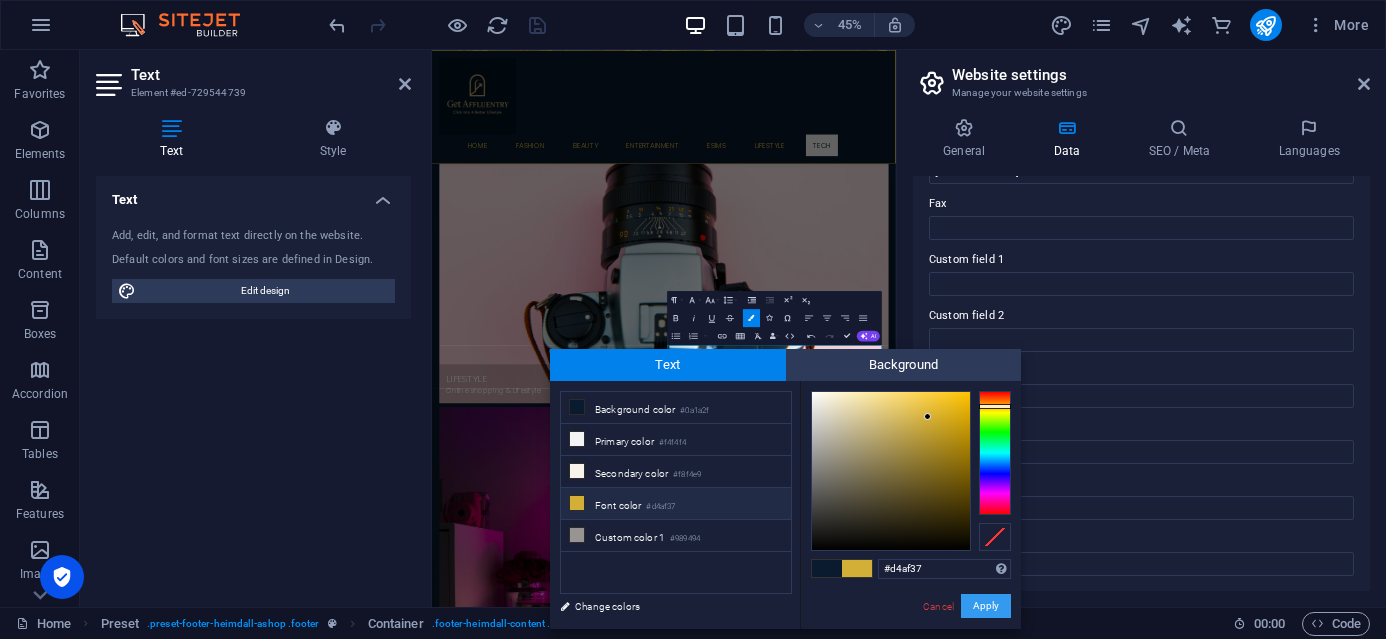 click on "Apply" at bounding box center (986, 606) 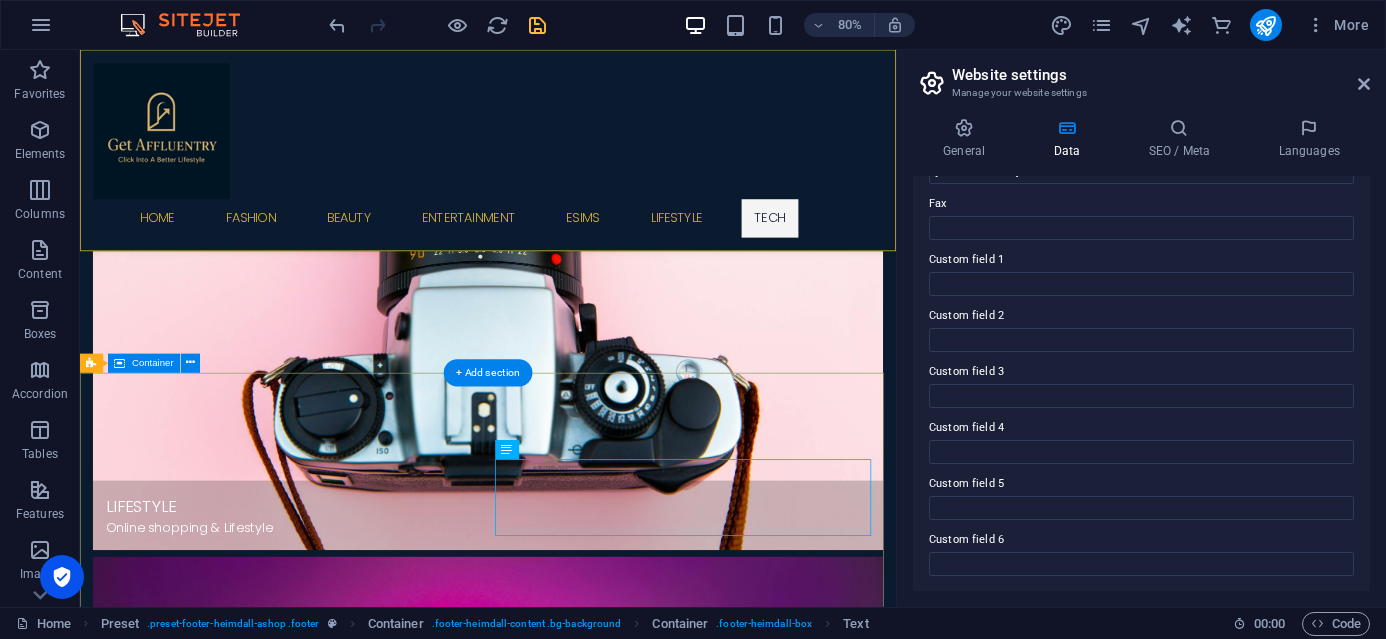 scroll, scrollTop: 3503, scrollLeft: 0, axis: vertical 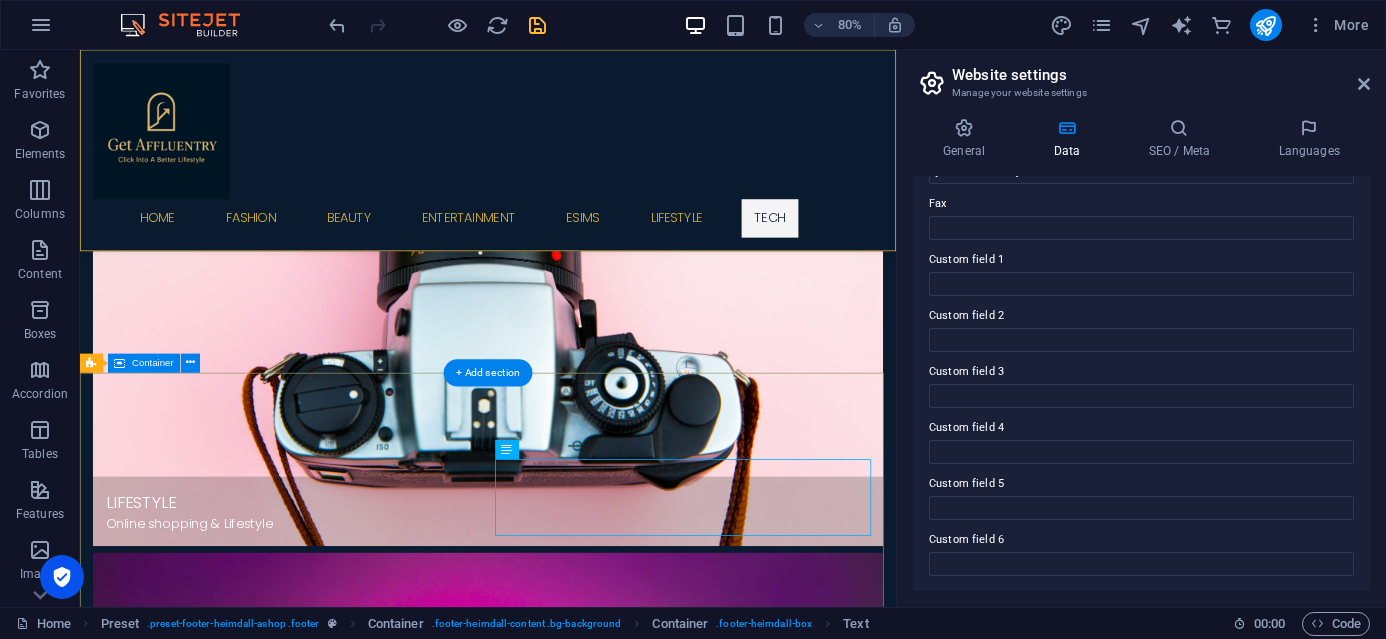 click on "Contact [GEOGRAPHIC_DATA] WhatsApp: [PHONE_NUMBER] [EMAIL_ADDRESS][DOMAIN_NAME]" at bounding box center (590, 9010) 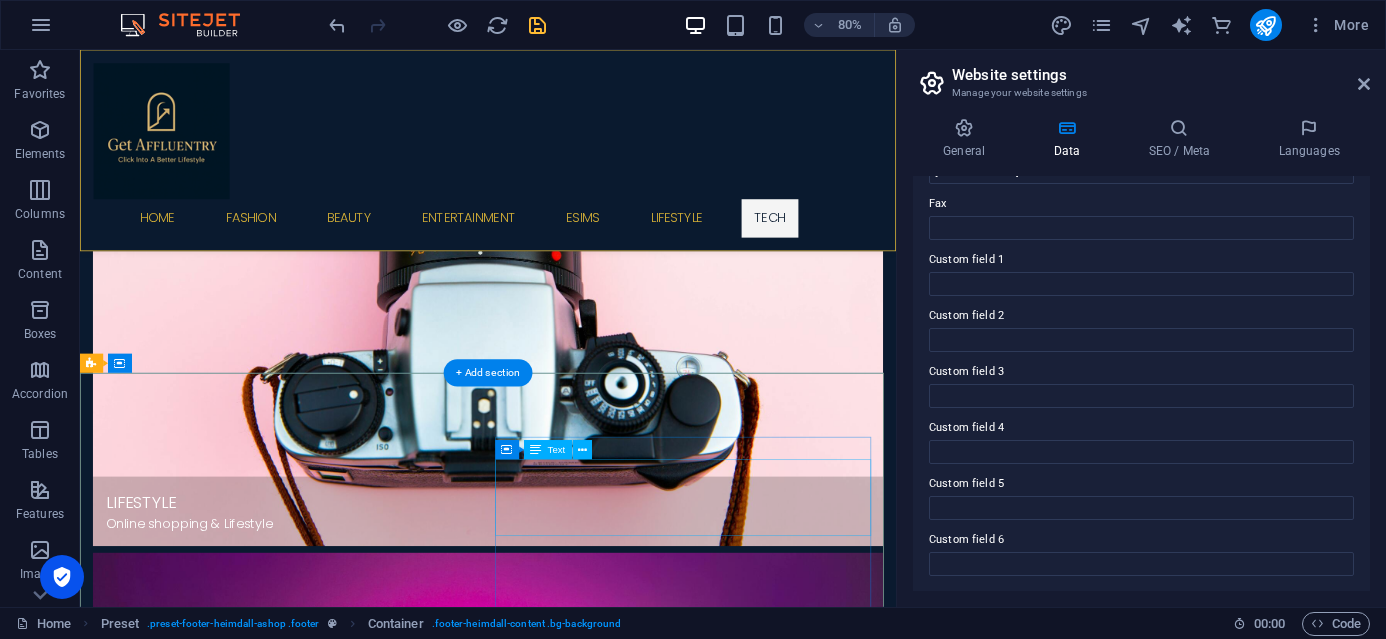click on "[GEOGRAPHIC_DATA] 8UA WhatsApp: [PHONE_NUMBER] [EMAIL_ADDRESS][DOMAIN_NAME]" at bounding box center [590, 9543] 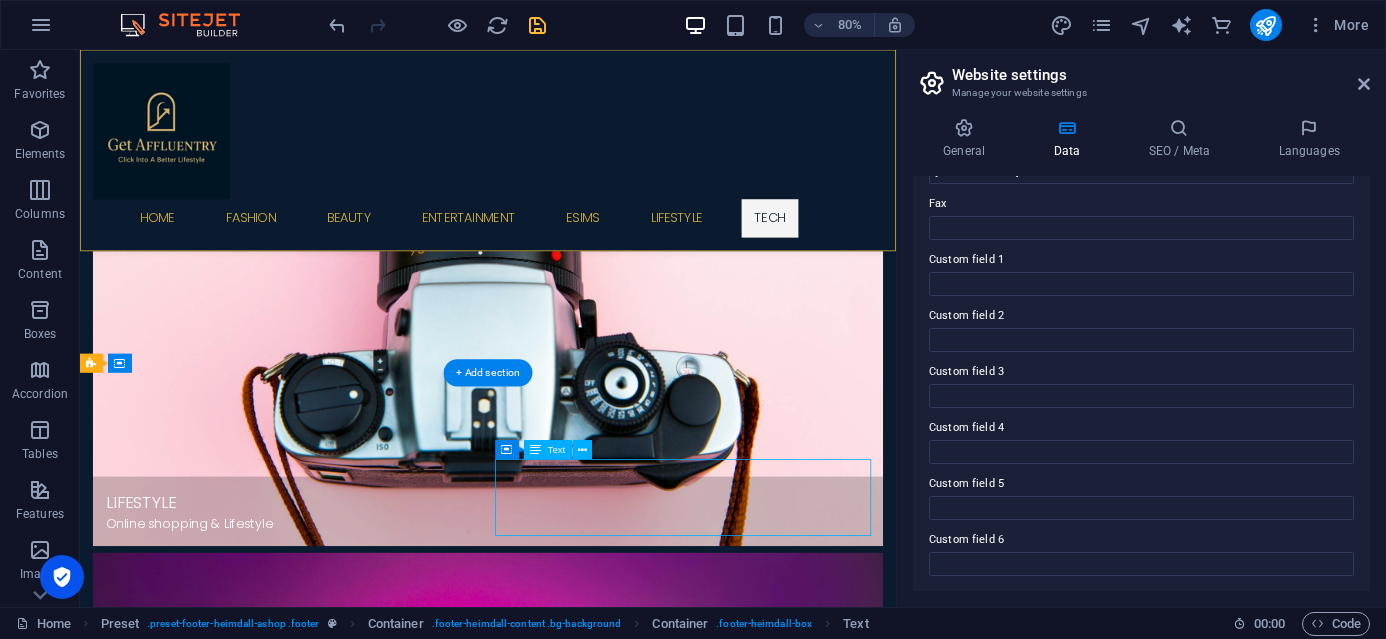 click on "[GEOGRAPHIC_DATA] 8UA WhatsApp: [PHONE_NUMBER] [EMAIL_ADDRESS][DOMAIN_NAME]" at bounding box center (590, 9543) 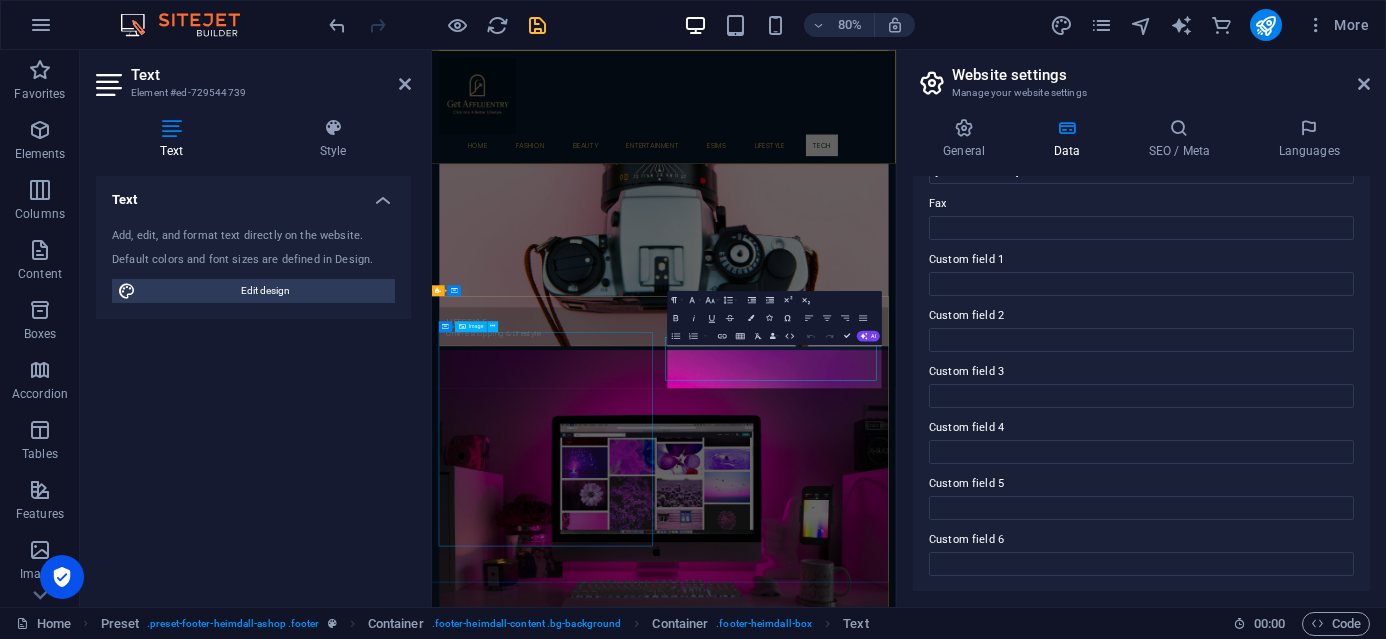 scroll, scrollTop: 3377, scrollLeft: 0, axis: vertical 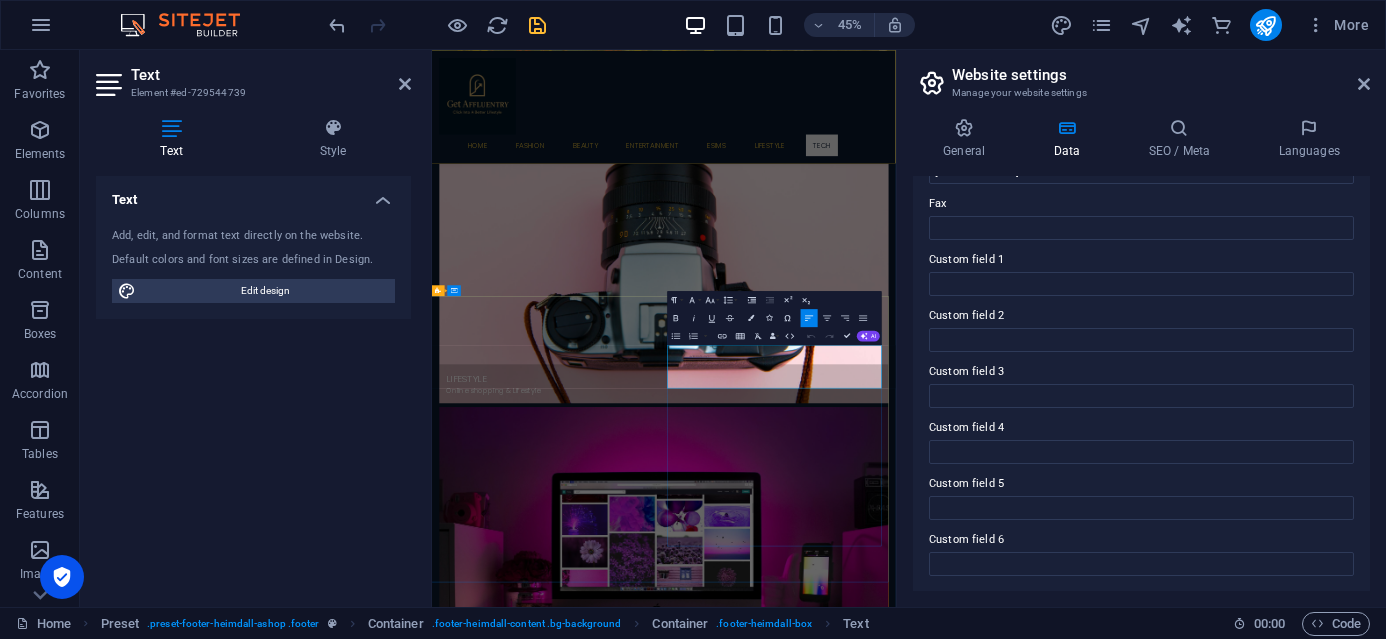 click on "[EMAIL_ADDRESS][DOMAIN_NAME]" at bounding box center (574, 9819) 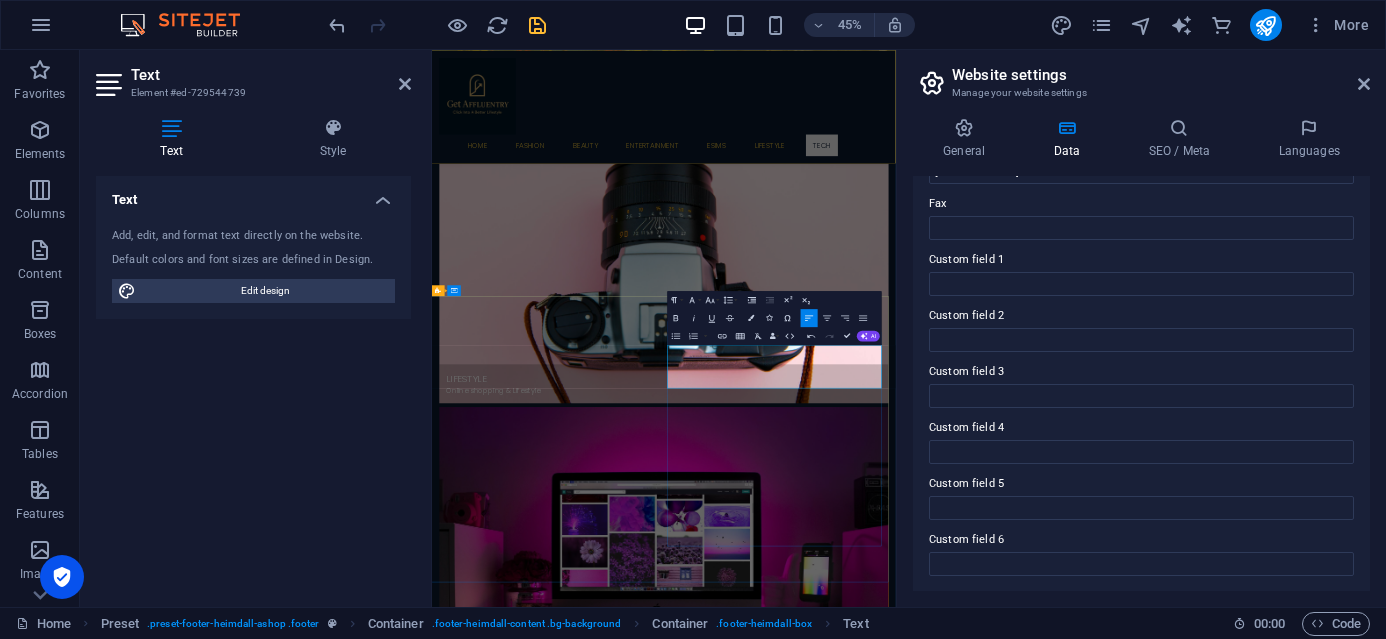 type 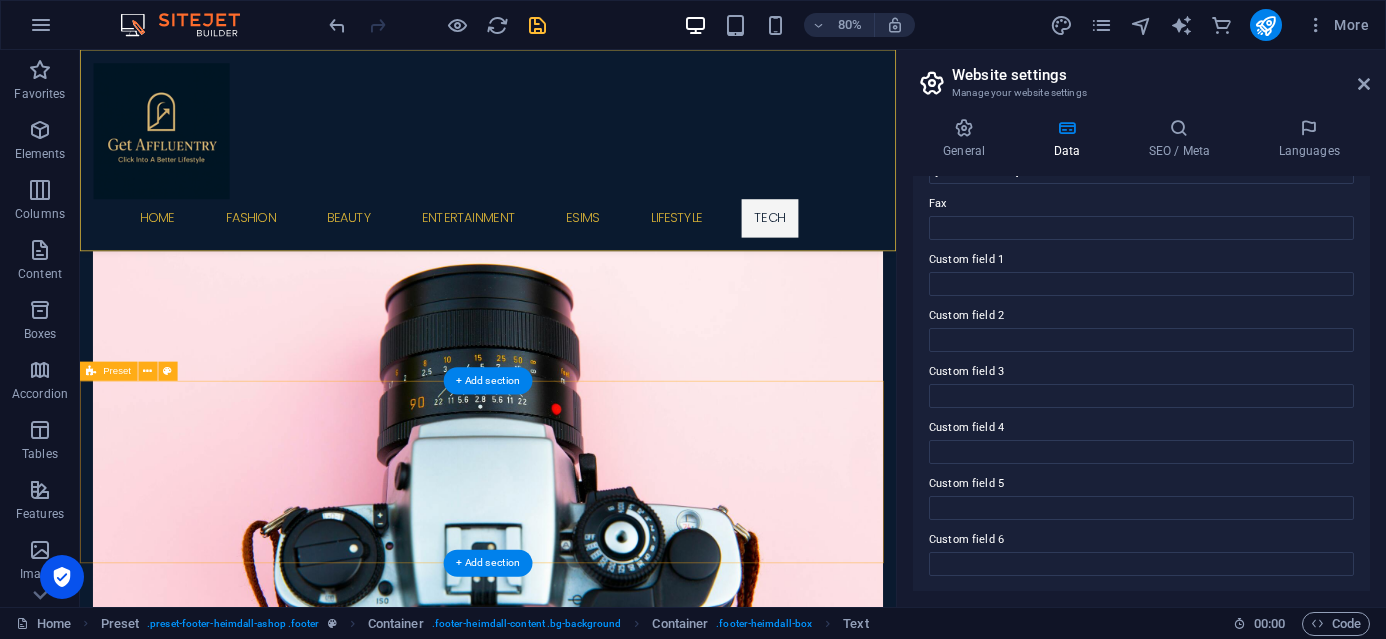 scroll, scrollTop: 3239, scrollLeft: 0, axis: vertical 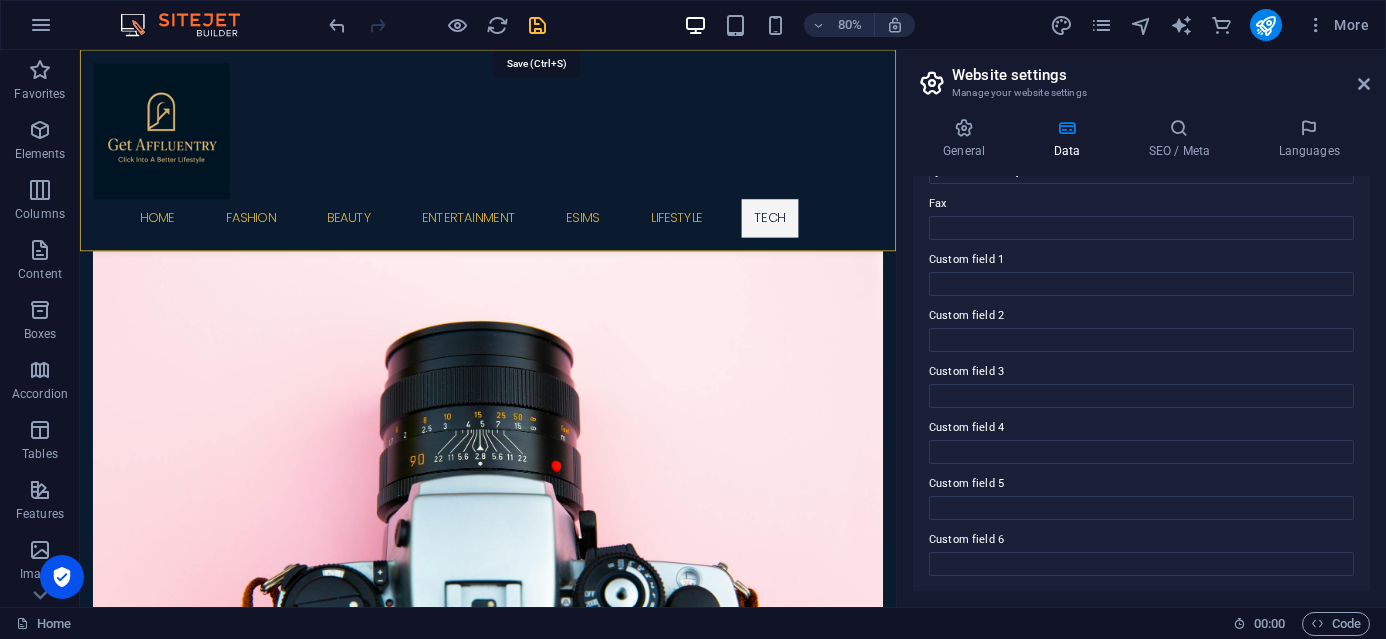 click at bounding box center [537, 25] 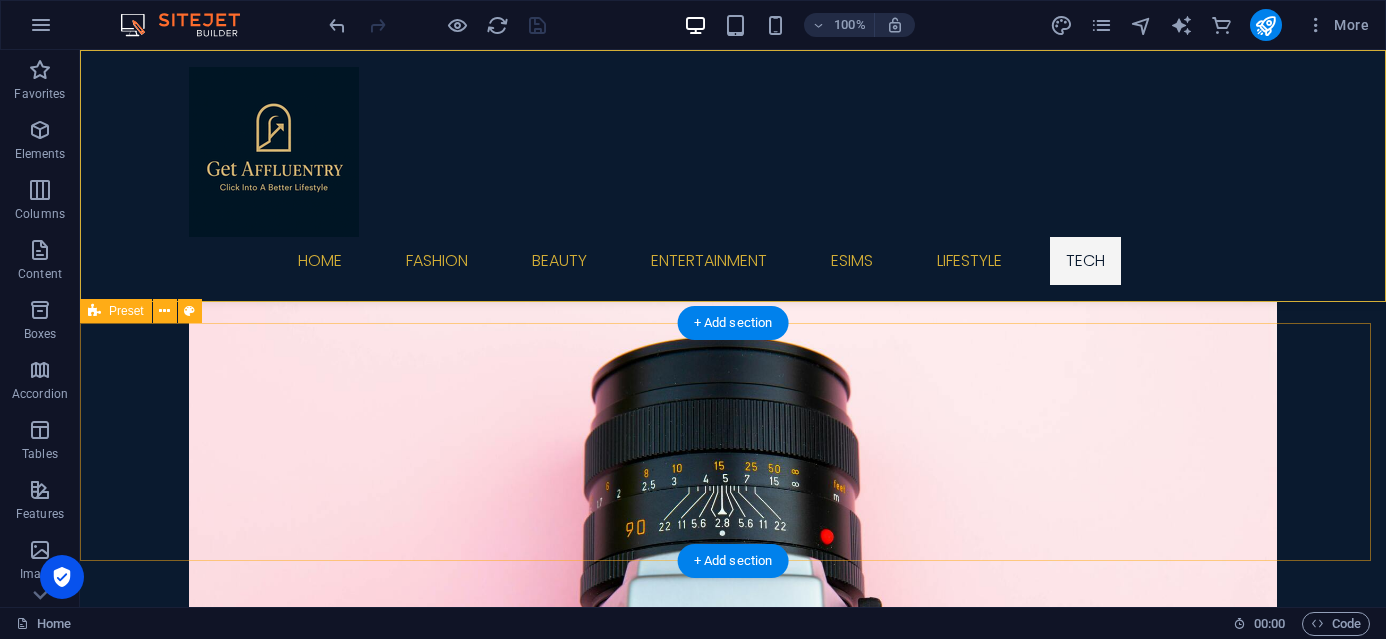 scroll, scrollTop: 3523, scrollLeft: 0, axis: vertical 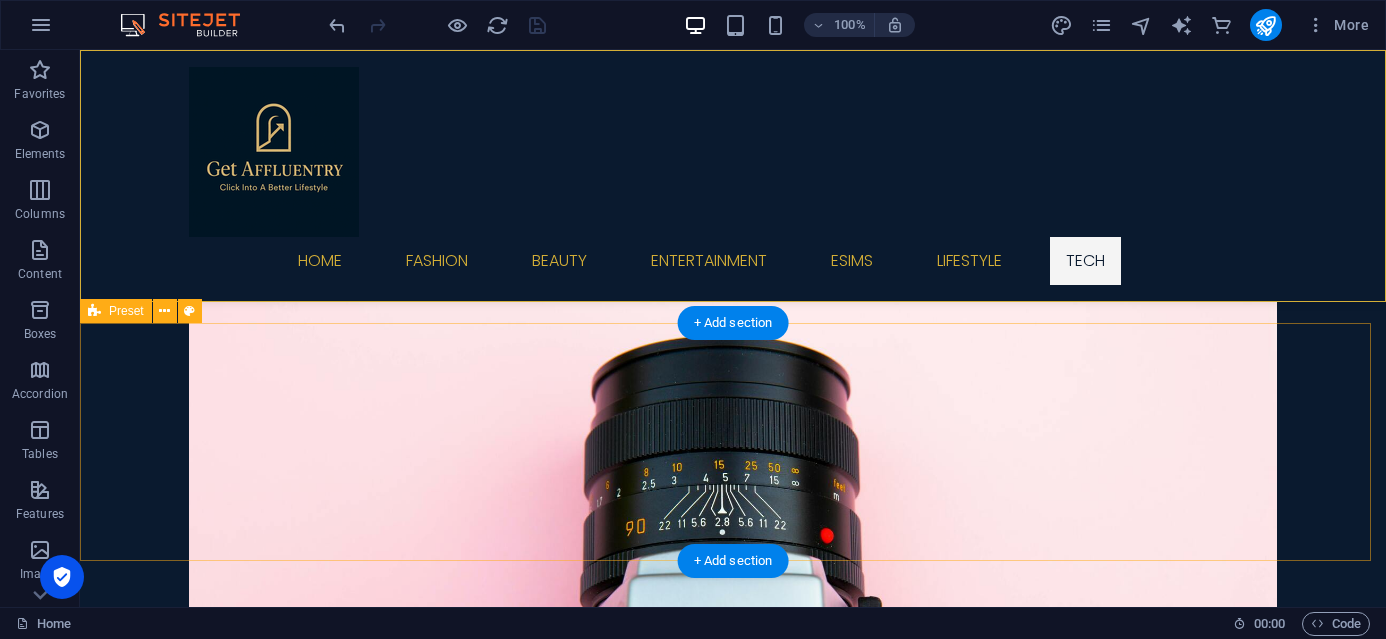 click at bounding box center [733, 8873] 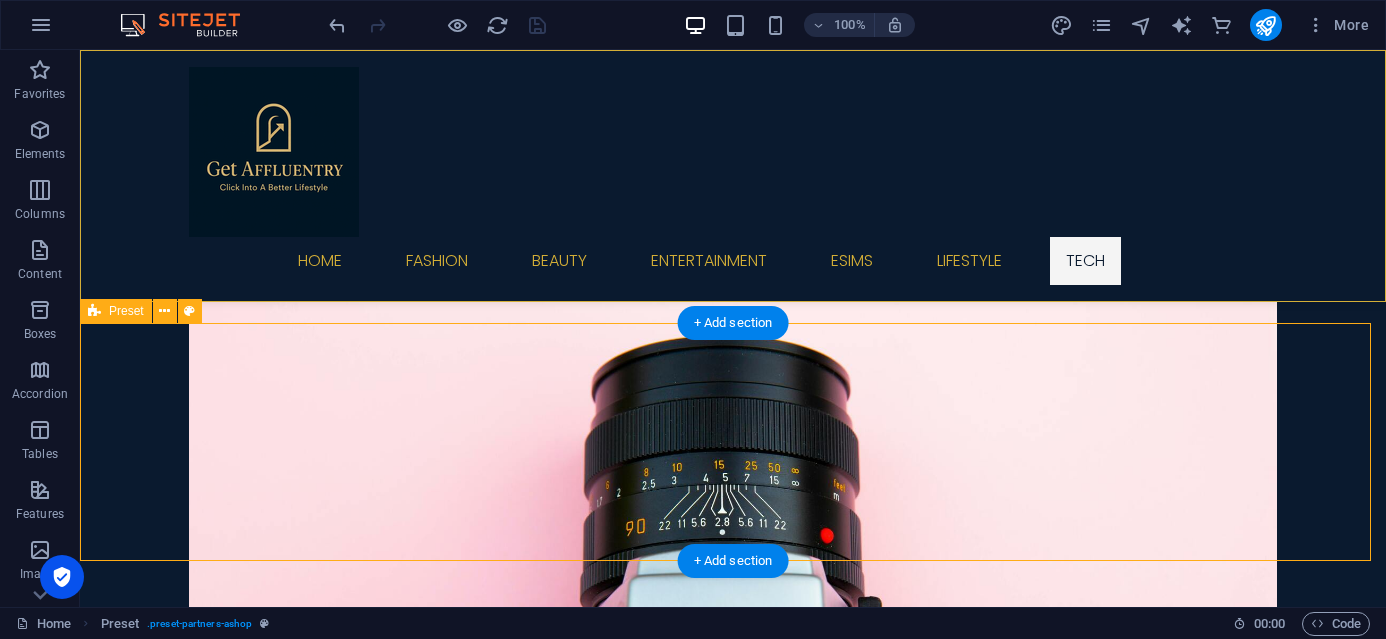 click at bounding box center (733, 8873) 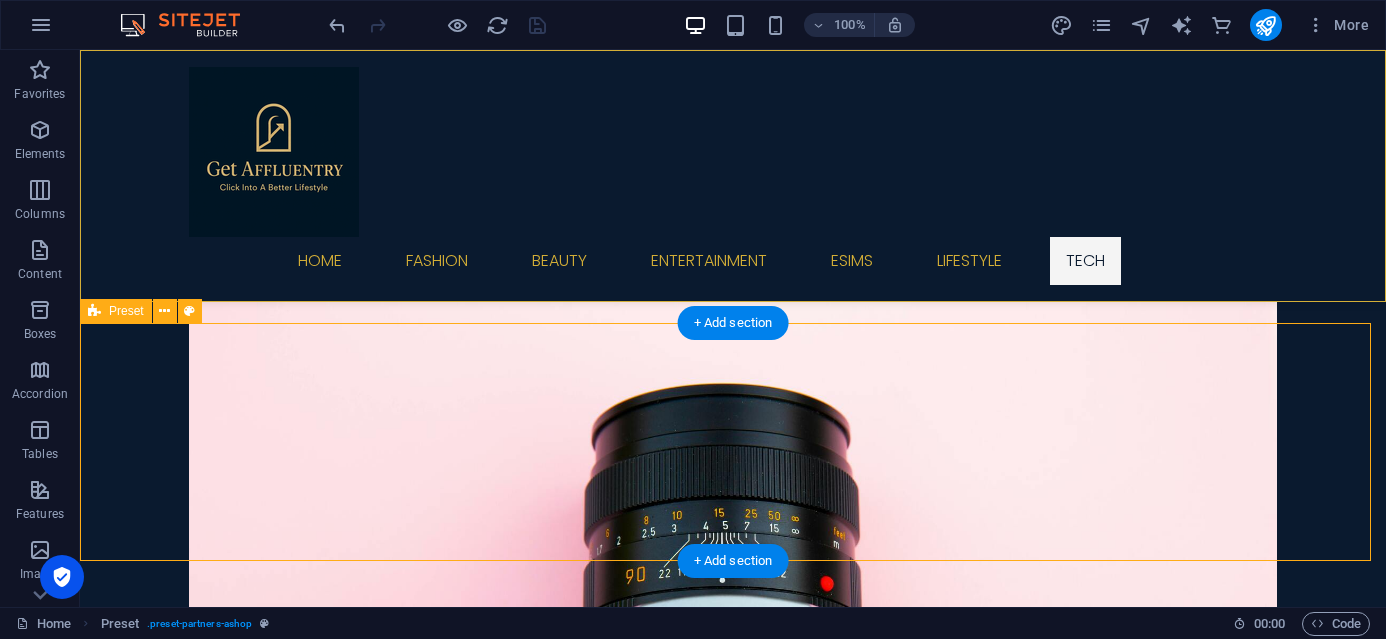 scroll, scrollTop: 3404, scrollLeft: 0, axis: vertical 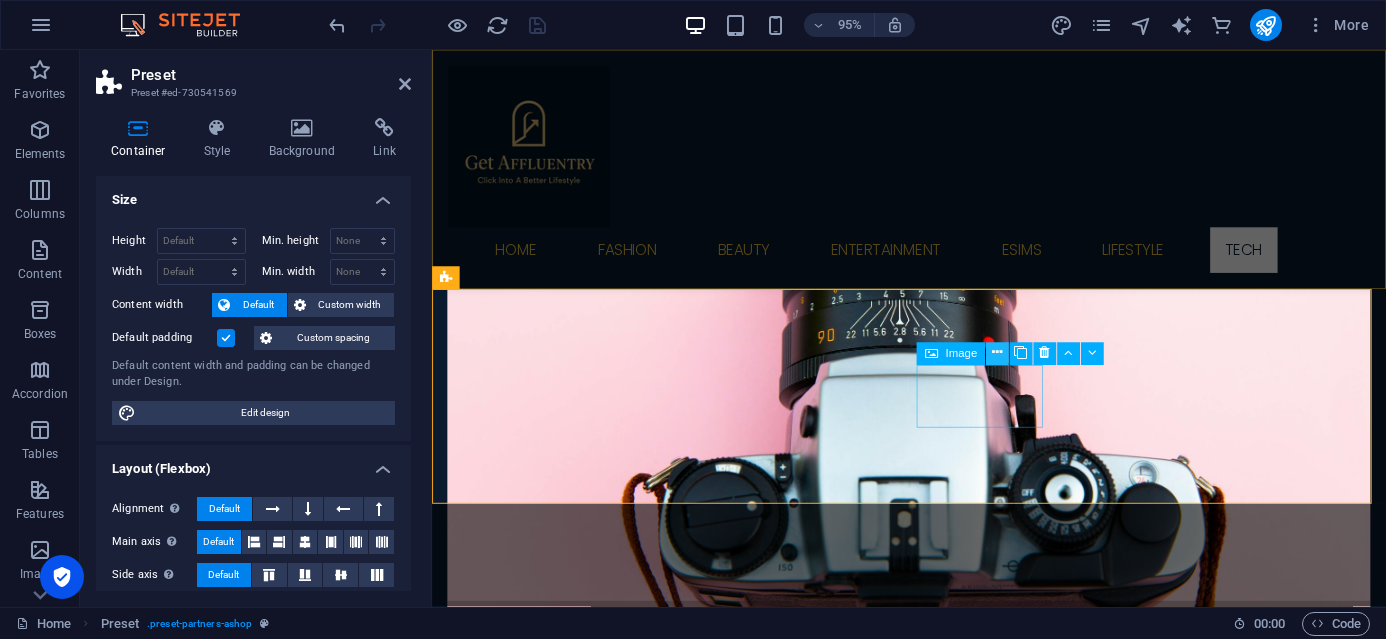 click at bounding box center (997, 354) 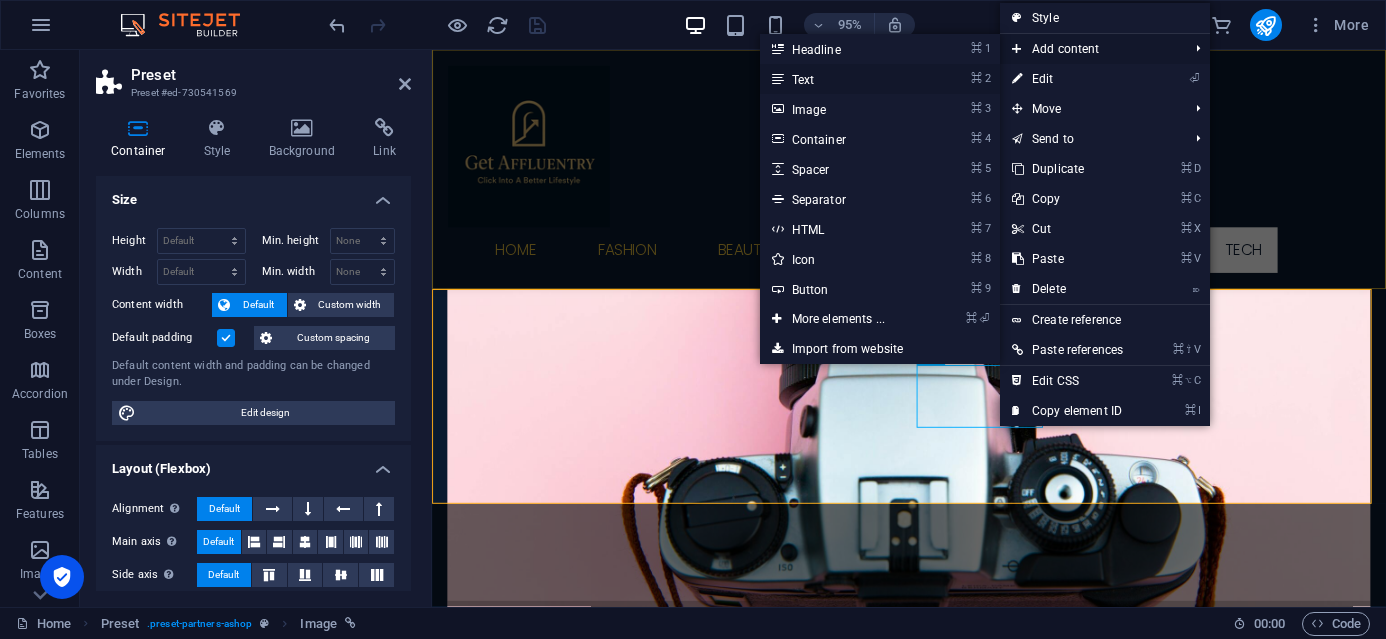 click on "2" at bounding box center [987, 78] 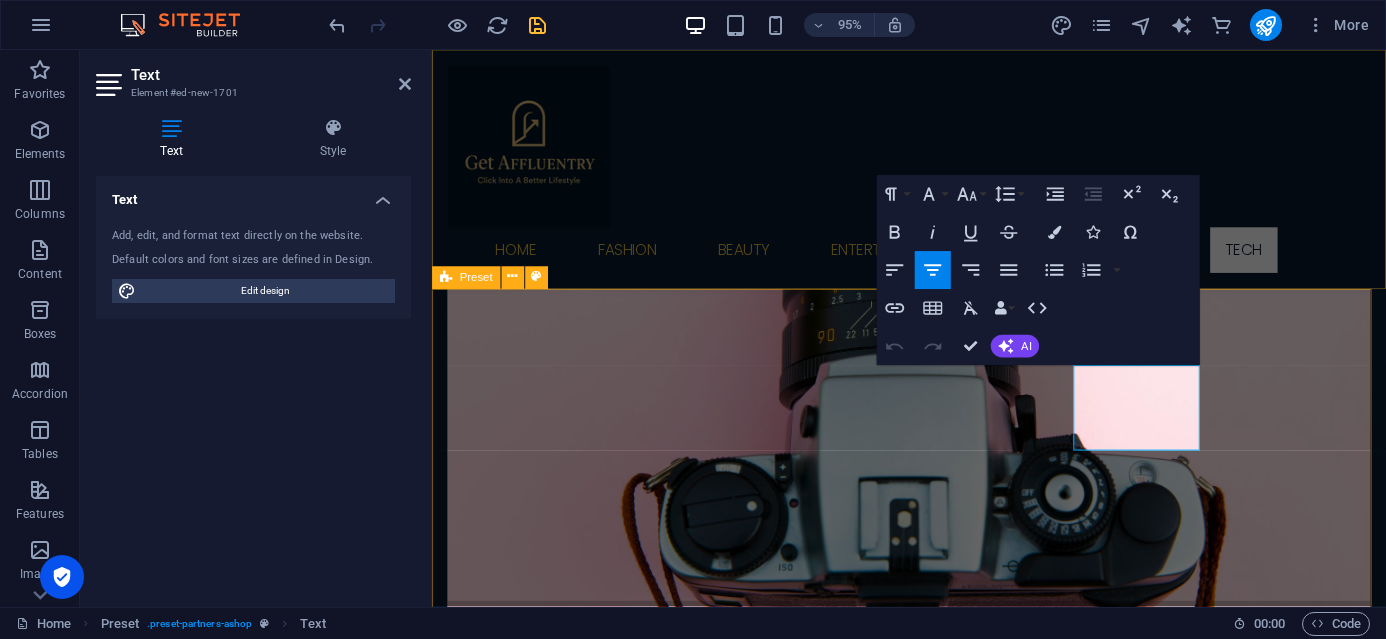 type 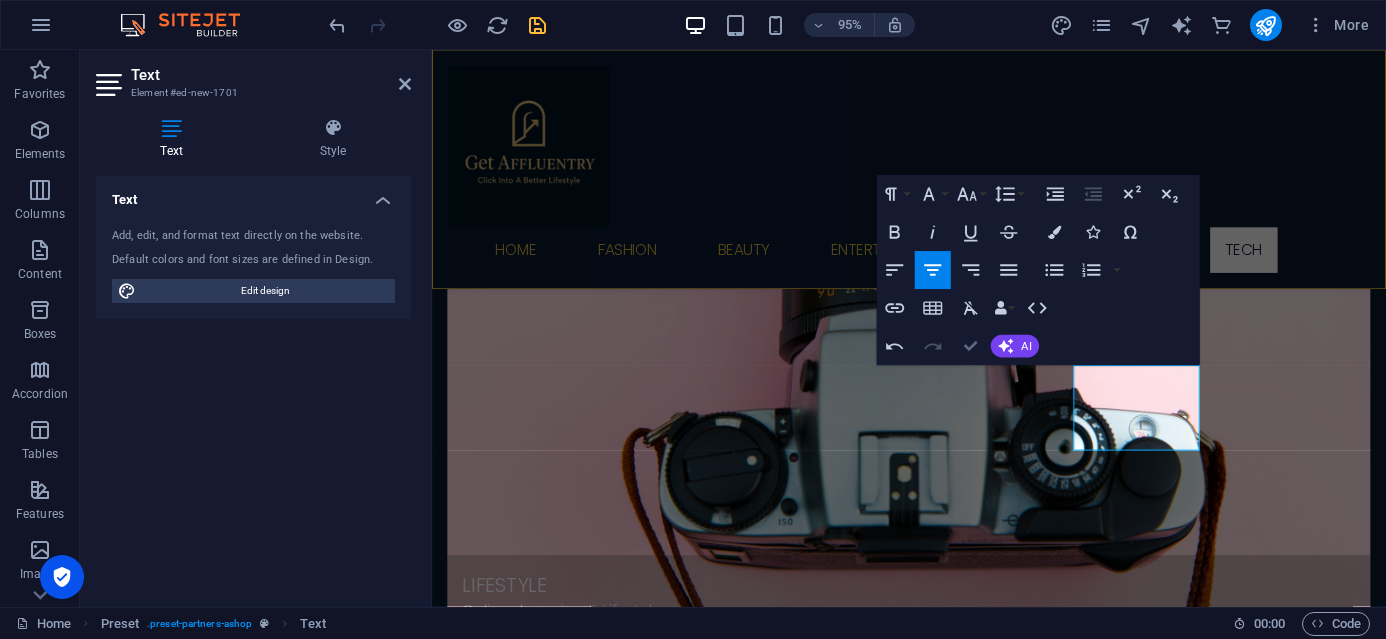 scroll, scrollTop: 3545, scrollLeft: 0, axis: vertical 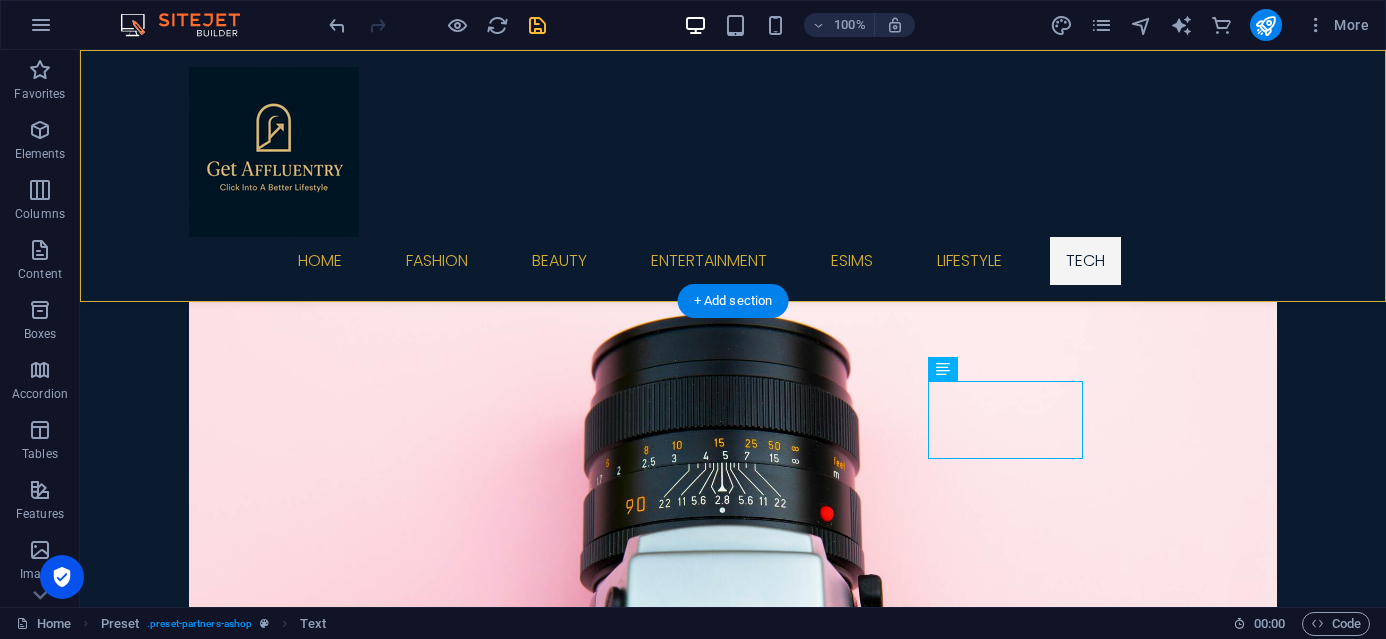 drag, startPoint x: 1006, startPoint y: 430, endPoint x: 841, endPoint y: 502, distance: 180.025 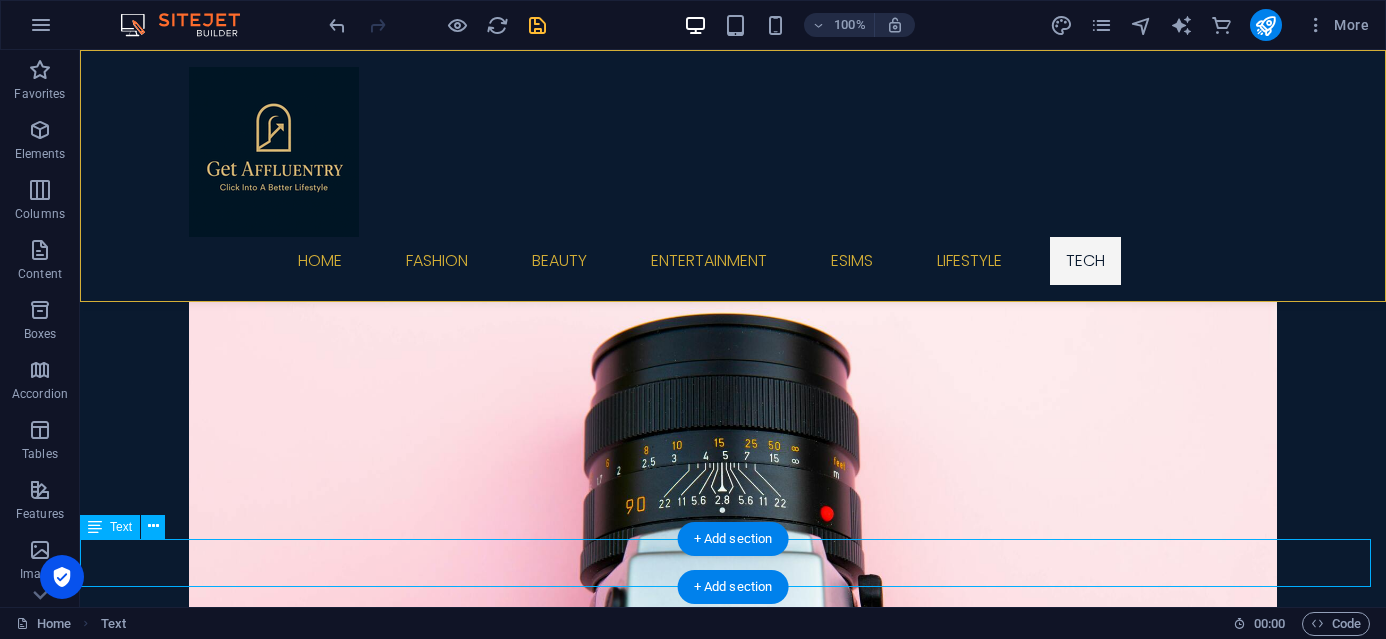 click on "Bookbeat discount link" at bounding box center (733, 9227) 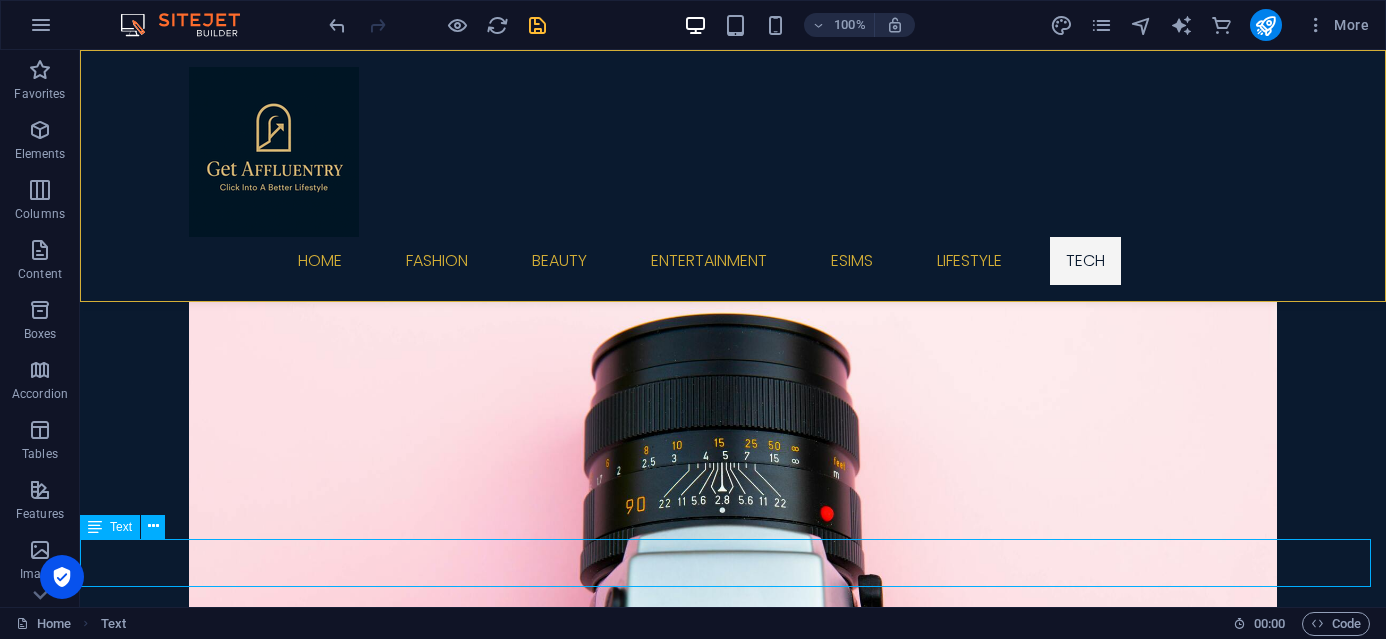 click on "Text" at bounding box center [110, 527] 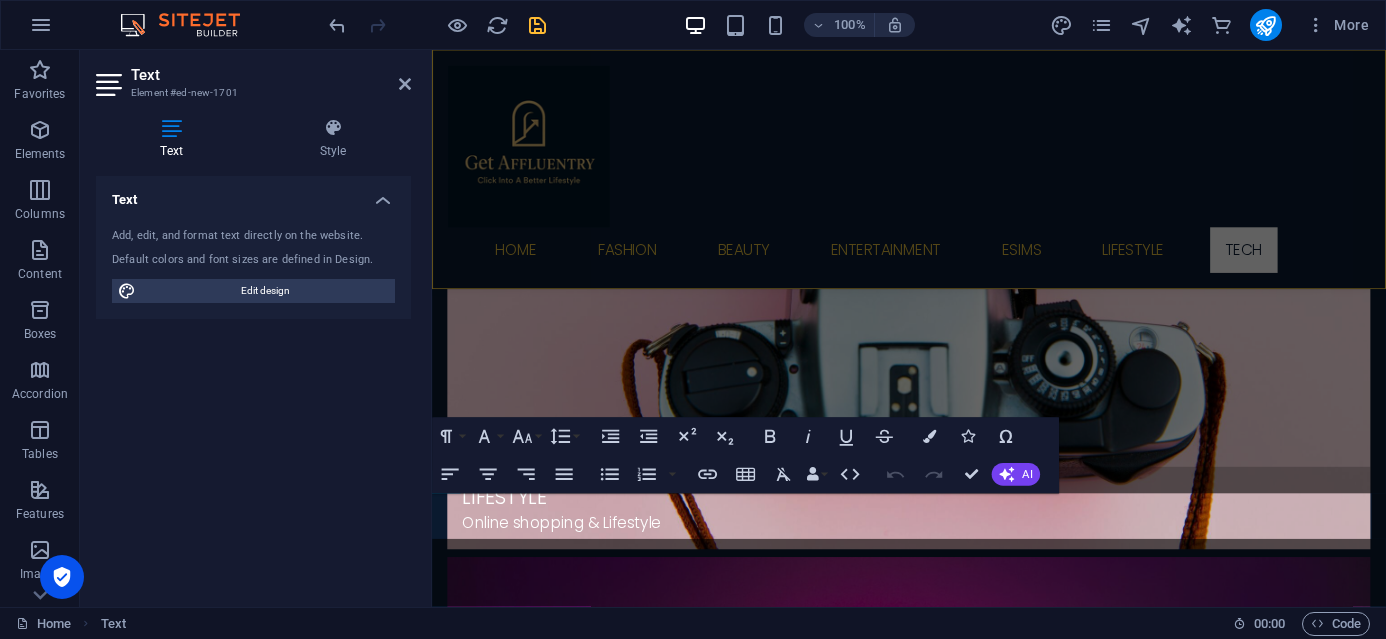 scroll, scrollTop: 3415, scrollLeft: 0, axis: vertical 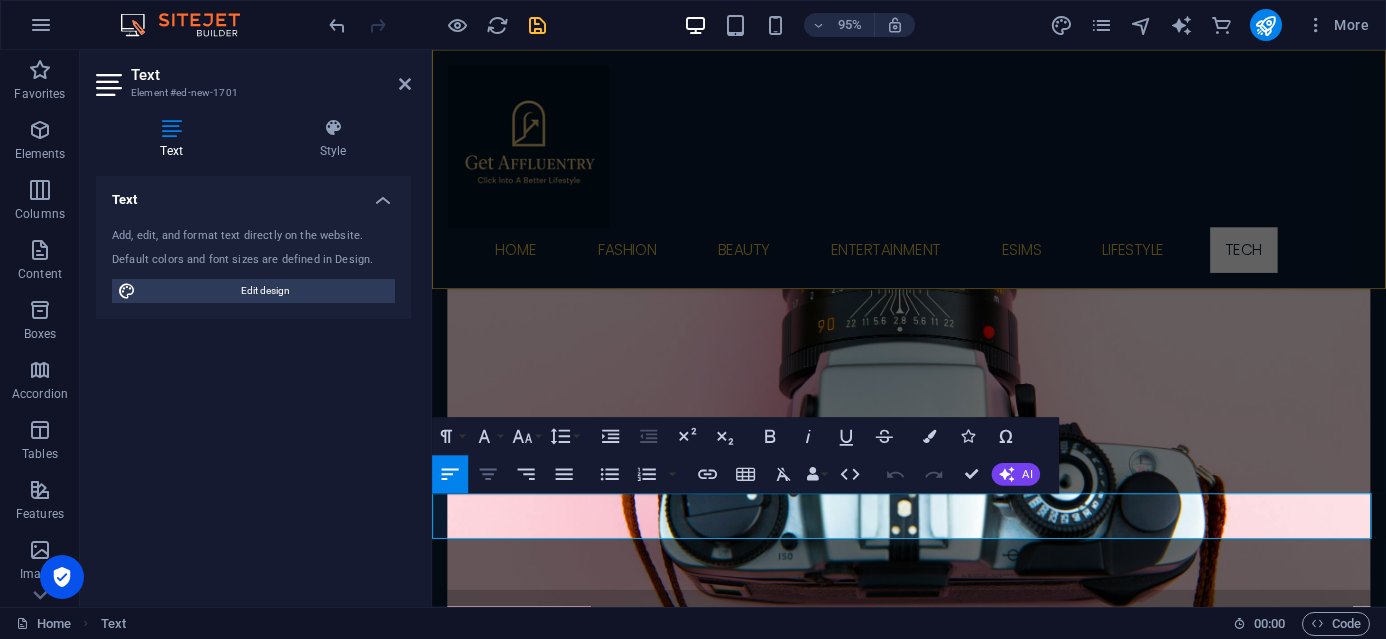 click 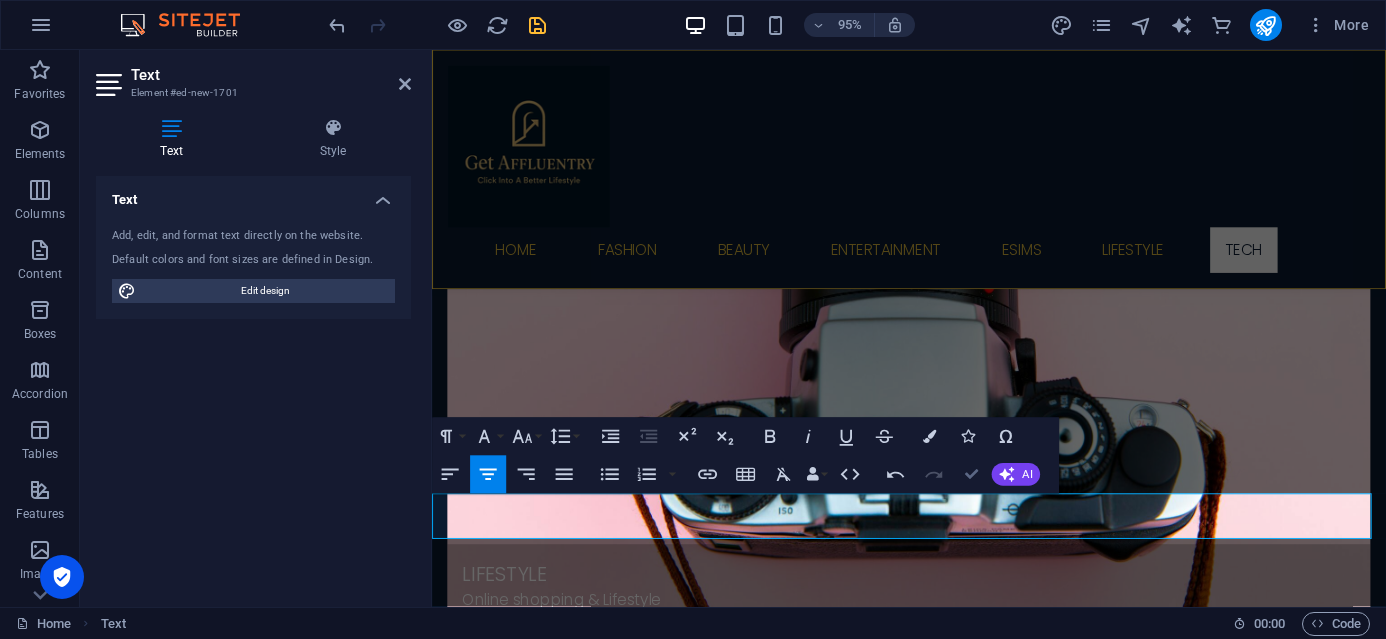 scroll, scrollTop: 3567, scrollLeft: 0, axis: vertical 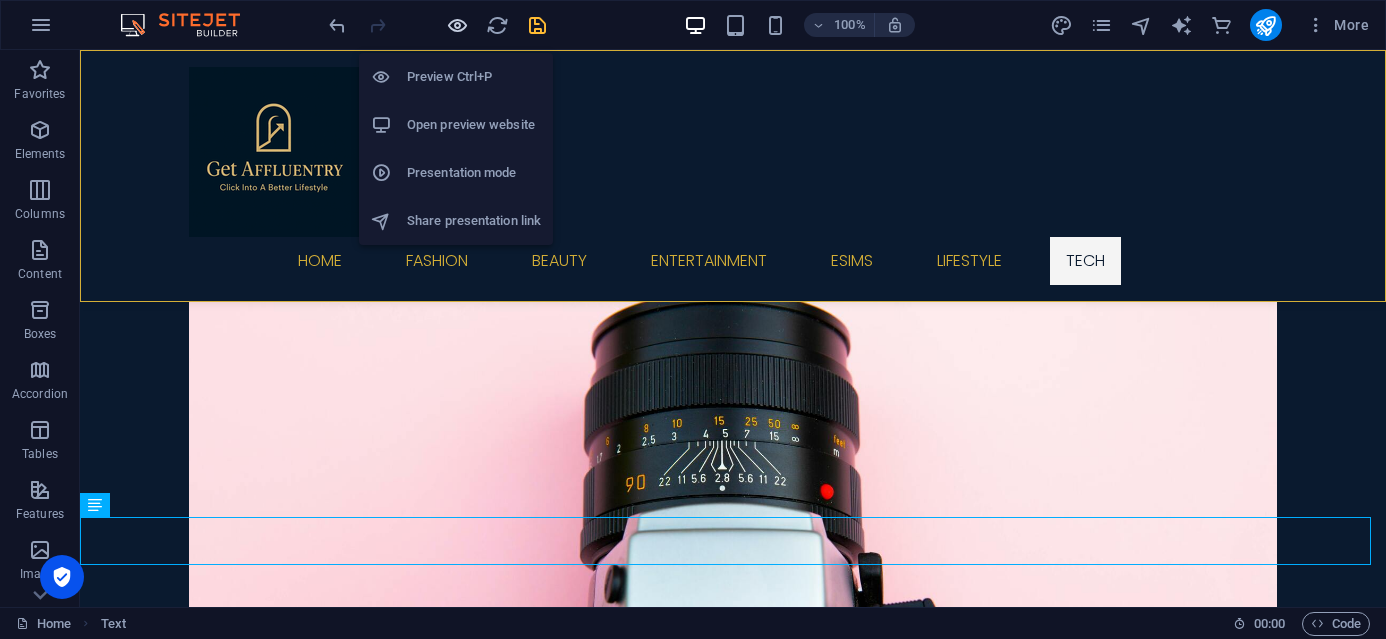 click at bounding box center [457, 25] 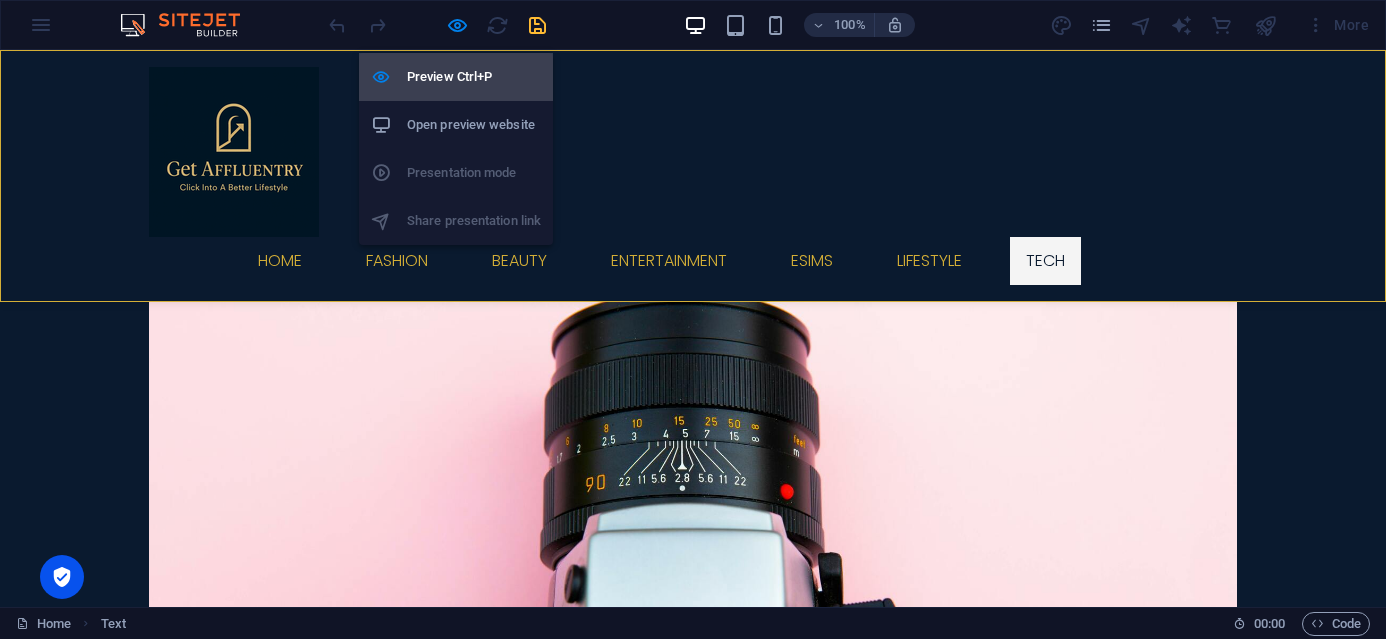 click on "Preview Ctrl+P" at bounding box center [474, 77] 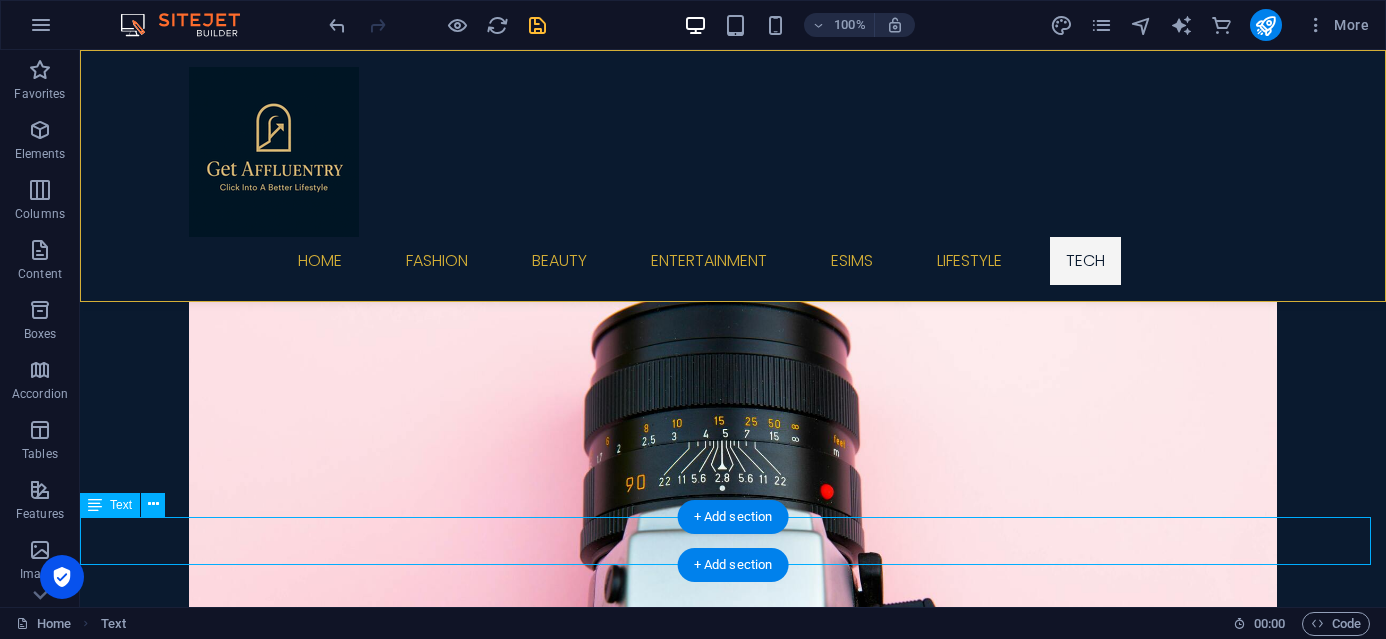 click on "Bookbeat discount link" at bounding box center (733, 9205) 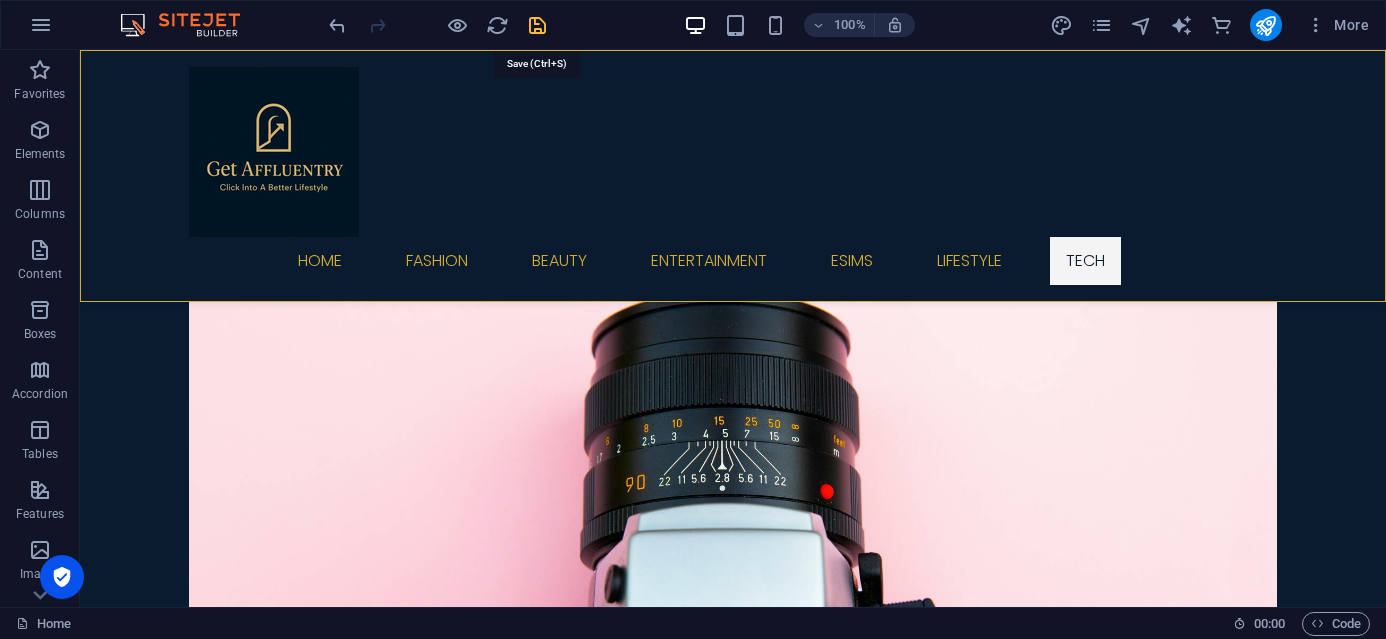 click at bounding box center (537, 25) 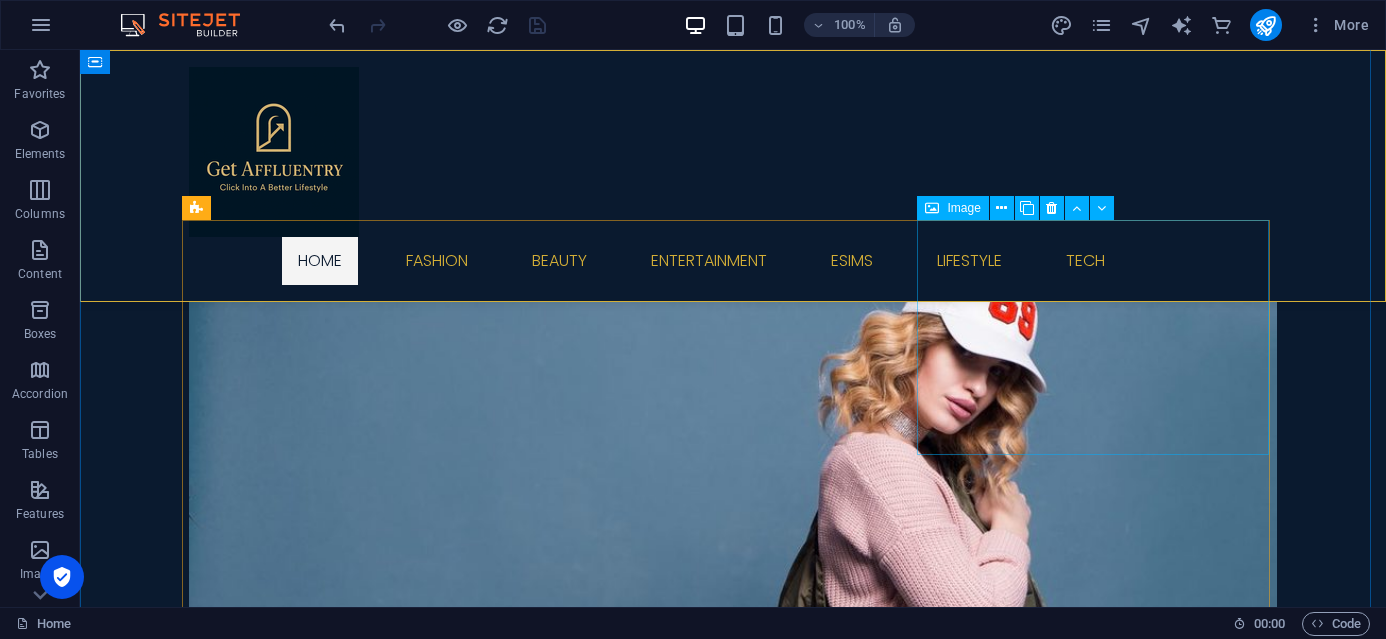 scroll, scrollTop: 580, scrollLeft: 0, axis: vertical 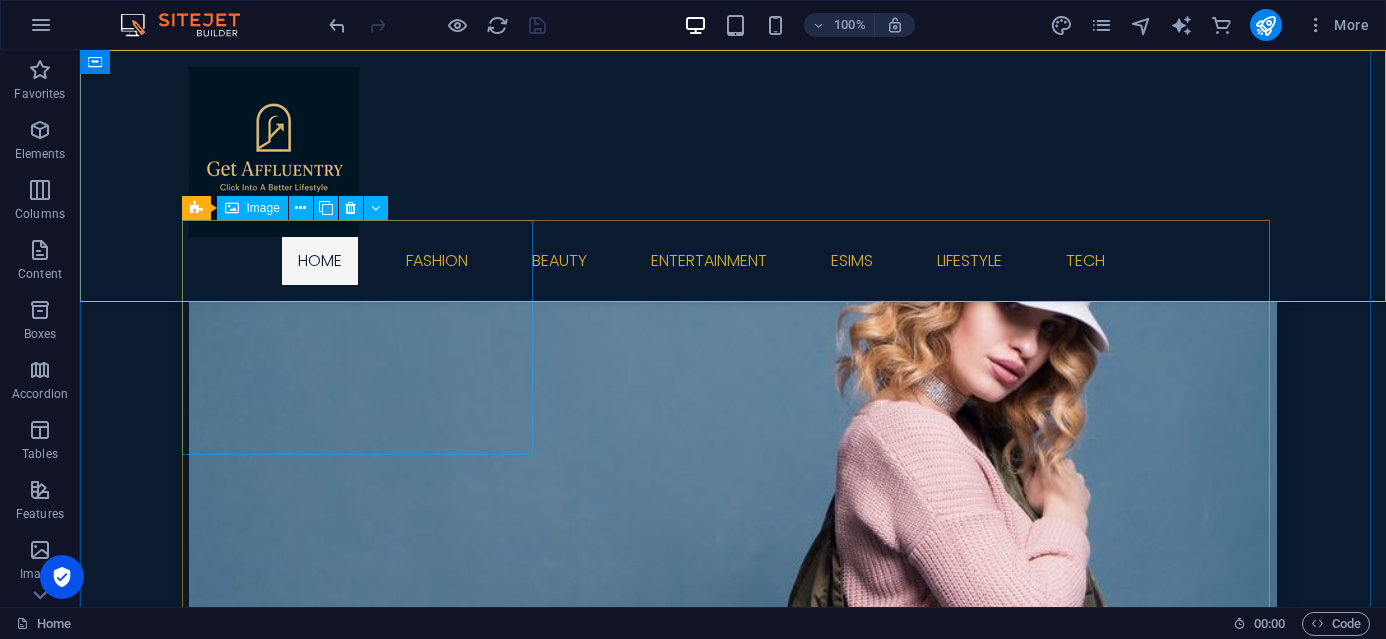 click on "Fashion Fashion & Accessories" at bounding box center [733, 584] 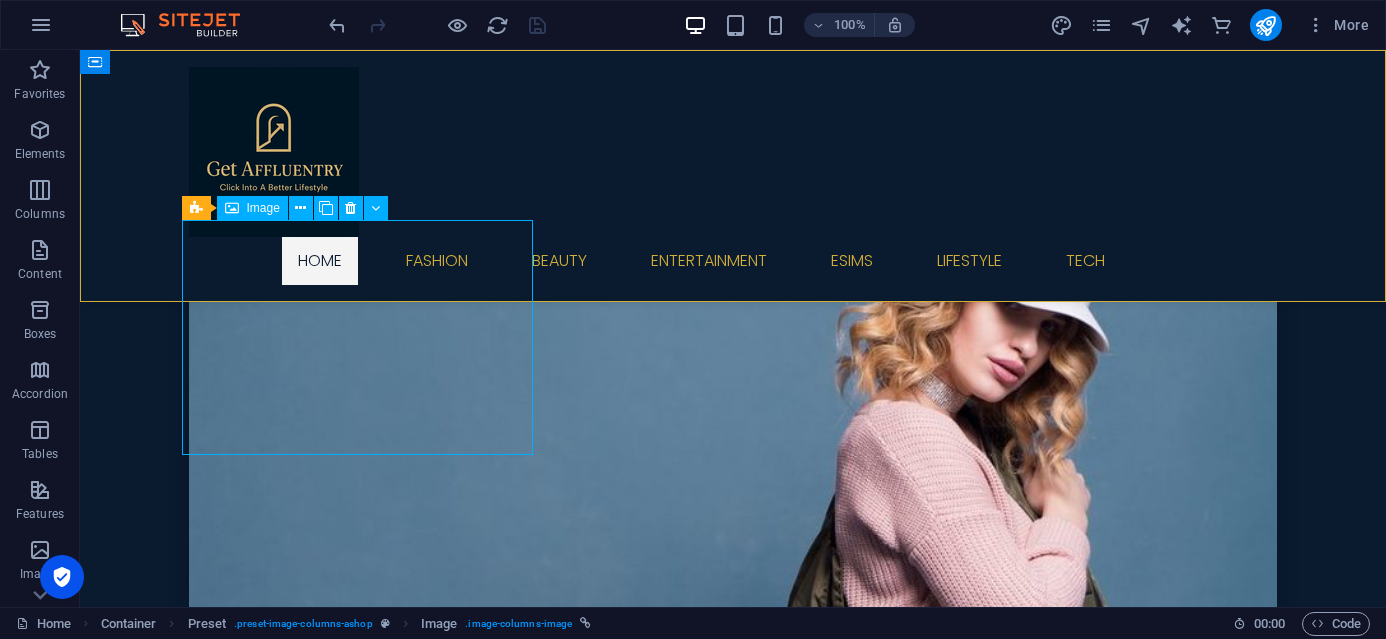 click on "Fashion Fashion & Accessories" at bounding box center [733, 584] 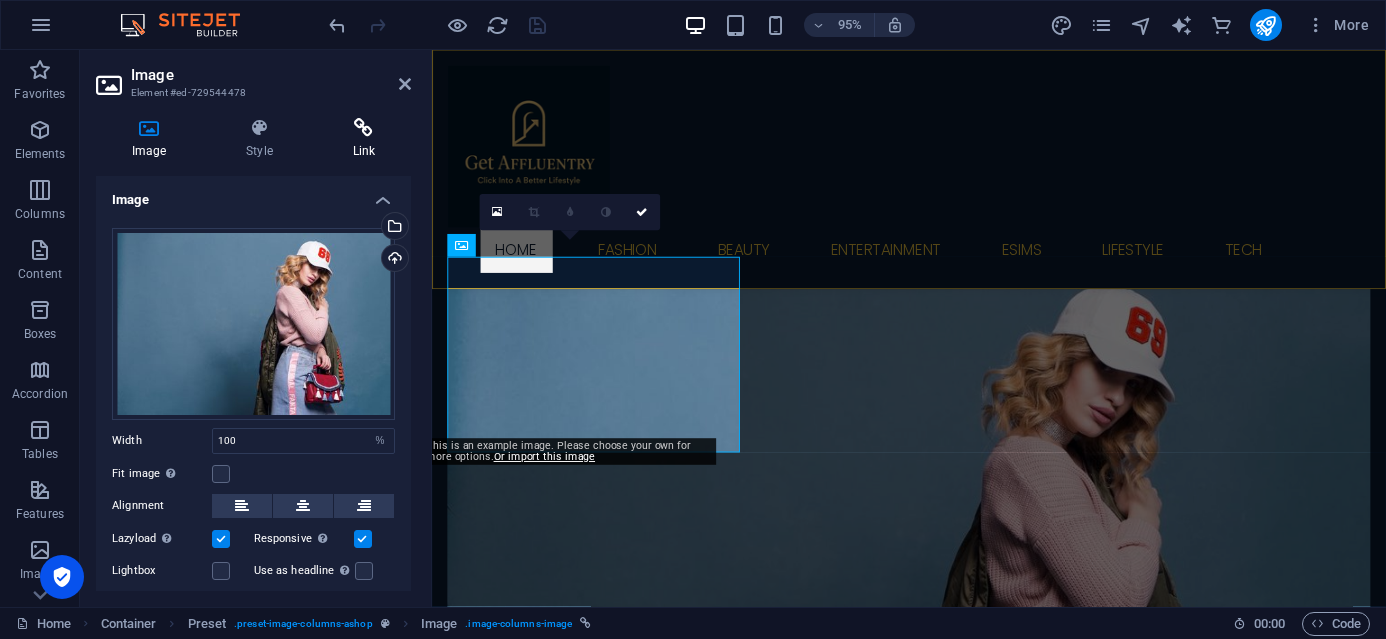 click at bounding box center (364, 128) 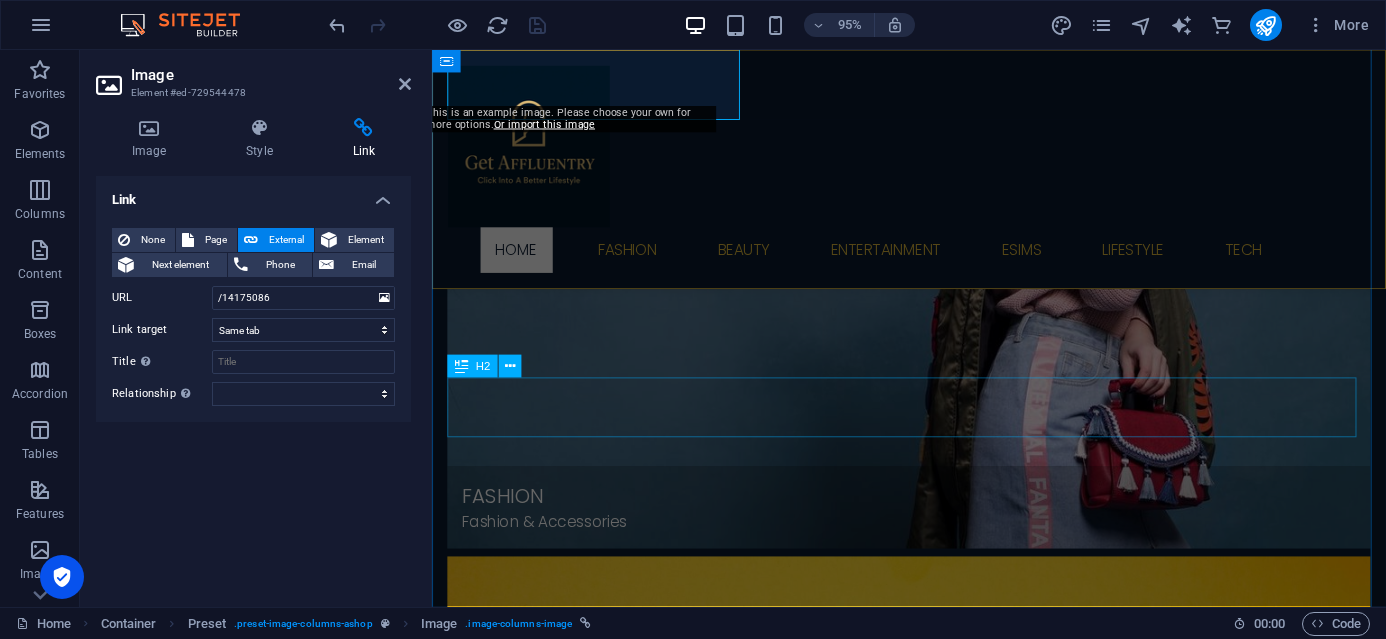 scroll, scrollTop: 930, scrollLeft: 0, axis: vertical 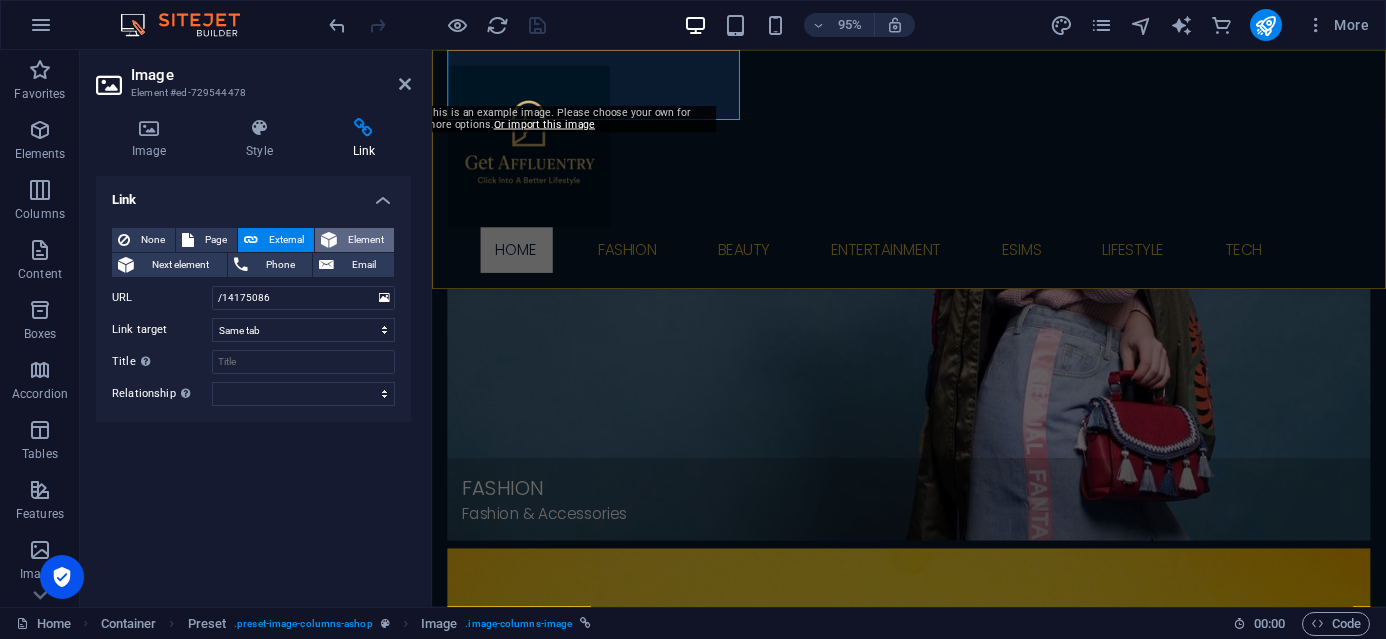 click on "Element" at bounding box center (365, 240) 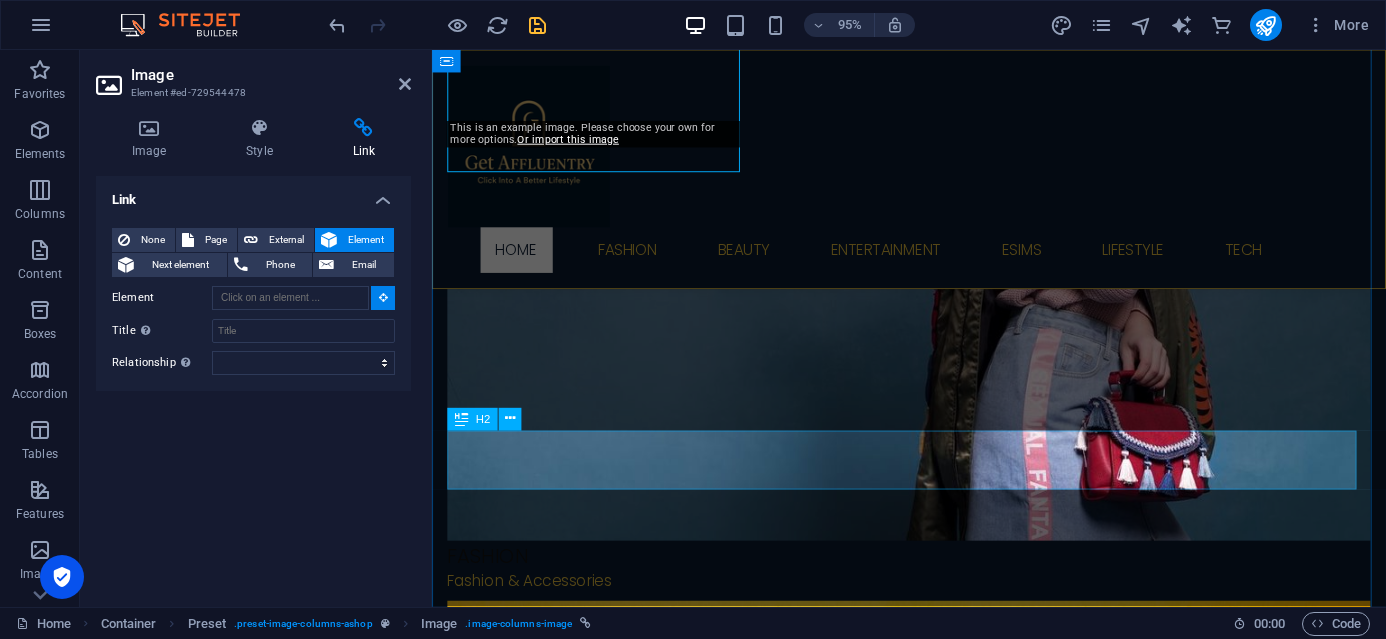 click on "Fashion" at bounding box center (934, 3983) 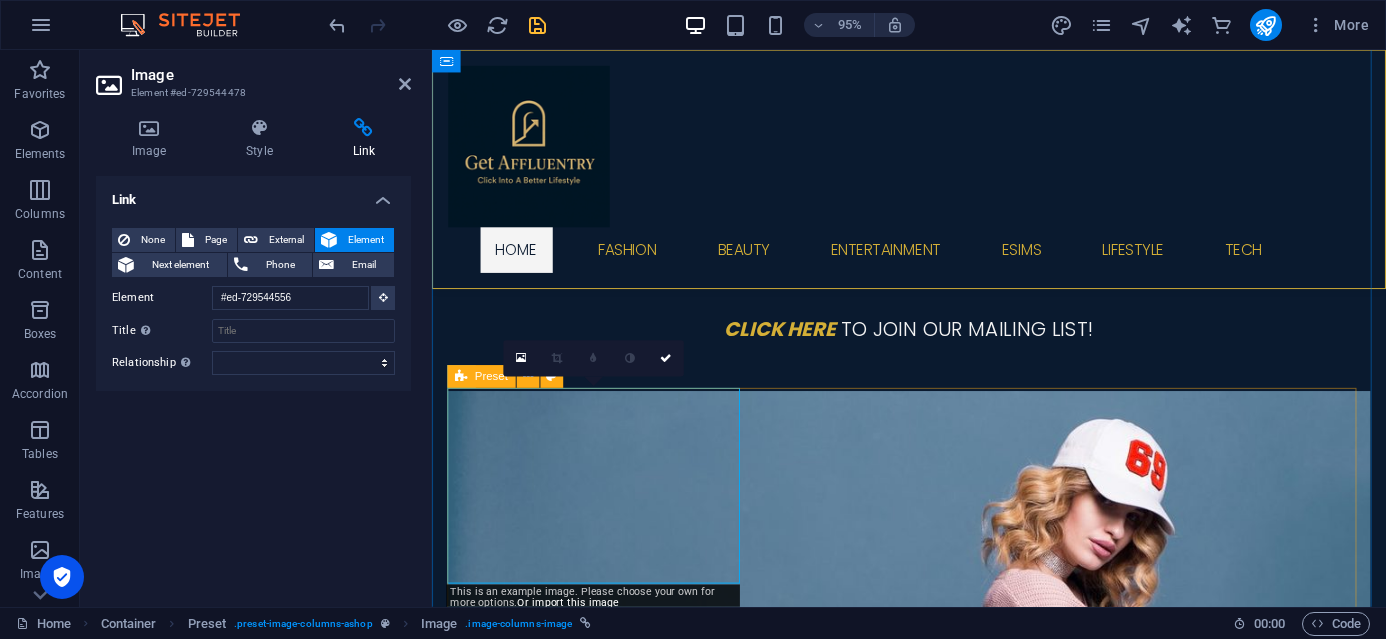 scroll, scrollTop: 436, scrollLeft: 0, axis: vertical 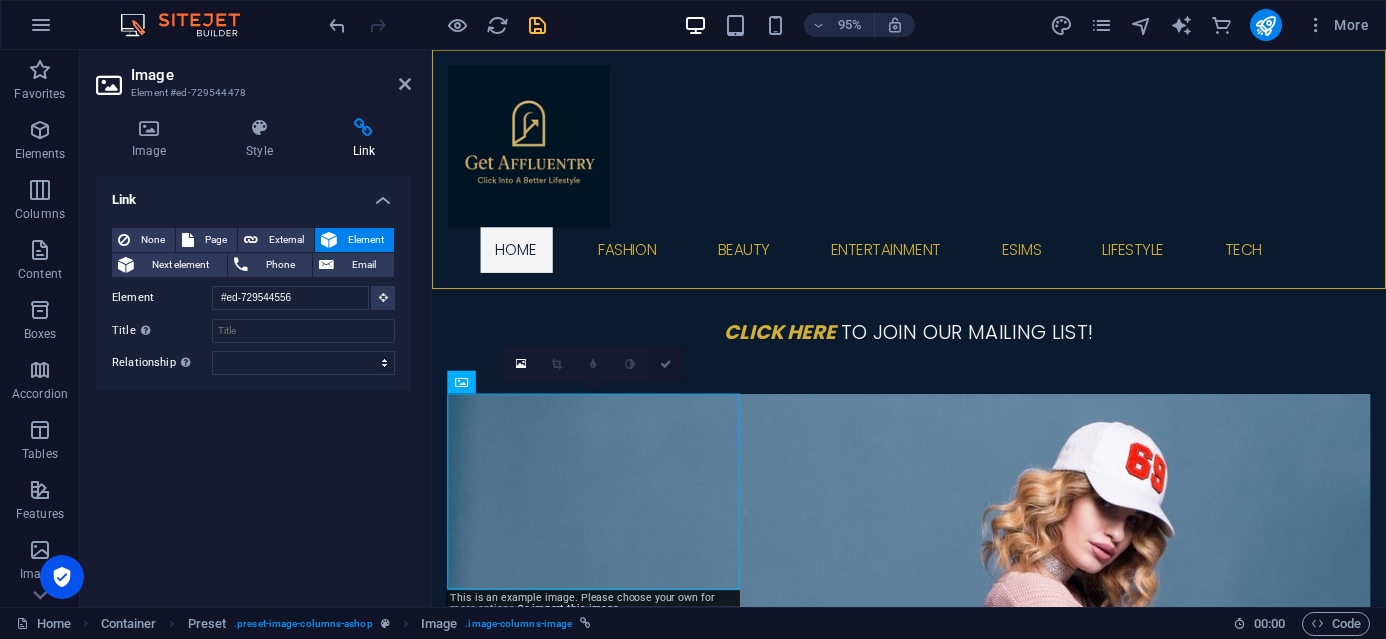 click at bounding box center (666, 364) 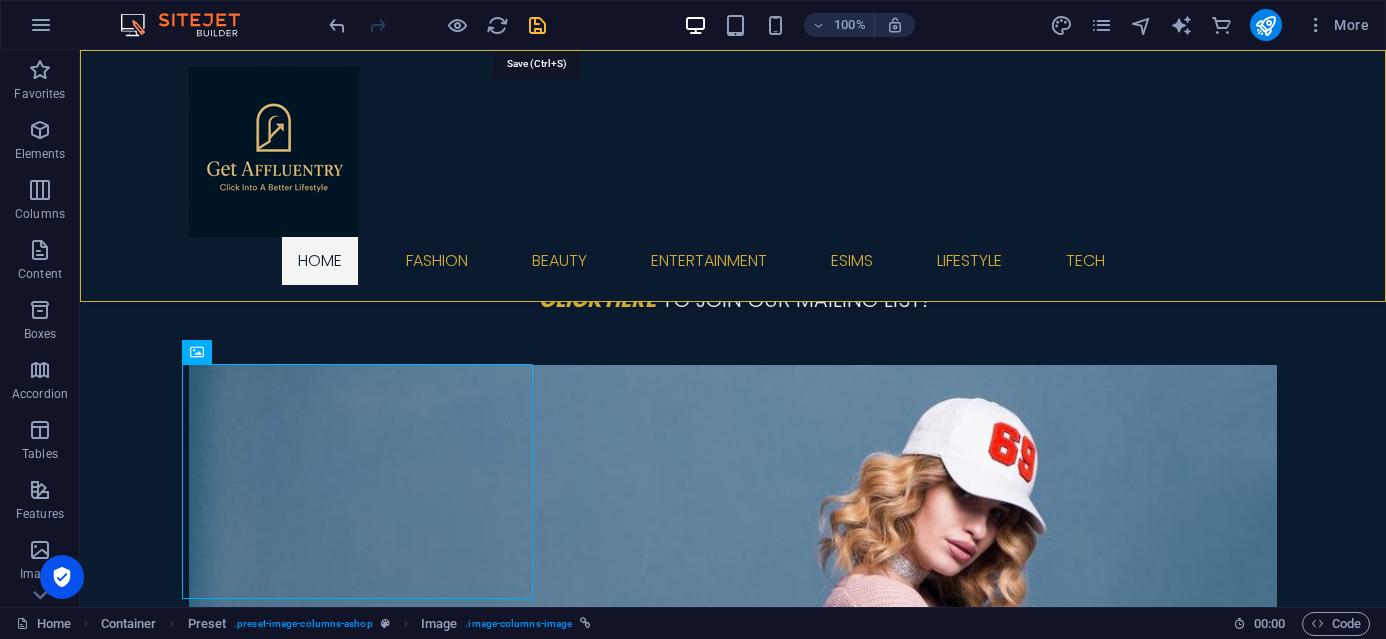 click at bounding box center (537, 25) 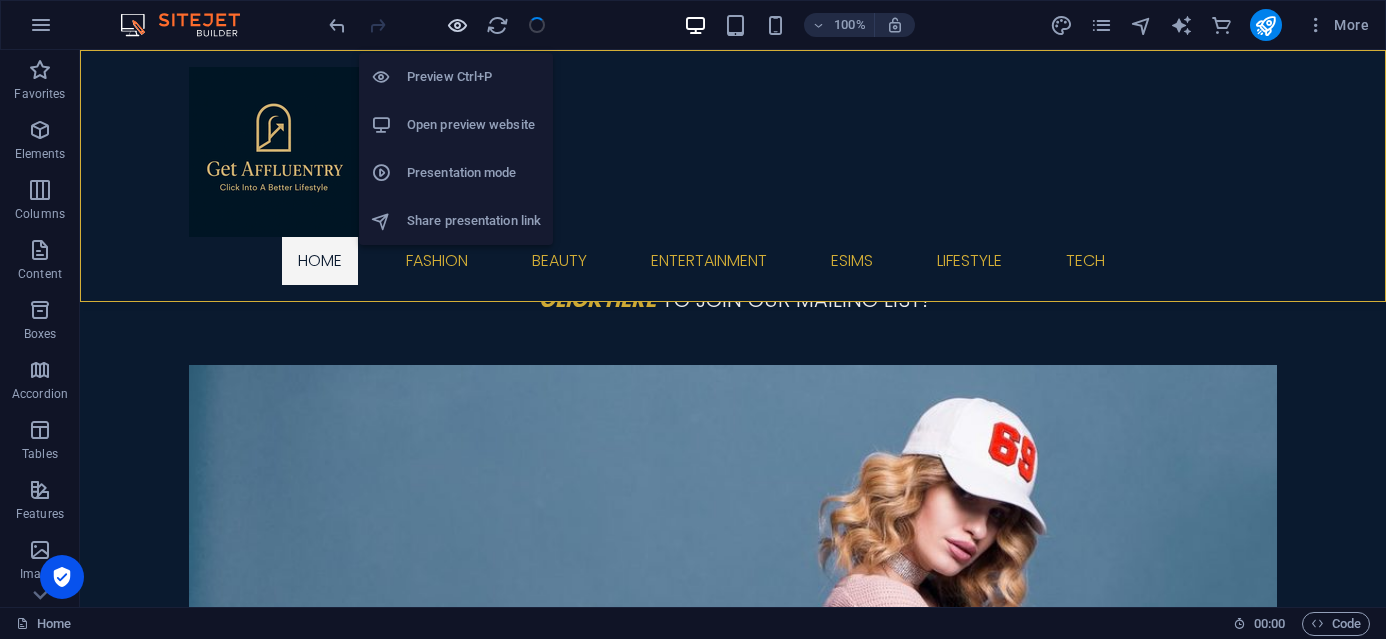 click at bounding box center (457, 25) 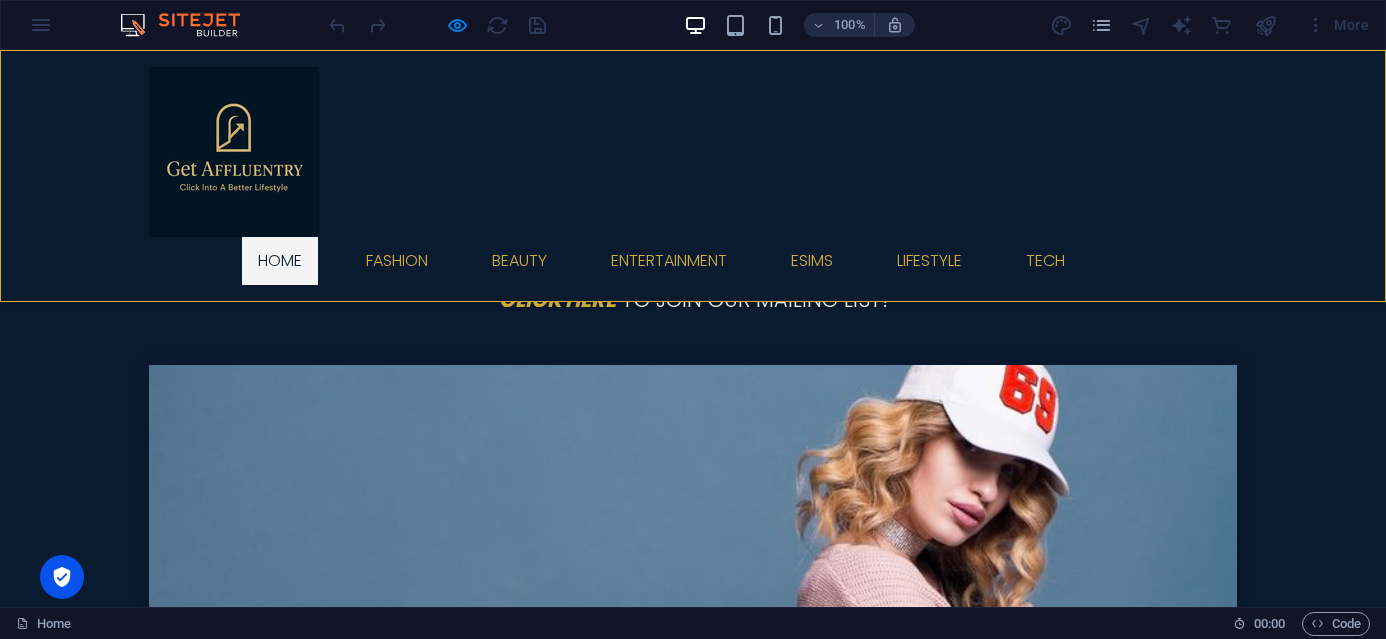 click at bounding box center (693, 727) 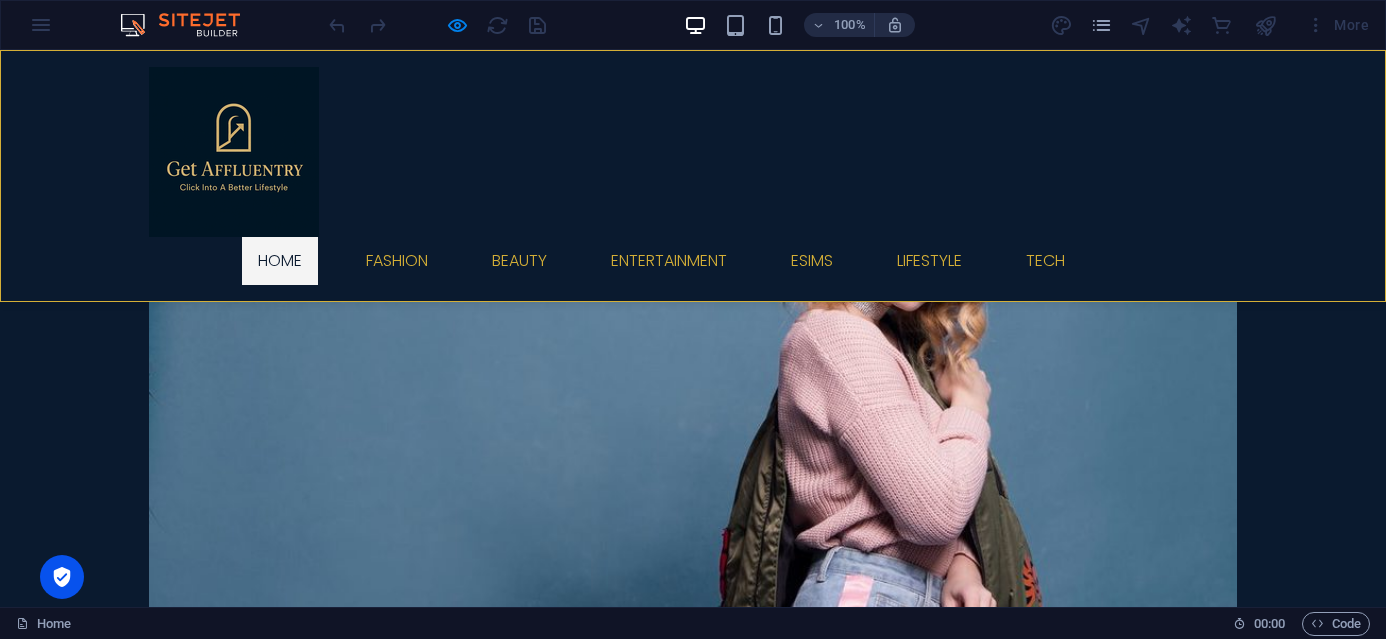 scroll, scrollTop: 610, scrollLeft: 0, axis: vertical 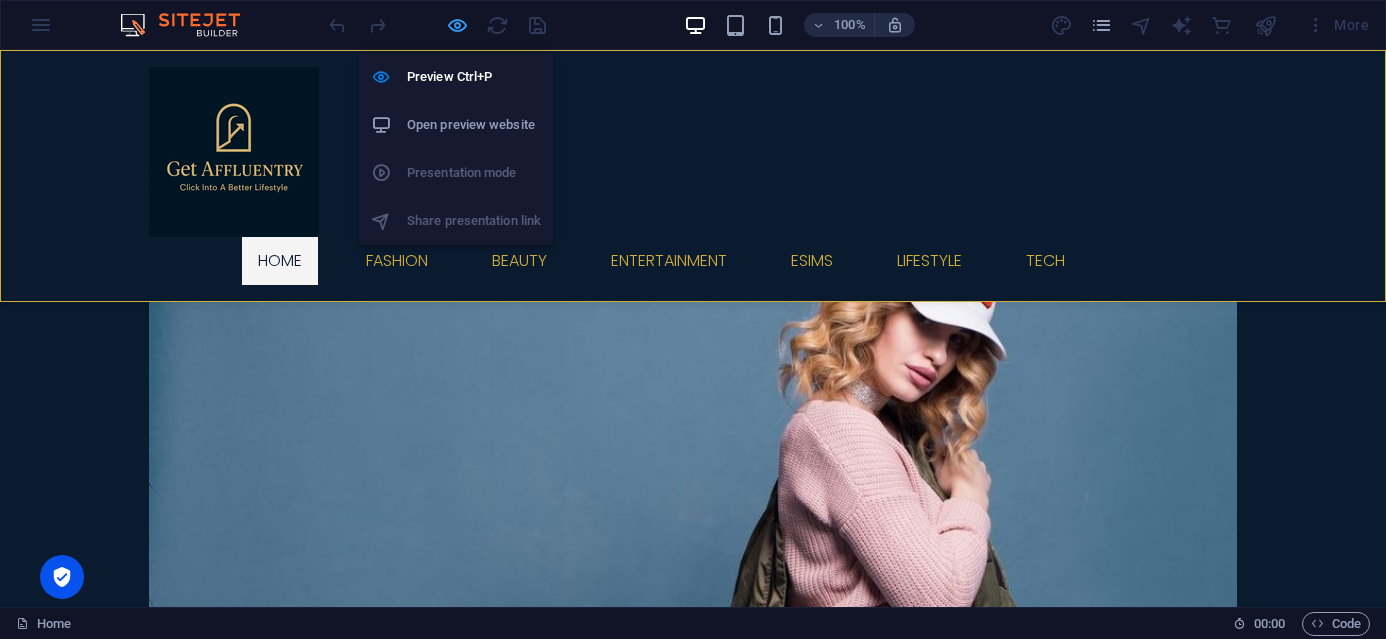 click at bounding box center (457, 25) 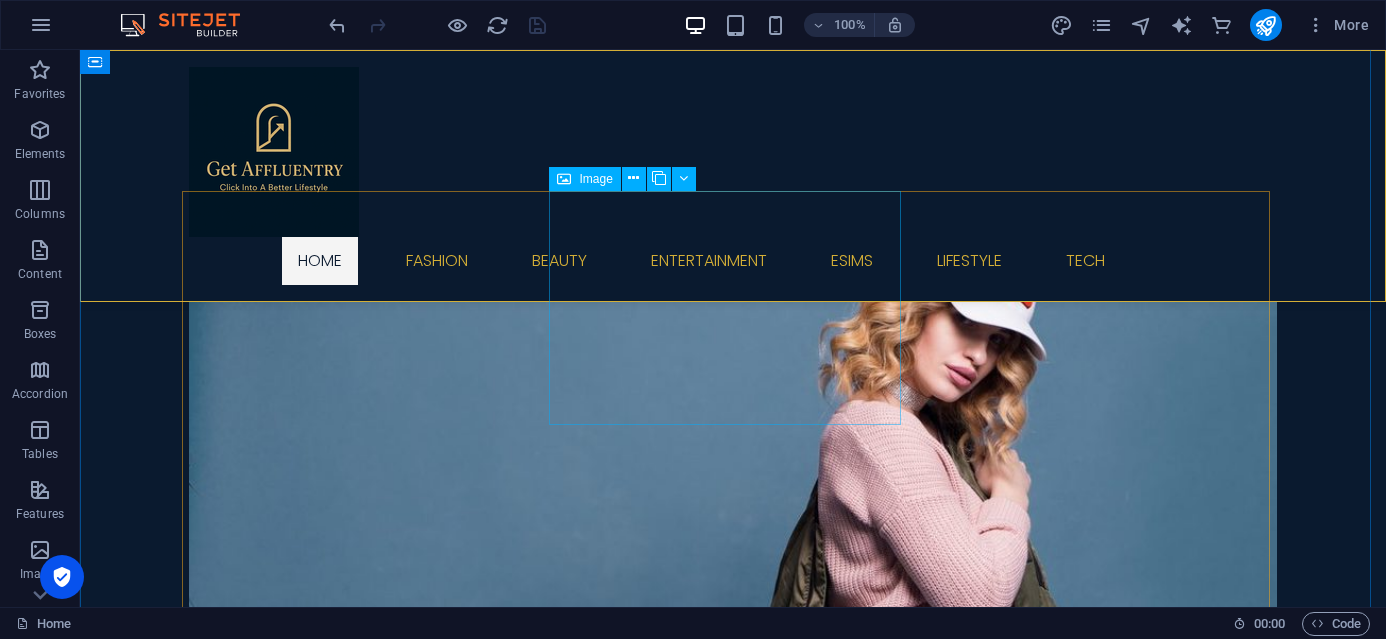click on "Beauty Products you love!" at bounding box center (733, 1286) 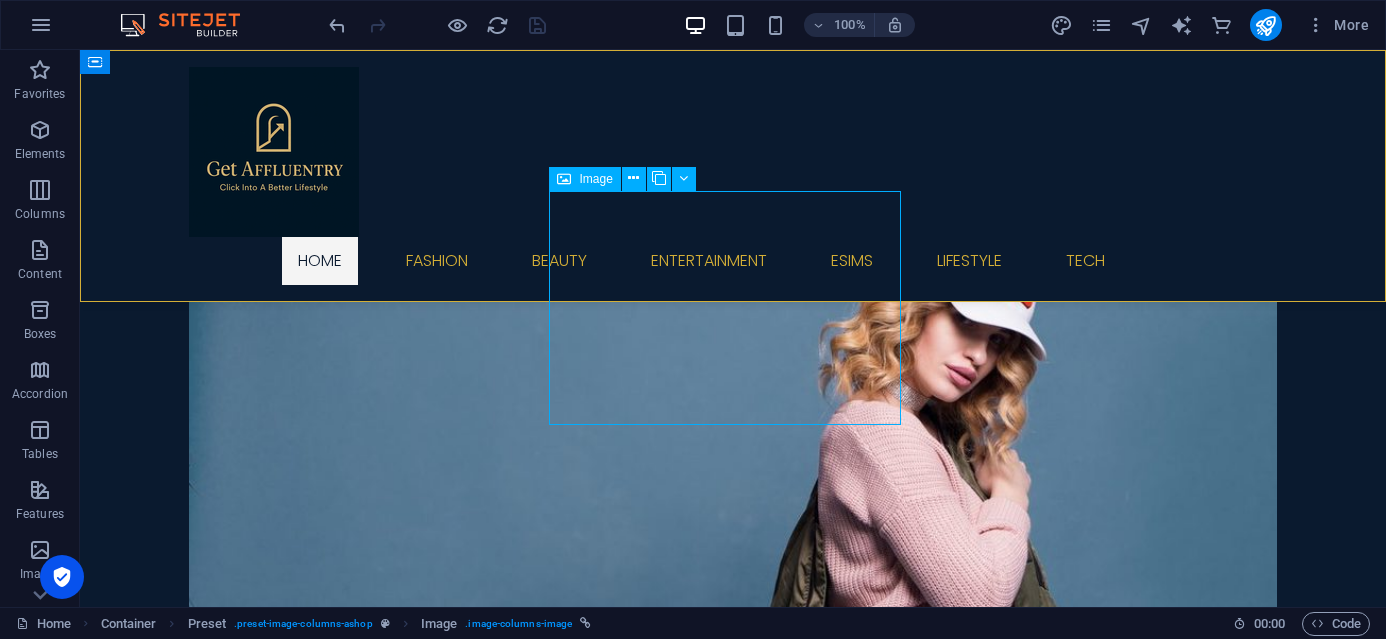 click on "Beauty Products you love!" at bounding box center (733, 1286) 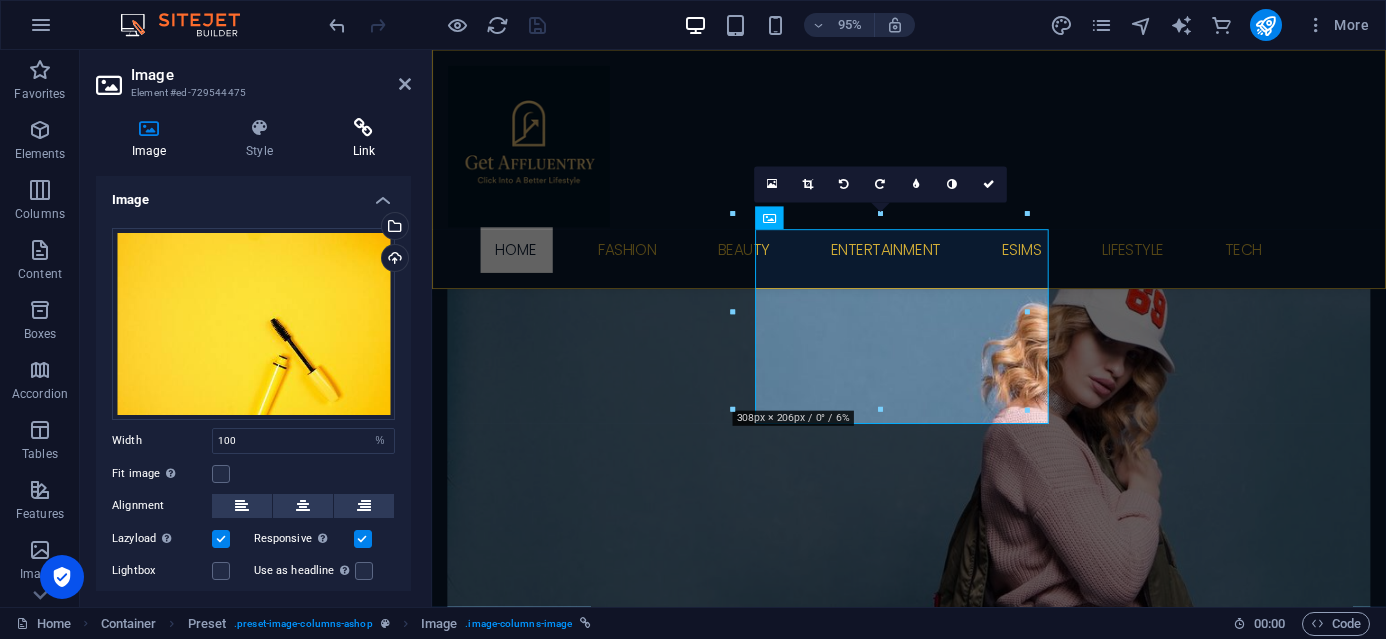 click at bounding box center (364, 128) 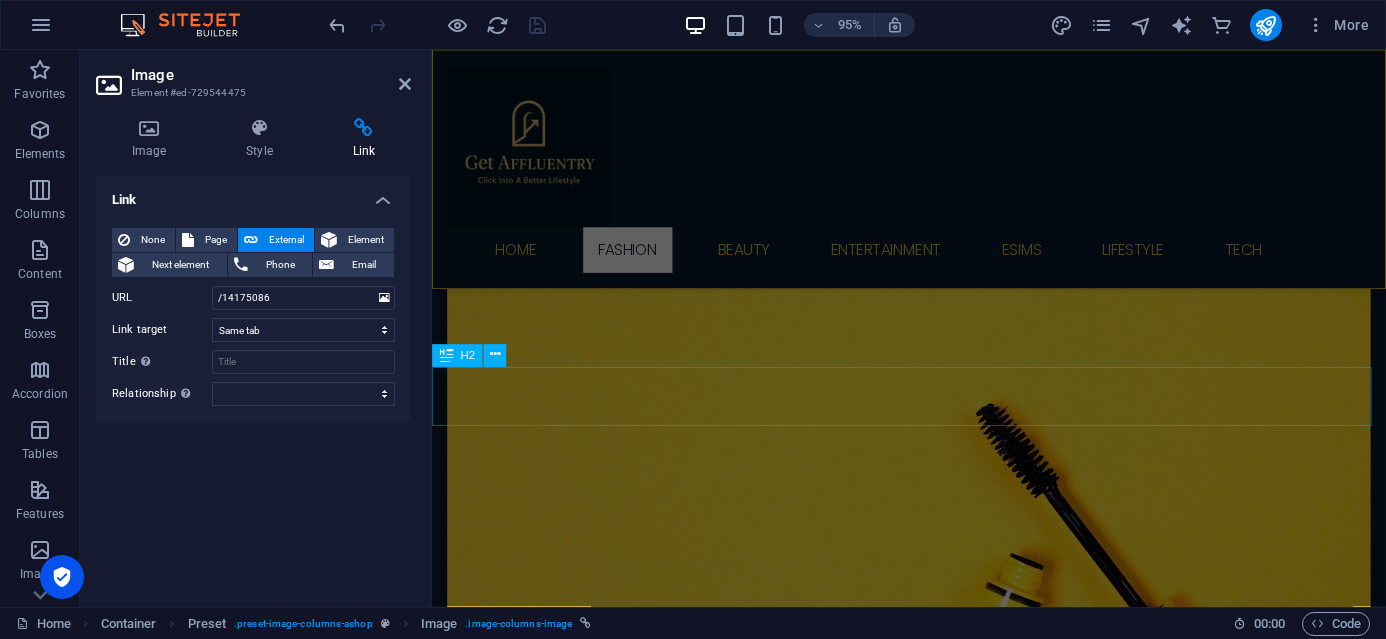 scroll, scrollTop: 1427, scrollLeft: 0, axis: vertical 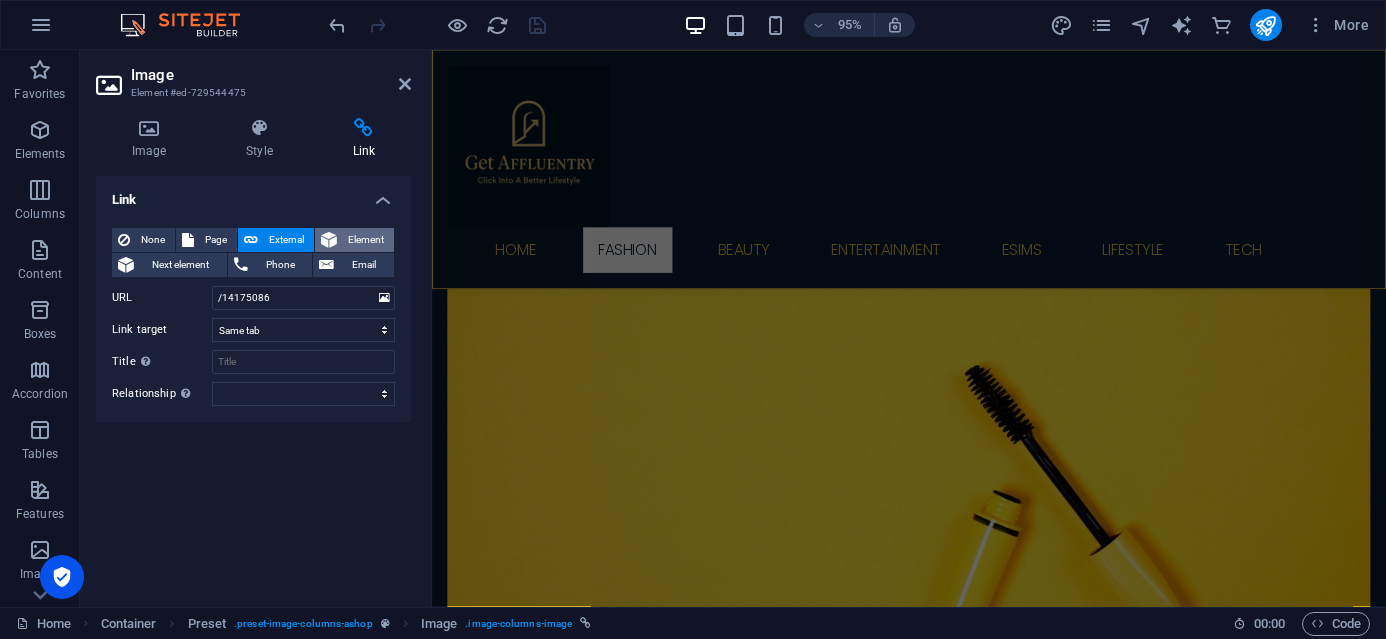 click on "Element" at bounding box center [365, 240] 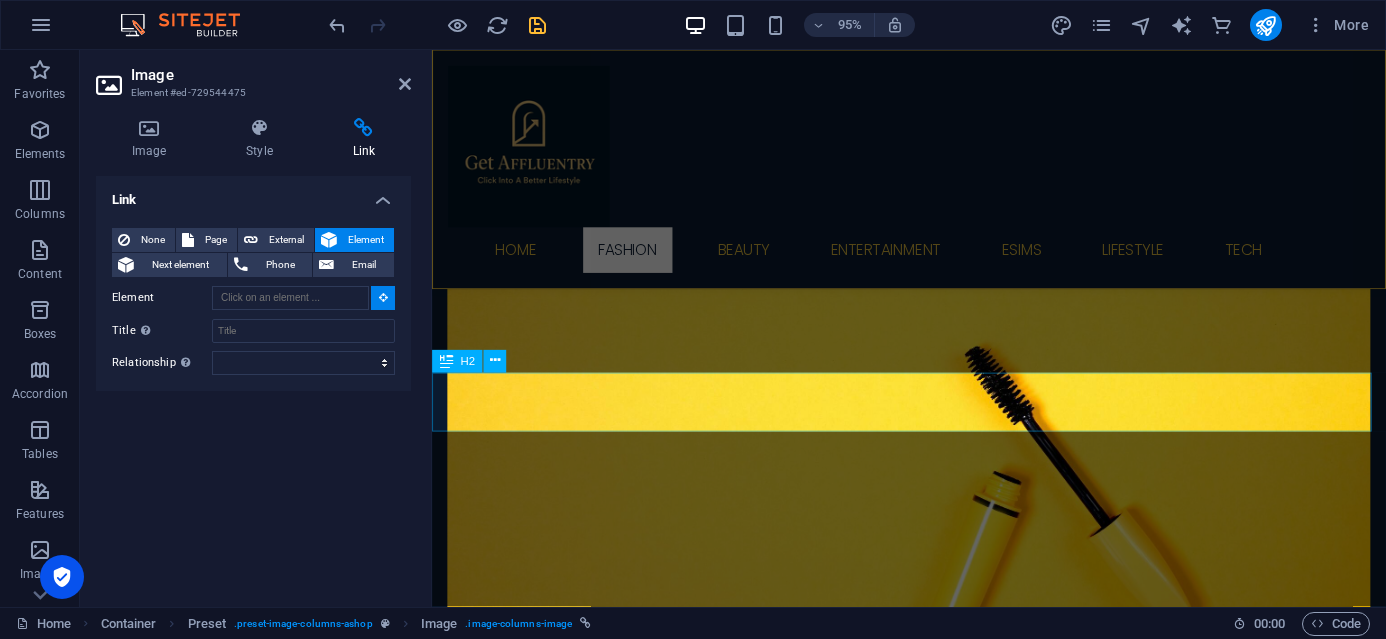 click on "Beauty" at bounding box center (934, 4981) 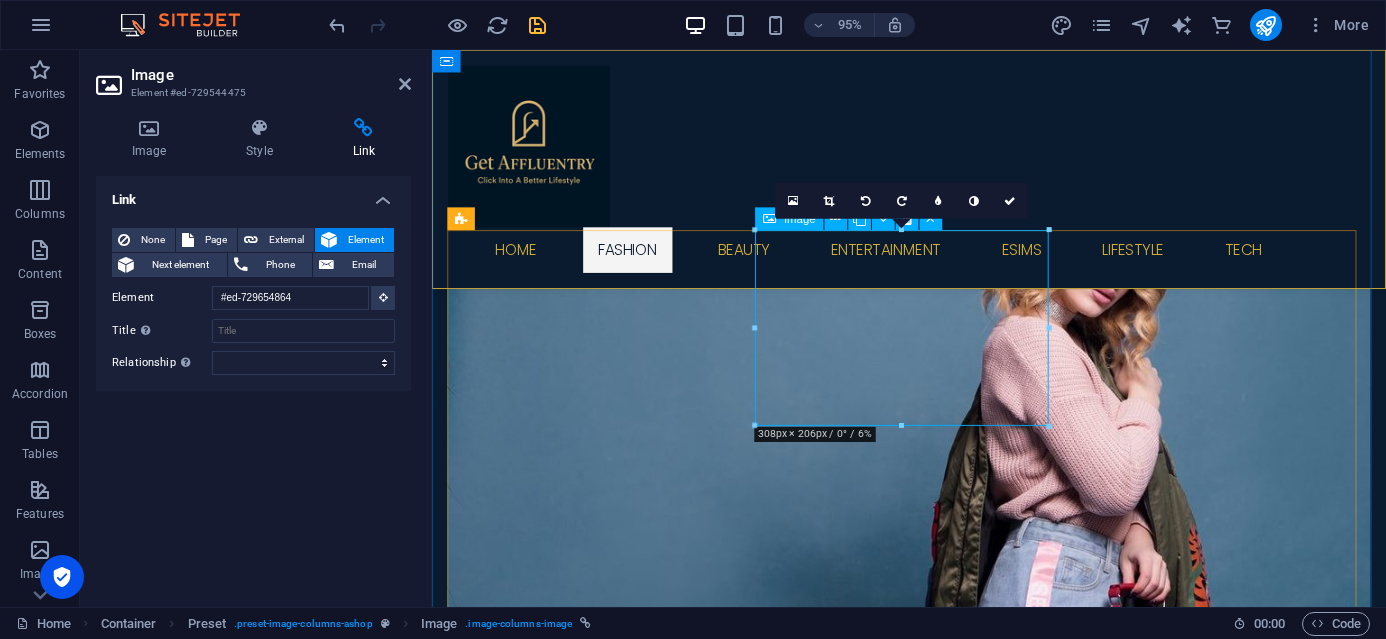 scroll, scrollTop: 608, scrollLeft: 0, axis: vertical 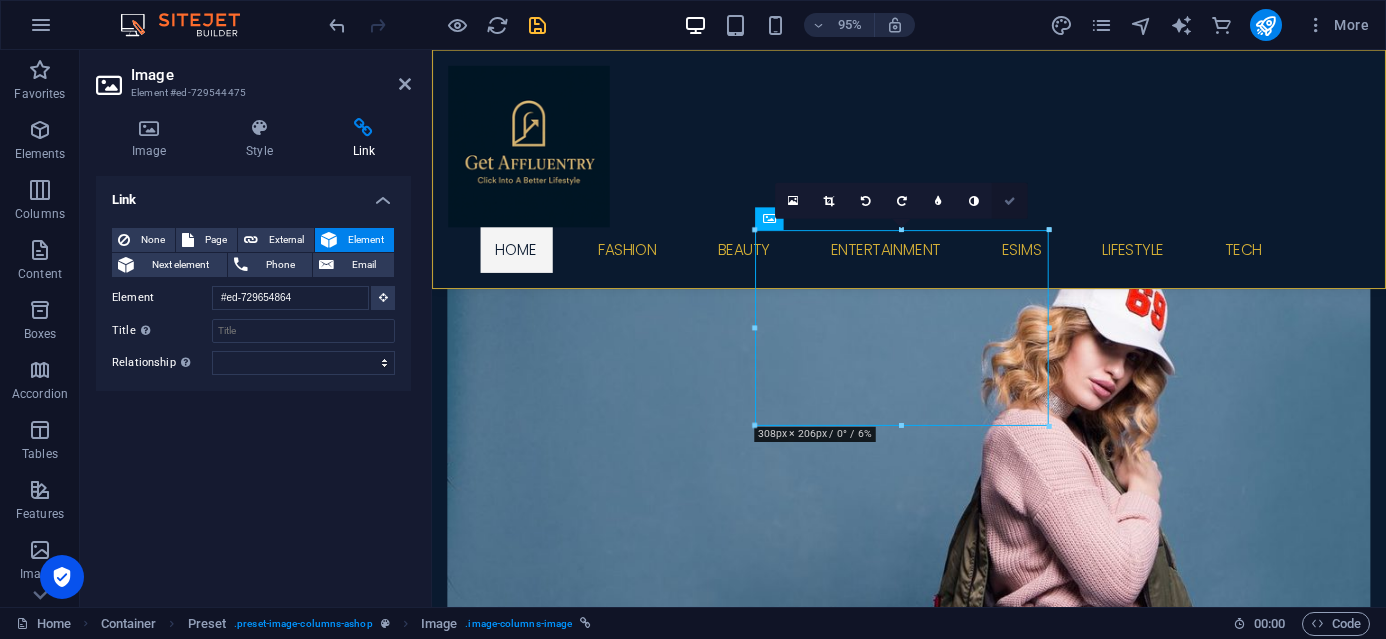 click at bounding box center [1010, 201] 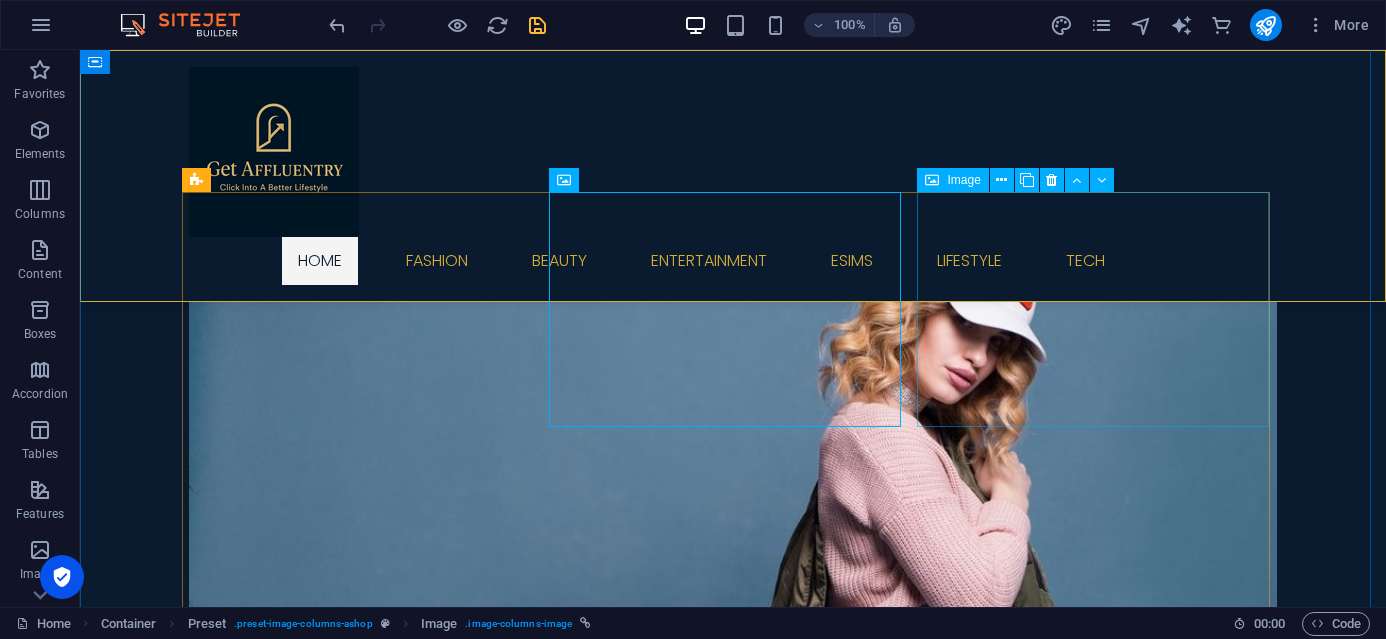 click on "Entertainment Sports & Event Tickets" at bounding box center [733, 2022] 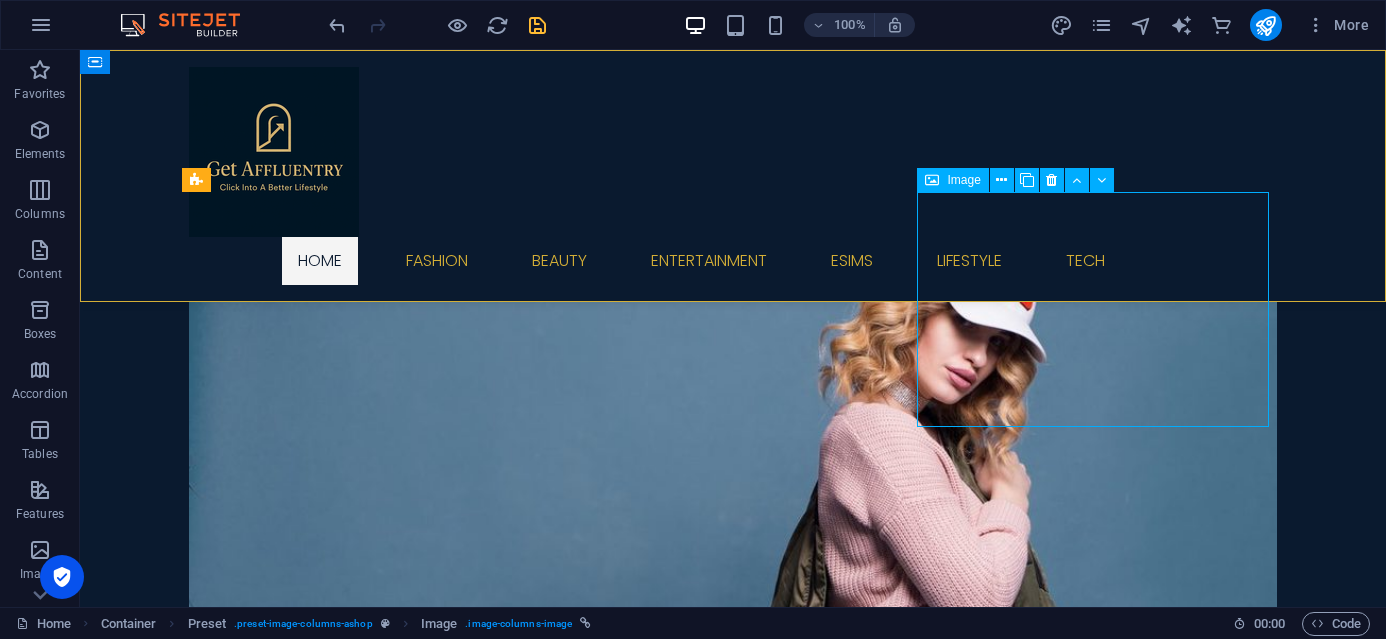 click on "Entertainment Sports & Event Tickets" at bounding box center (733, 2022) 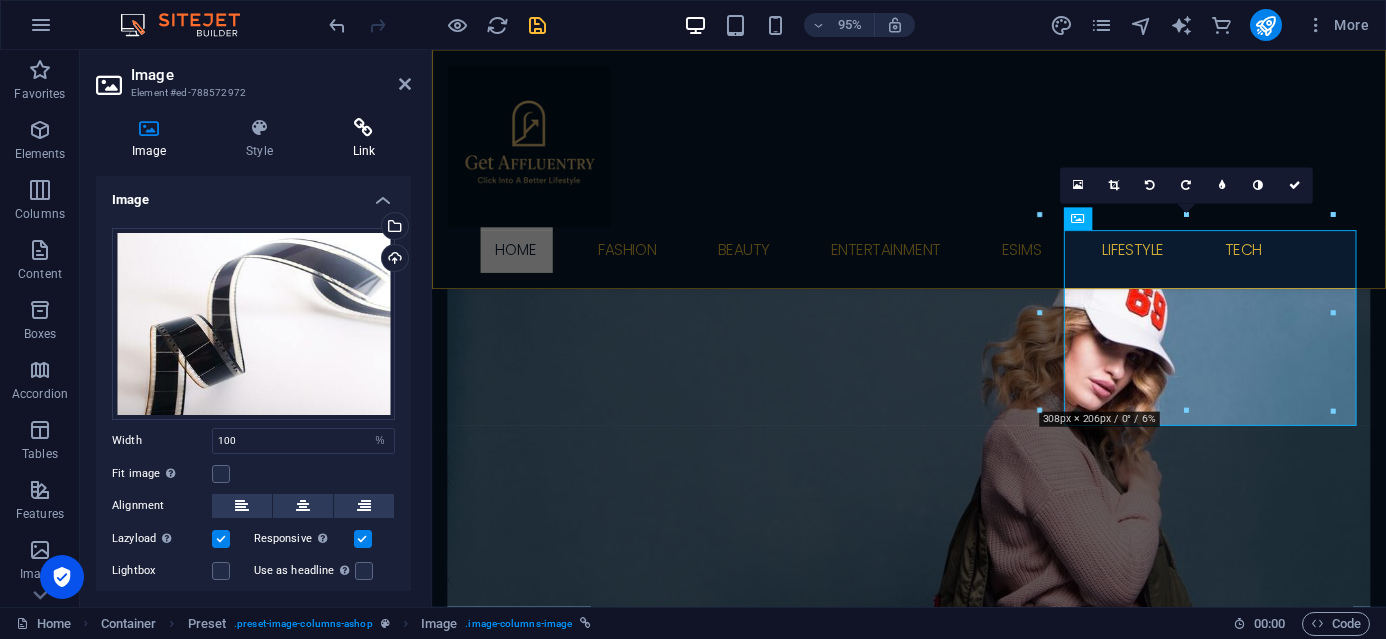 click at bounding box center (364, 128) 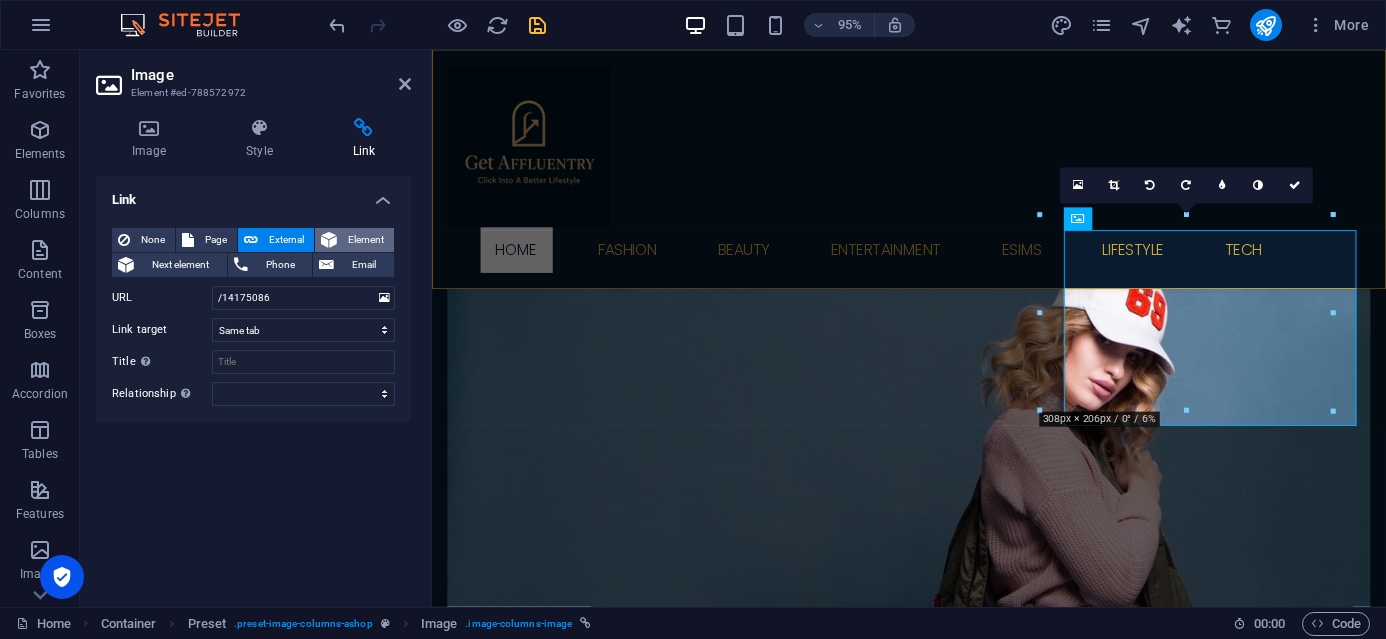 click on "Element" at bounding box center (365, 240) 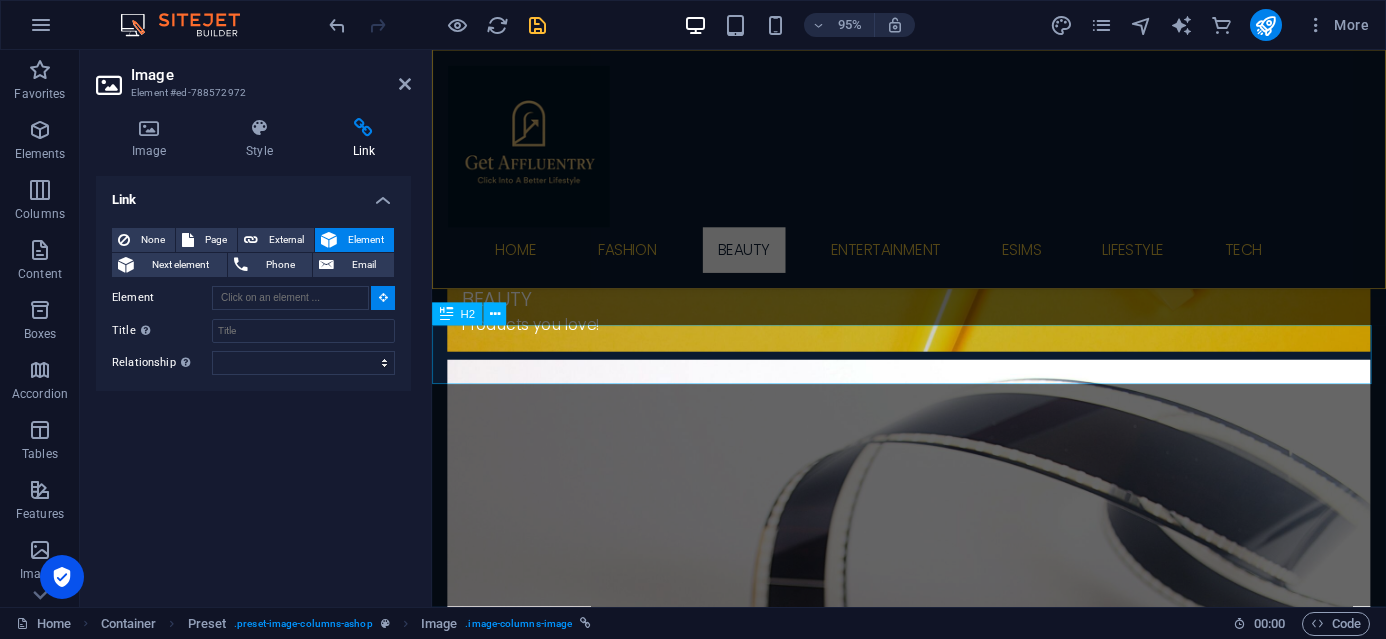 click on "Entertainment" at bounding box center [934, 5016] 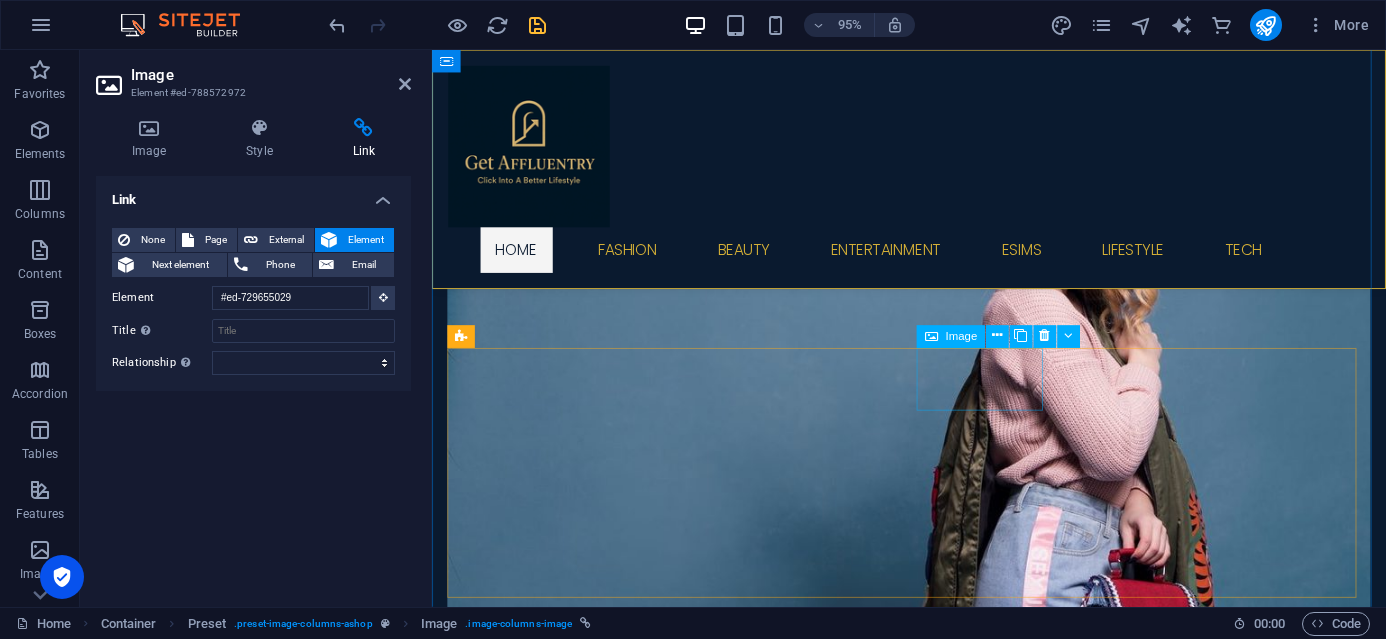 scroll, scrollTop: 608, scrollLeft: 0, axis: vertical 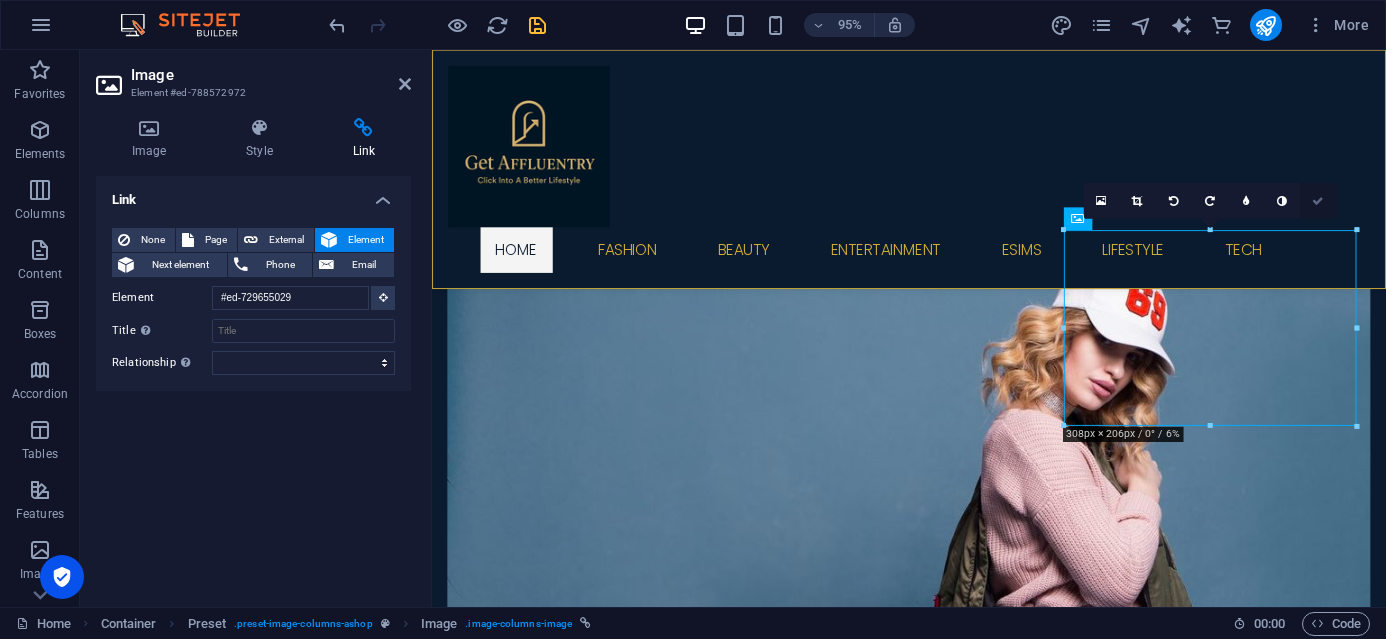 click at bounding box center [1318, 201] 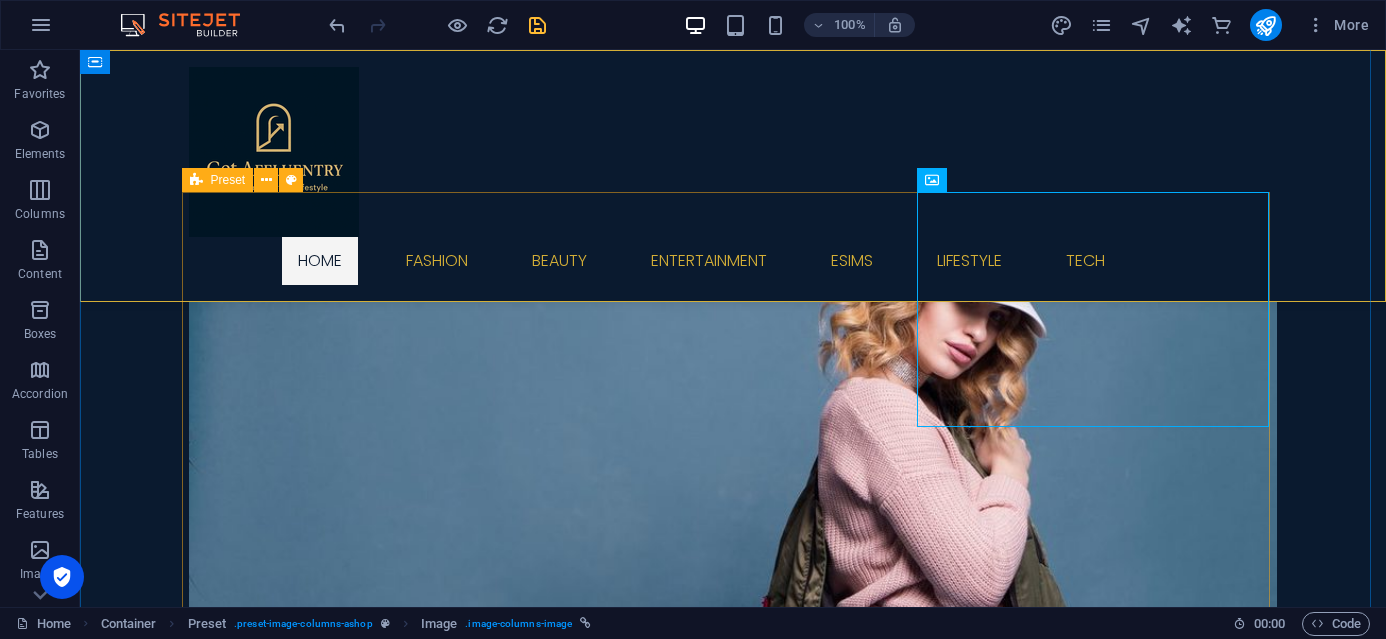 scroll, scrollTop: 723, scrollLeft: 0, axis: vertical 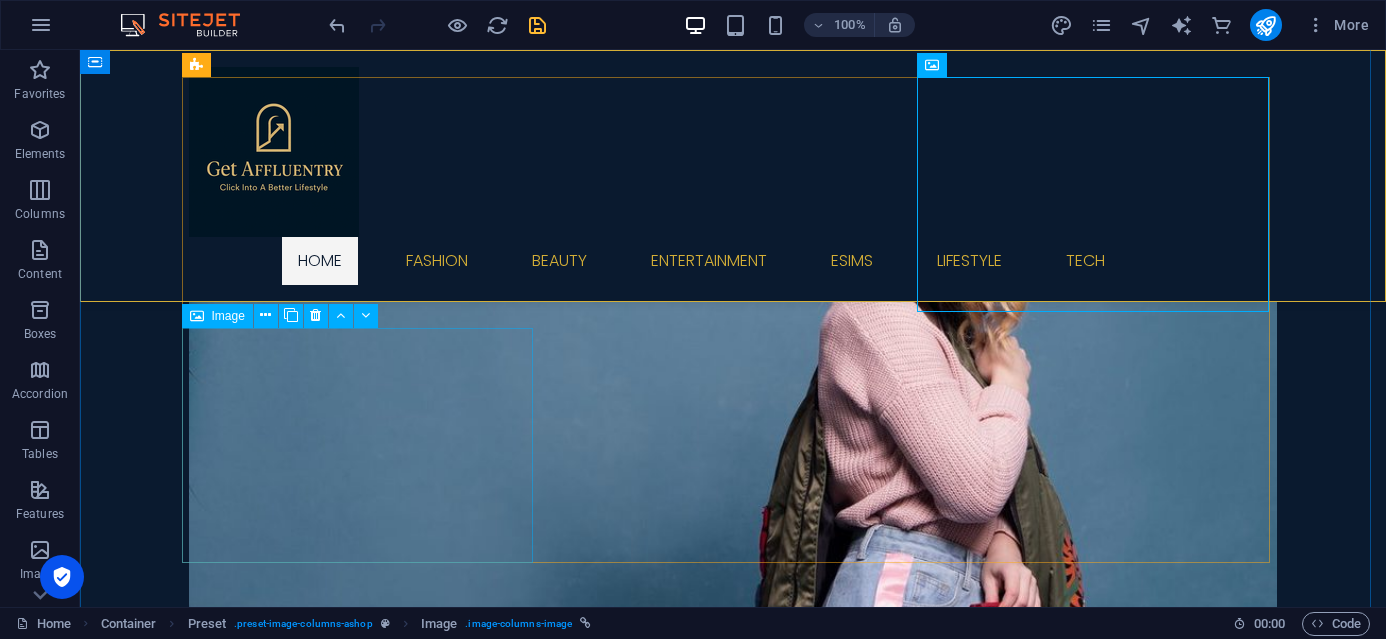 click on "eSims Stay connected home & abroad" at bounding box center (733, 2641) 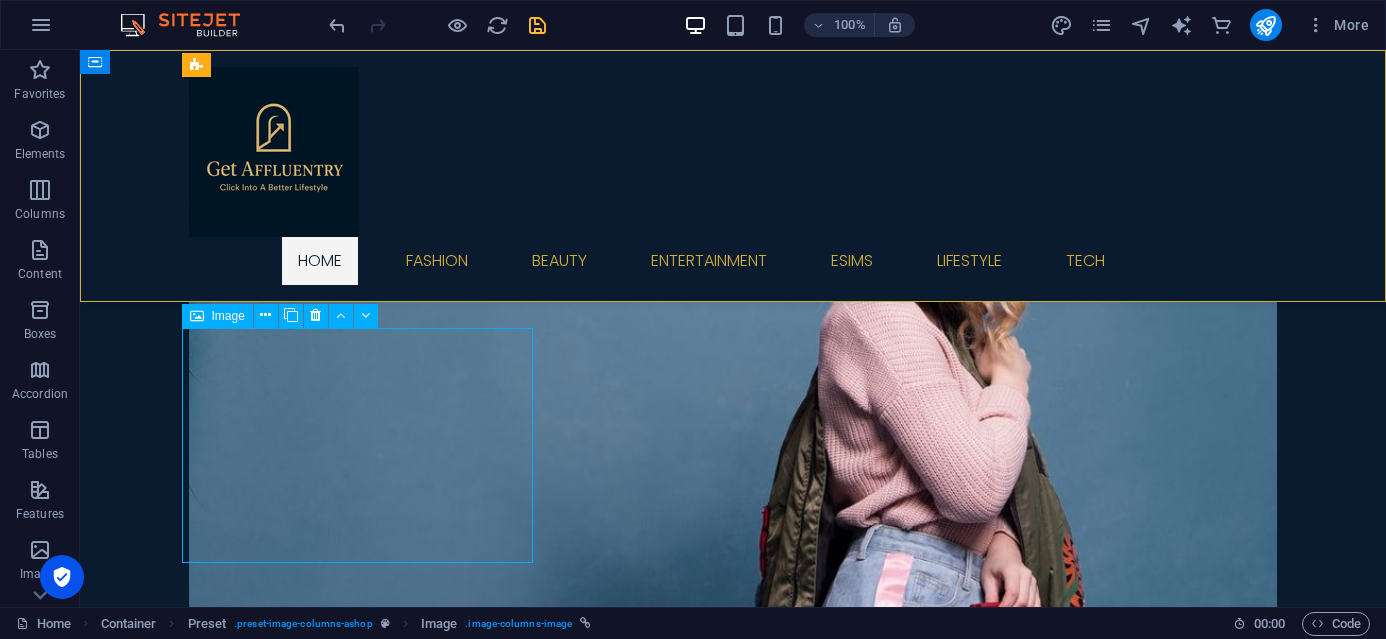 click on "eSims Stay connected home & abroad" at bounding box center [733, 2641] 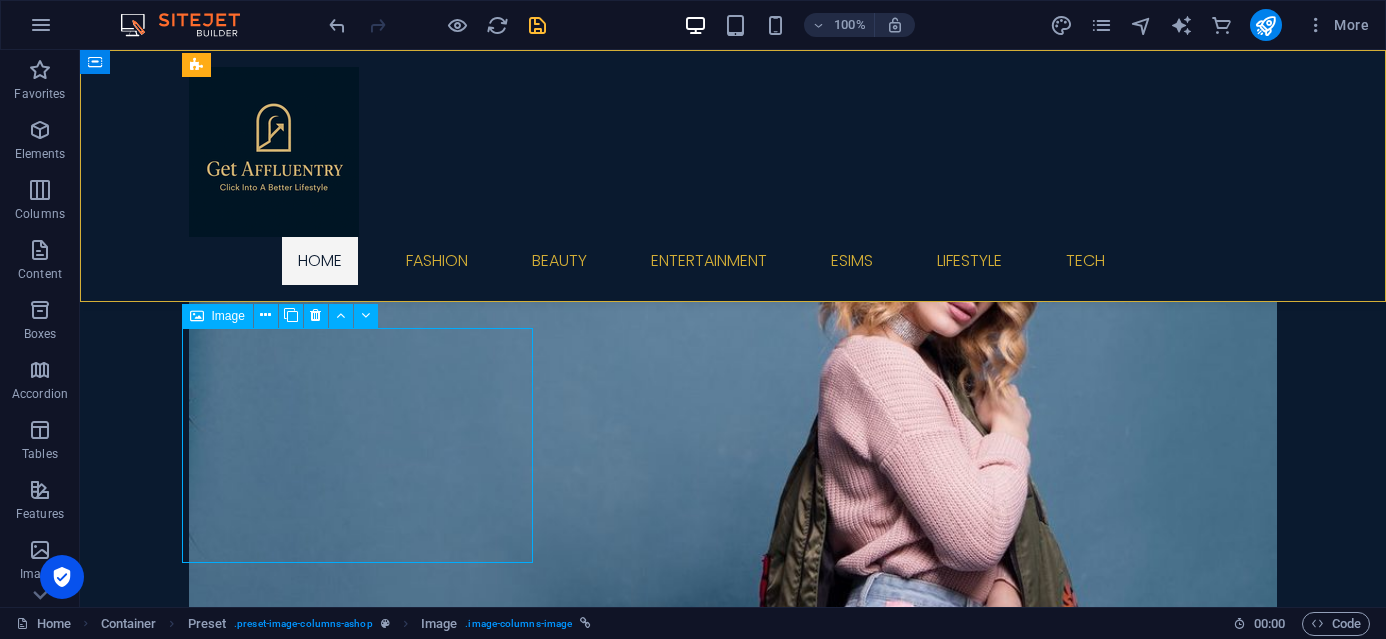 select on "%" 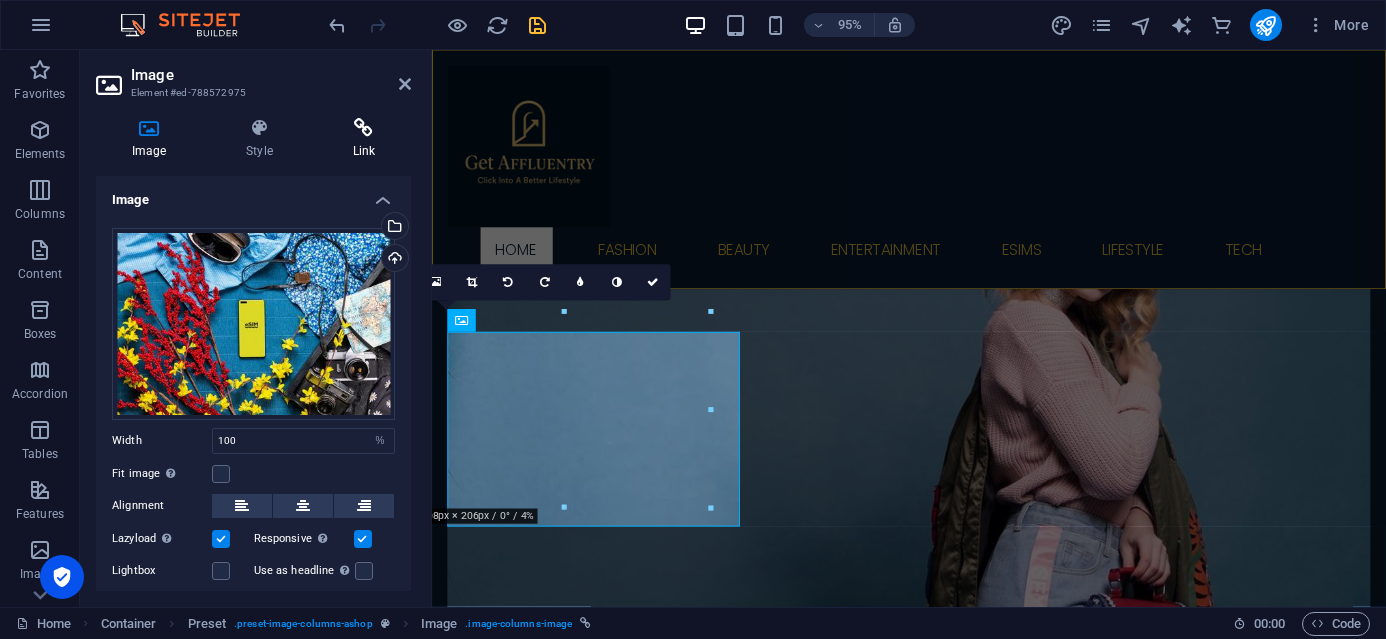 click at bounding box center [364, 128] 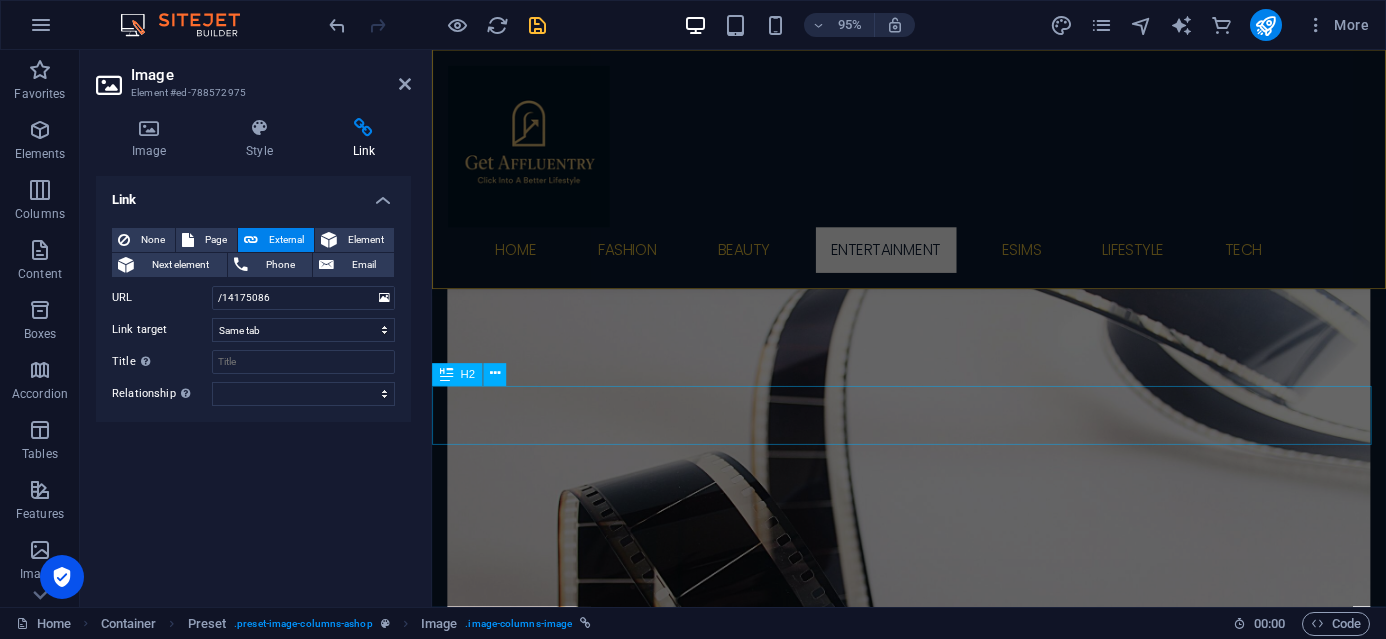 scroll, scrollTop: 1997, scrollLeft: 0, axis: vertical 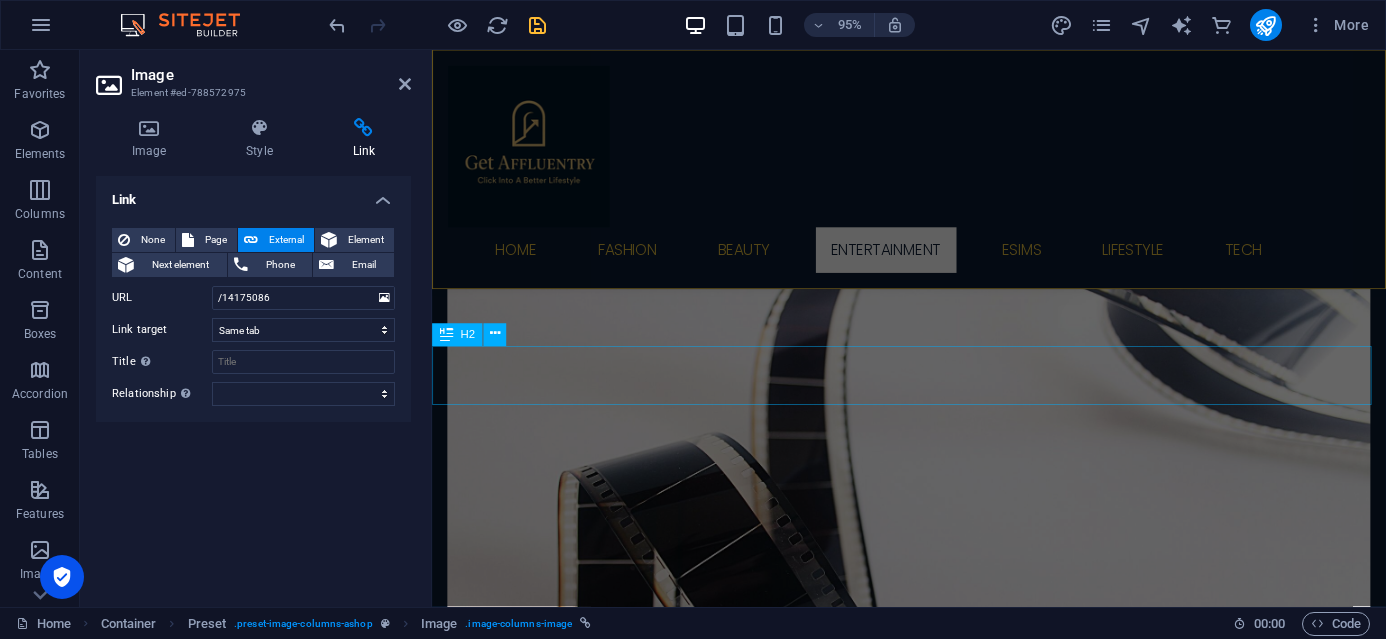 click on "ESims" at bounding box center [934, 5458] 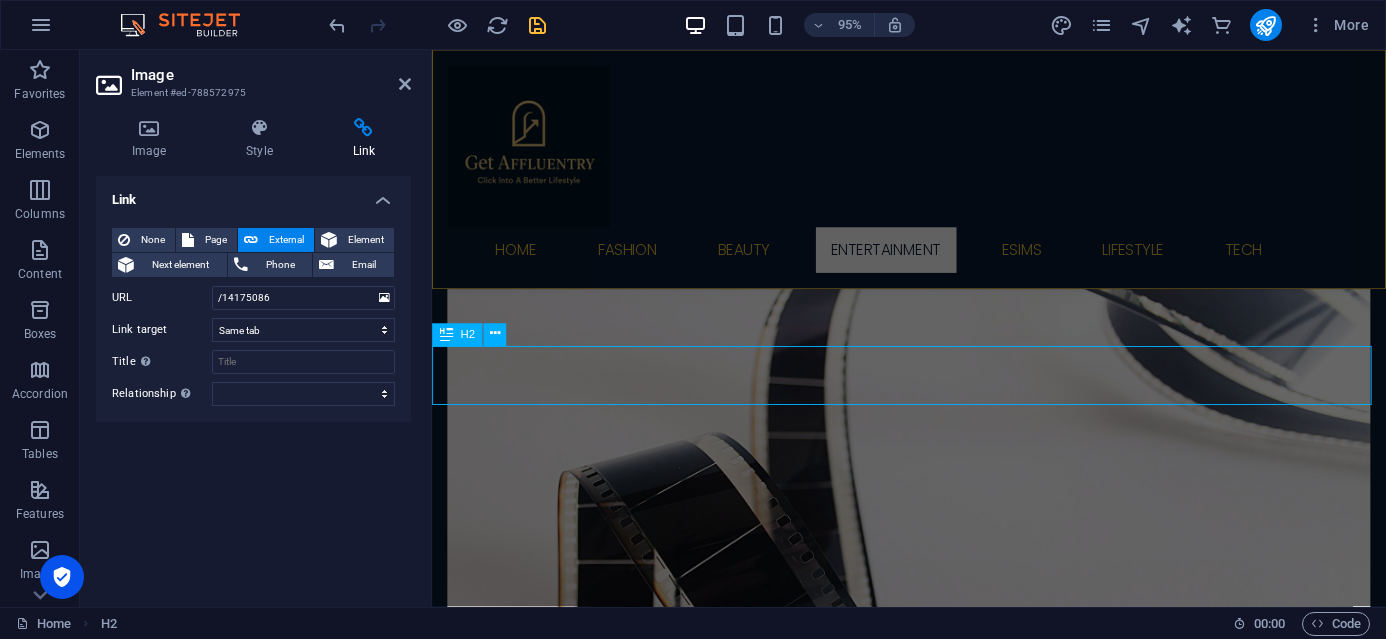 scroll, scrollTop: 2040, scrollLeft: 0, axis: vertical 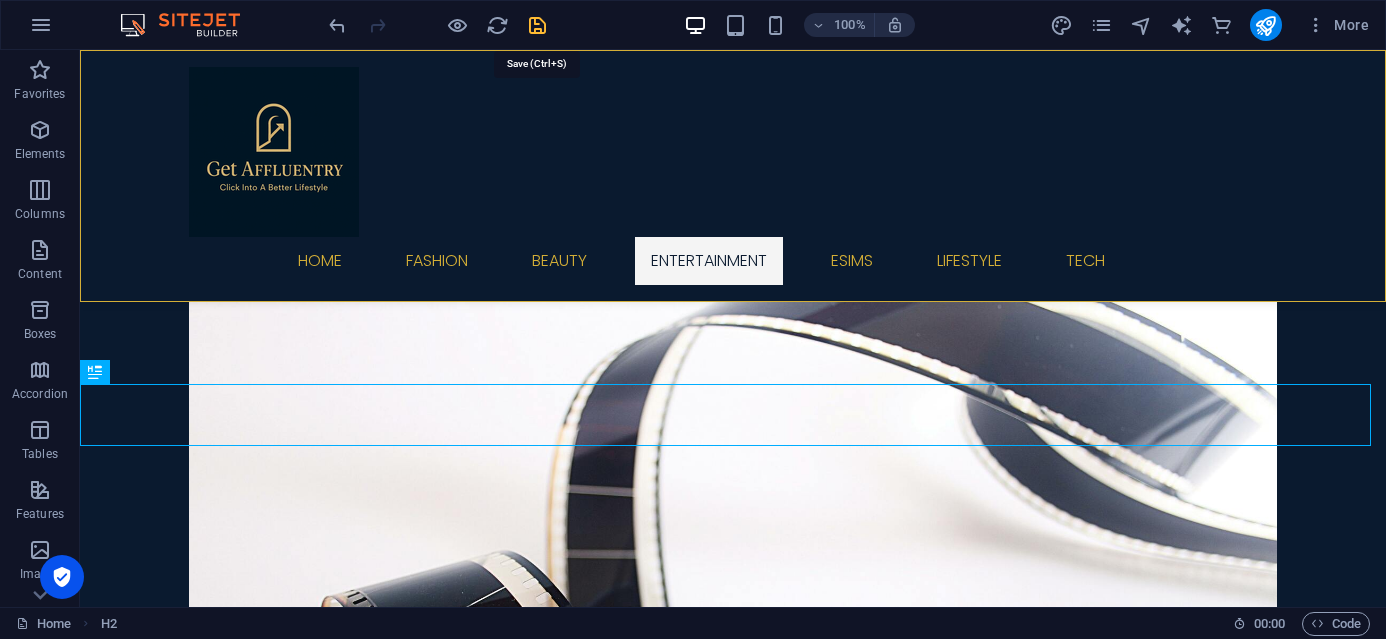 click at bounding box center [537, 25] 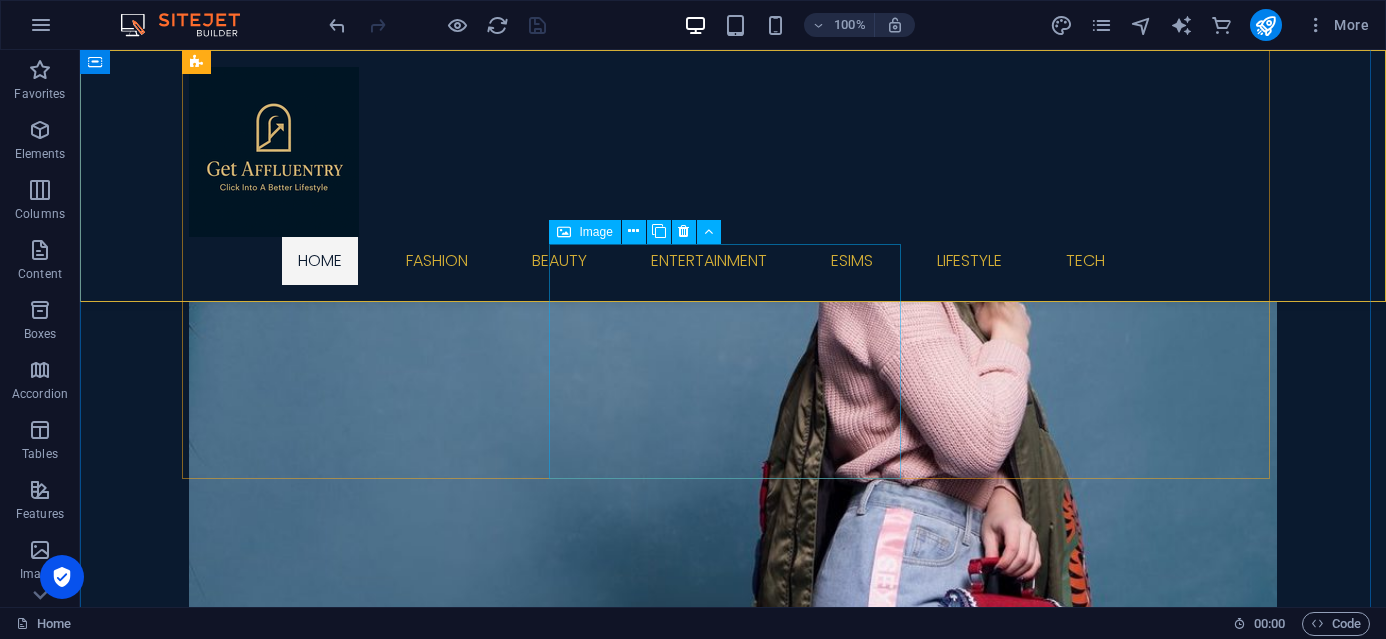 scroll, scrollTop: 735, scrollLeft: 0, axis: vertical 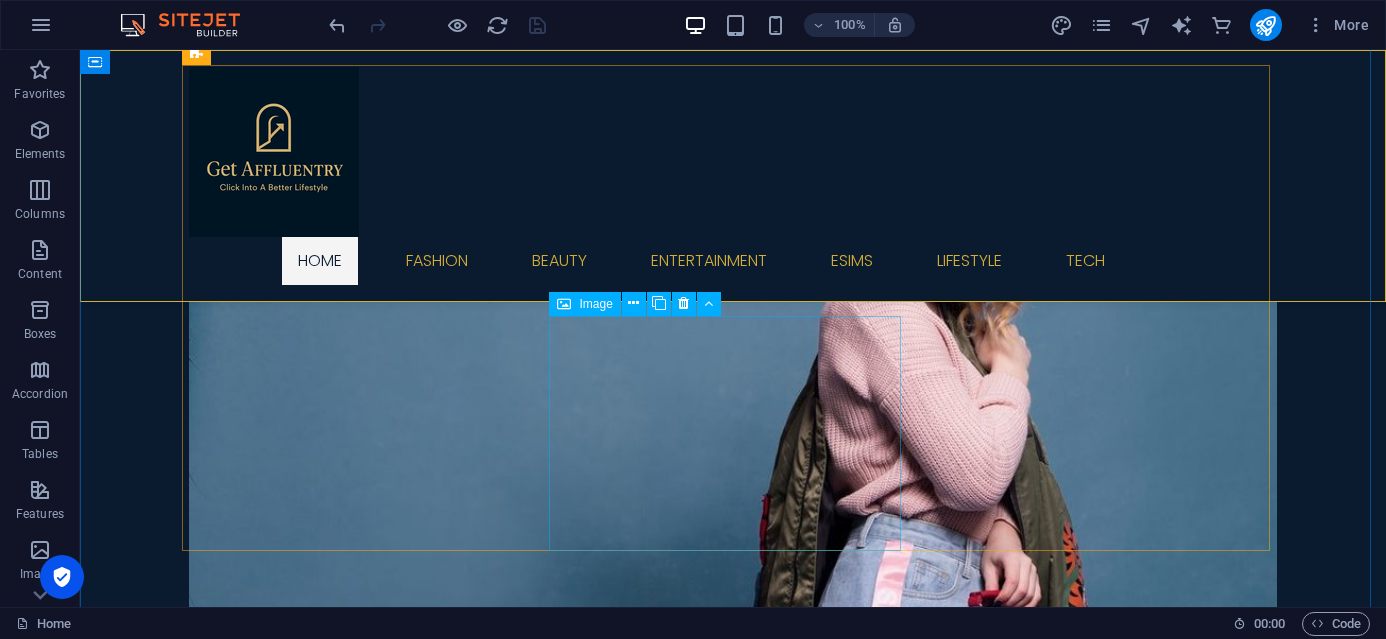 click on "Lifestyle Online shopping & Lifestyle" at bounding box center (733, 3361) 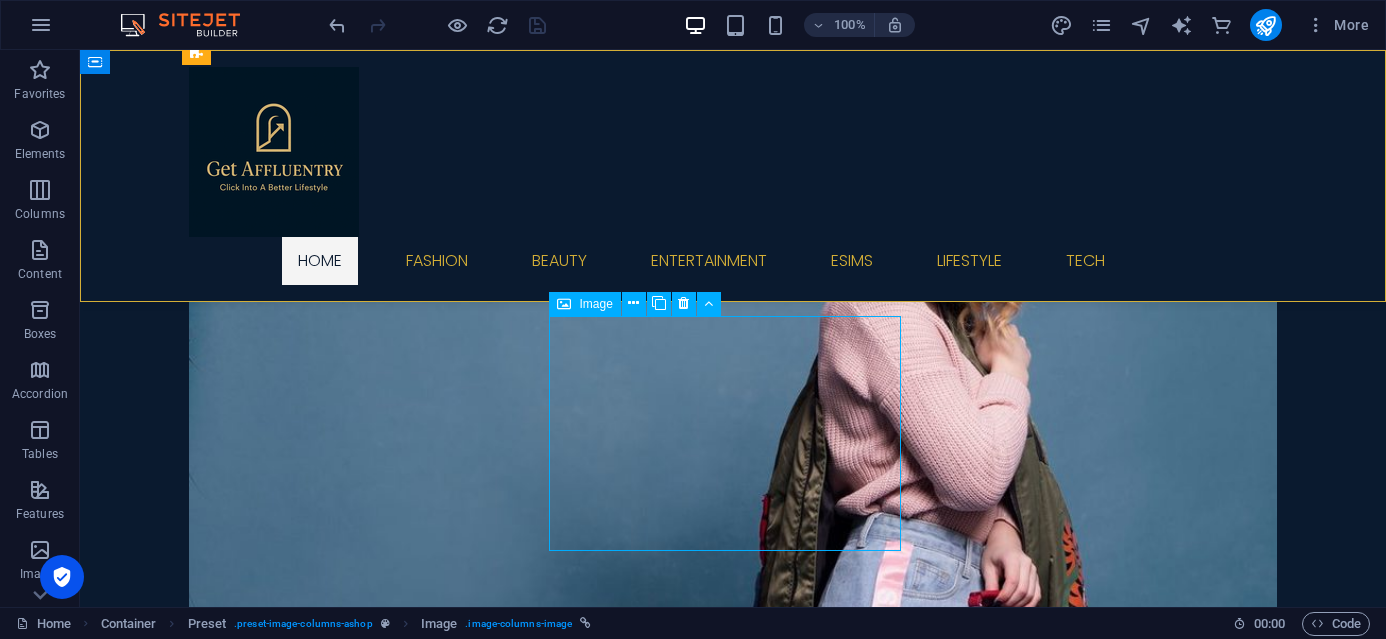 click on "Lifestyle Online shopping & Lifestyle" at bounding box center [733, 3361] 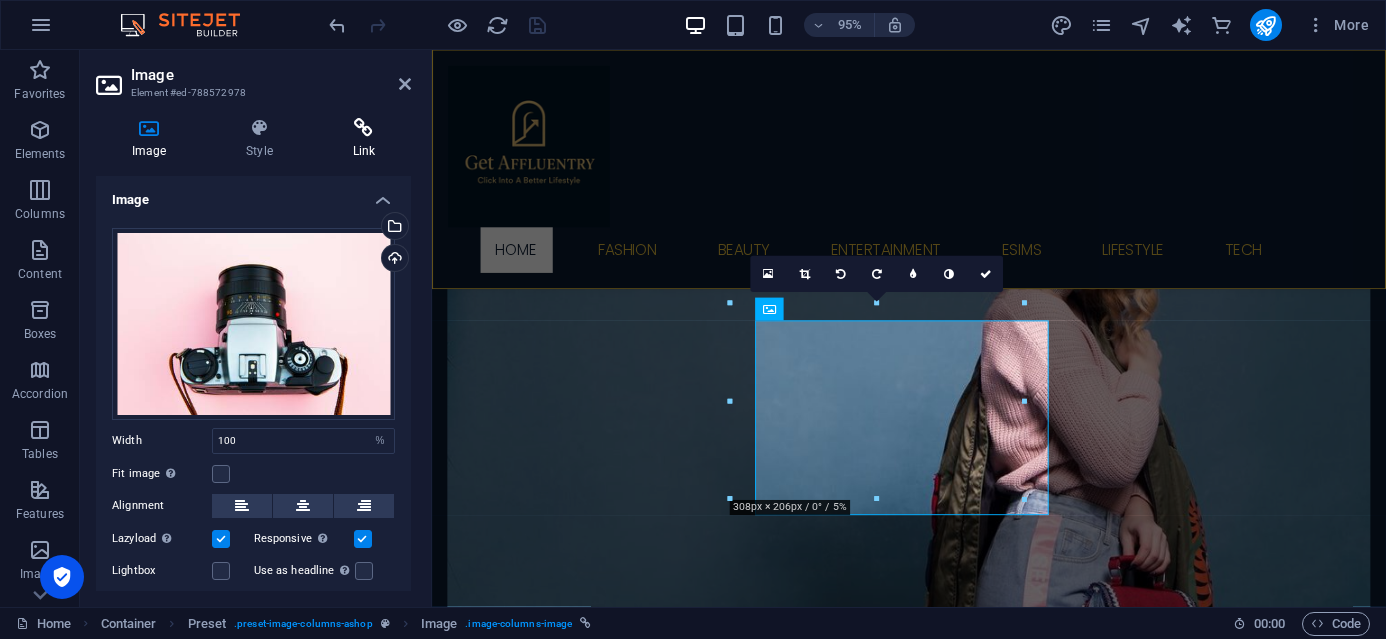 click at bounding box center (364, 128) 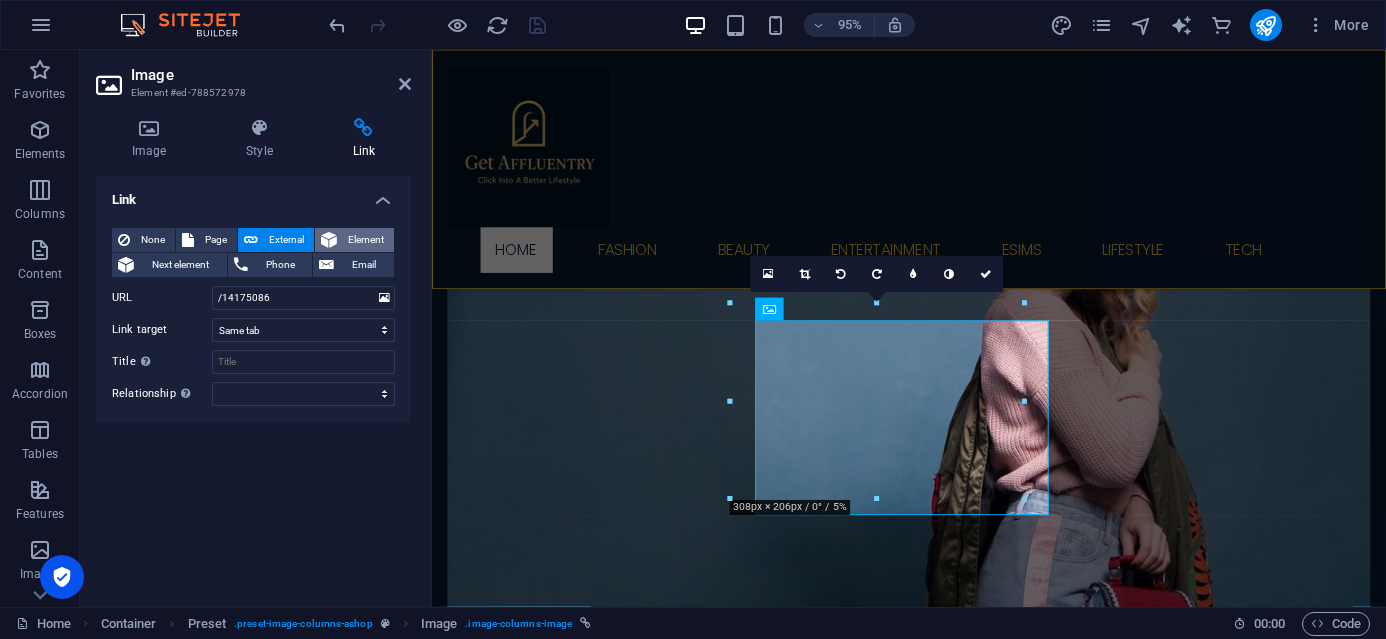 click on "Element" at bounding box center (365, 240) 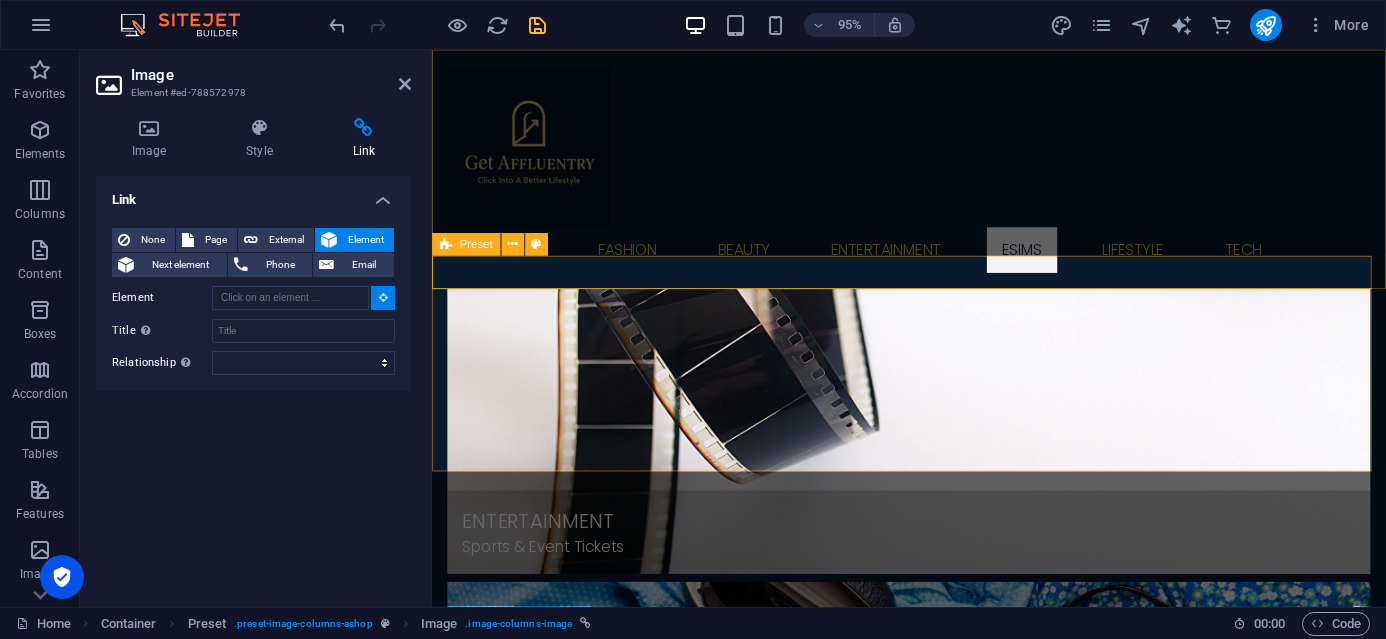 scroll, scrollTop: 2212, scrollLeft: 0, axis: vertical 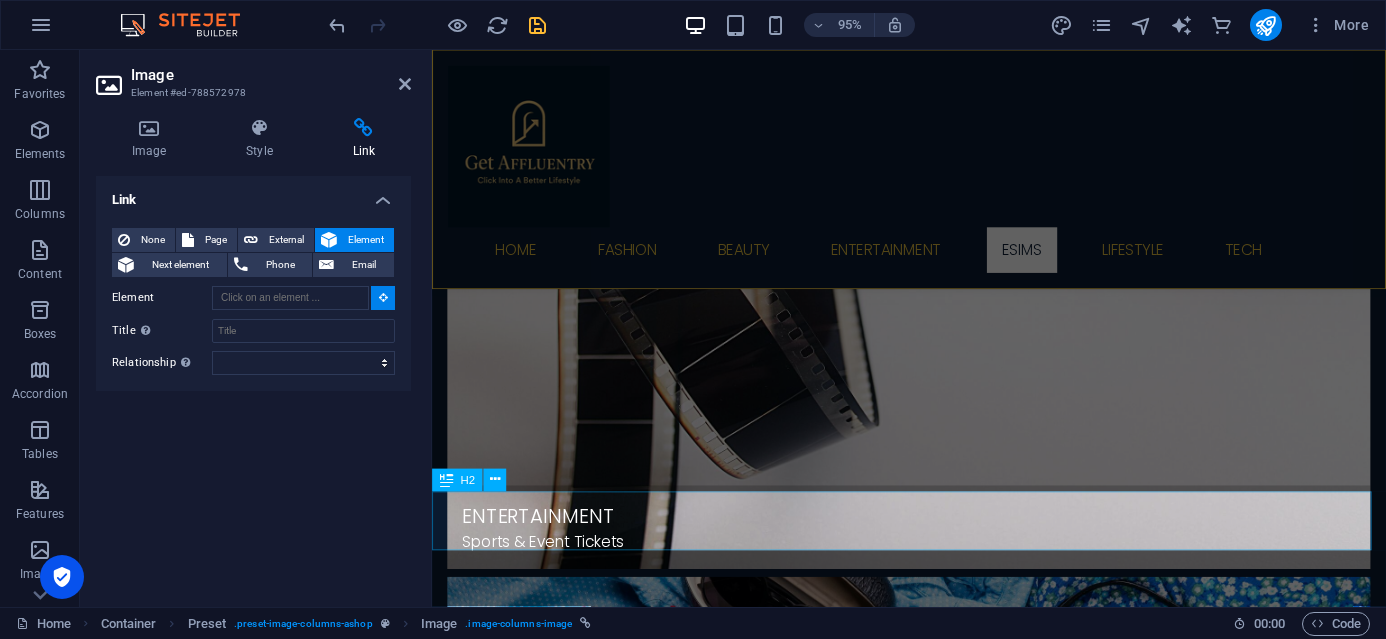 click on "Lifestyle" at bounding box center (934, 6030) 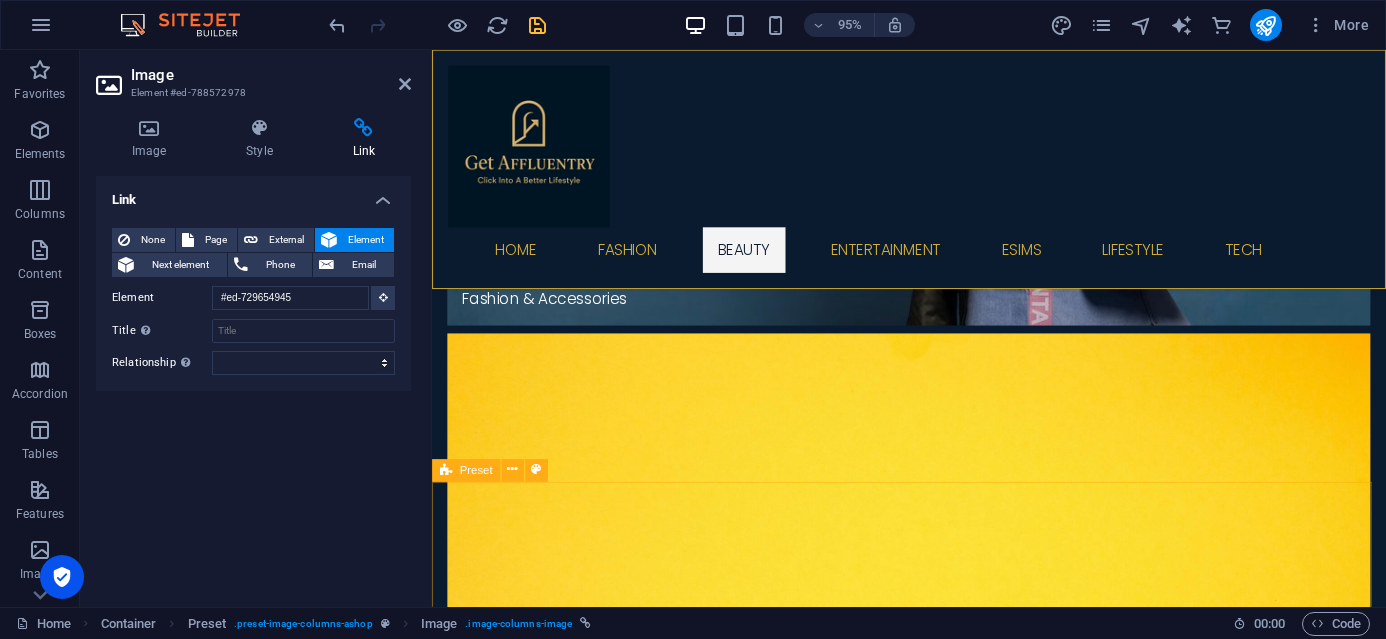 scroll, scrollTop: 830, scrollLeft: 0, axis: vertical 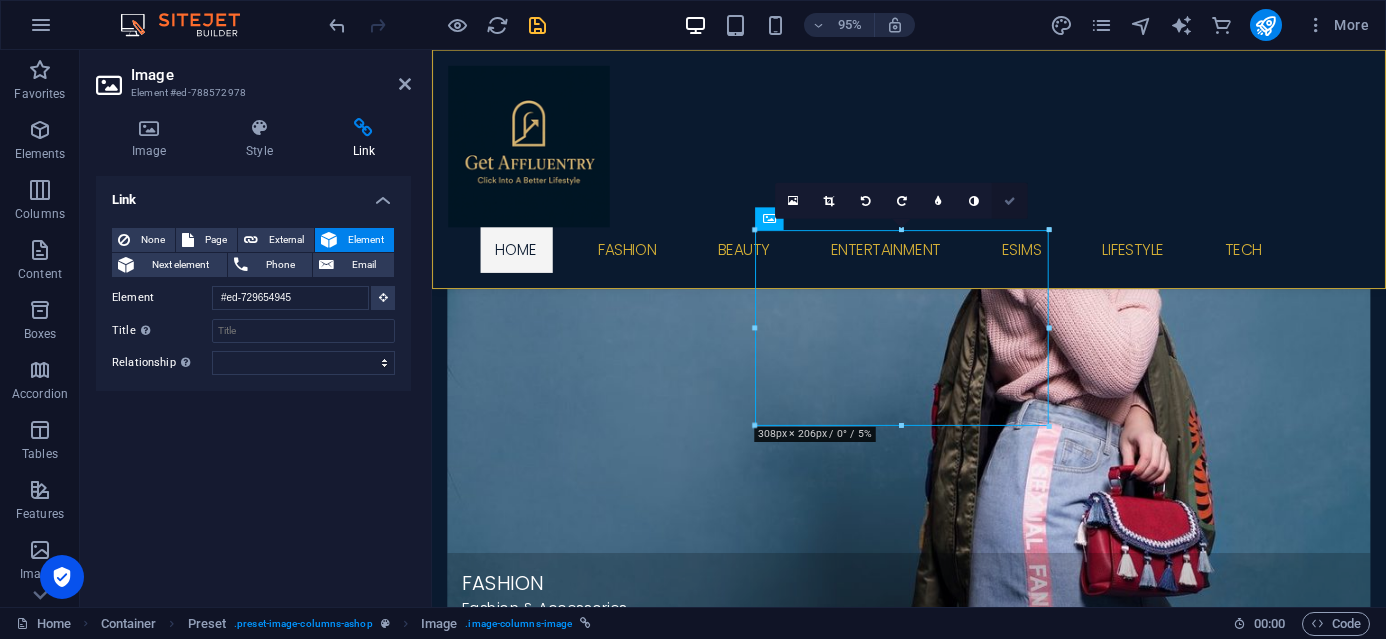 click at bounding box center (1010, 201) 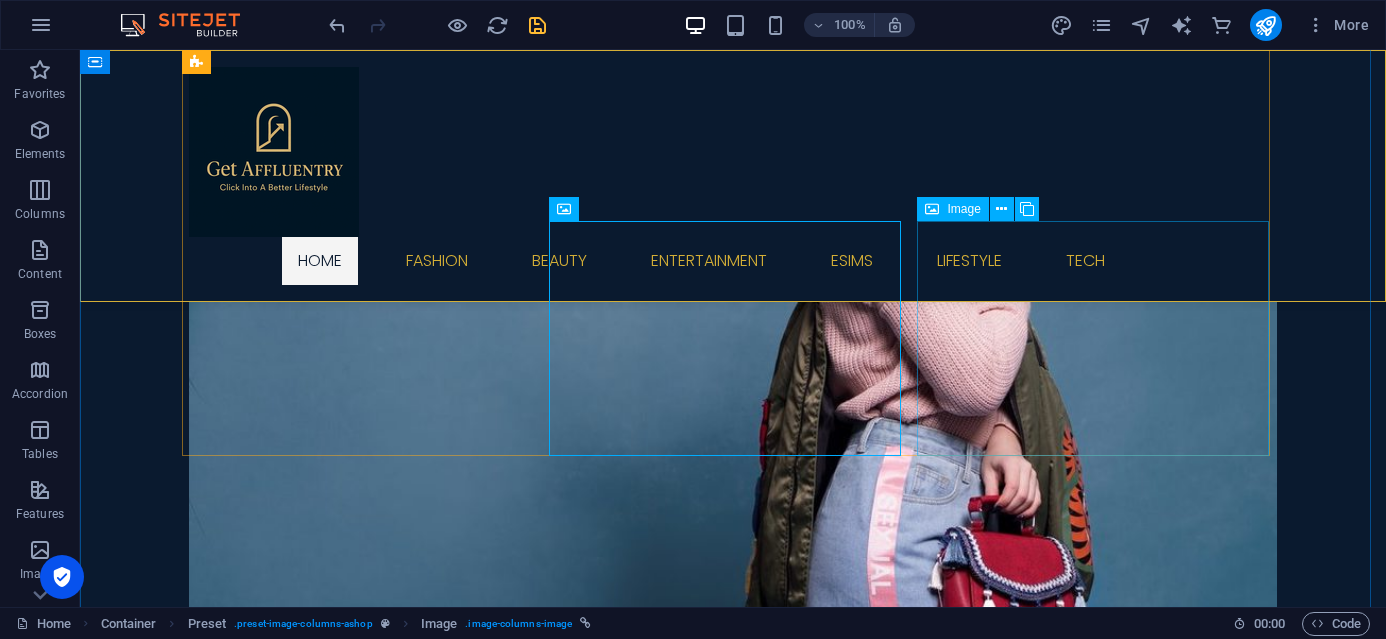 click on "New Tech Get the tech!" at bounding box center [733, 4000] 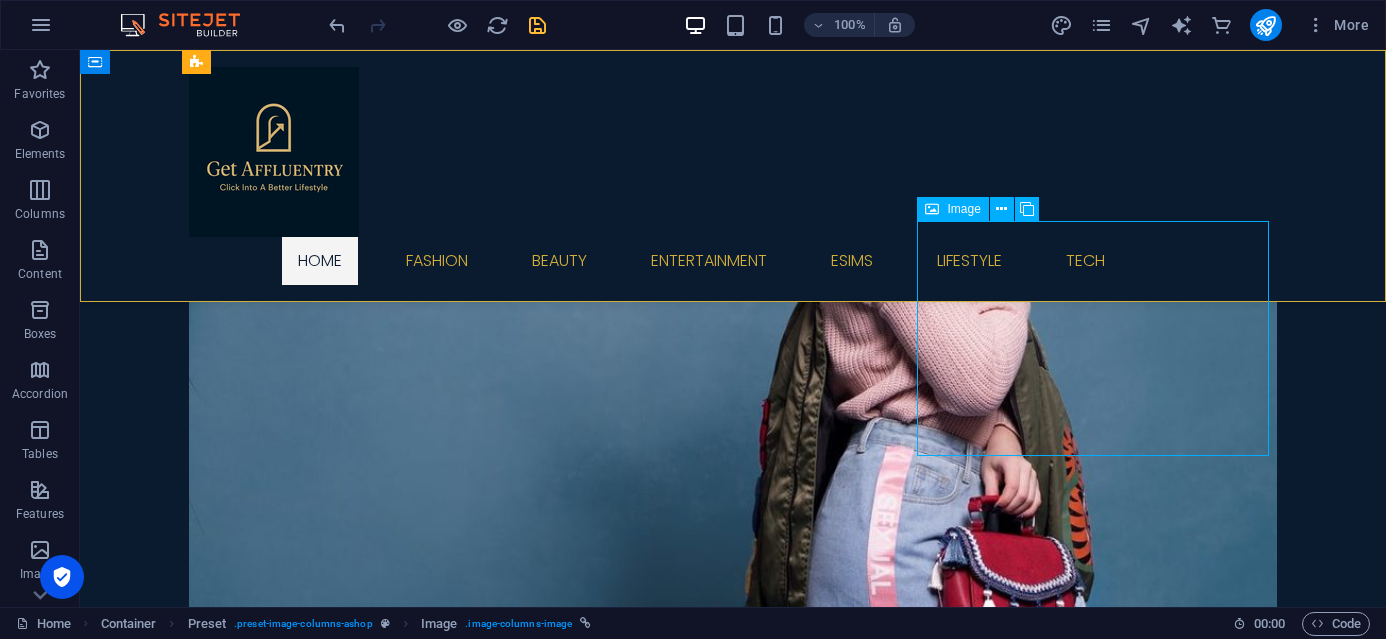 click on "New Tech Get the tech!" at bounding box center [733, 4000] 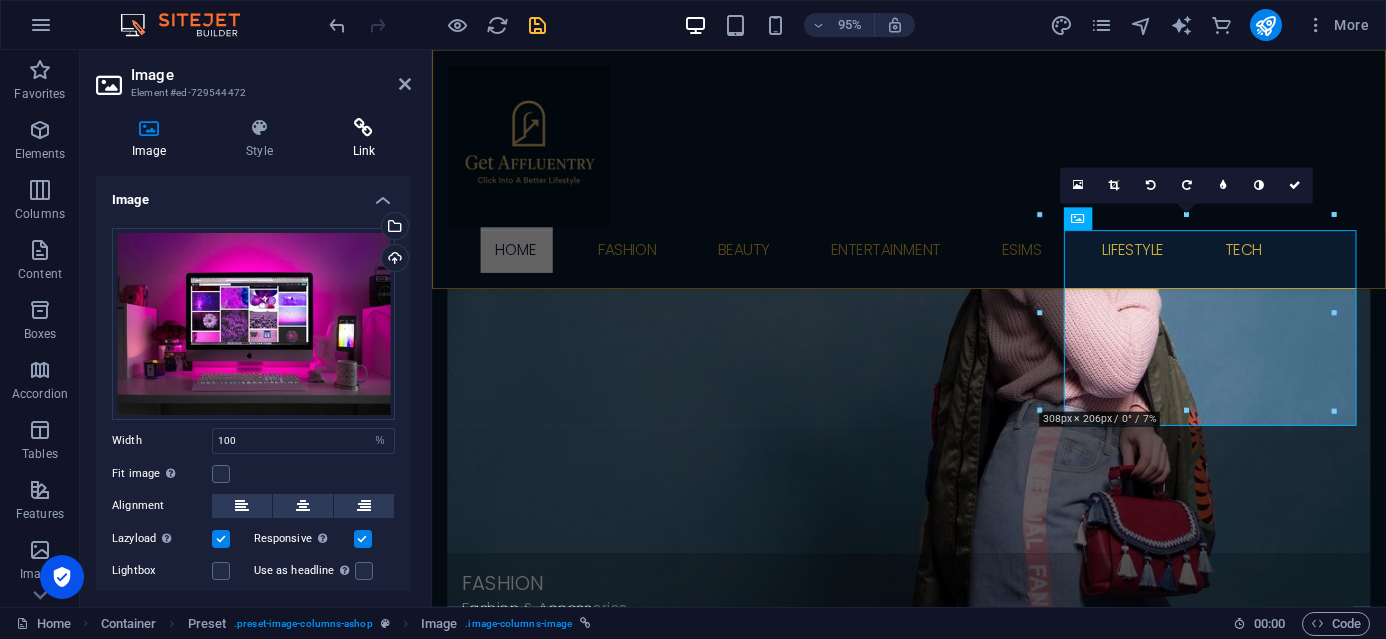 click on "Link" at bounding box center [364, 139] 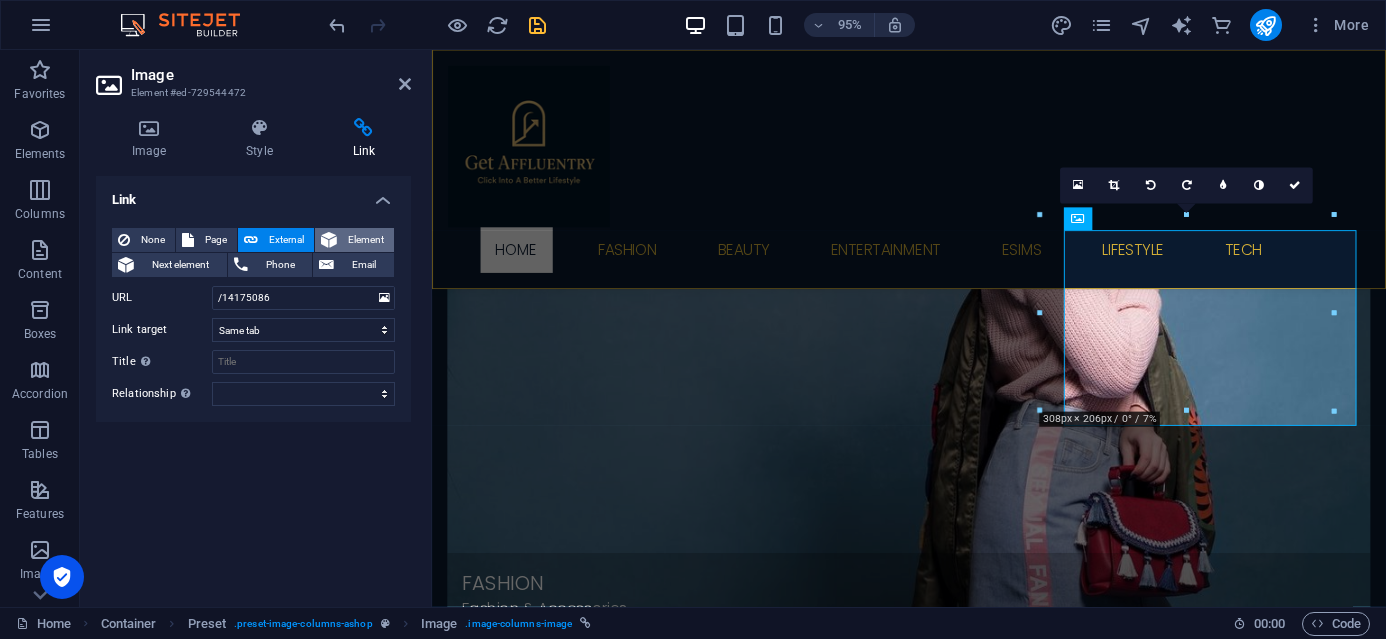 click on "Element" at bounding box center [365, 240] 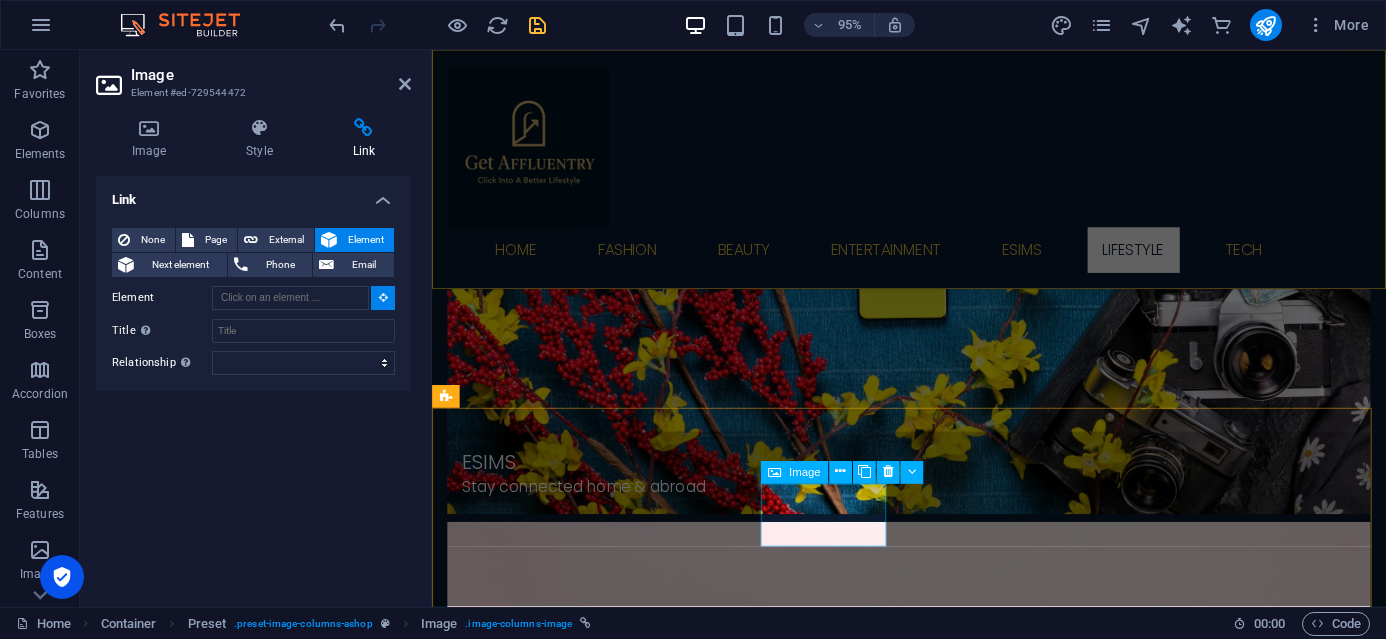scroll, scrollTop: 2903, scrollLeft: 0, axis: vertical 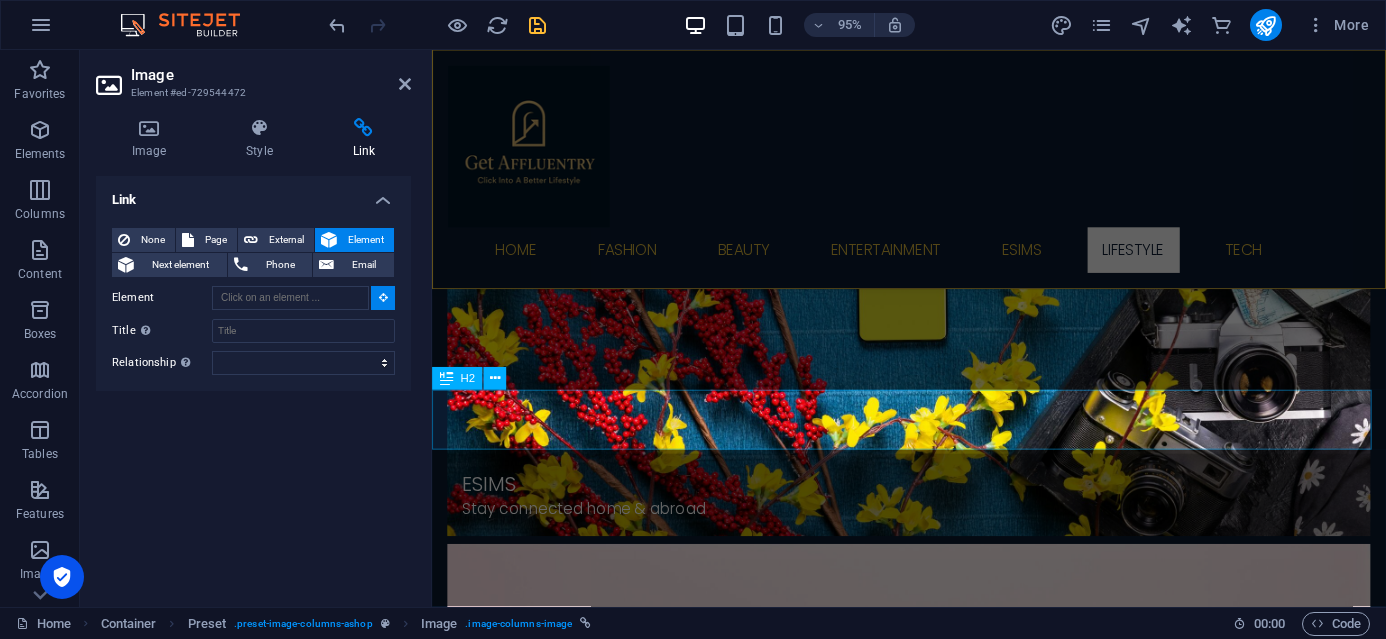 click on "Tech" at bounding box center (934, 7386) 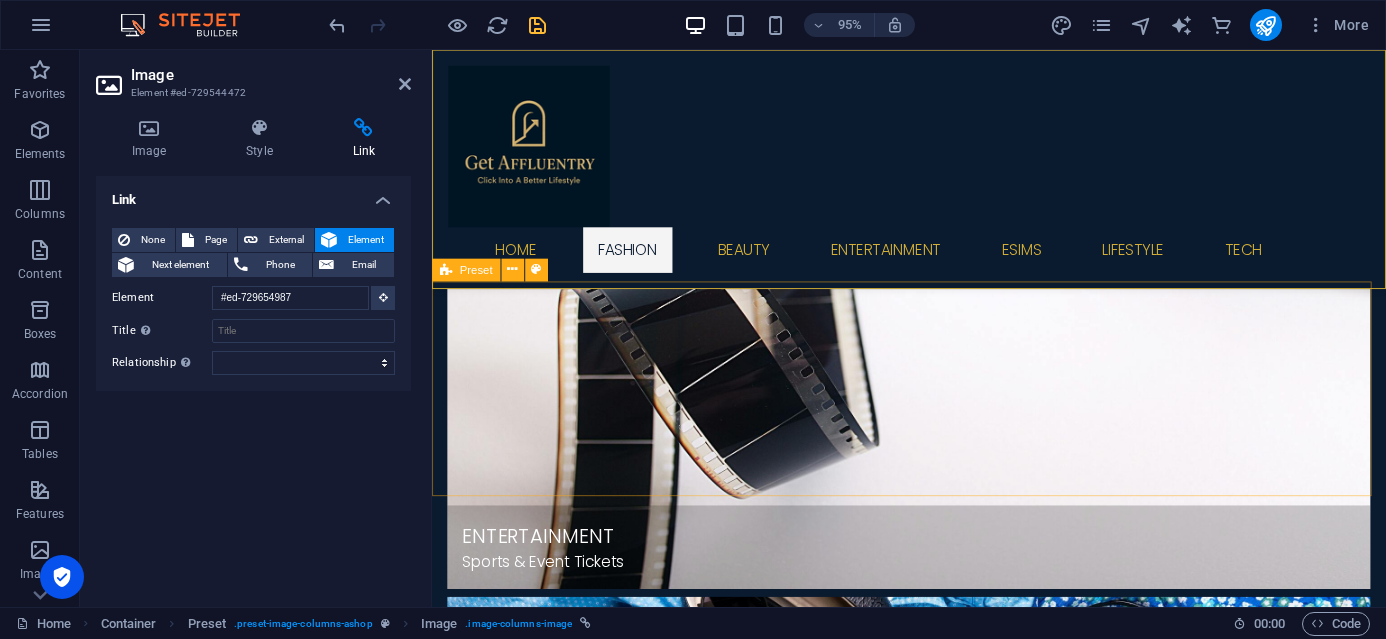 scroll, scrollTop: 830, scrollLeft: 0, axis: vertical 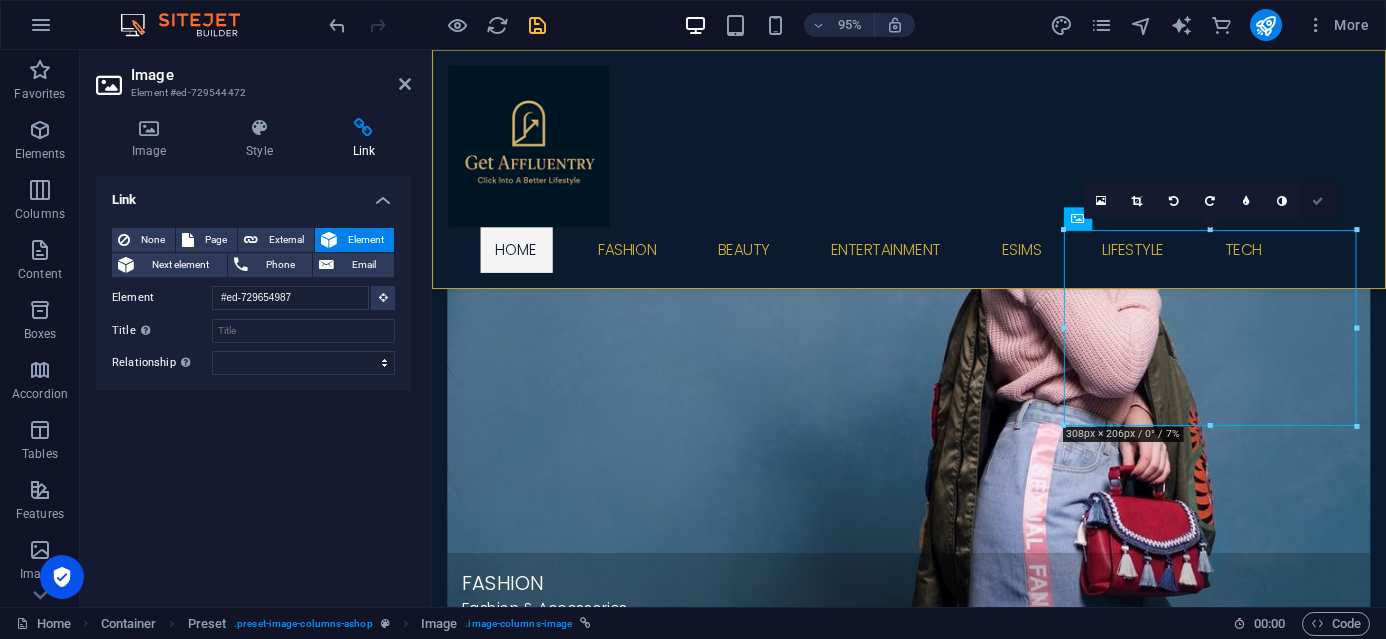 click at bounding box center [1318, 201] 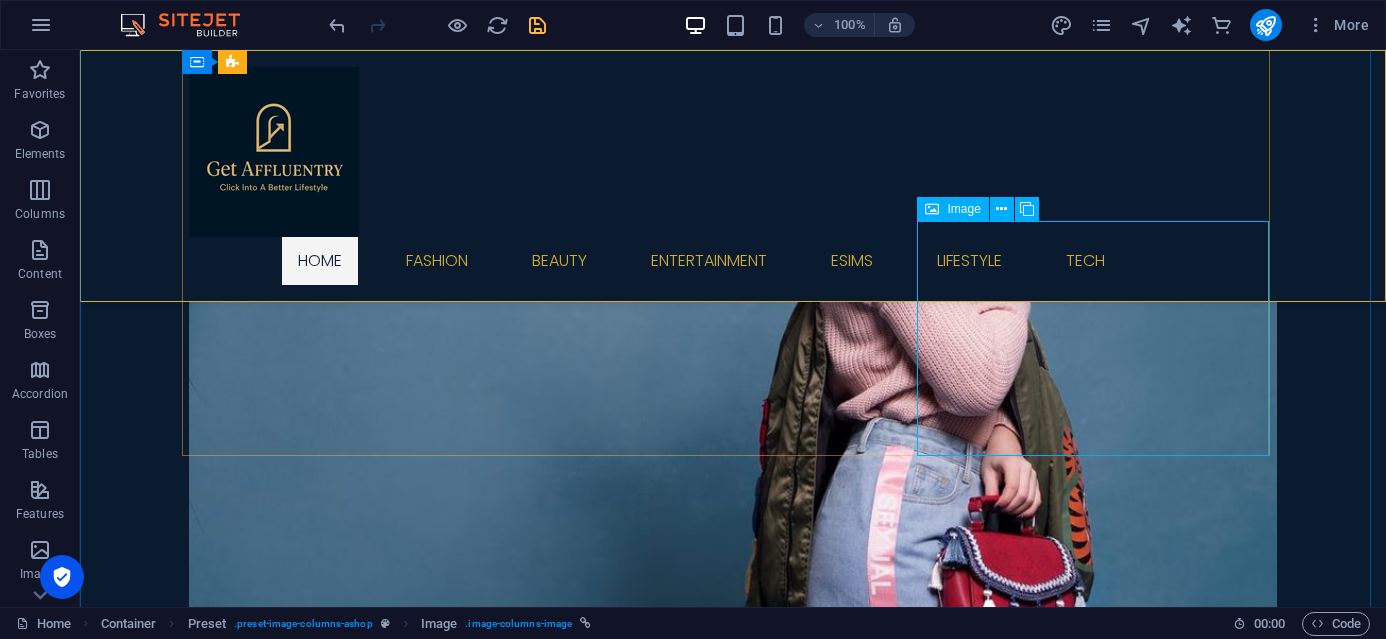 click on "New Tech Get the tech!" at bounding box center (733, 4000) 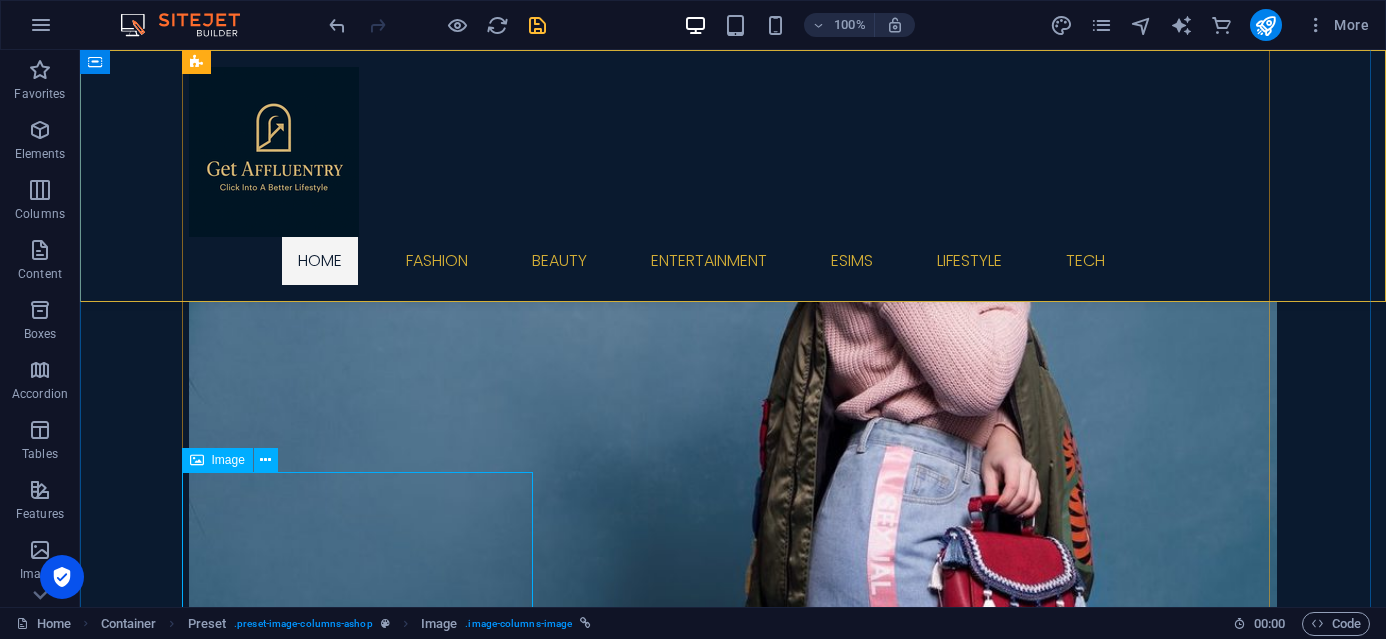 click on "New Tech Get the tech!" at bounding box center (733, 4733) 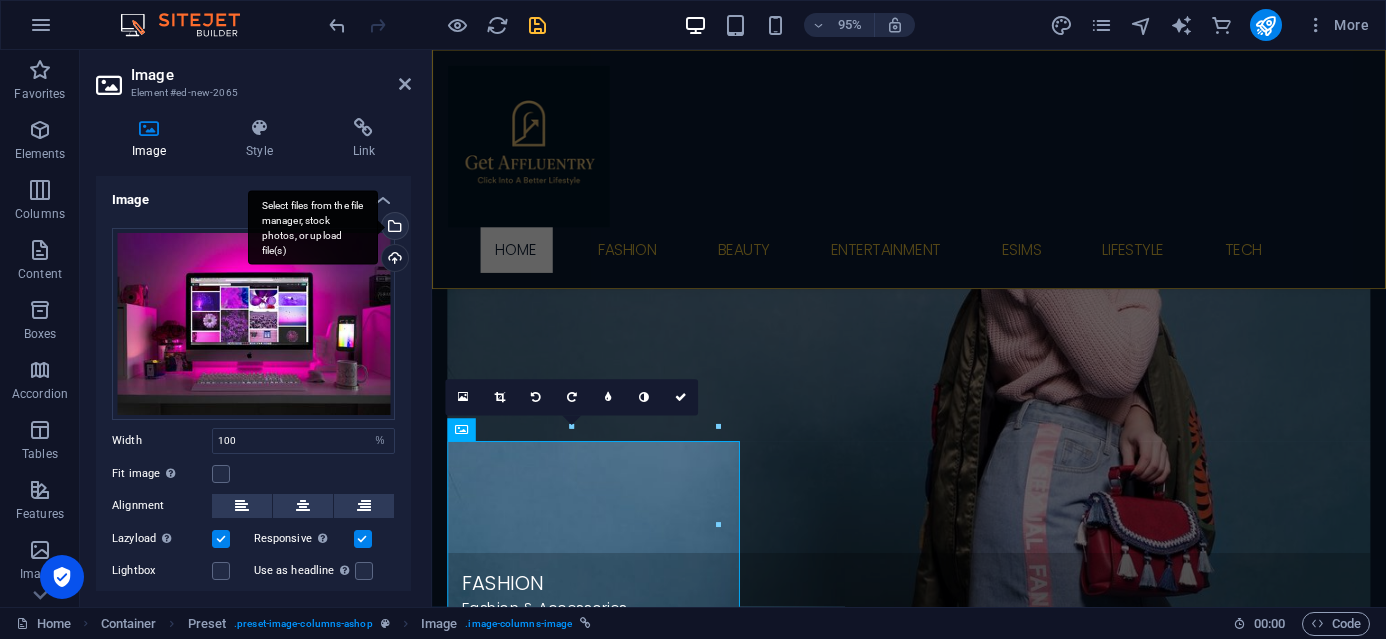 click on "Select files from the file manager, stock photos, or upload file(s)" at bounding box center (393, 228) 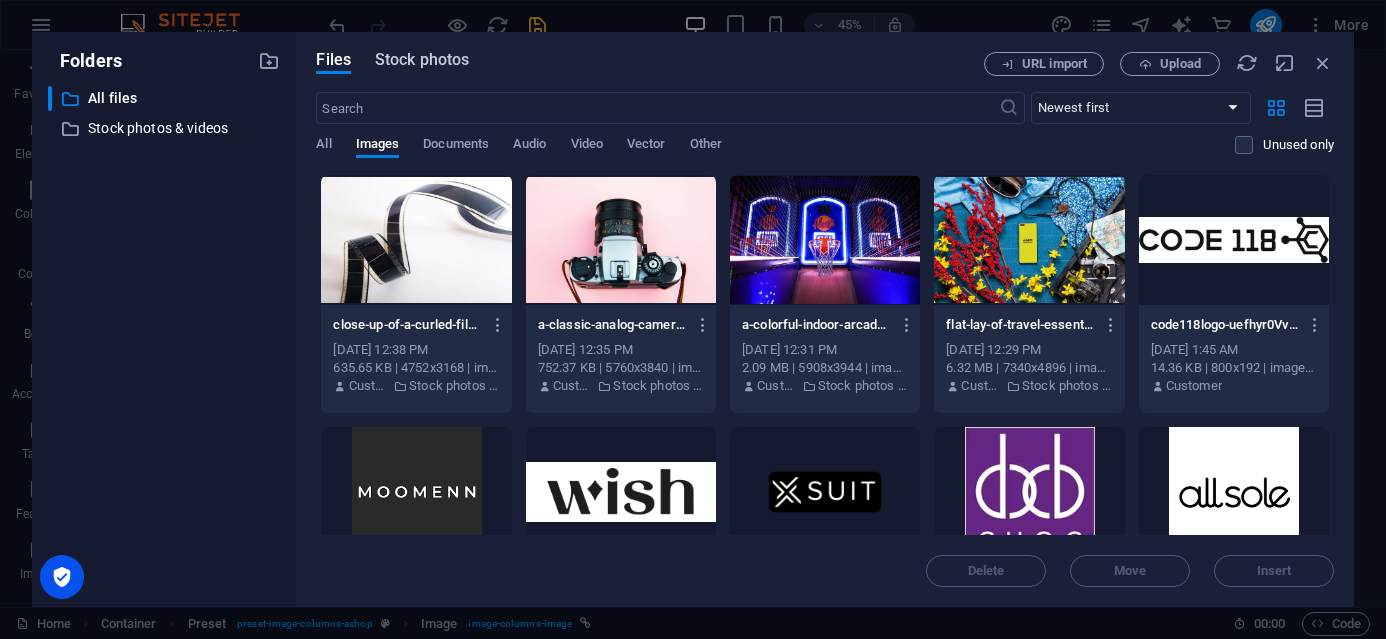 click on "Stock photos" at bounding box center [422, 60] 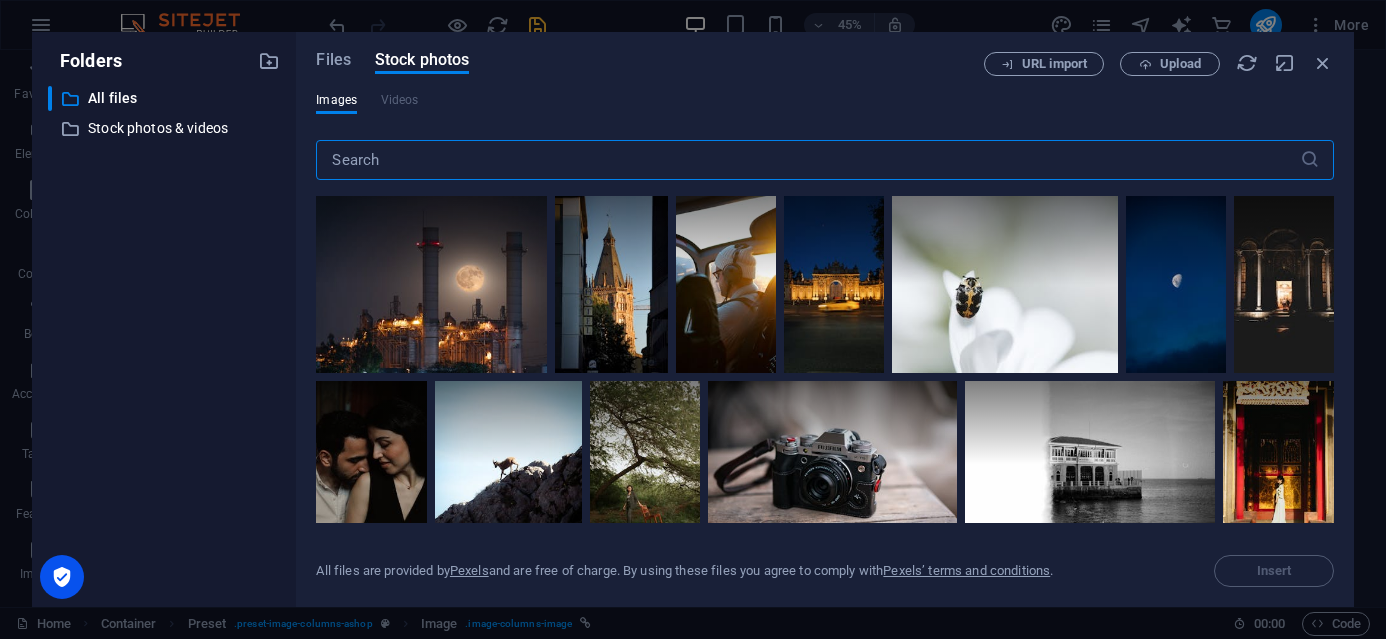click at bounding box center (807, 160) 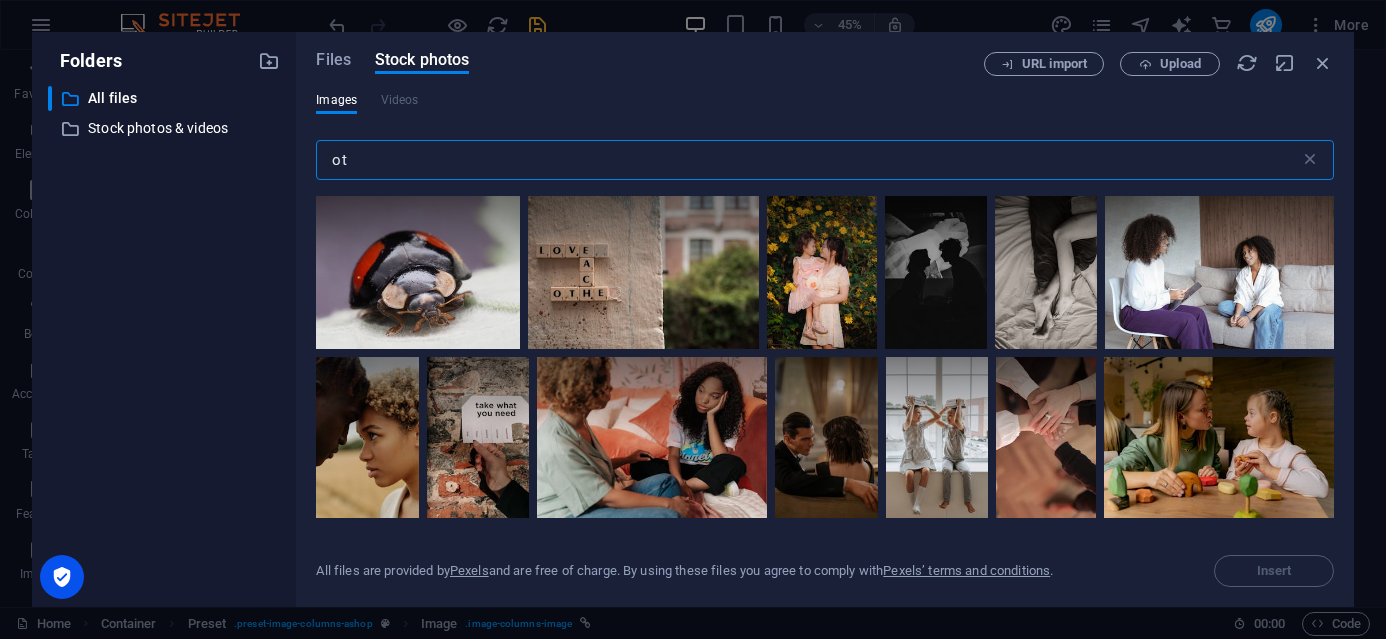 type on "o" 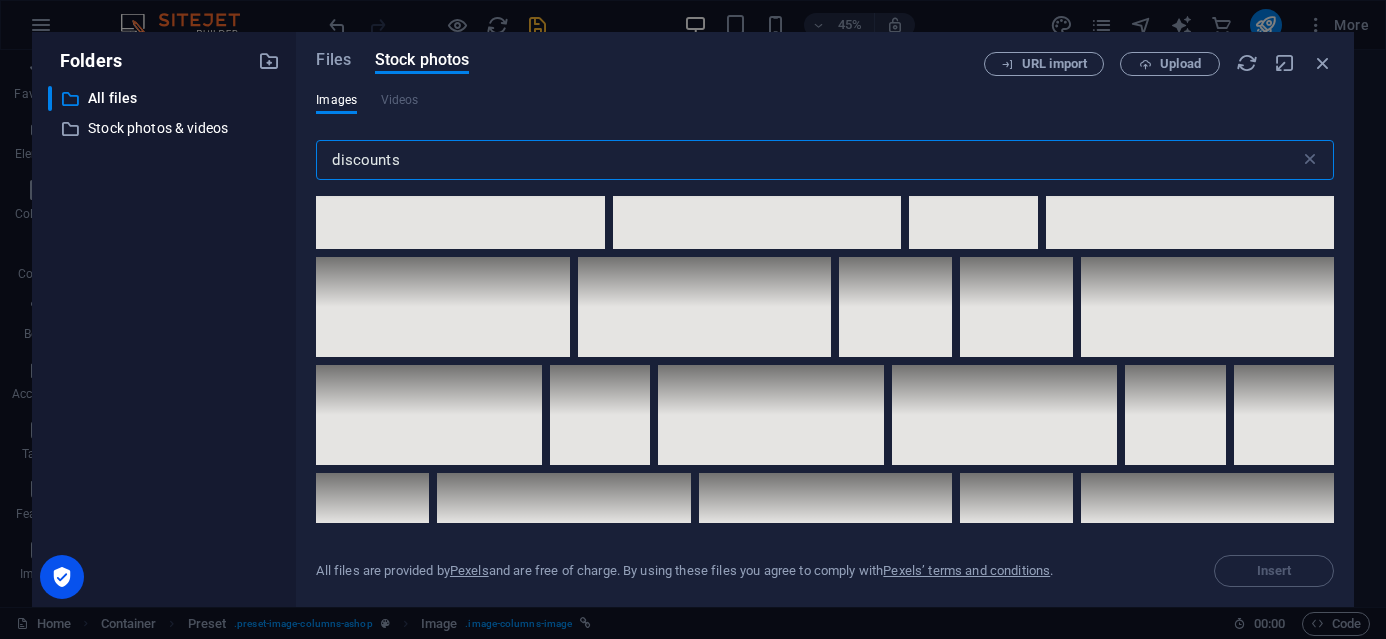 scroll, scrollTop: 1121, scrollLeft: 0, axis: vertical 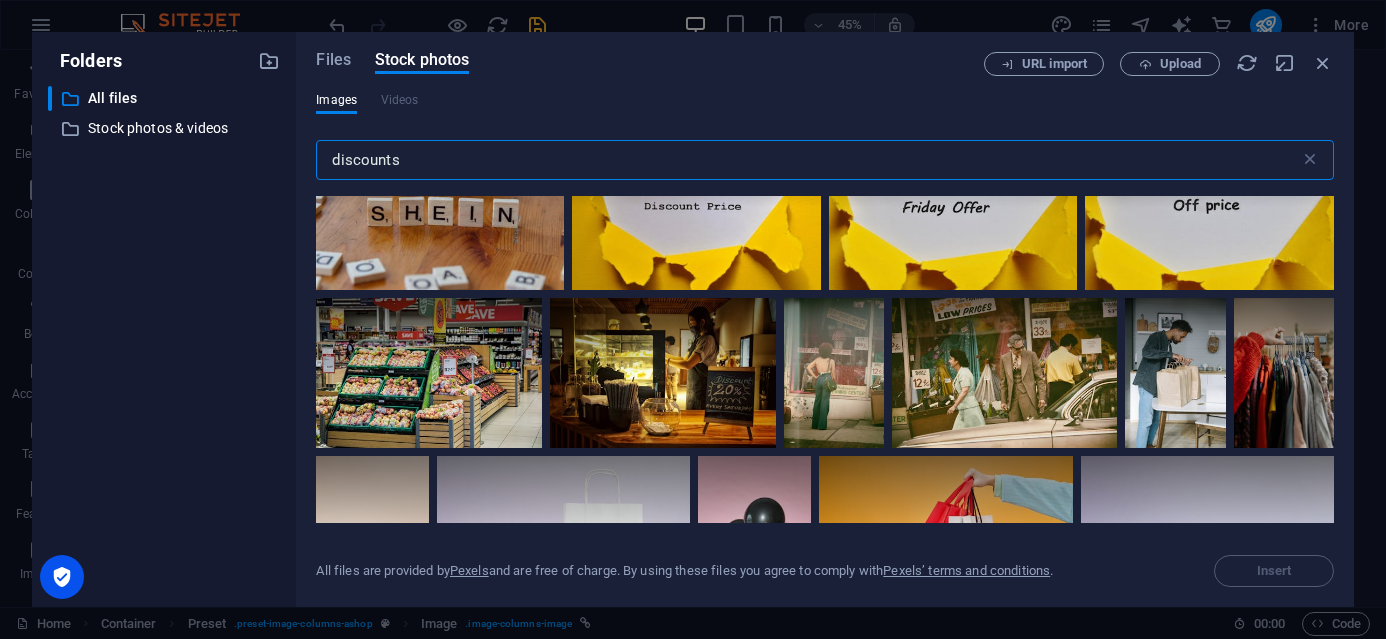 drag, startPoint x: 405, startPoint y: 156, endPoint x: 274, endPoint y: 156, distance: 131 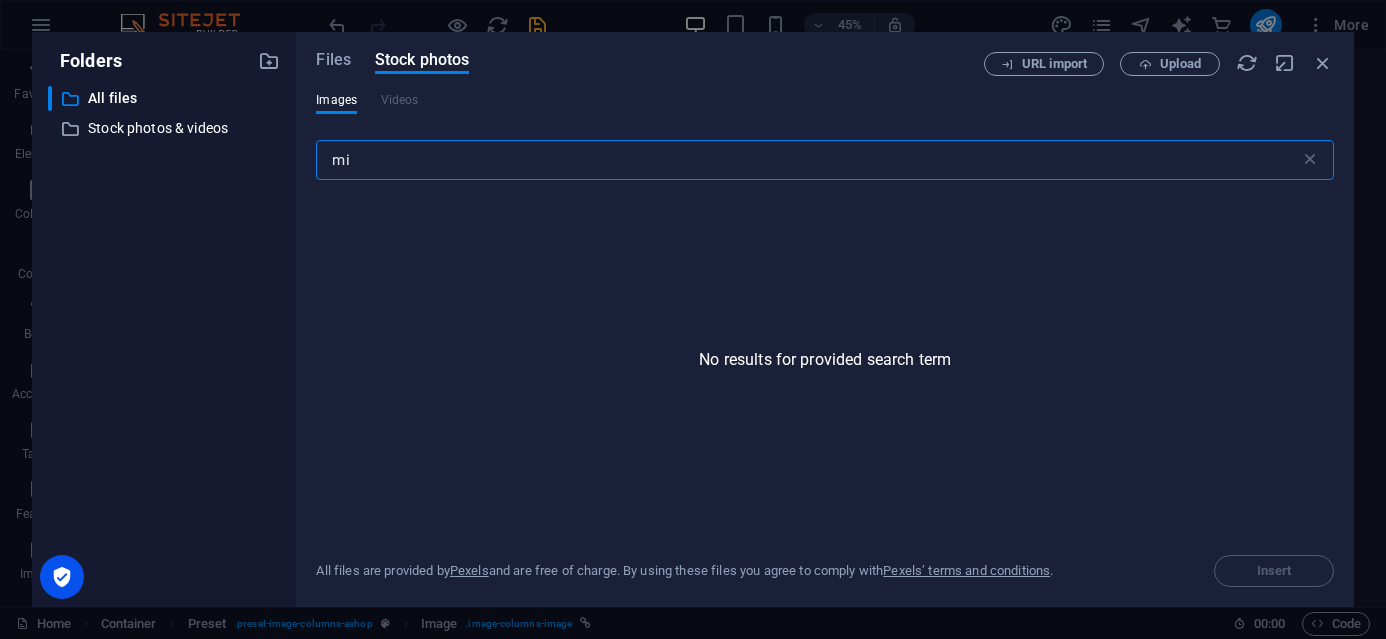 type on "m" 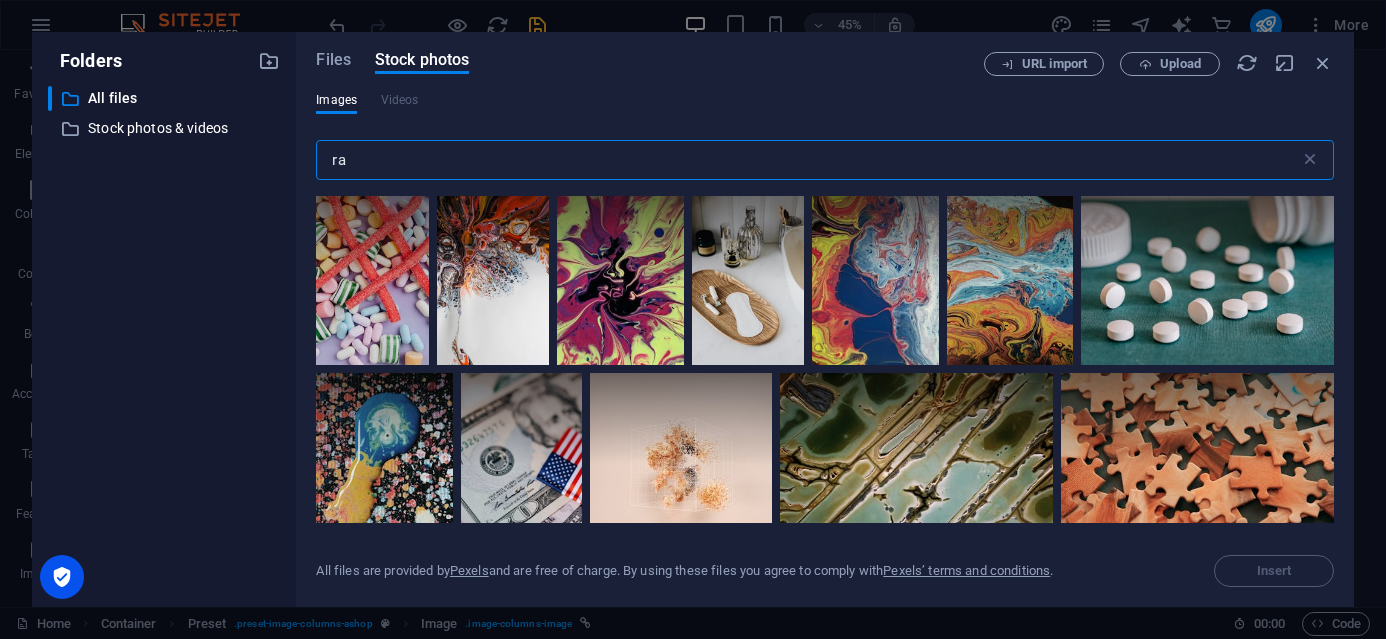 type on "r" 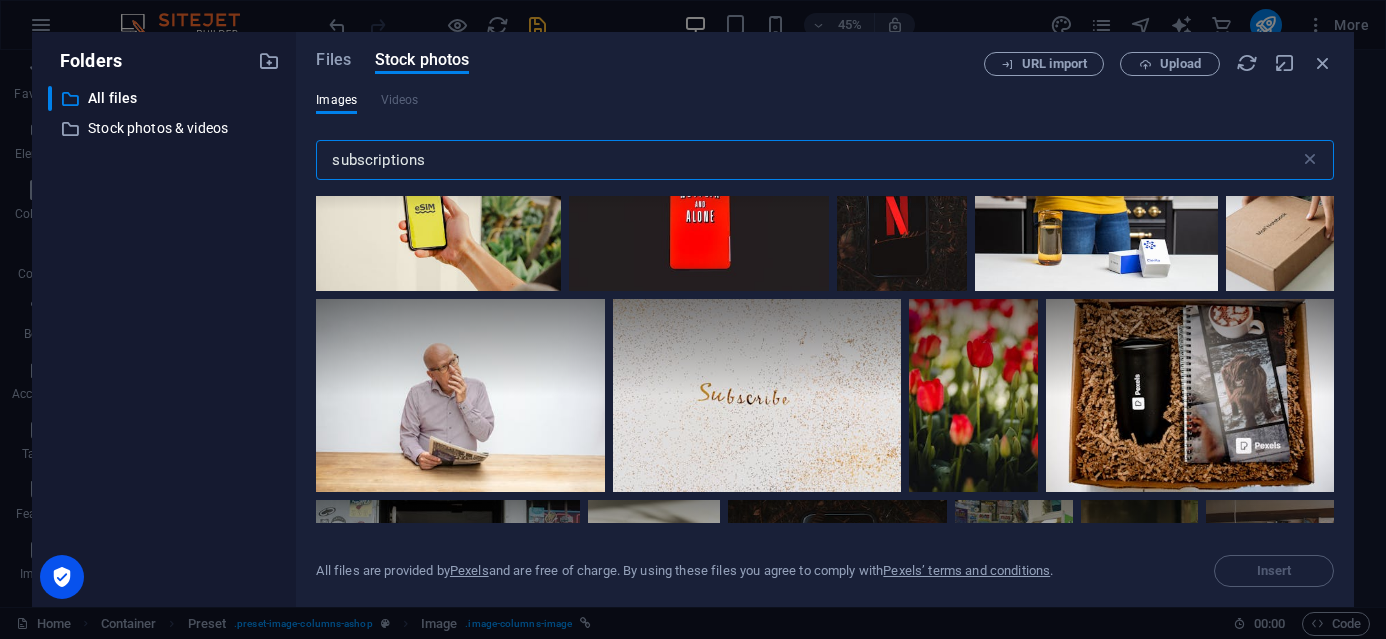 scroll, scrollTop: 3597, scrollLeft: 0, axis: vertical 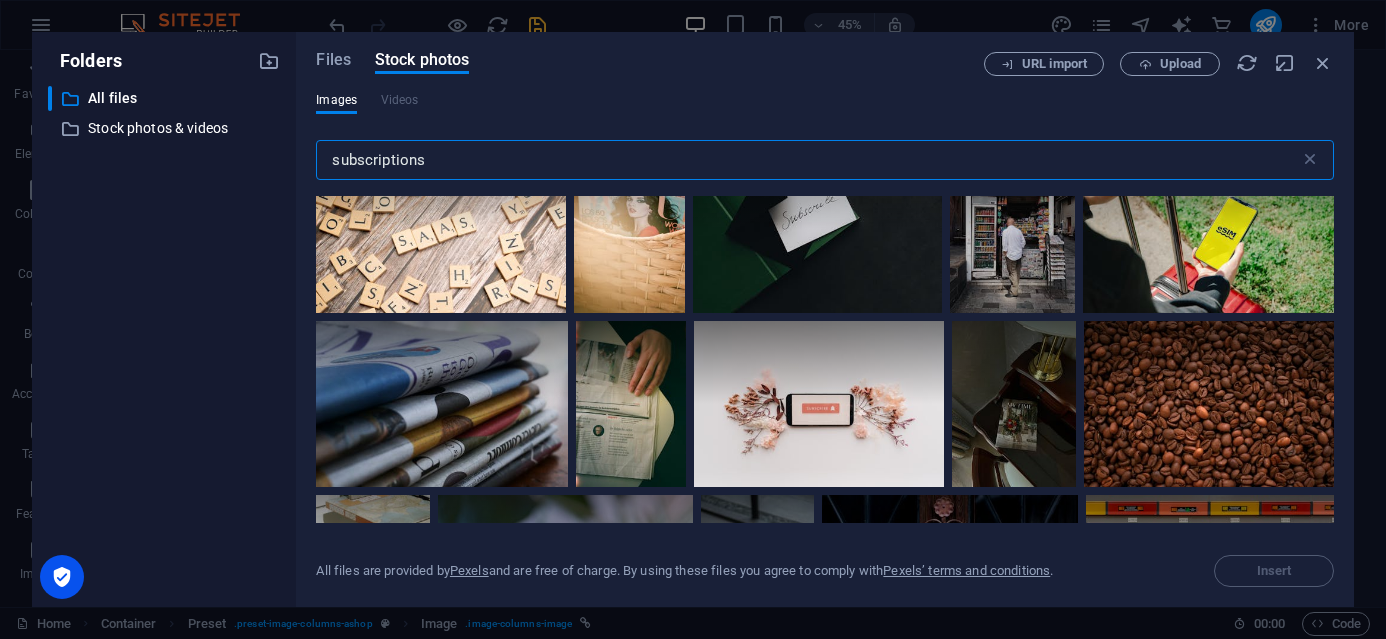 drag, startPoint x: 433, startPoint y: 160, endPoint x: 330, endPoint y: 157, distance: 103.04368 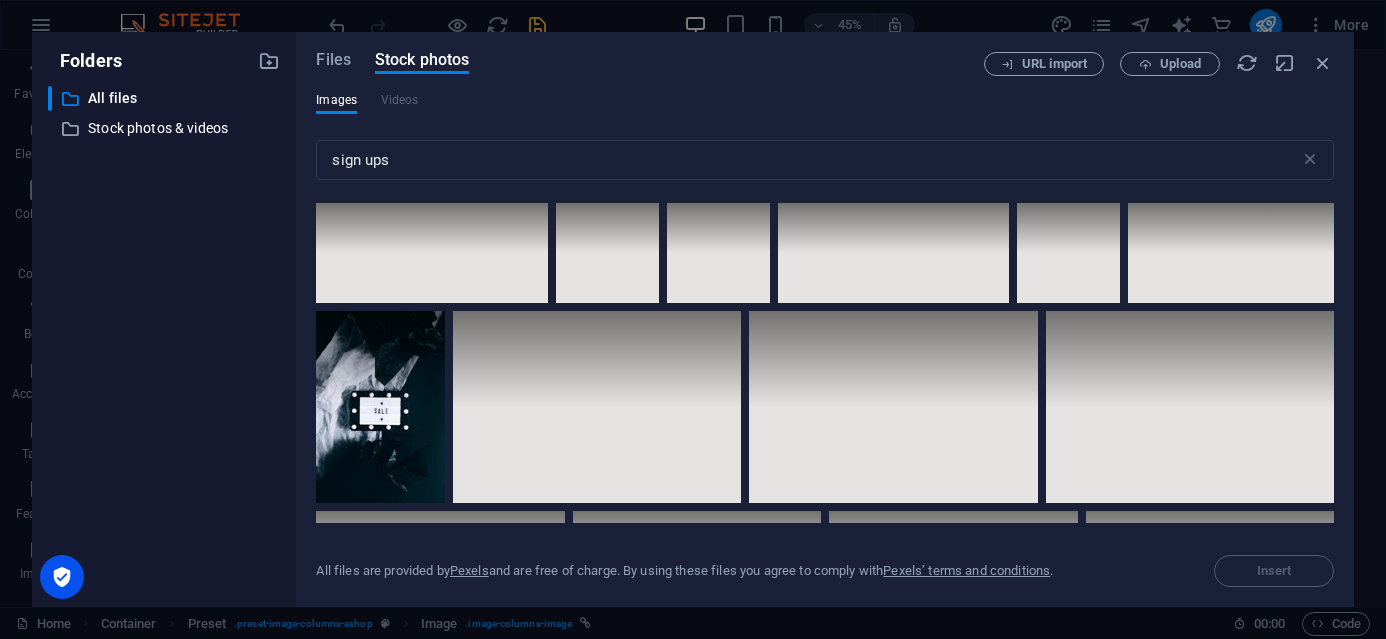 scroll, scrollTop: 7324, scrollLeft: 0, axis: vertical 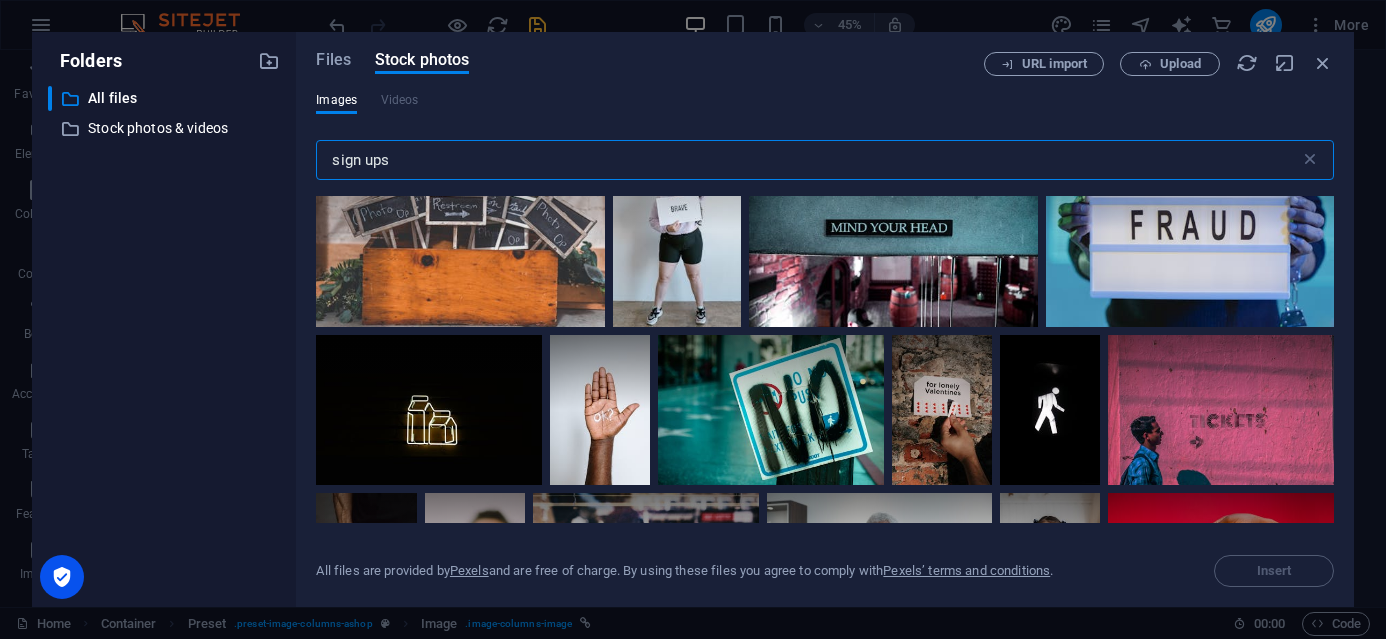drag, startPoint x: 398, startPoint y: 155, endPoint x: 286, endPoint y: 152, distance: 112.04017 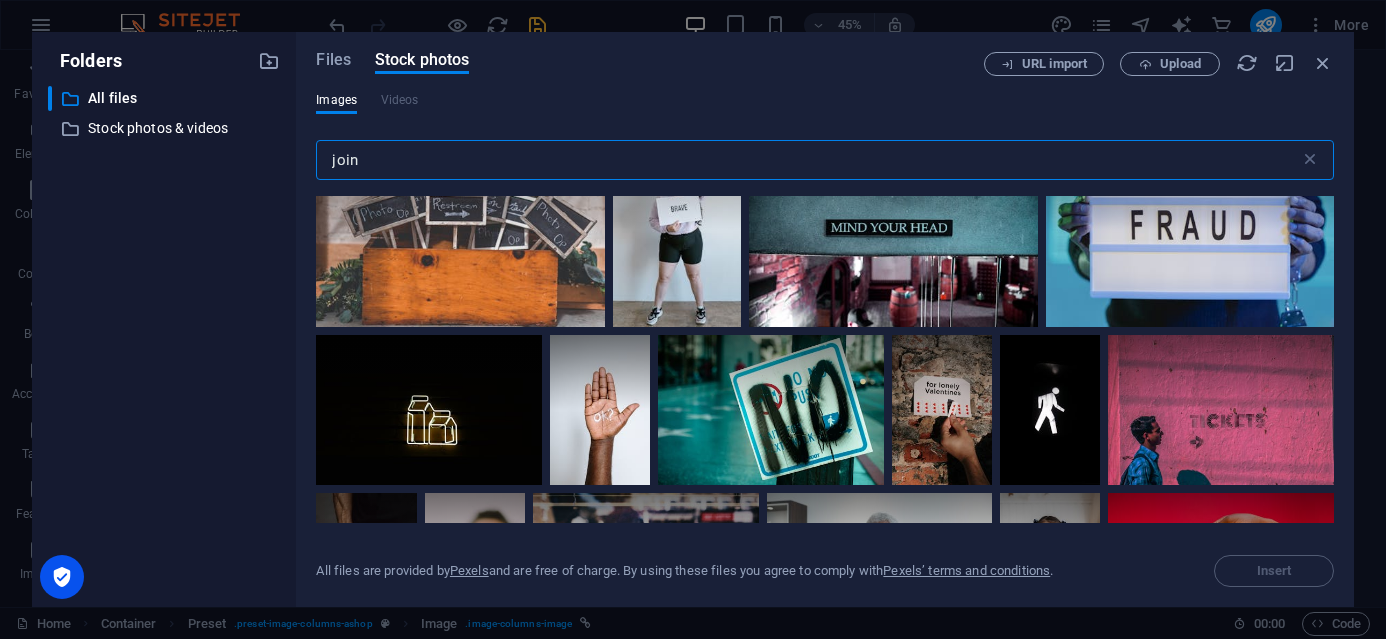 type on "join" 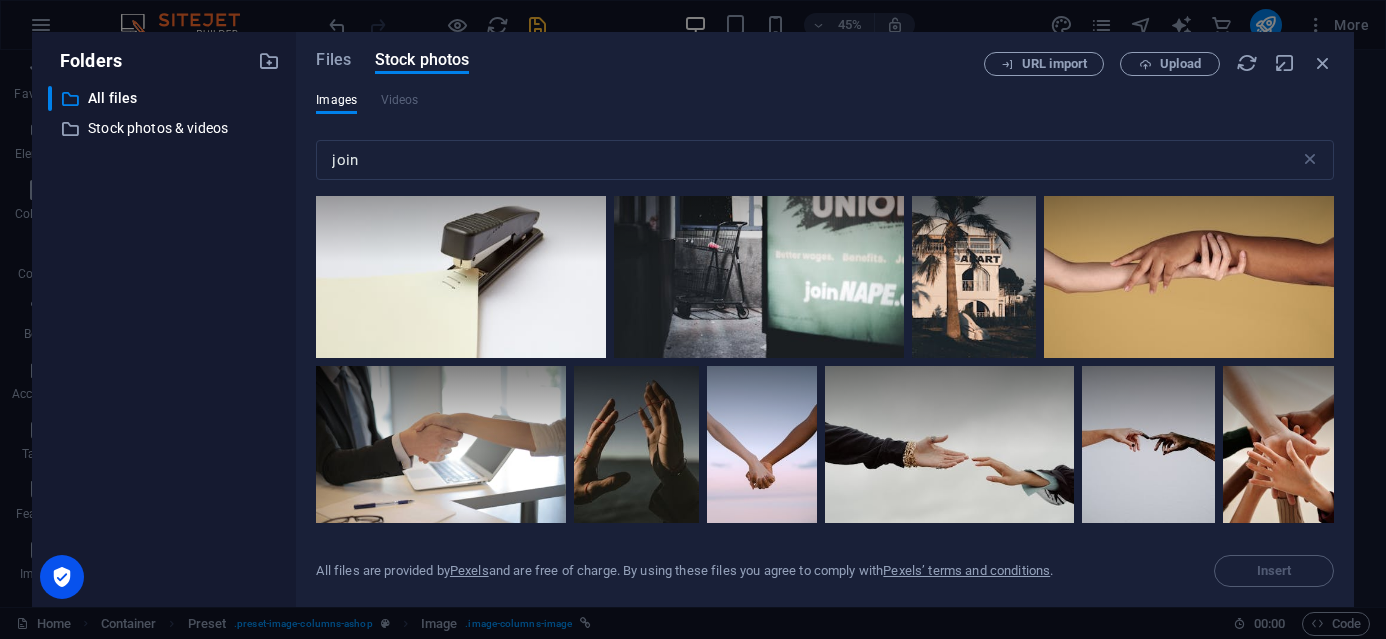 scroll, scrollTop: 576, scrollLeft: 0, axis: vertical 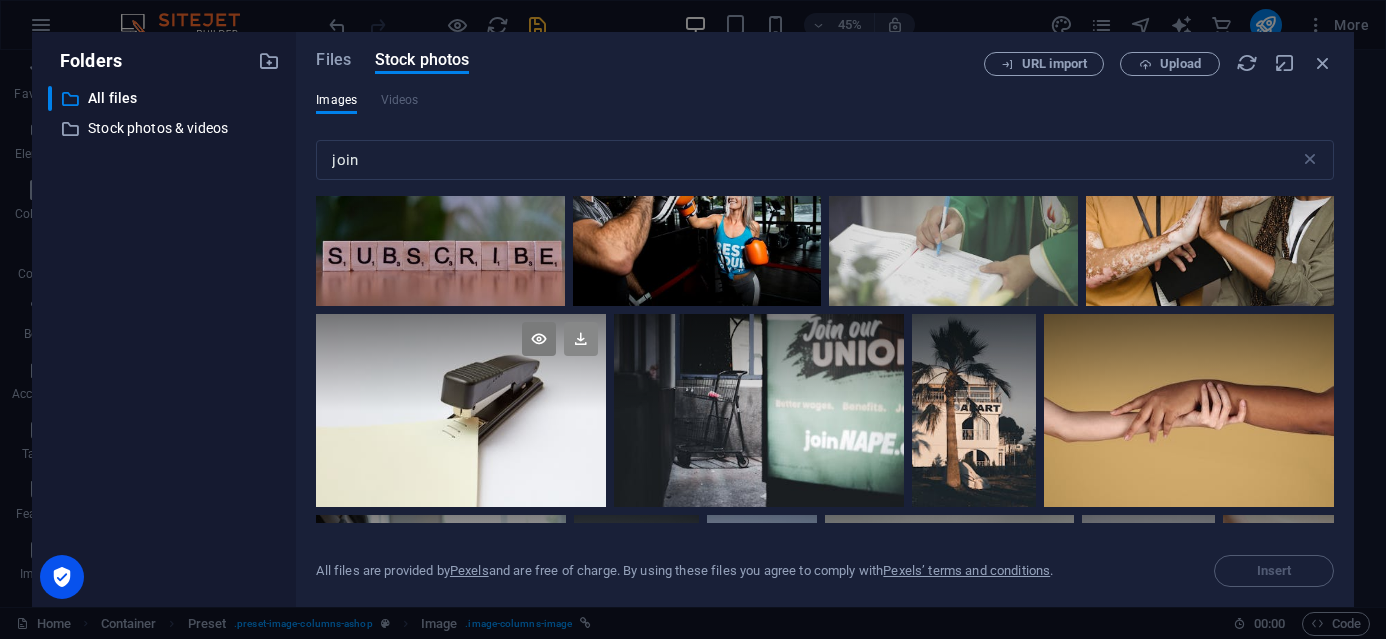 click at bounding box center (581, 339) 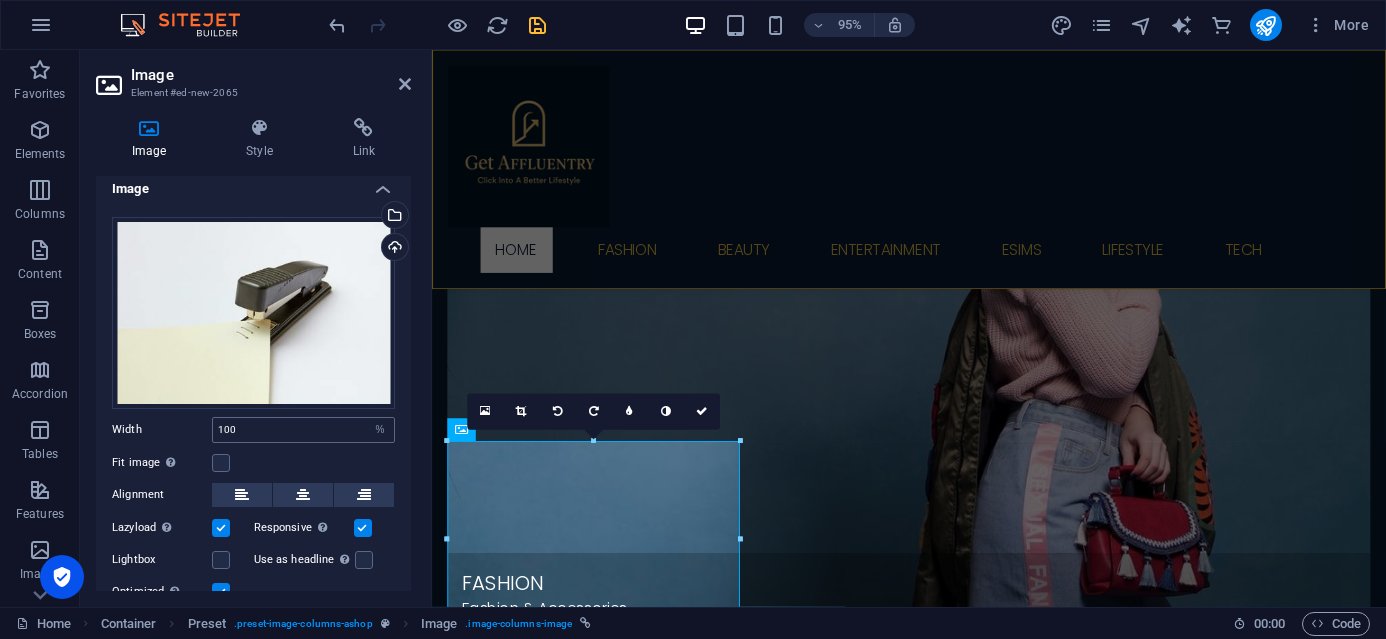 scroll, scrollTop: 89, scrollLeft: 0, axis: vertical 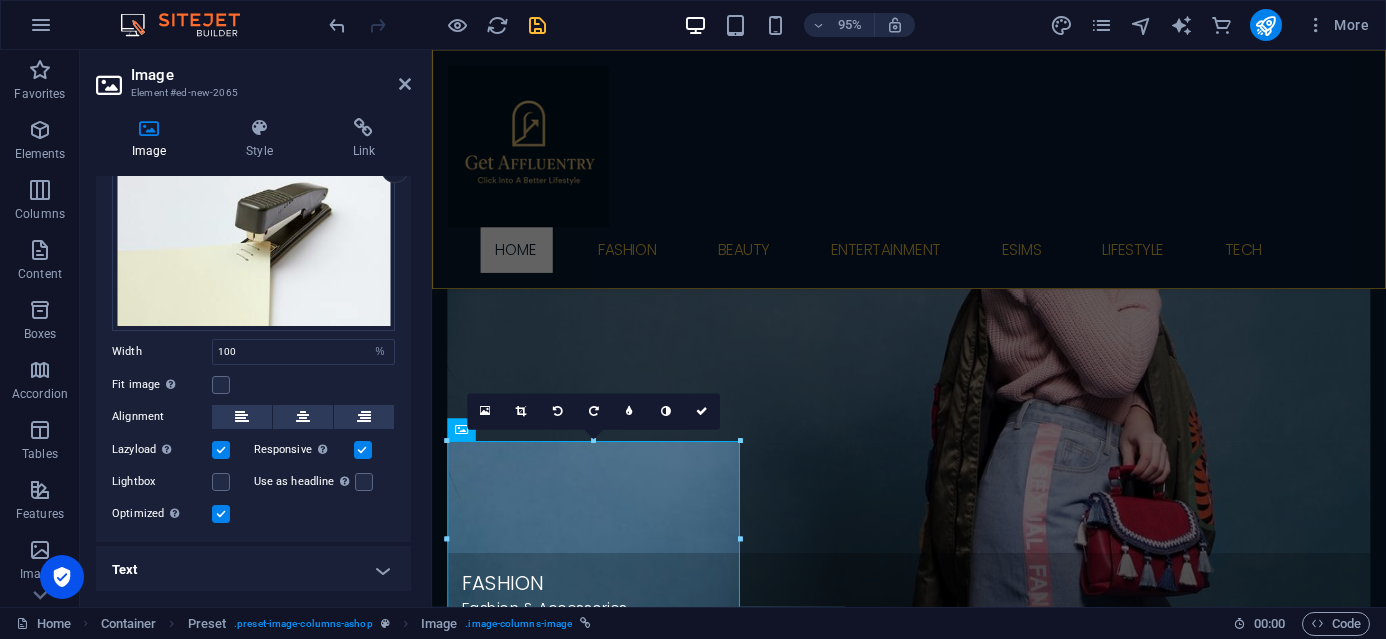 click on "Text" at bounding box center [253, 570] 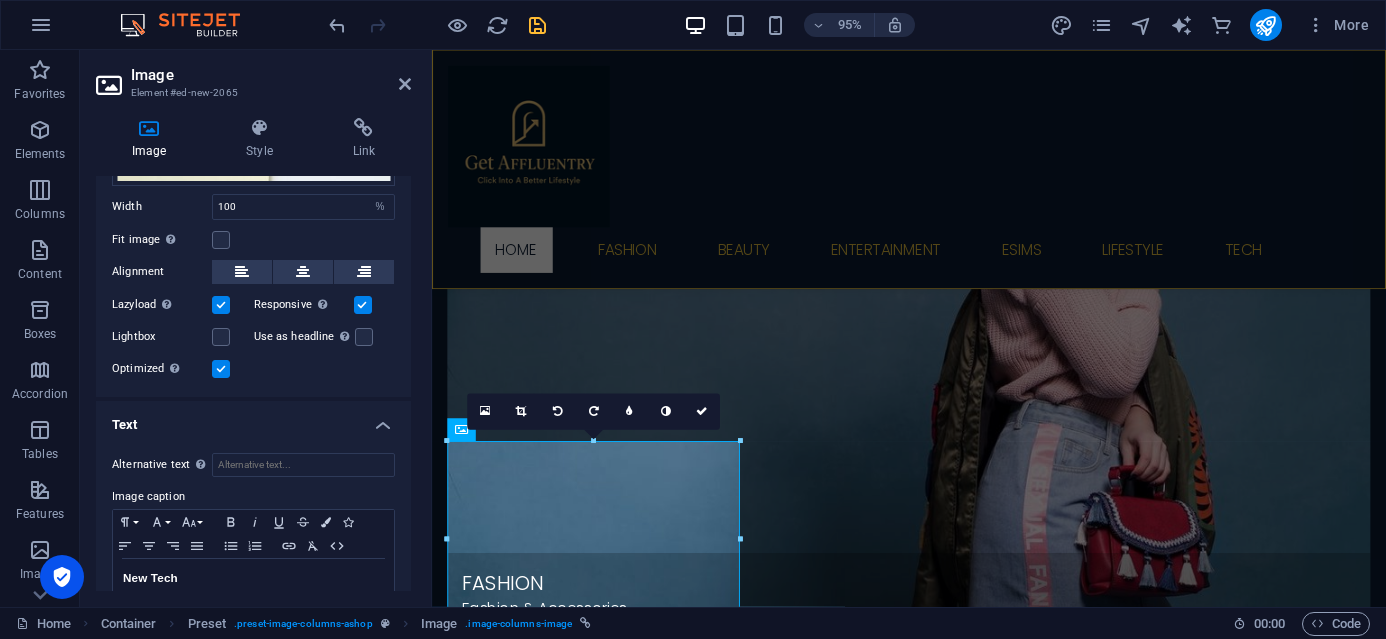 scroll, scrollTop: 277, scrollLeft: 0, axis: vertical 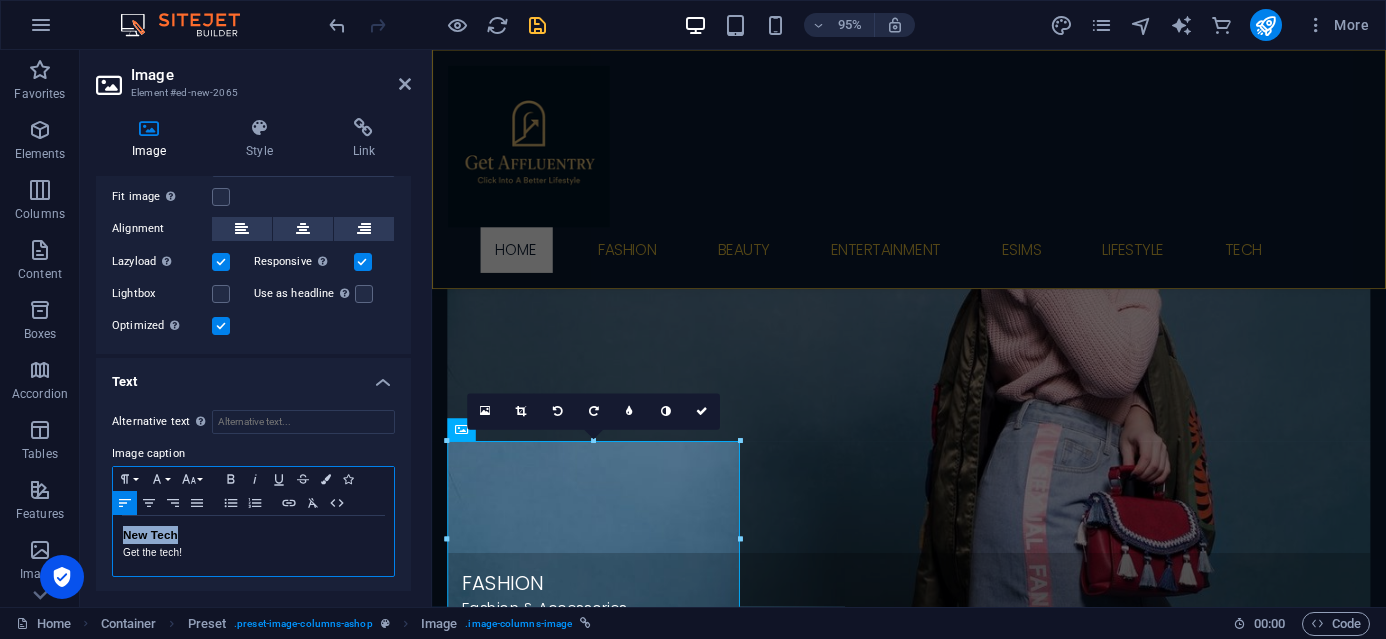 drag, startPoint x: 180, startPoint y: 530, endPoint x: 117, endPoint y: 528, distance: 63.03174 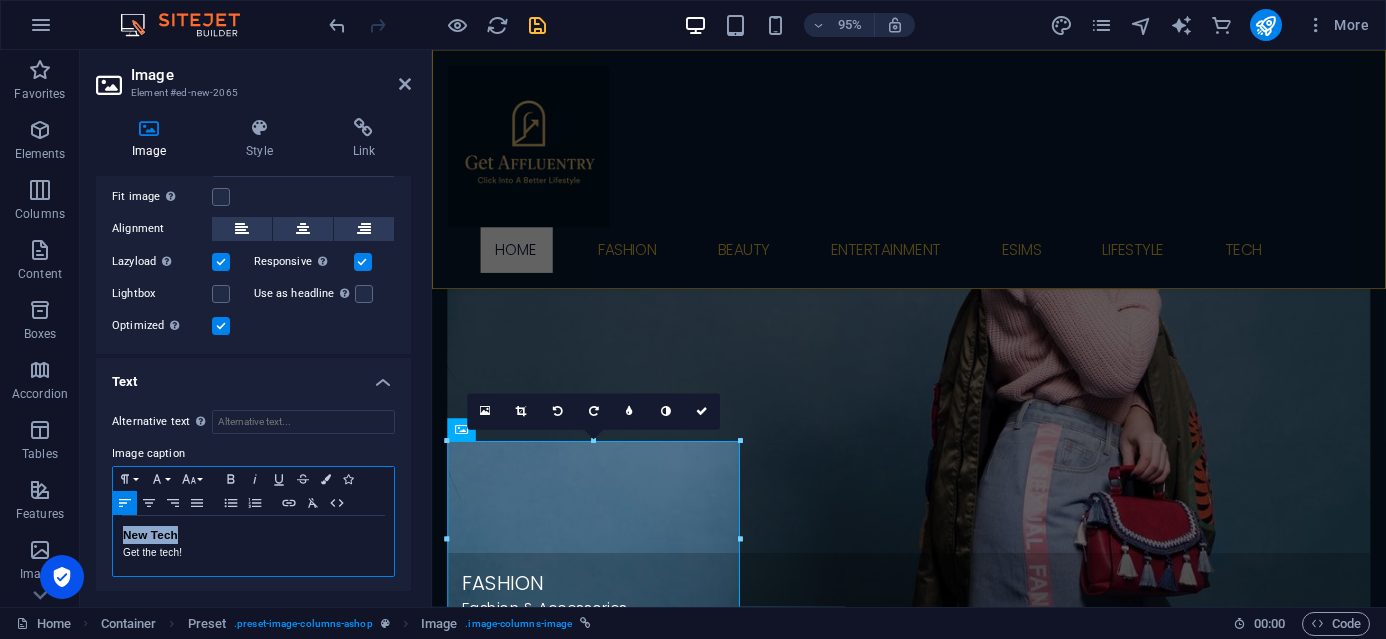 click on "New Tech Get the tech!" at bounding box center [253, 546] 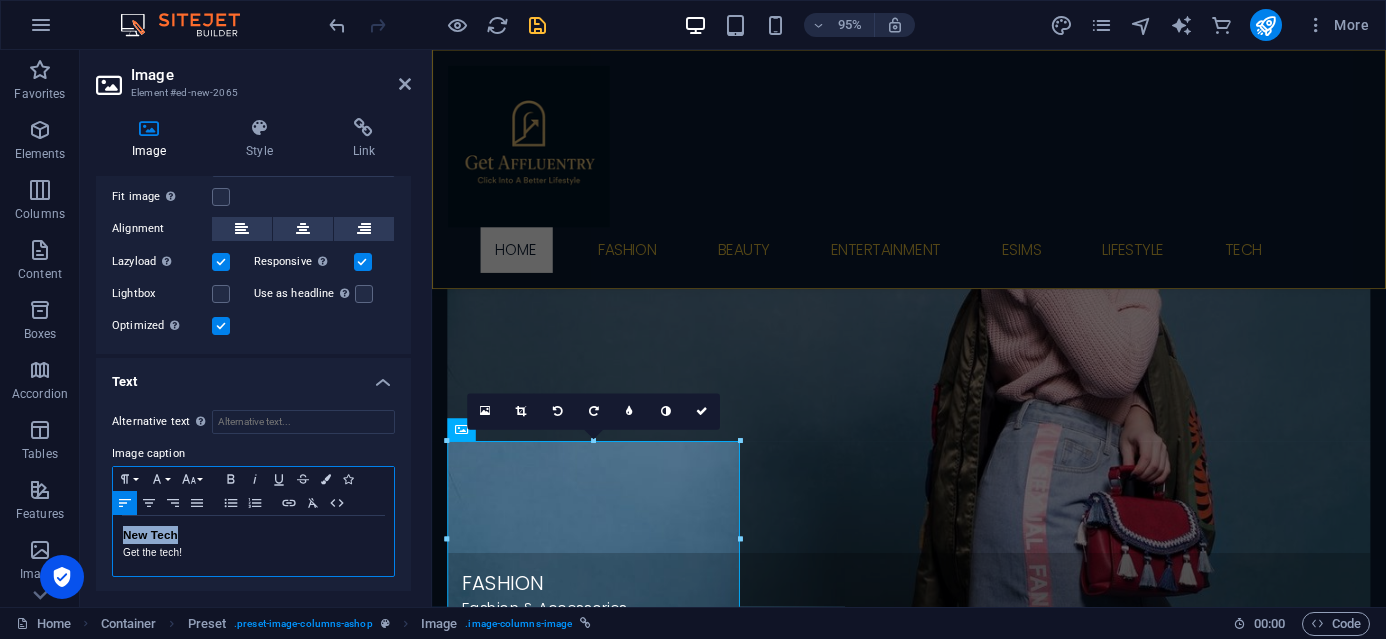 type 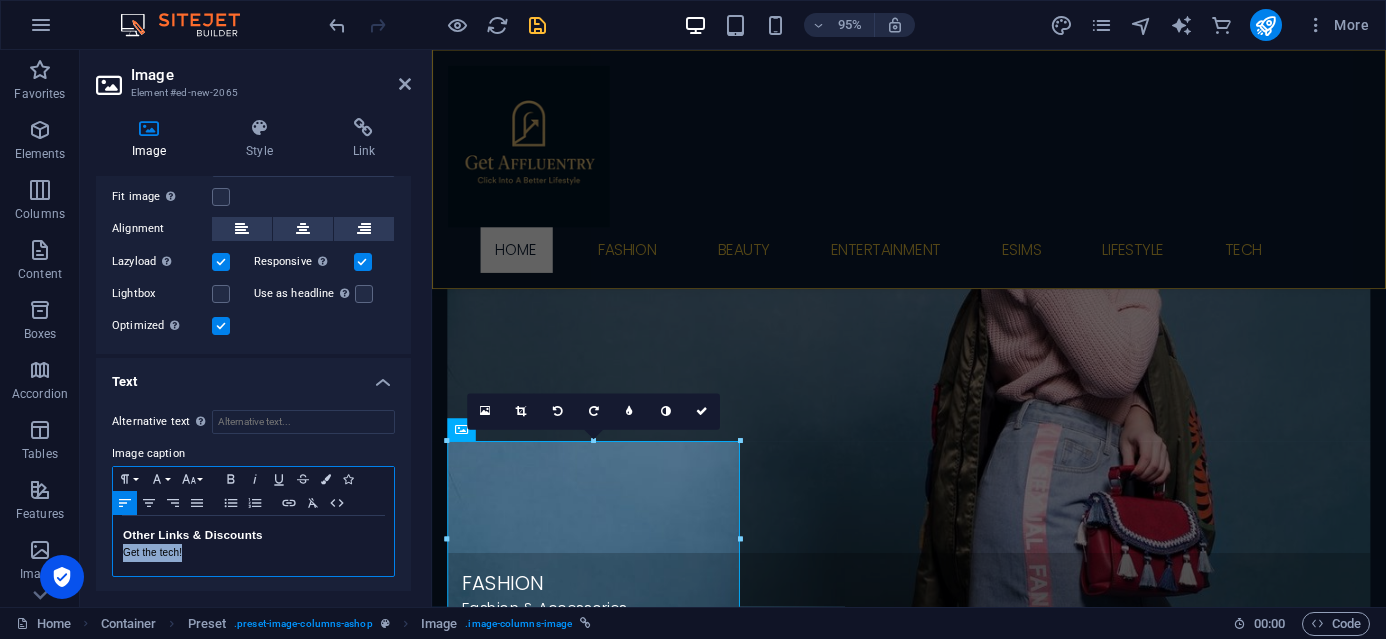 drag, startPoint x: 189, startPoint y: 555, endPoint x: 116, endPoint y: 555, distance: 73 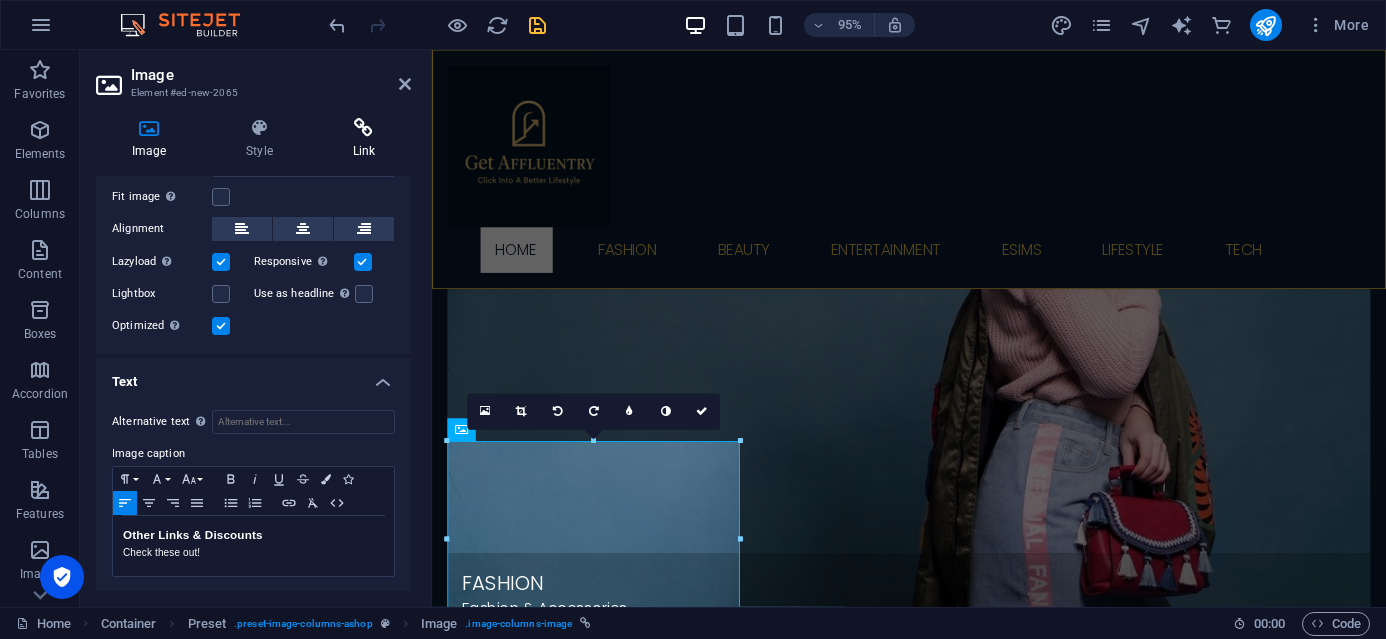 click at bounding box center (364, 128) 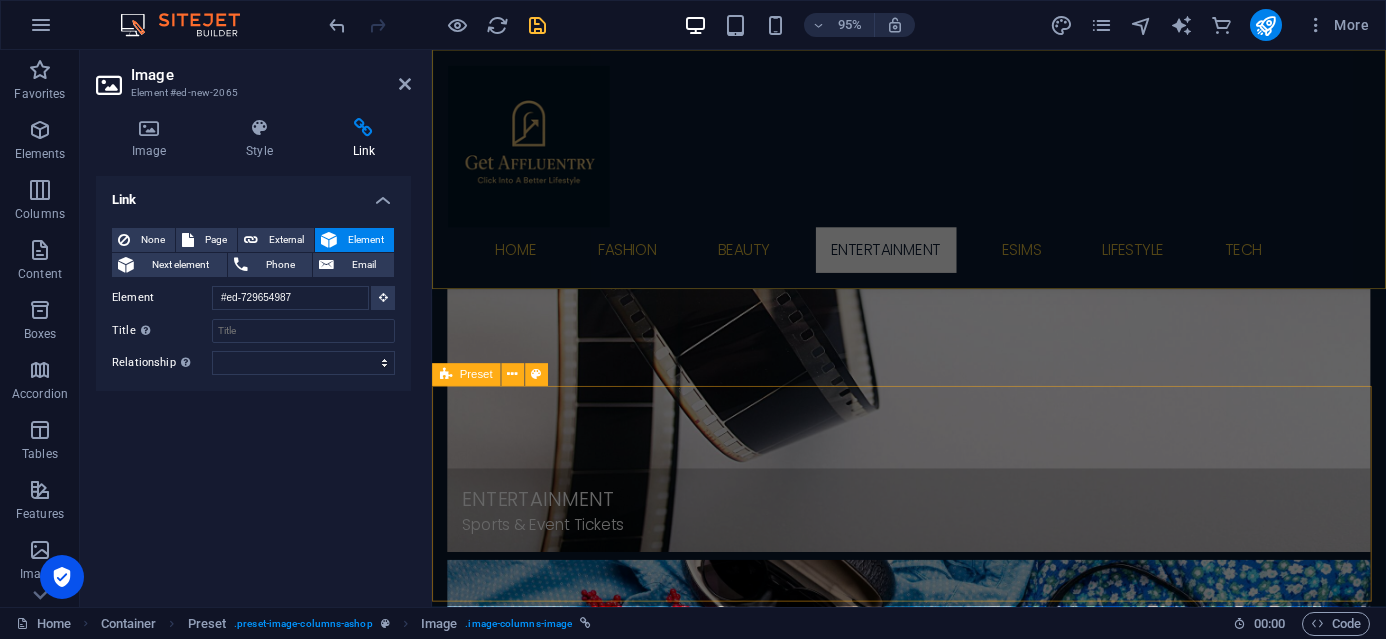scroll, scrollTop: 2239, scrollLeft: 0, axis: vertical 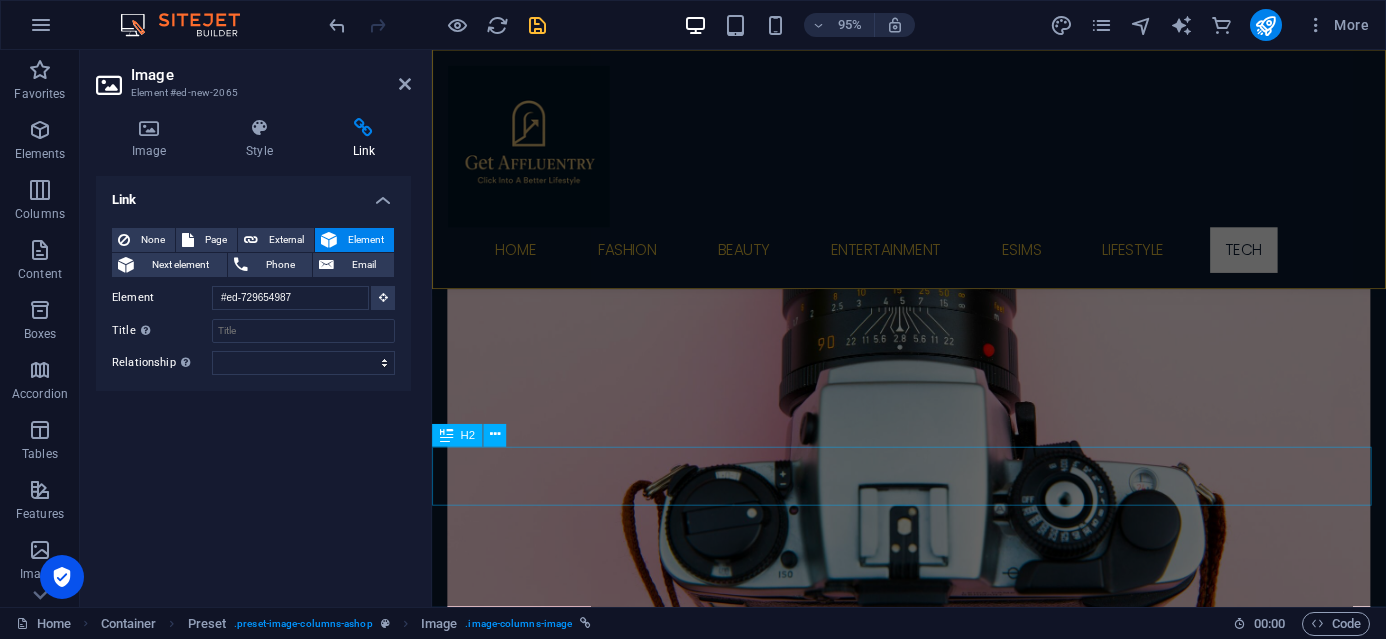click on "Other Links / Discounts" at bounding box center [934, 8285] 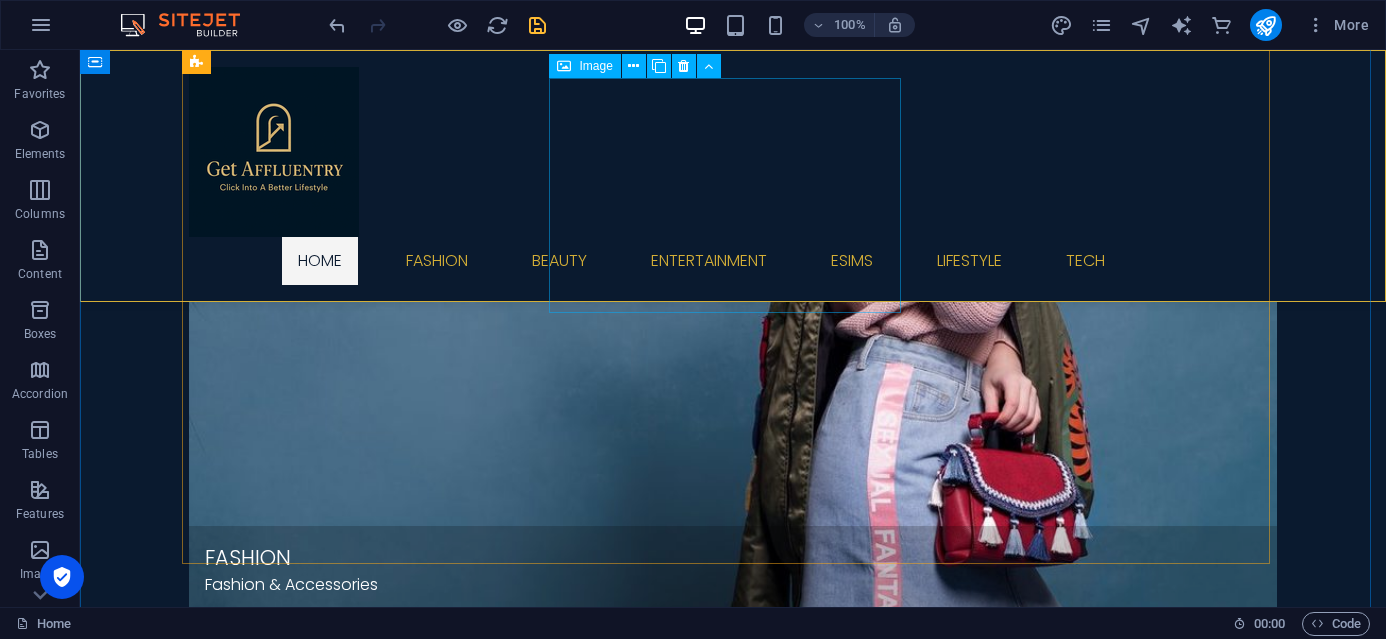 scroll, scrollTop: 973, scrollLeft: 0, axis: vertical 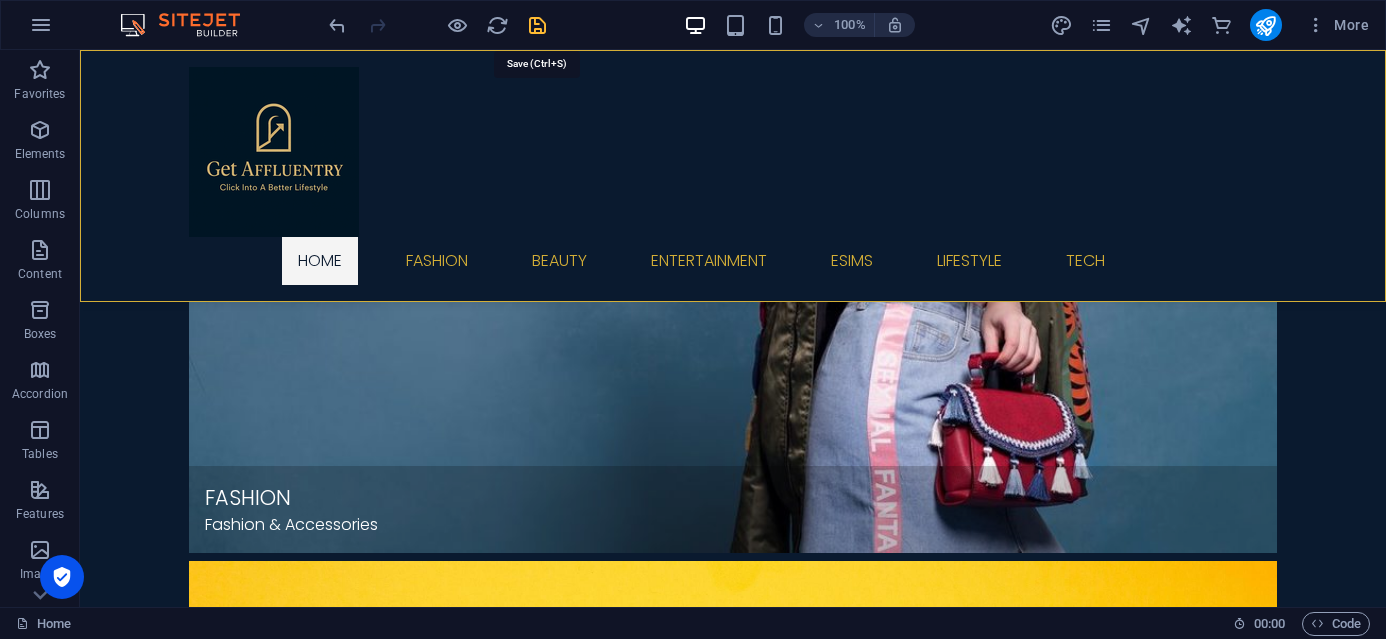 click at bounding box center (537, 25) 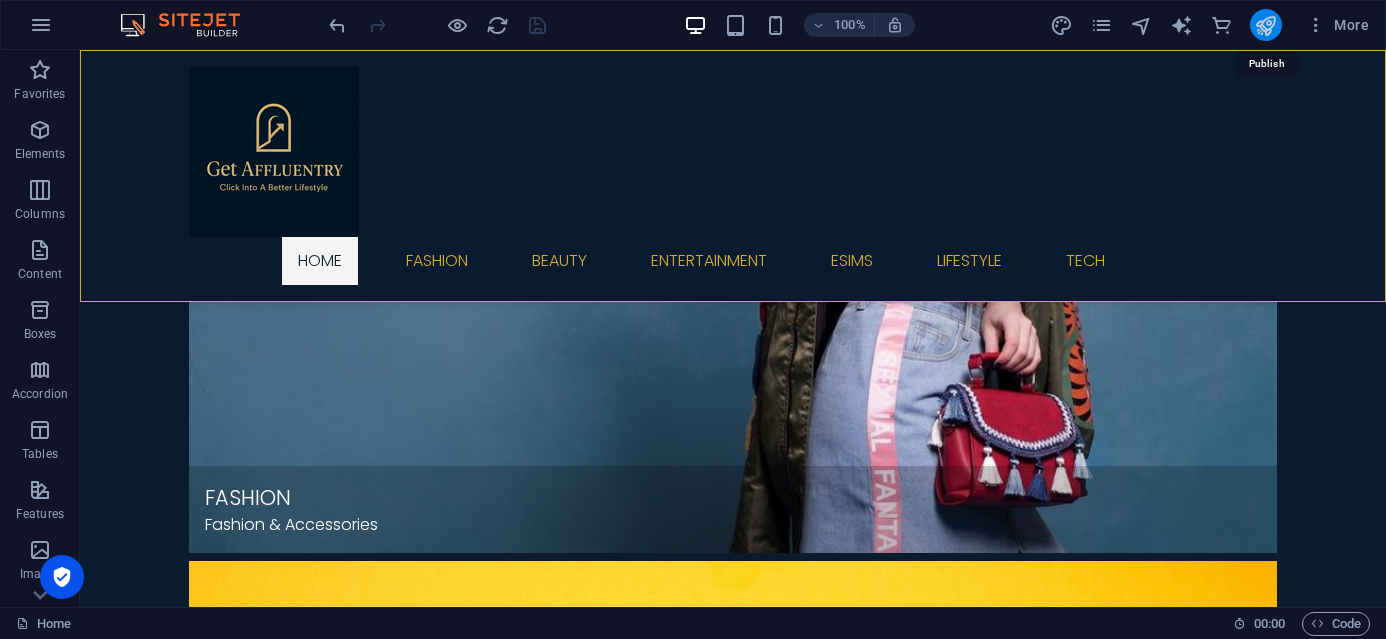 click at bounding box center (1265, 25) 